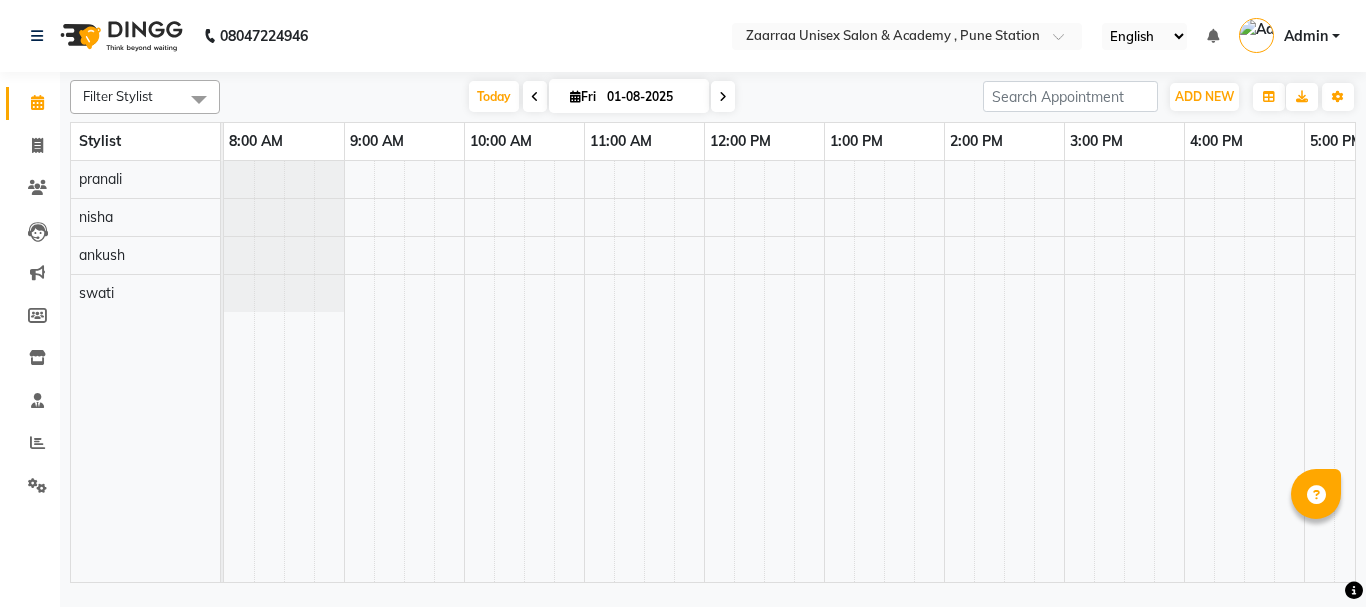 scroll, scrollTop: 0, scrollLeft: 0, axis: both 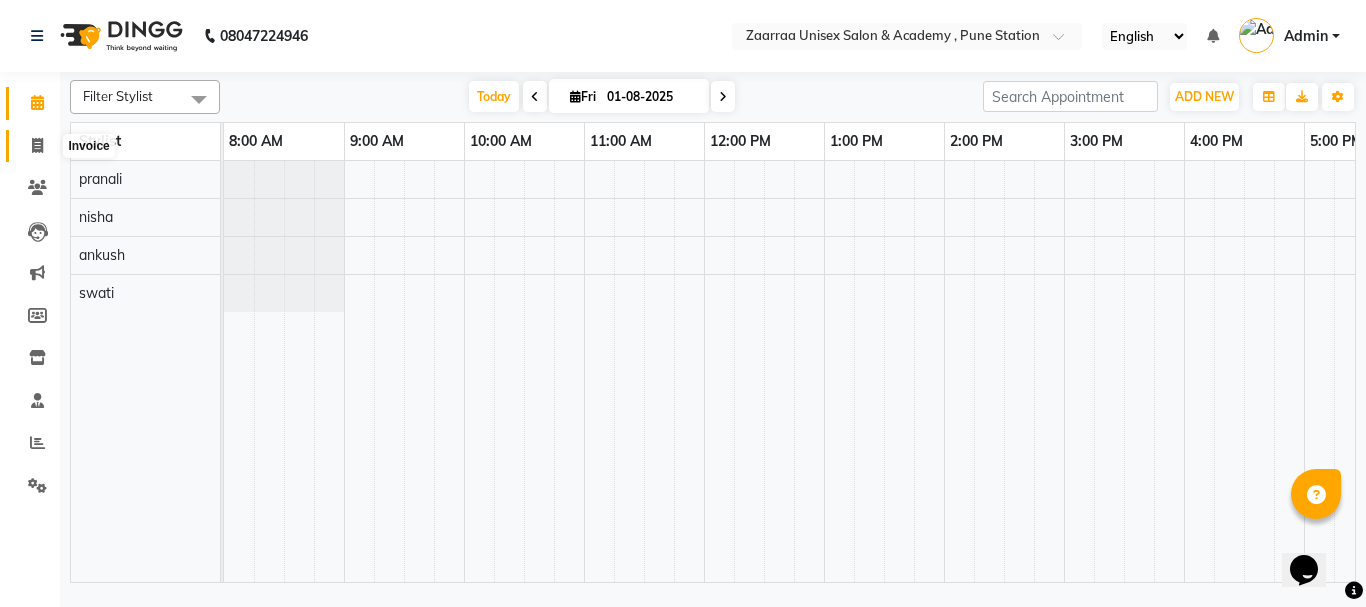 click 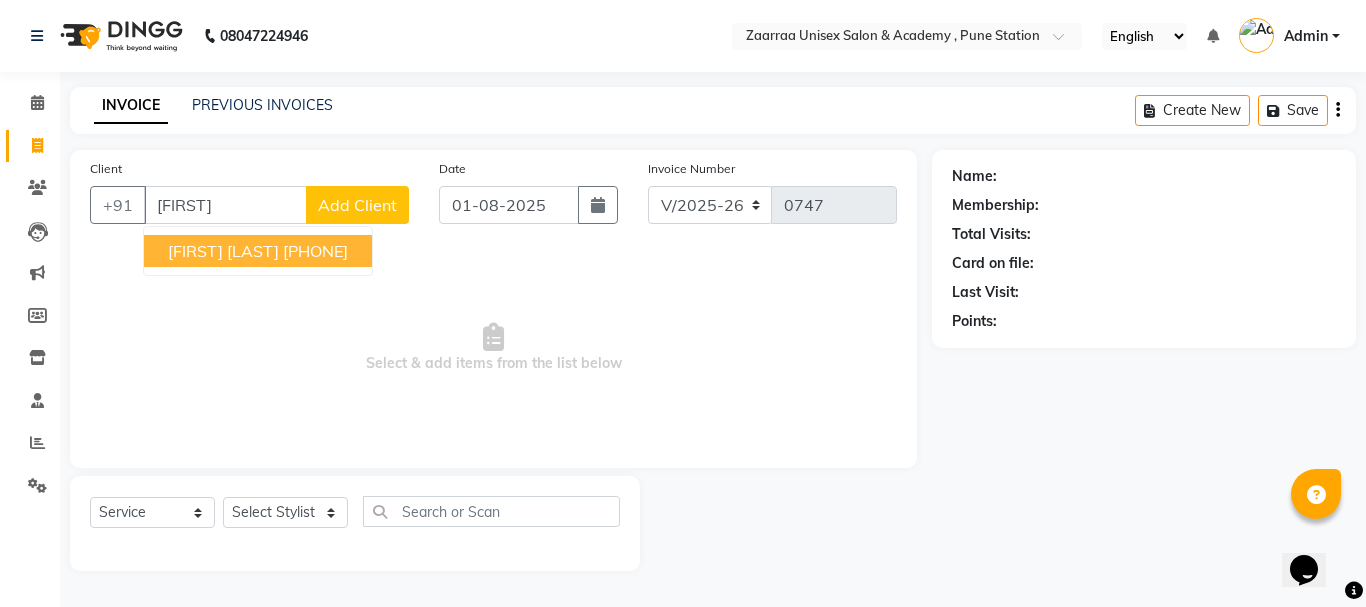 click on "[FIRST] [LAST] [PHONE]" at bounding box center (258, 251) 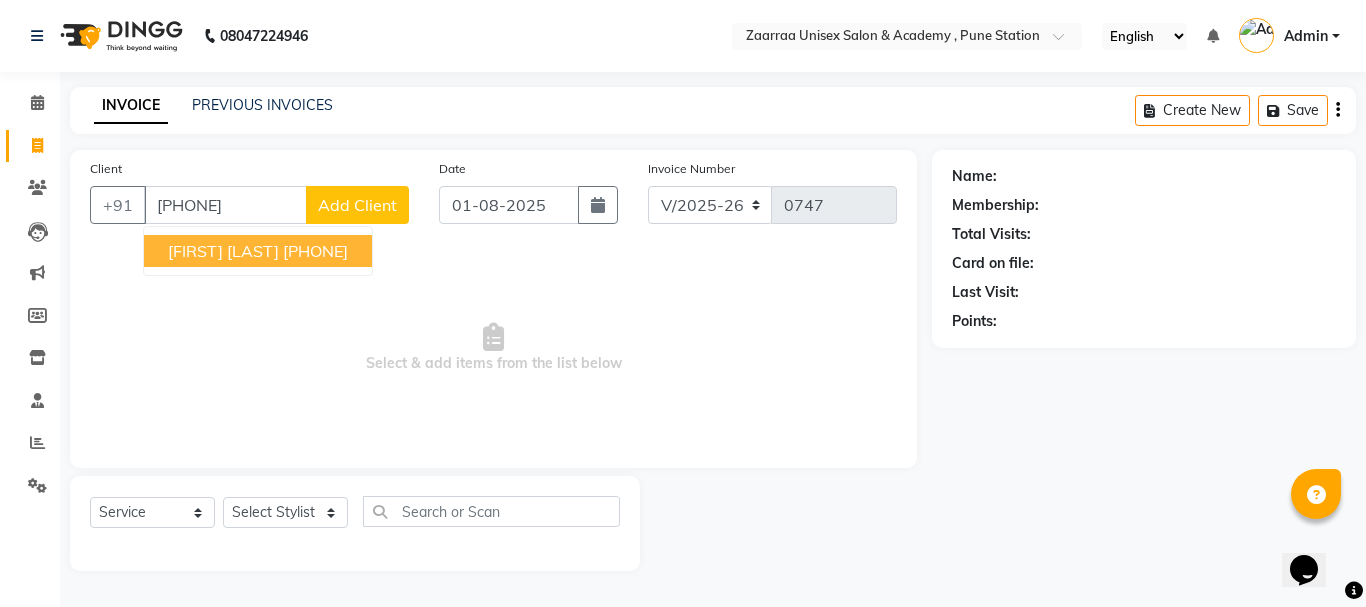 type on "[PHONE]" 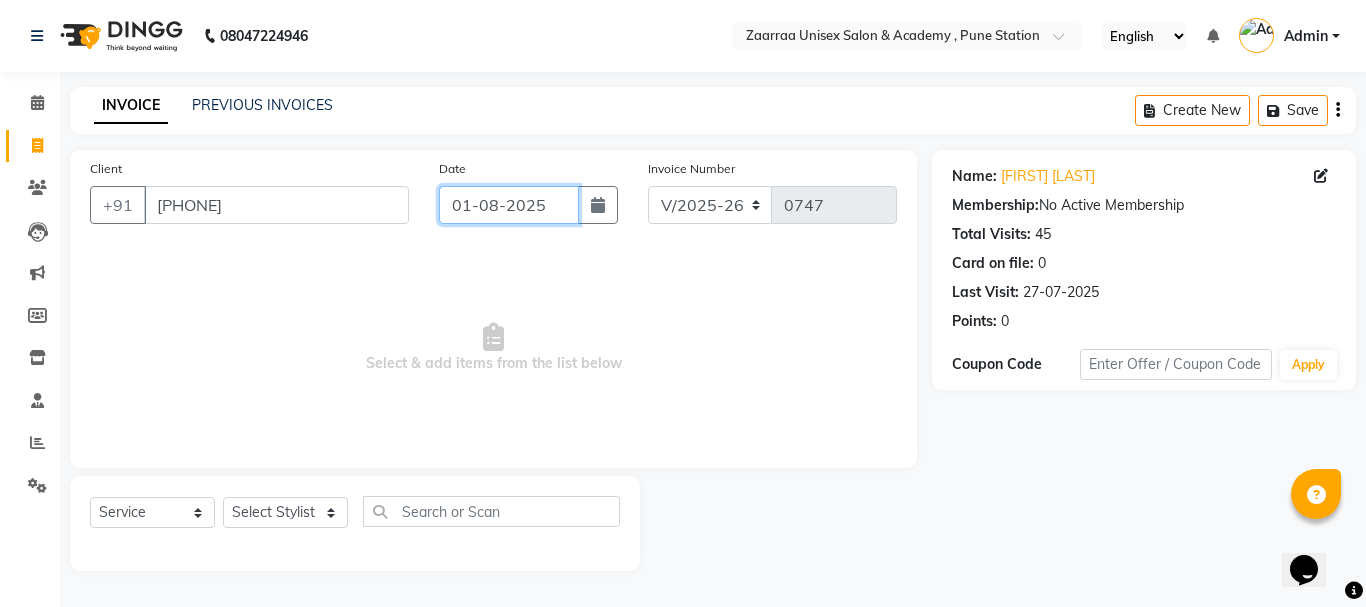 click on "01-08-2025" 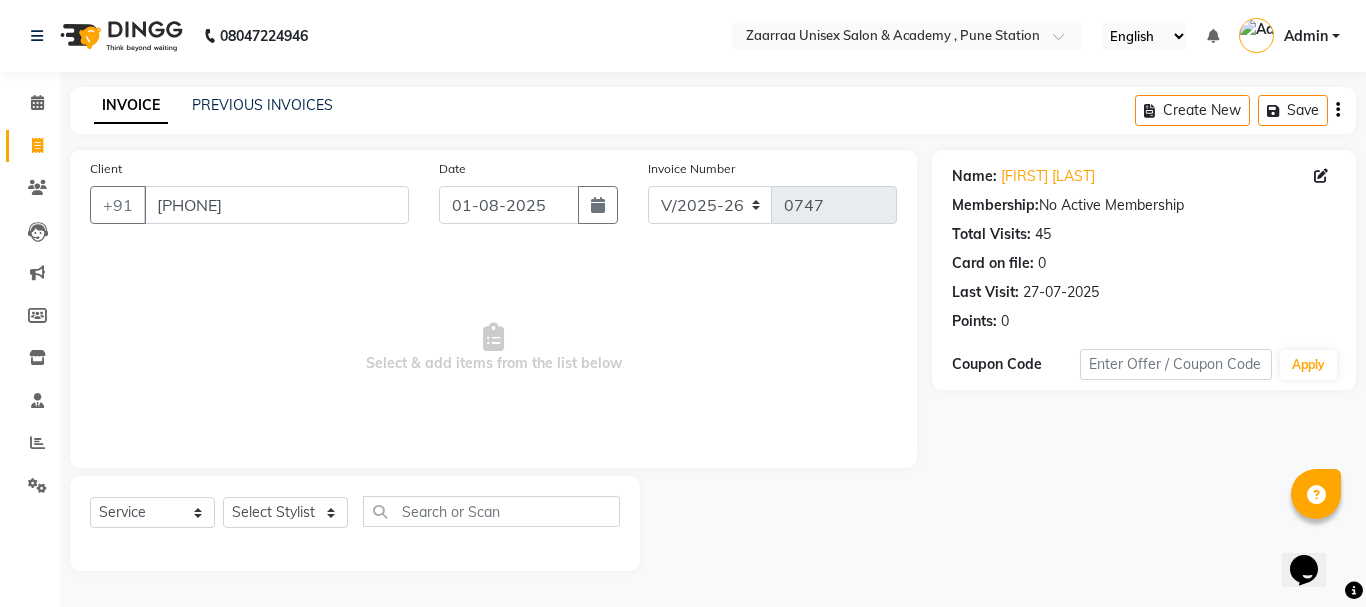 select on "8" 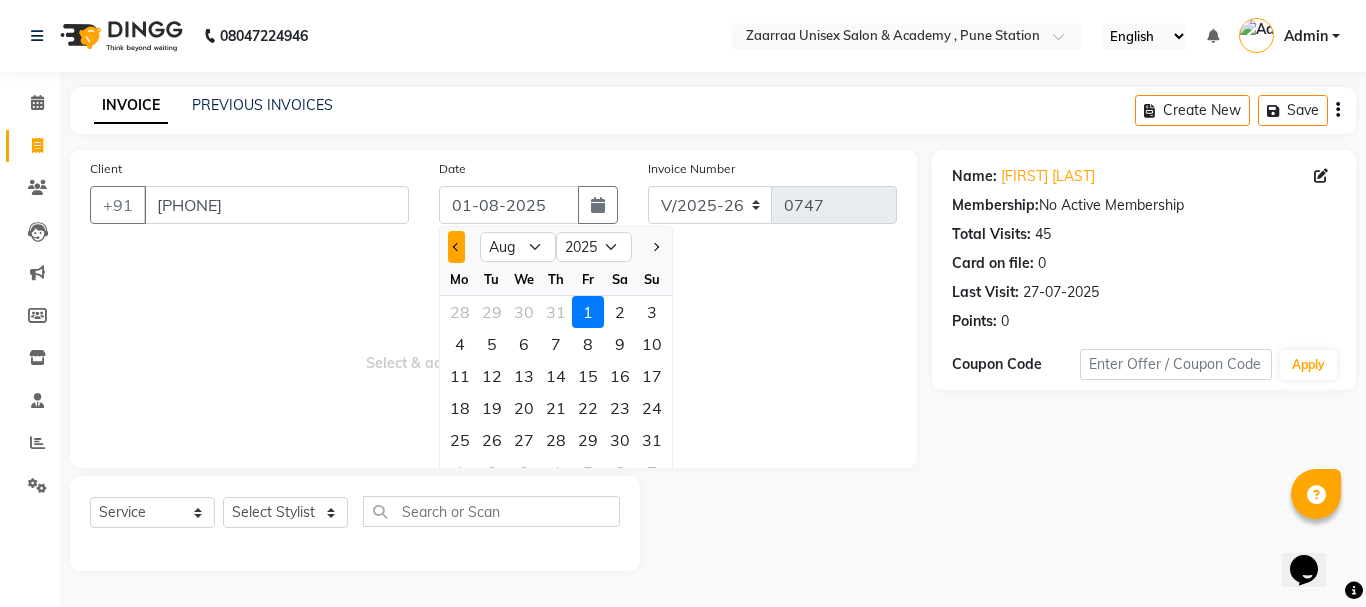 click 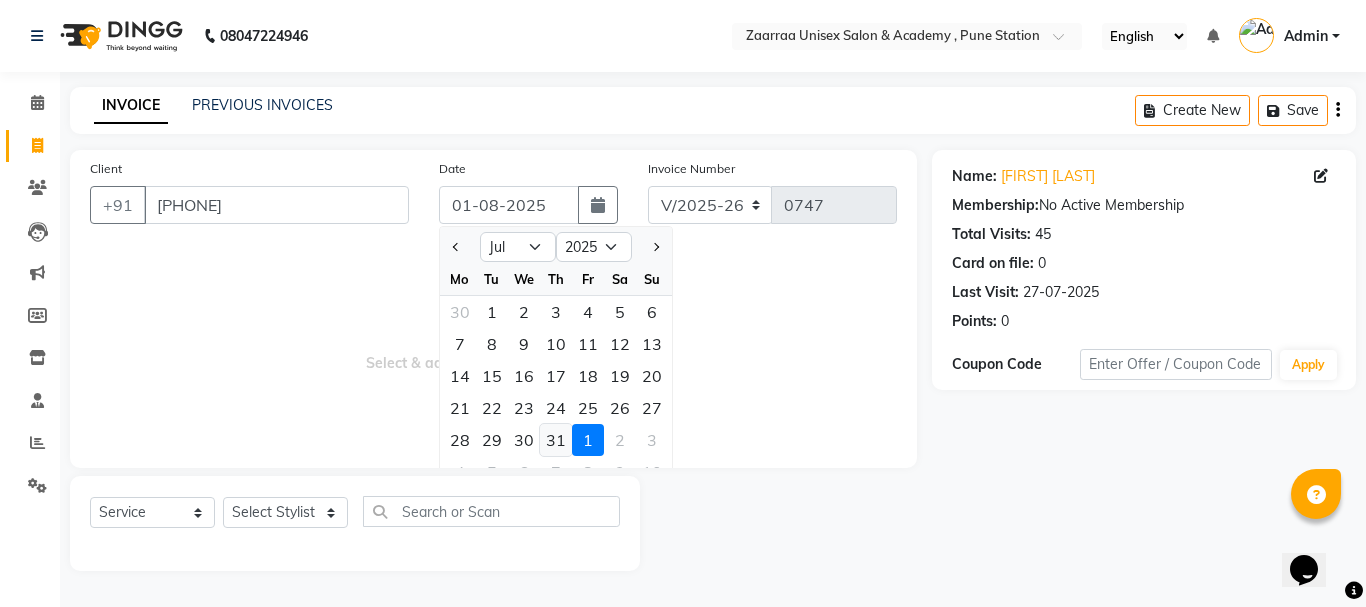 click on "31" 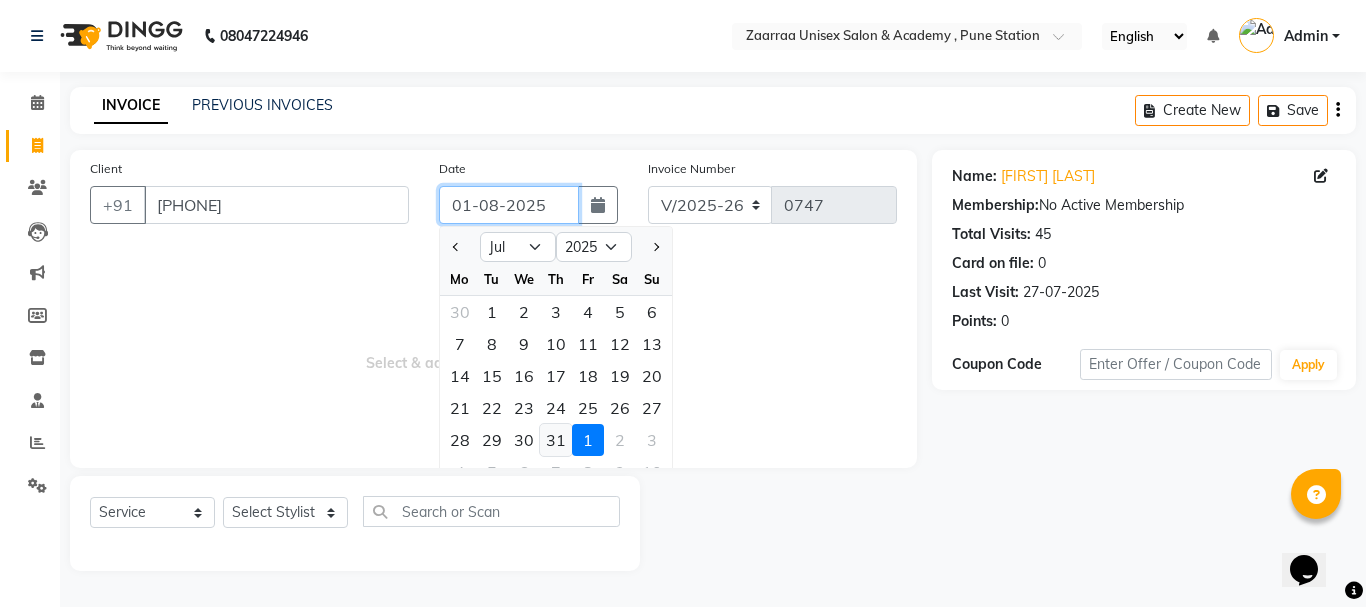 type on "31-07-2025" 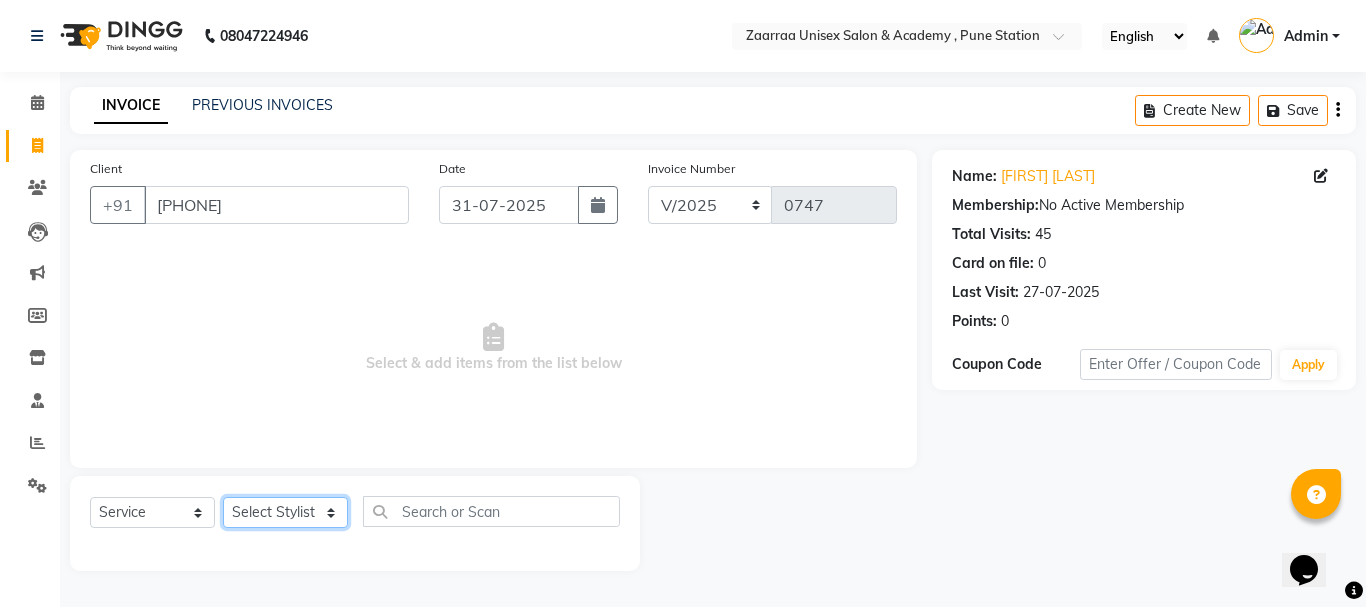click on "Select Stylist [FIRST]  [FIRST] [FIRST] [FIRST]" 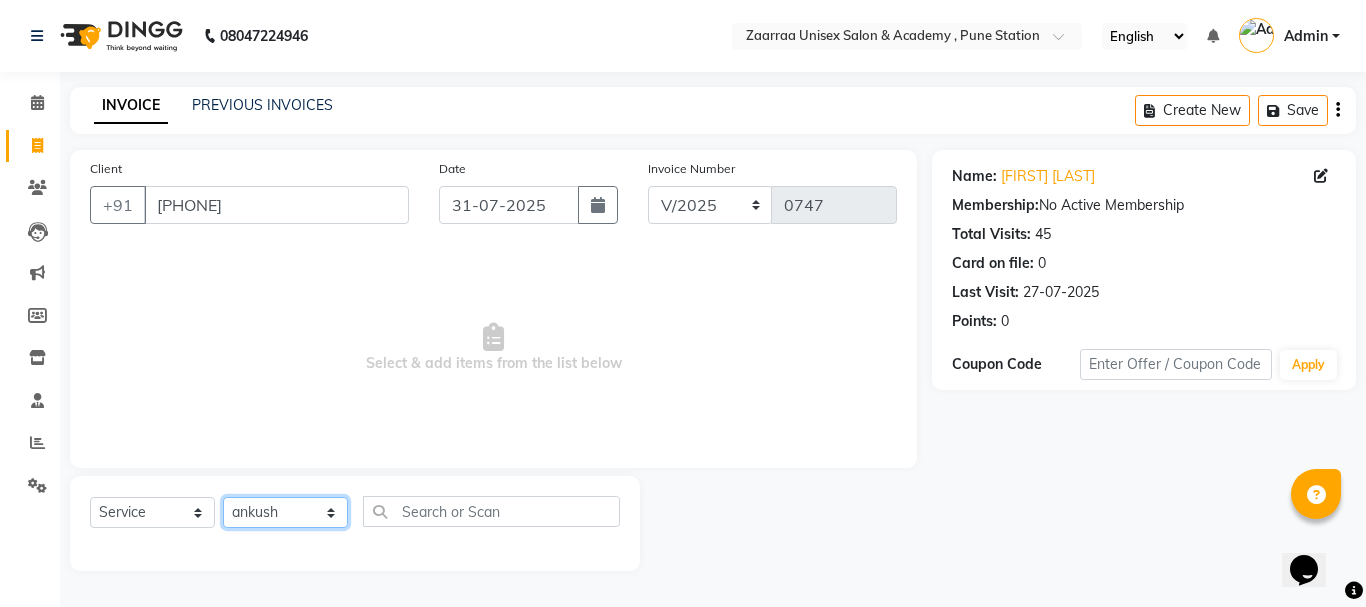 click on "Select Stylist [FIRST]  [FIRST] [FIRST] [FIRST]" 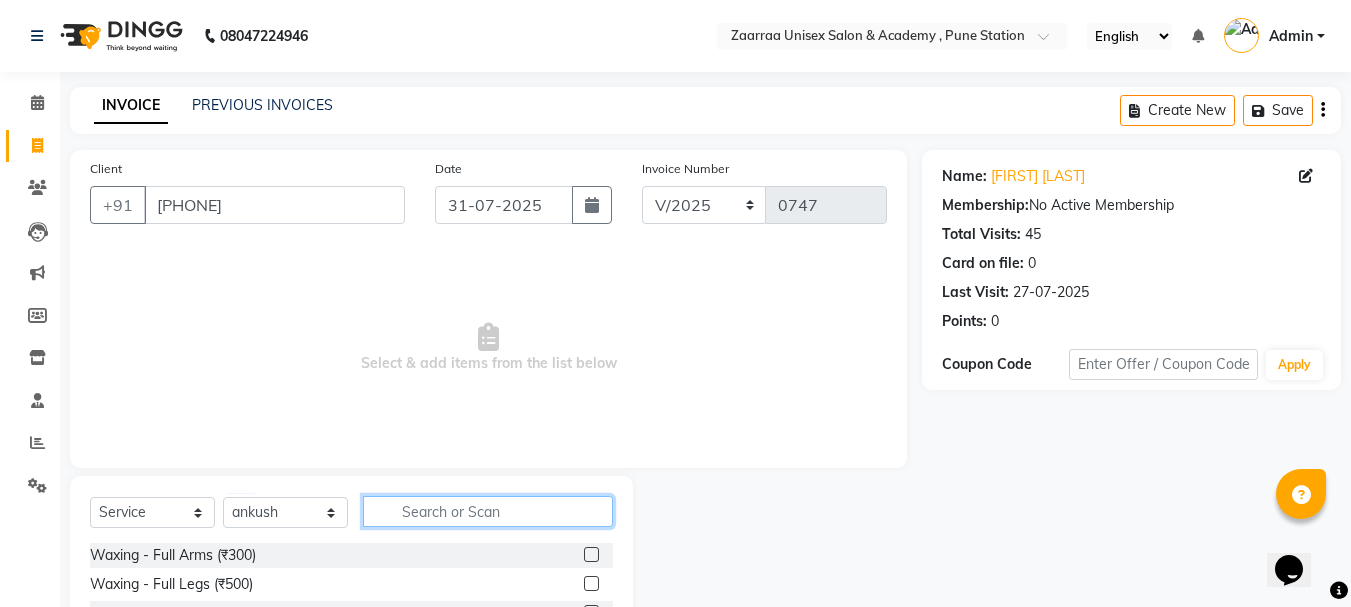 click 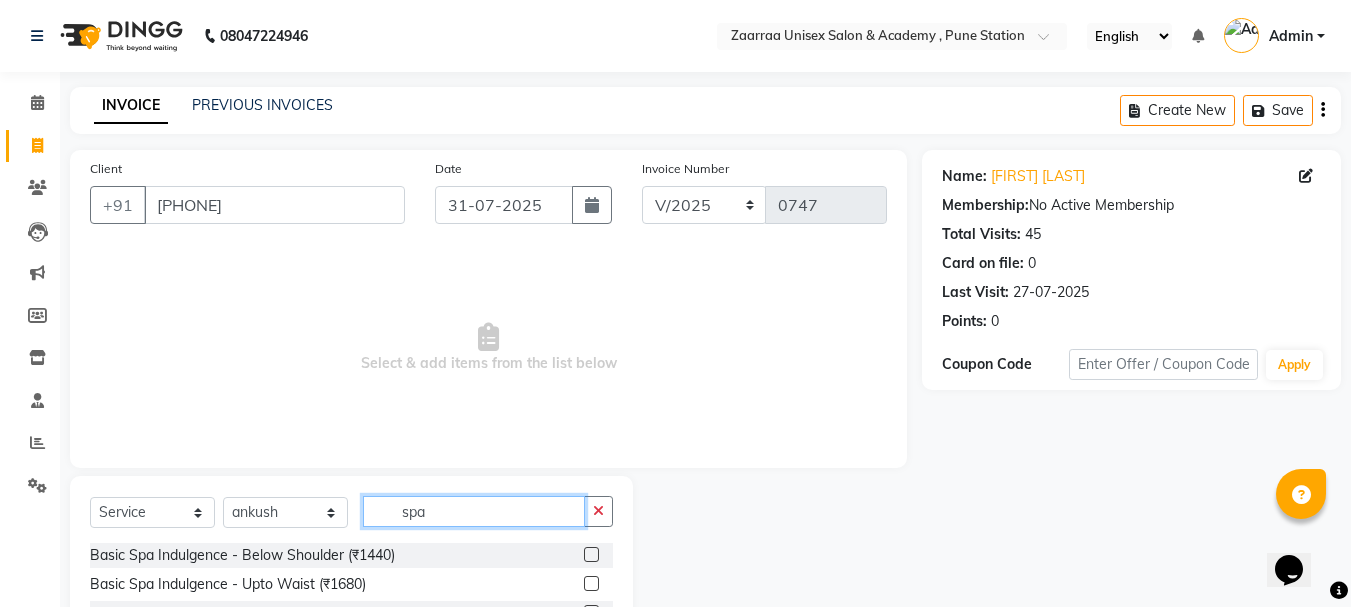 type on "spa" 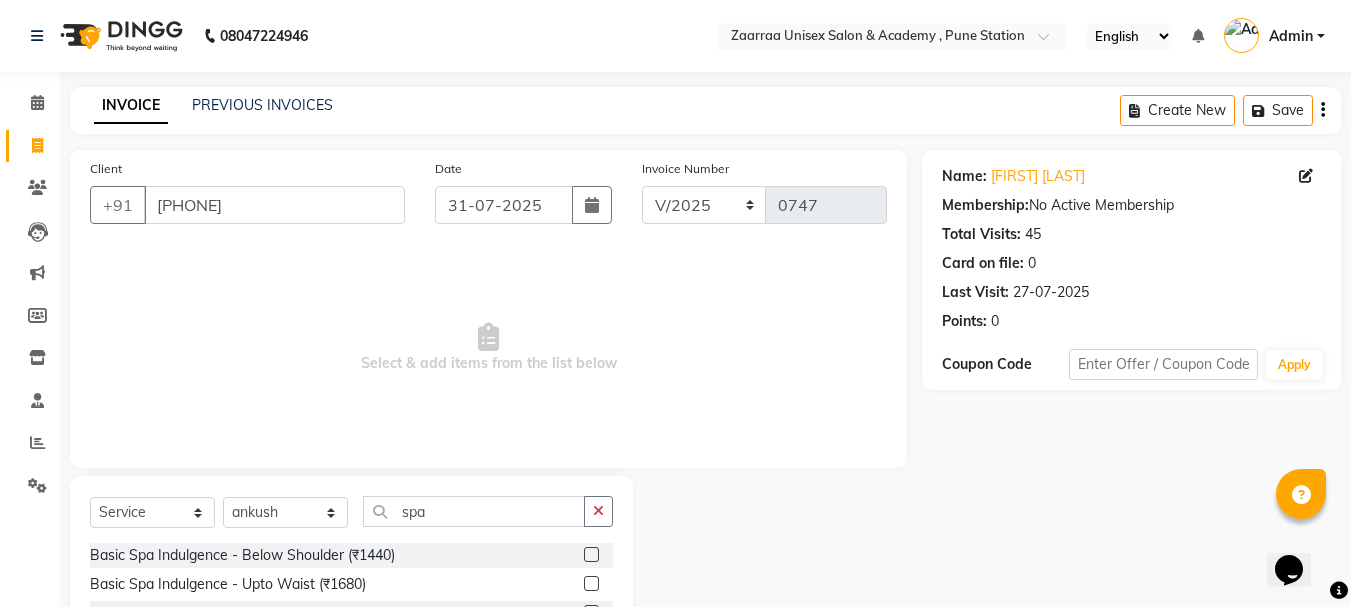 click 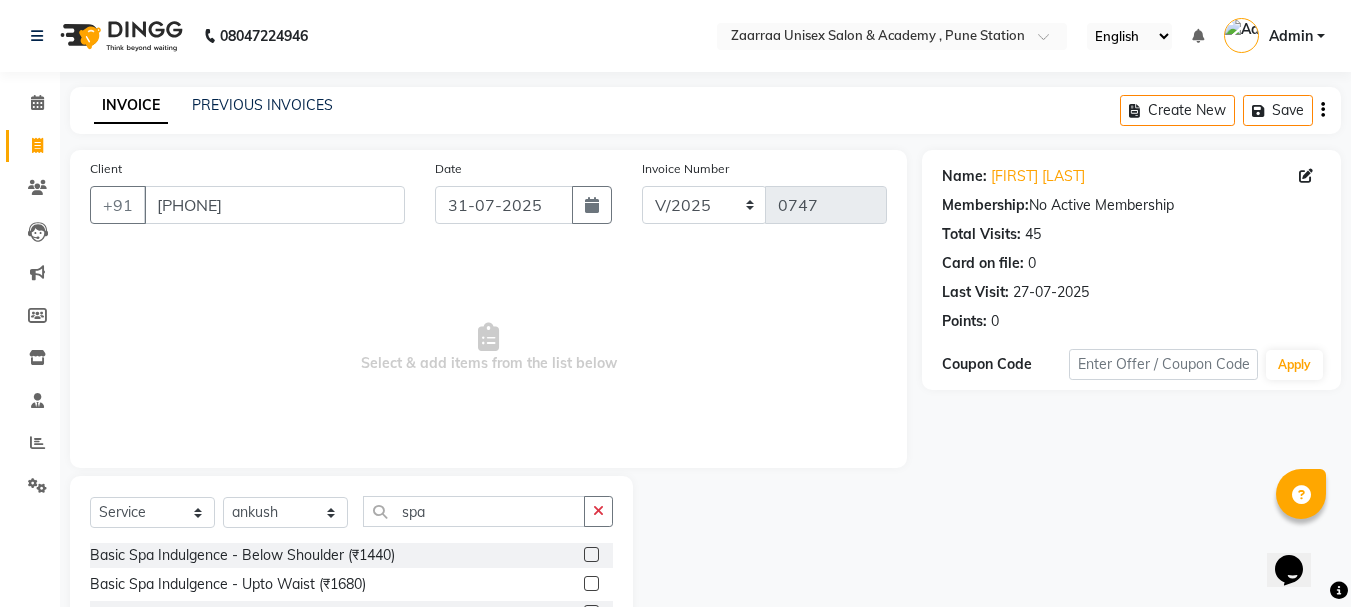 click 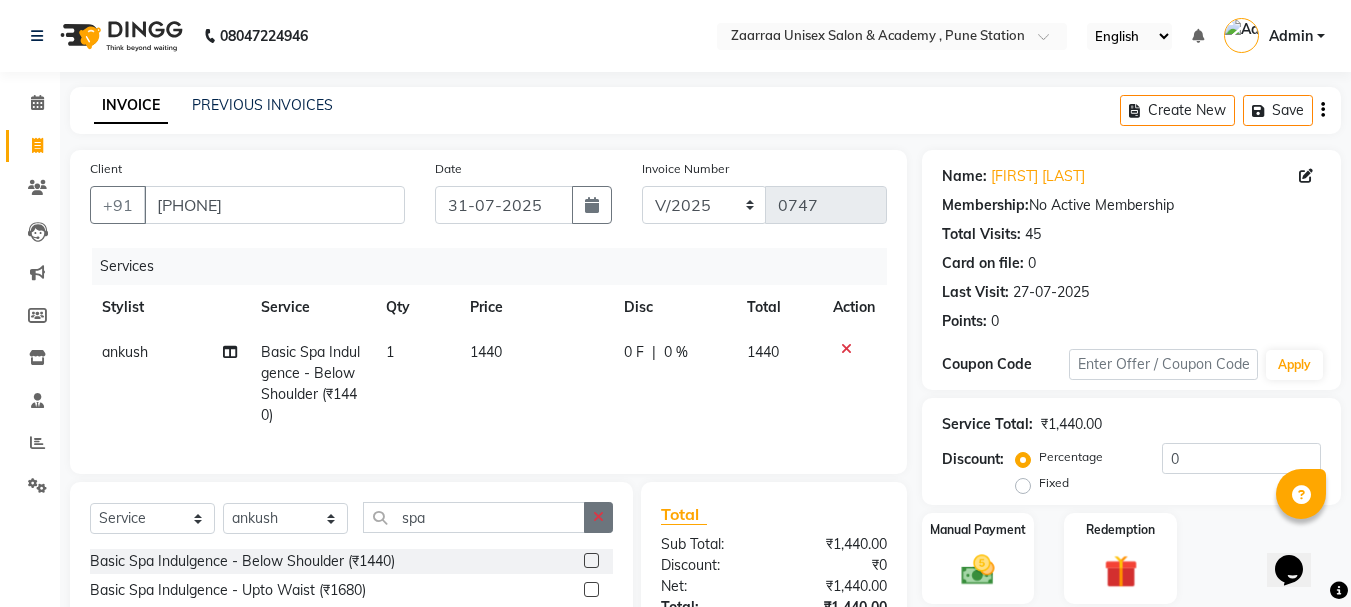 checkbox on "false" 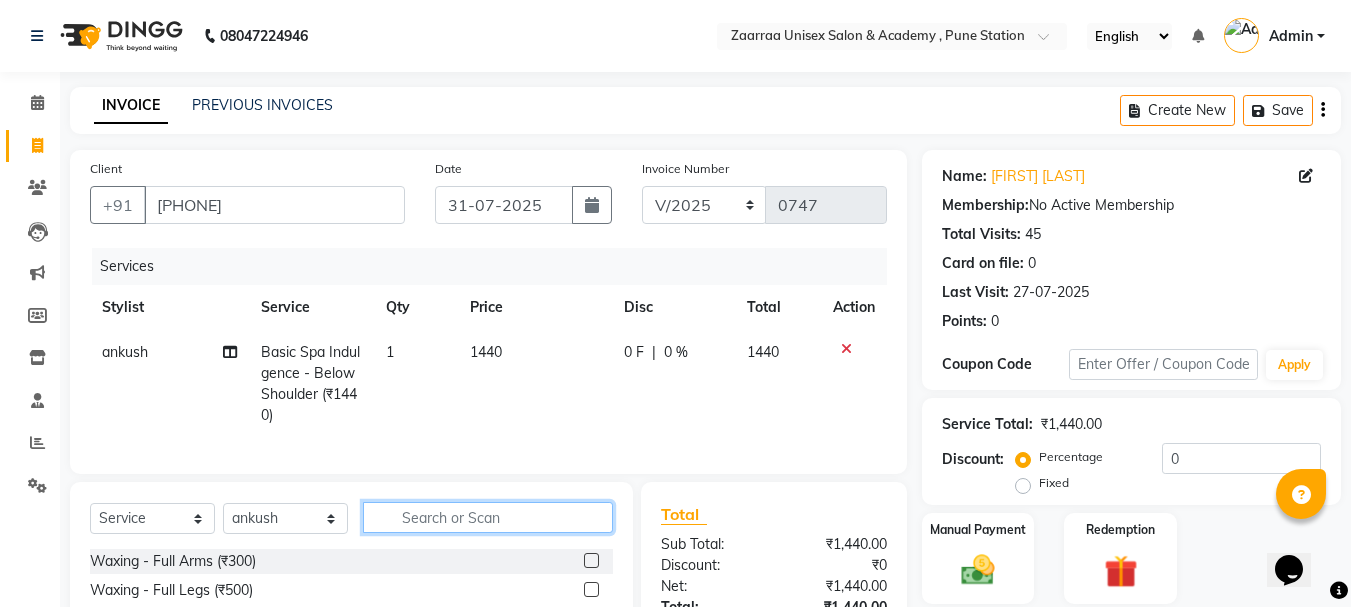 click 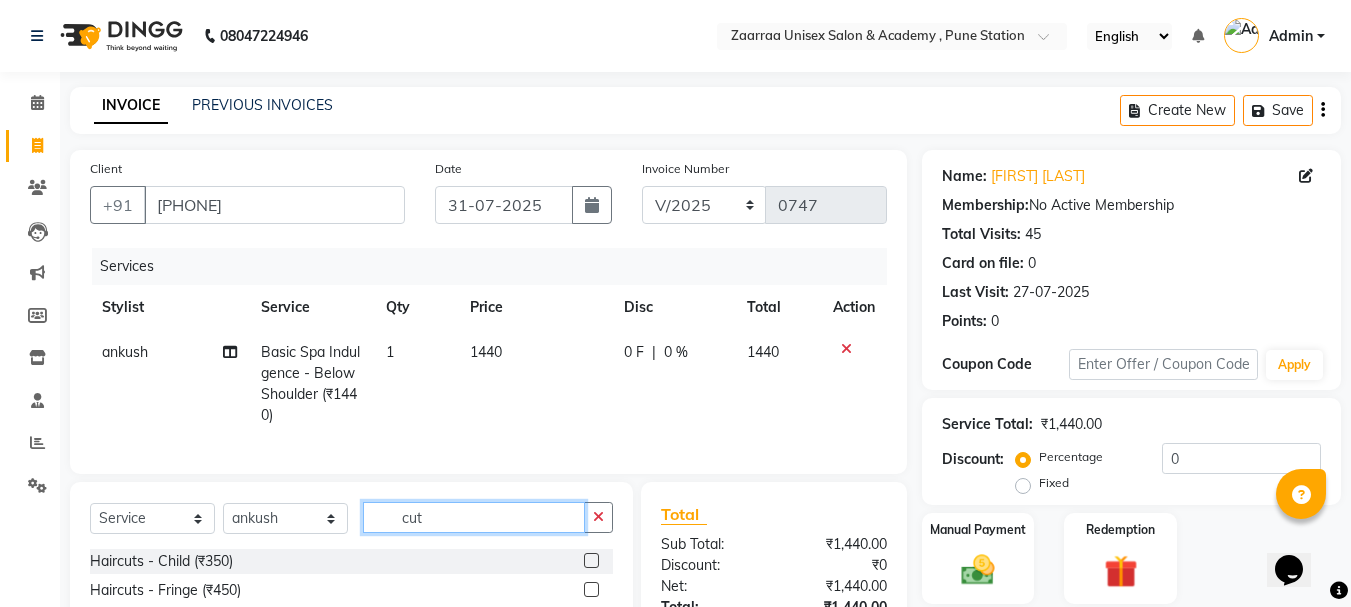 scroll, scrollTop: 215, scrollLeft: 0, axis: vertical 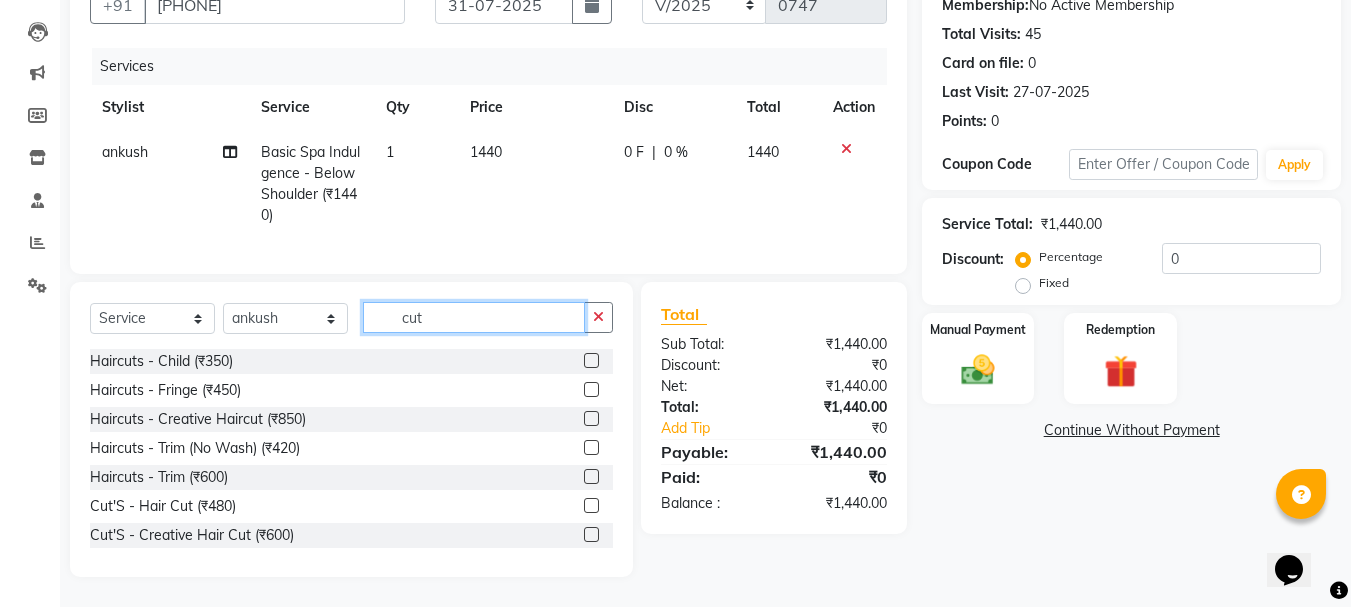 type on "cut" 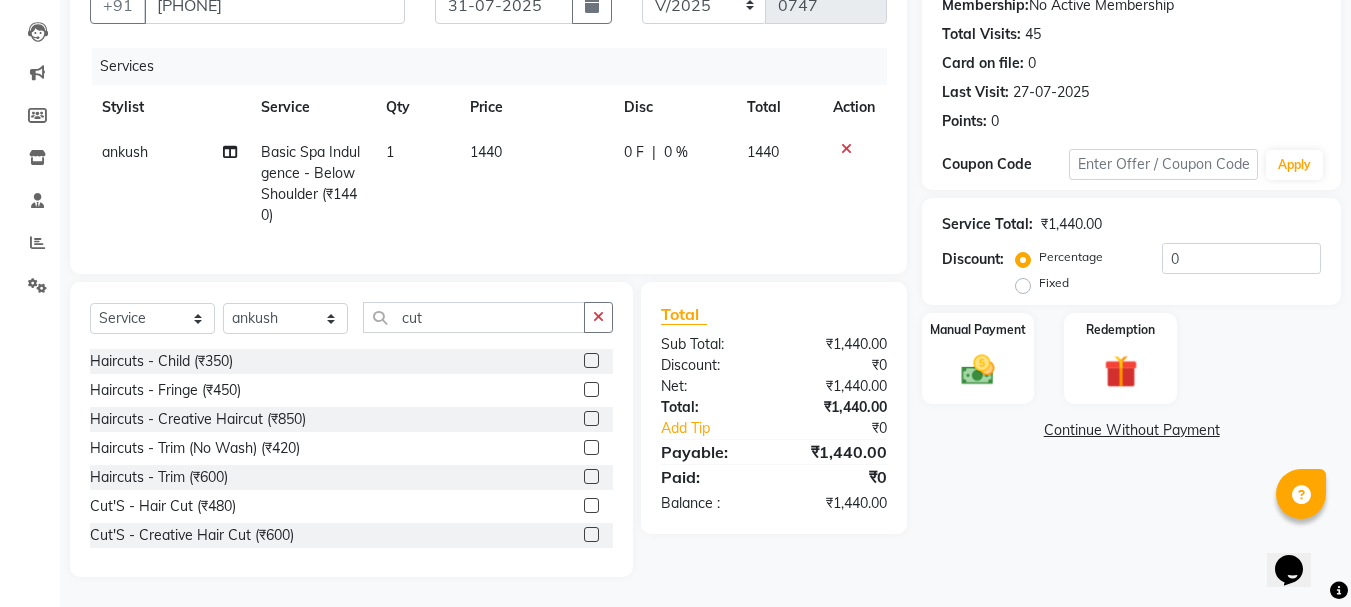 click 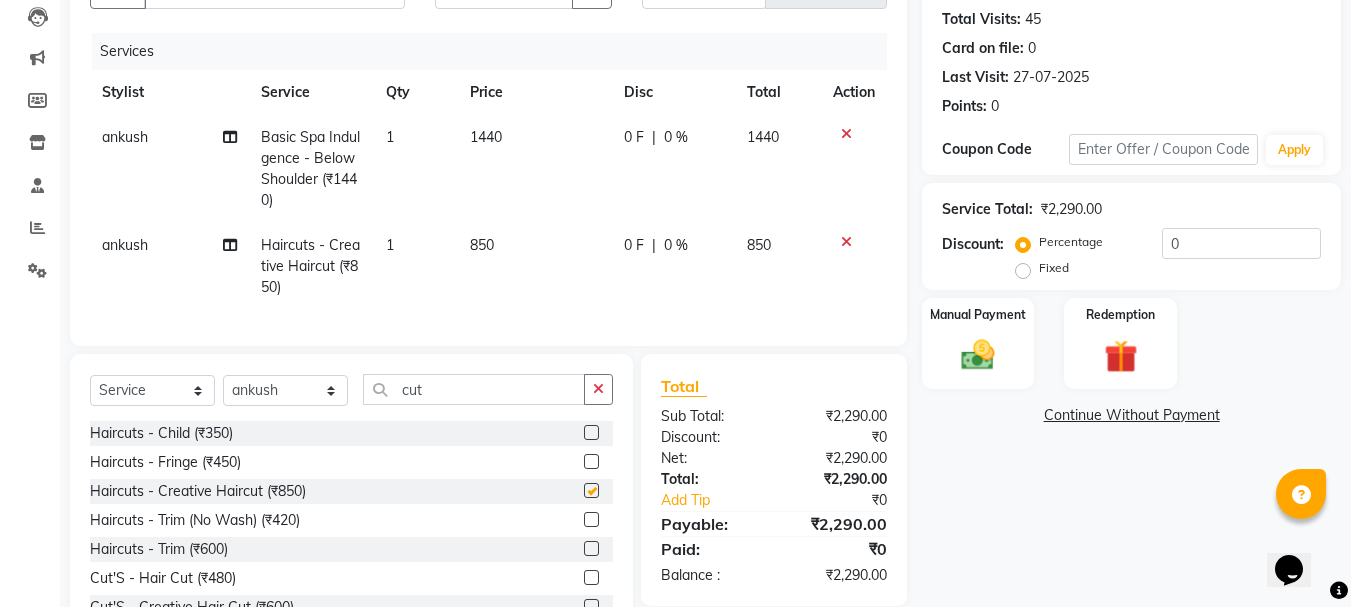 checkbox on "false" 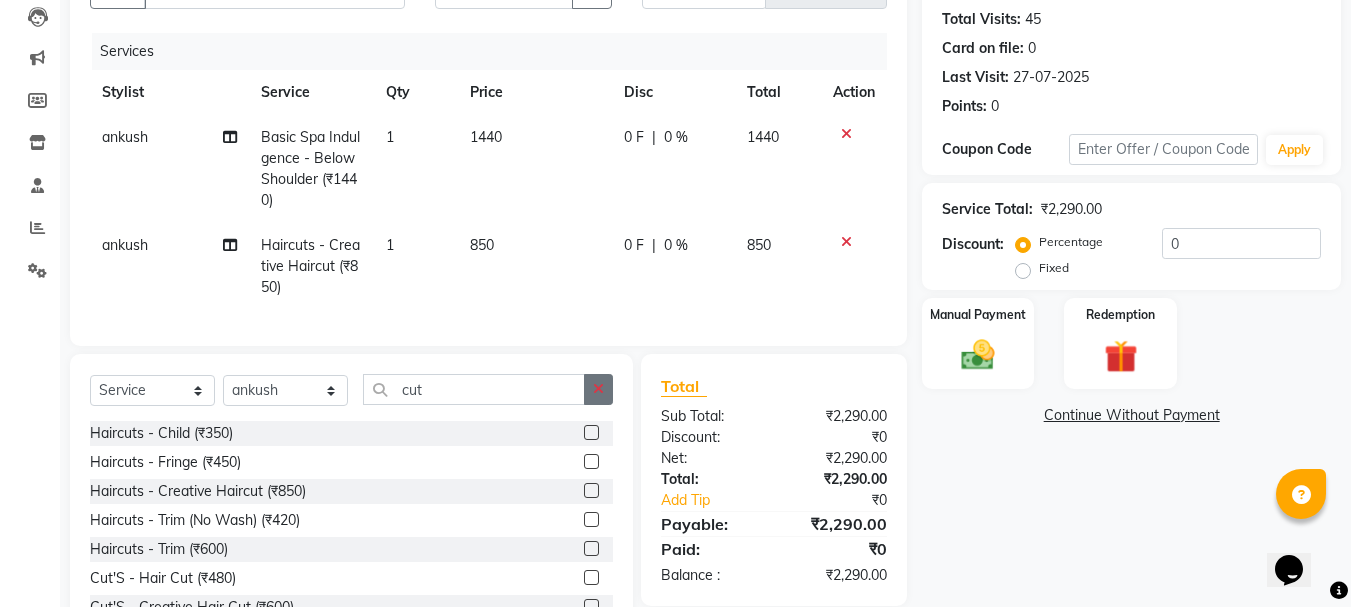 click 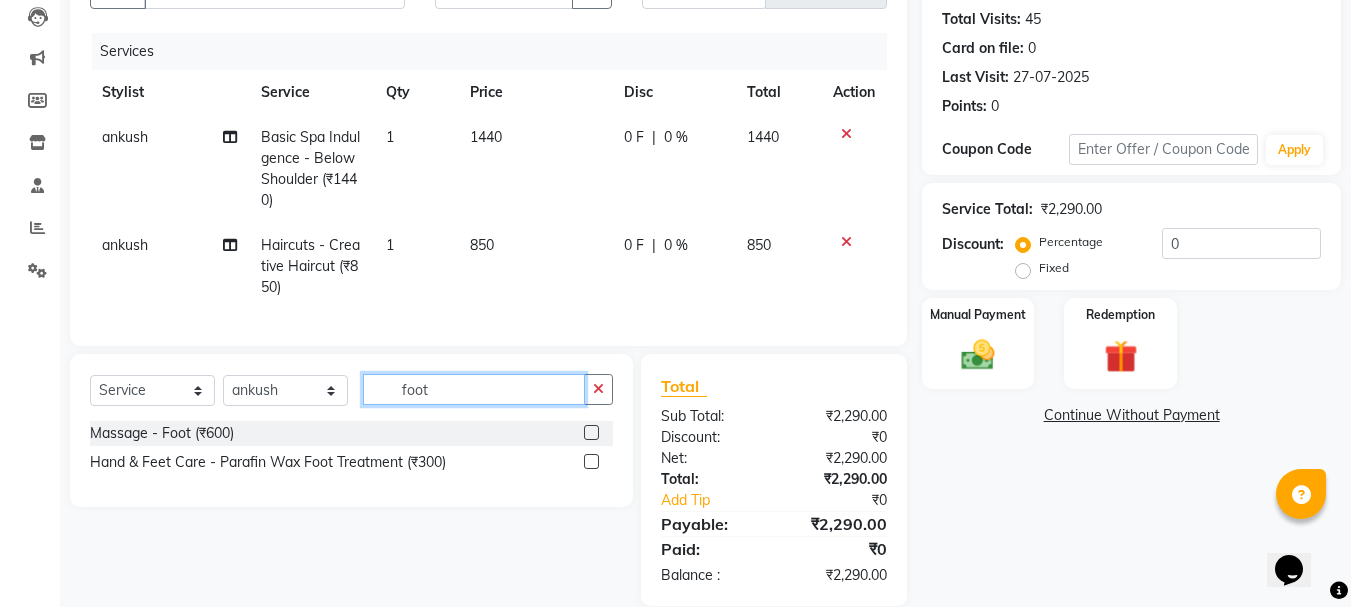 type on "foot" 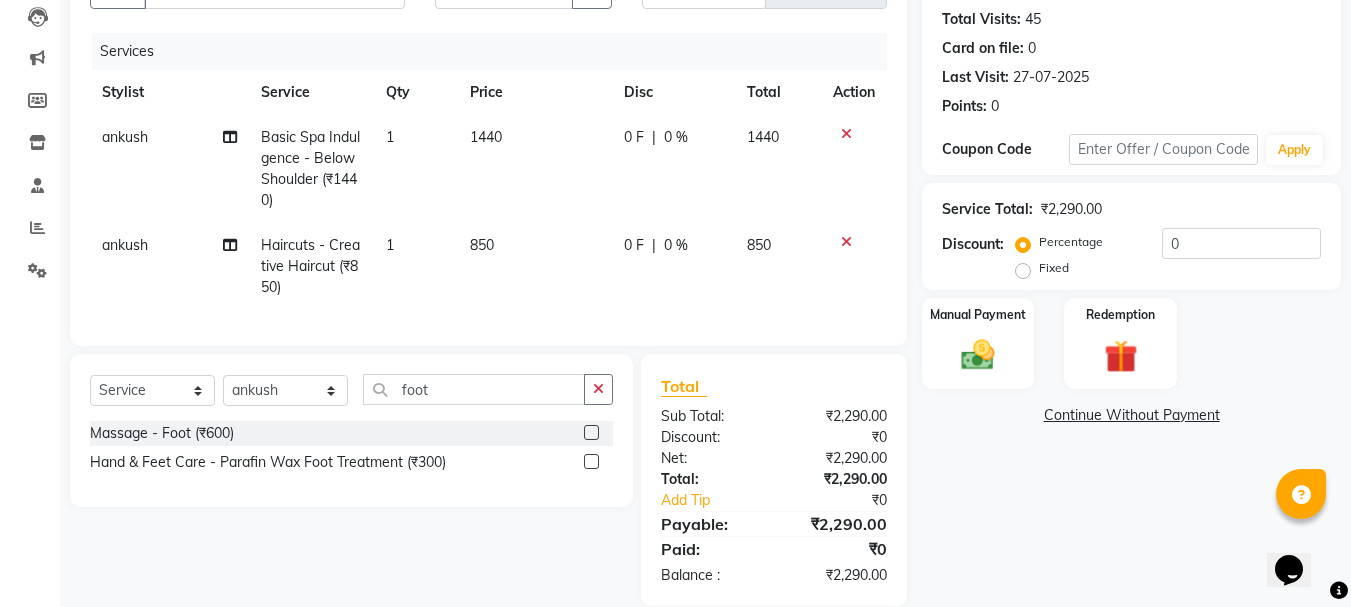 click 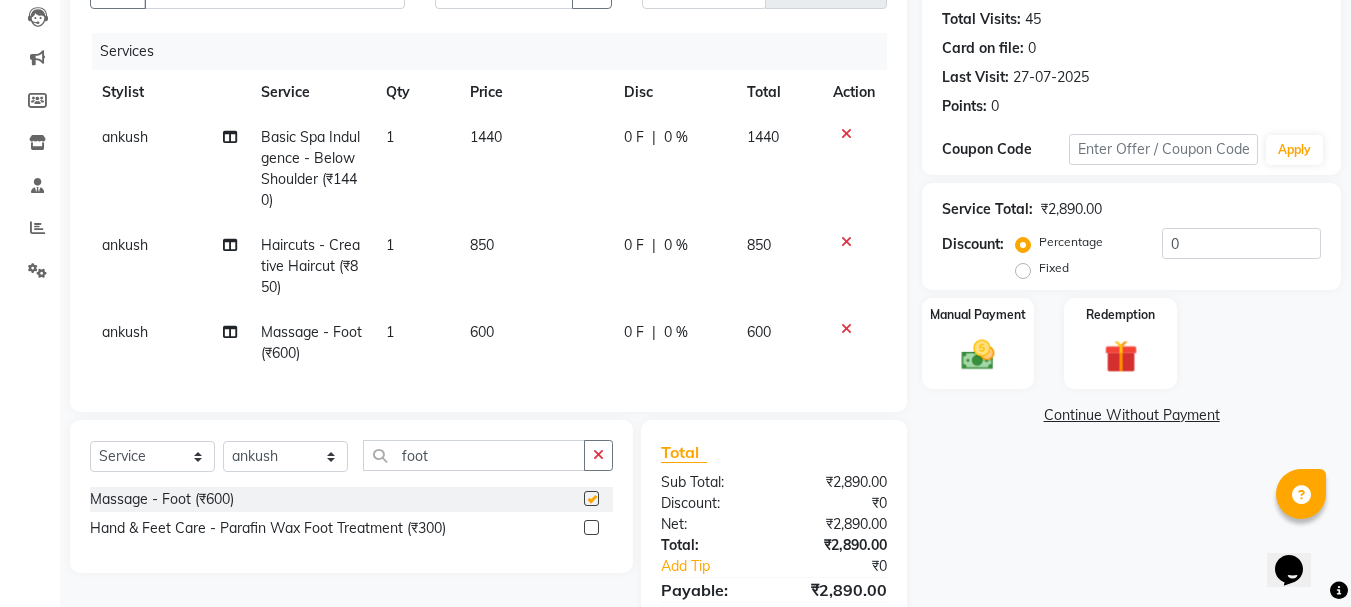 checkbox on "false" 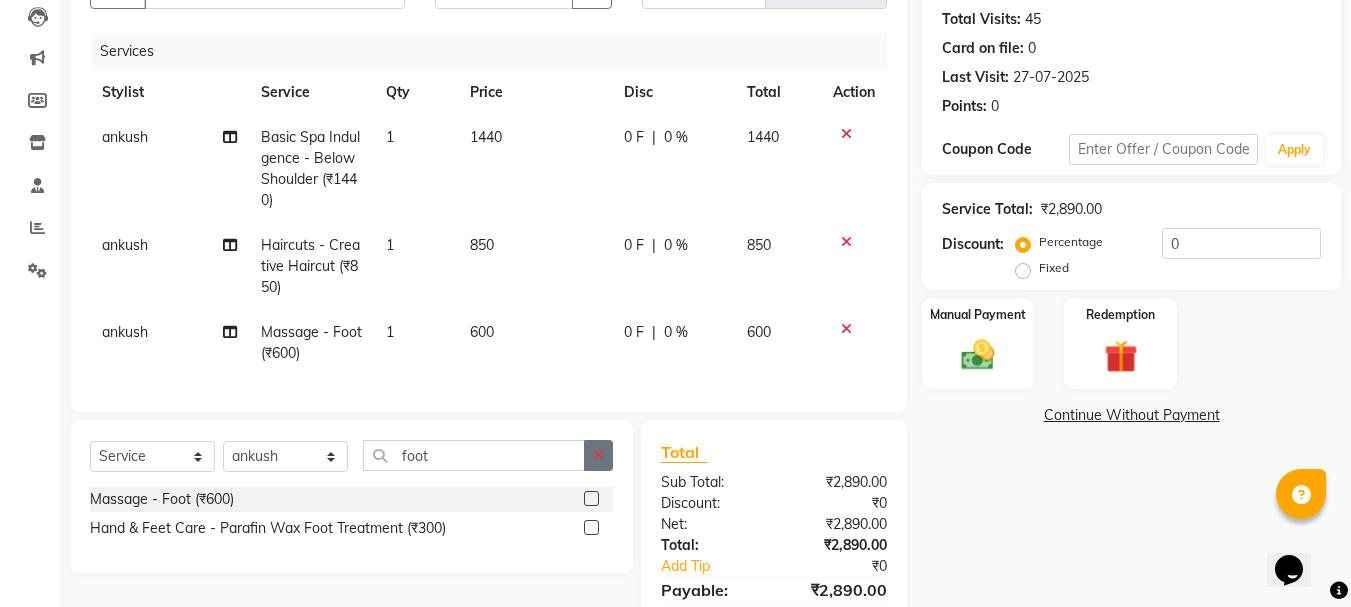 click 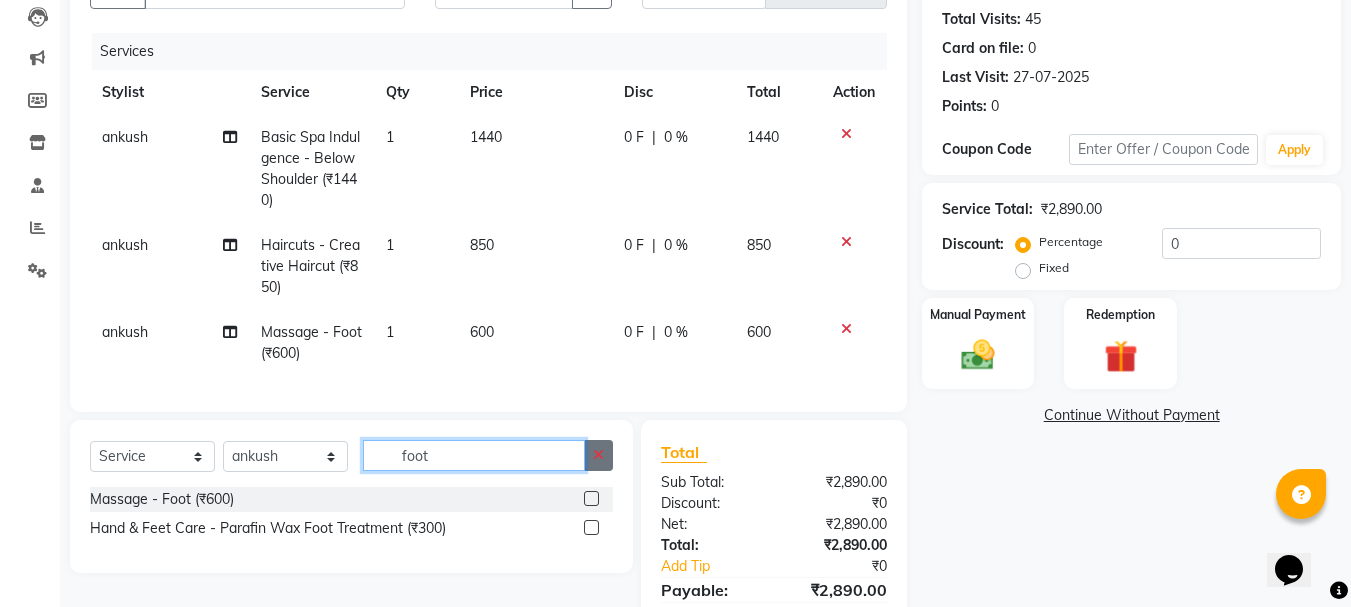 type 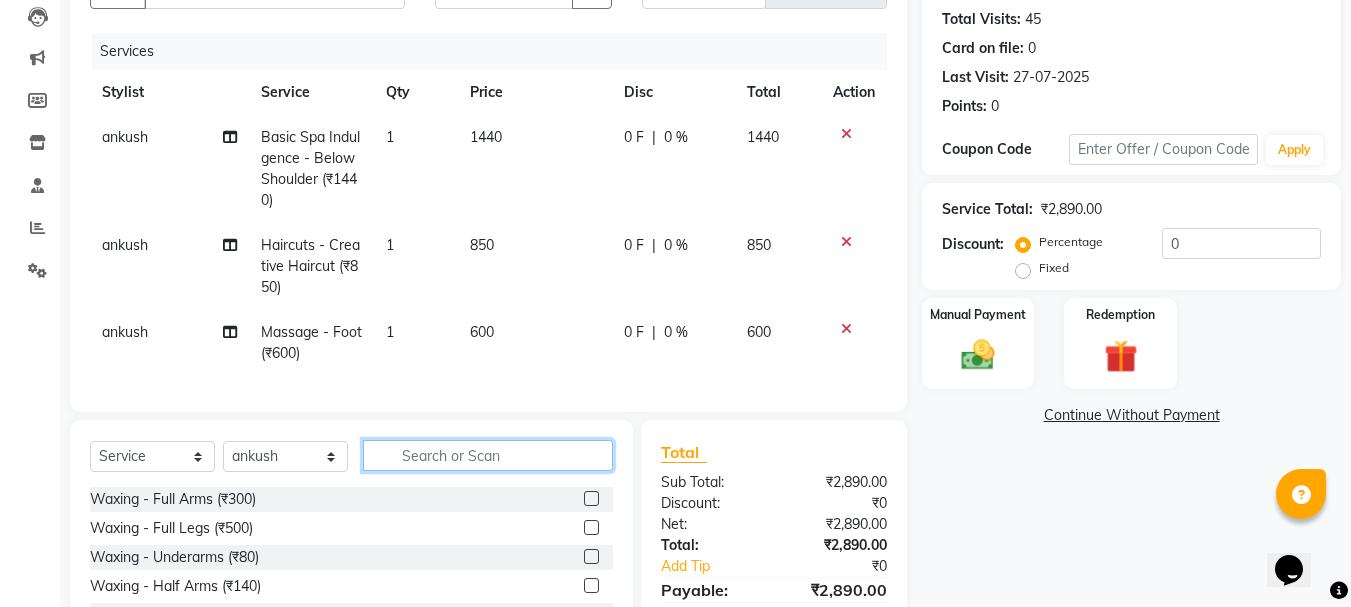 click 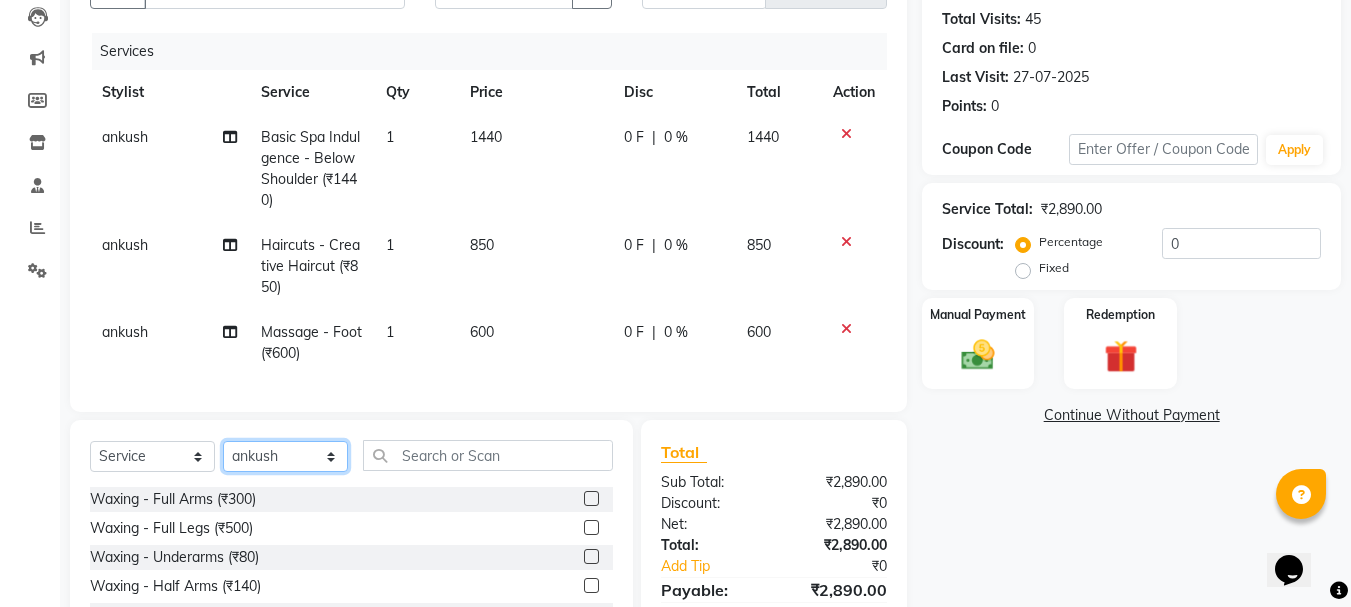 click on "Select Stylist [FIRST]  [FIRST] [FIRST] [FIRST]" 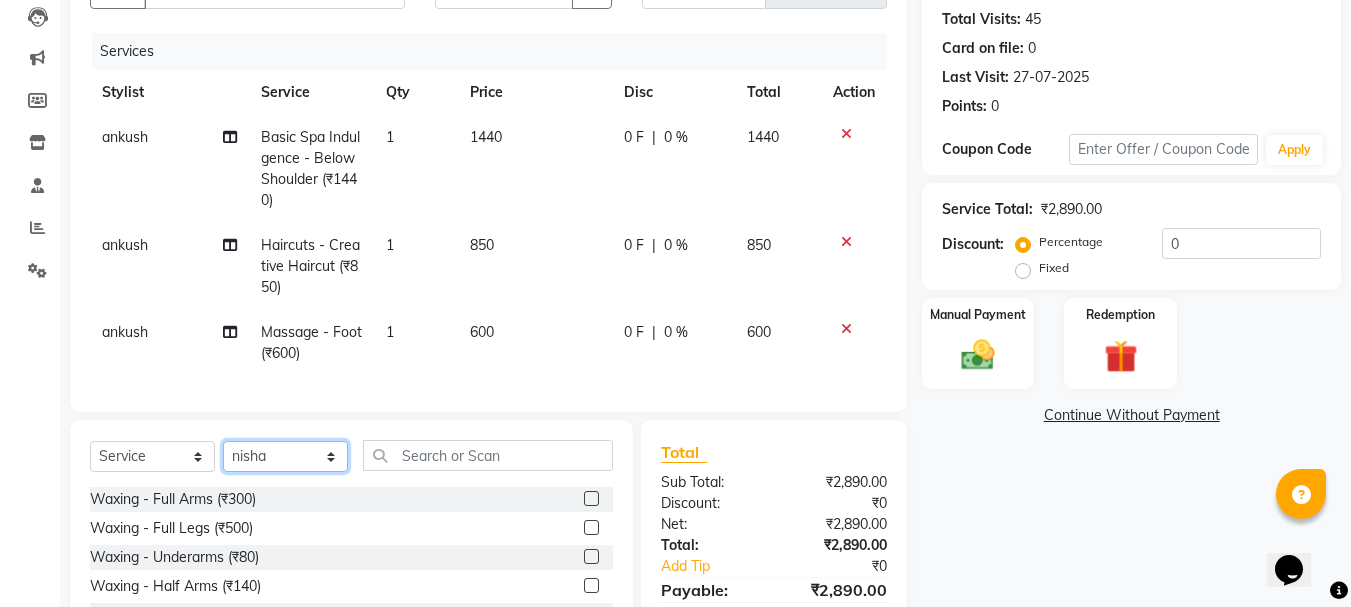 click on "Select Stylist [FIRST]  [FIRST] [FIRST] [FIRST]" 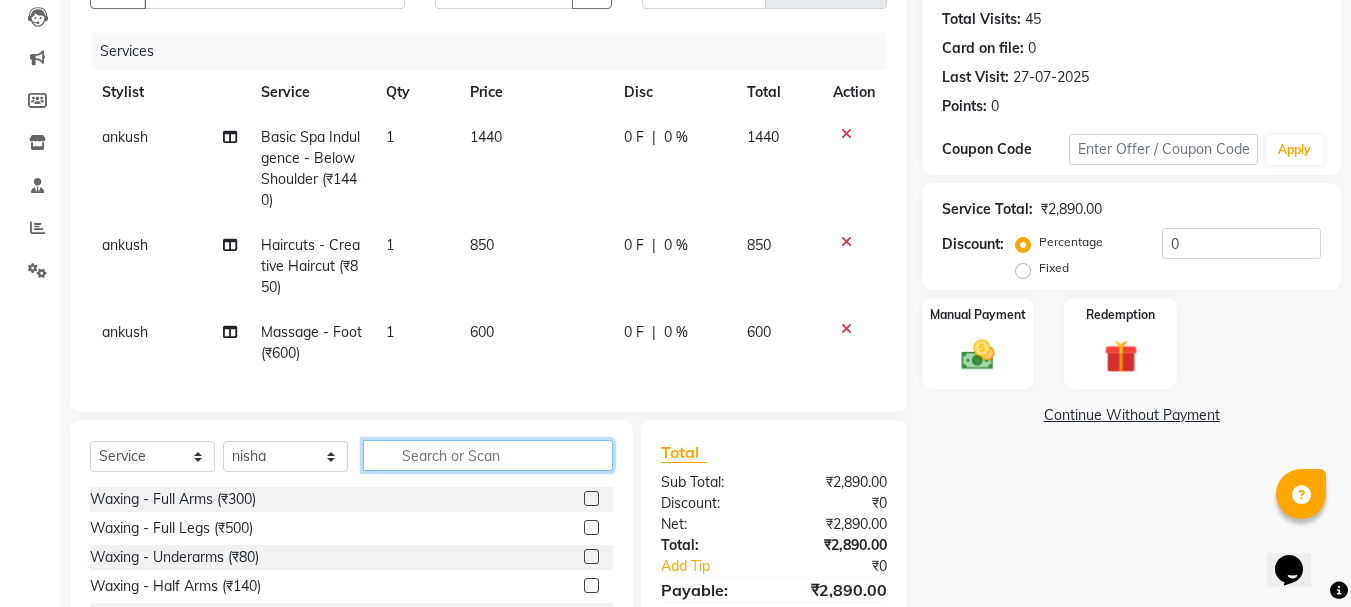 click 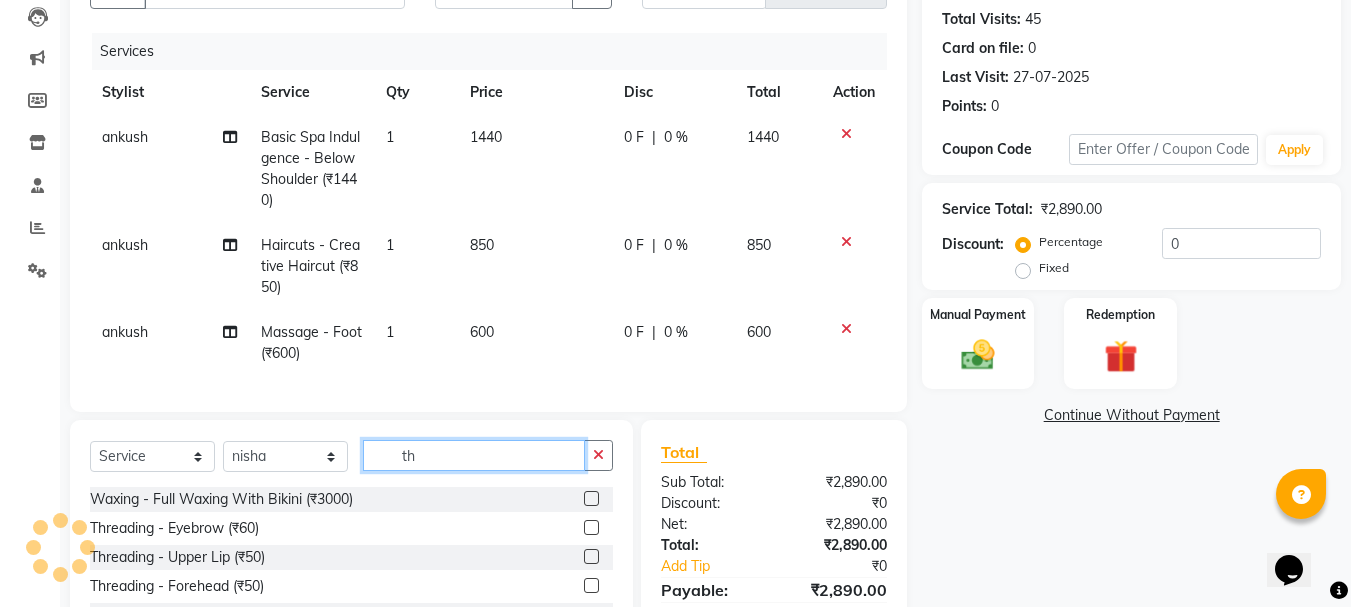 type on "th" 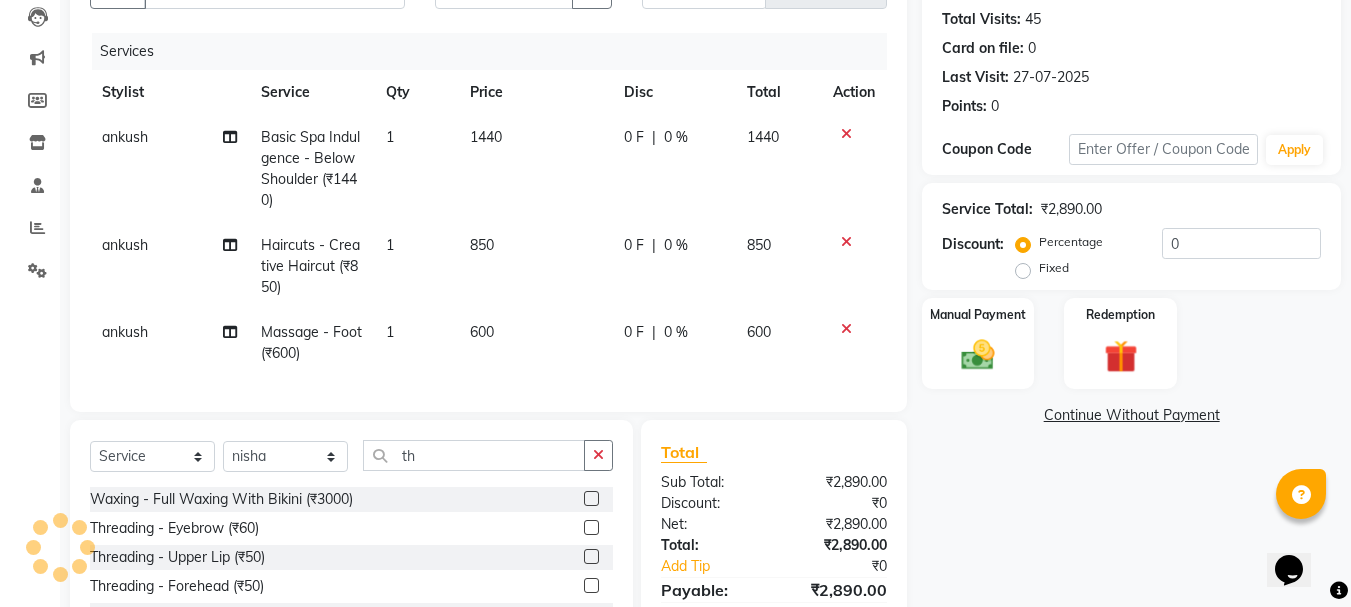 click 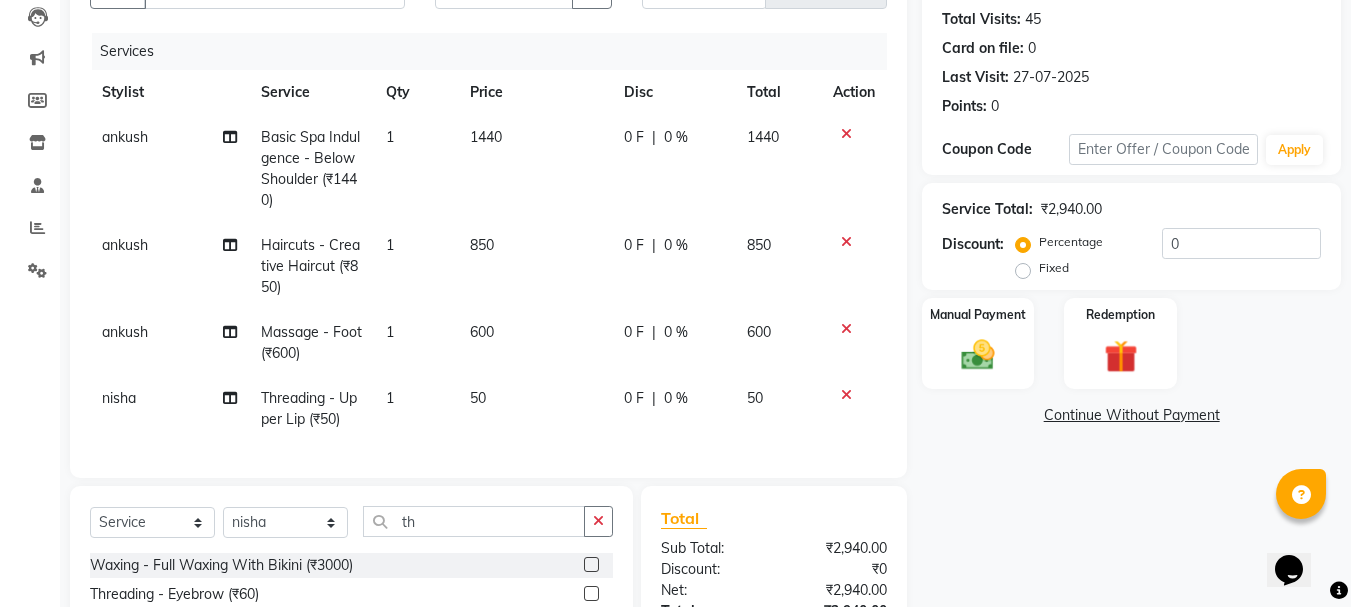 checkbox on "false" 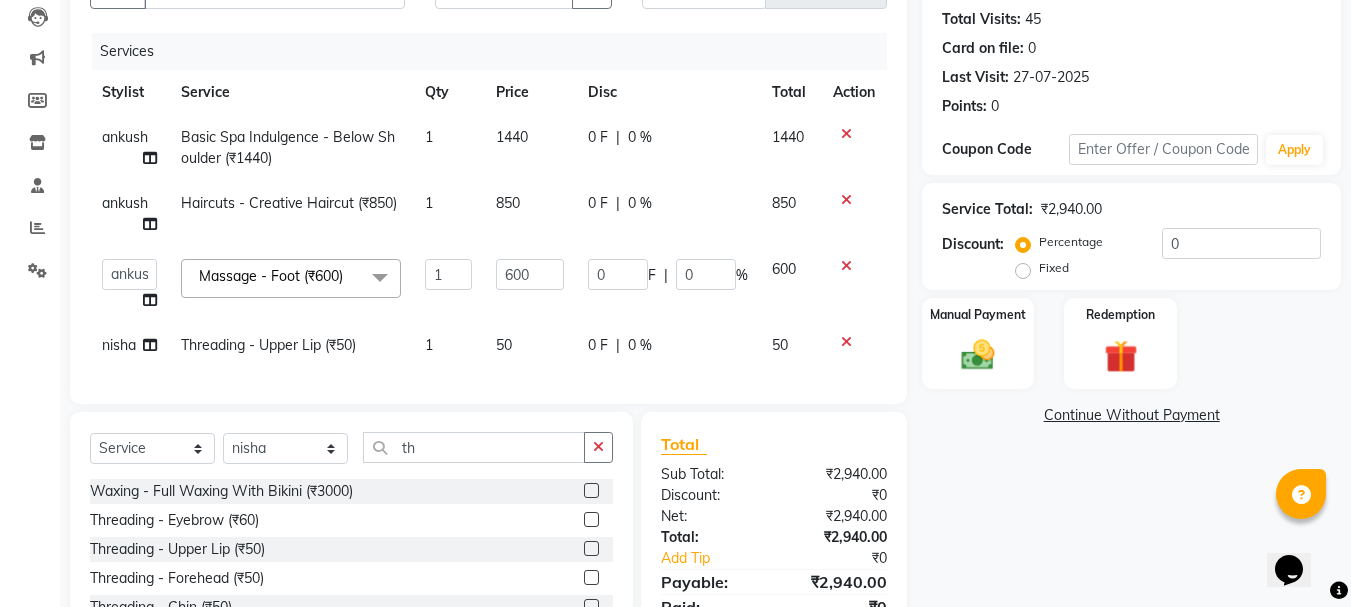 click on "850" 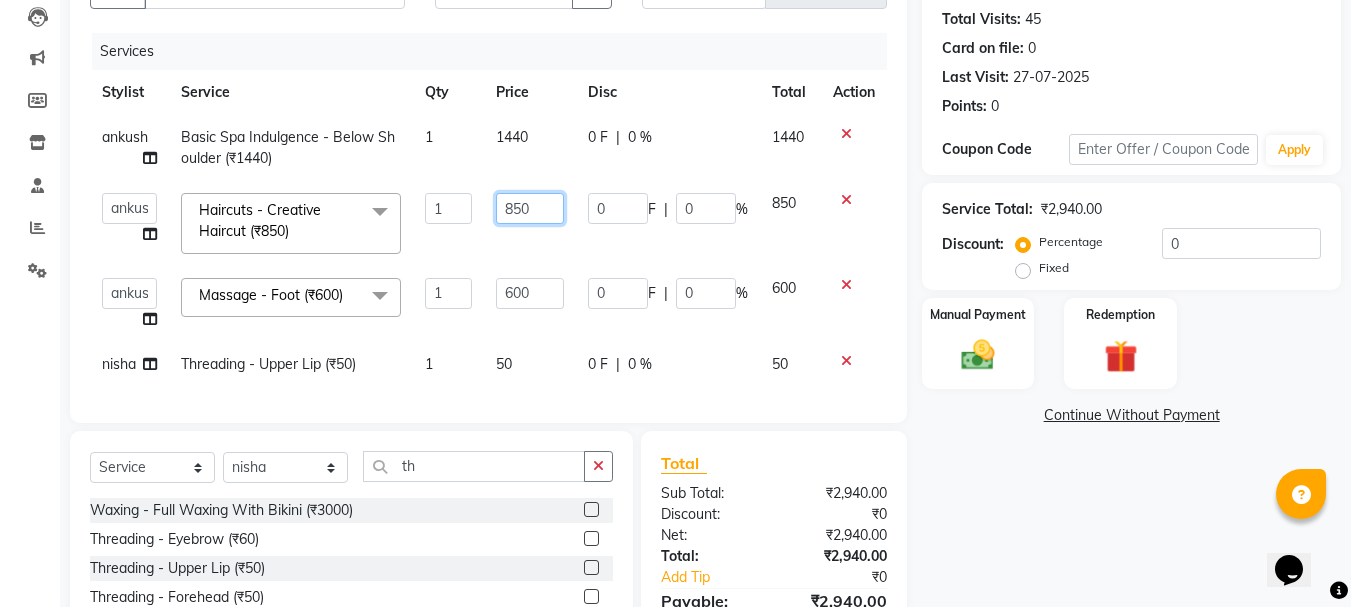 click on "850" 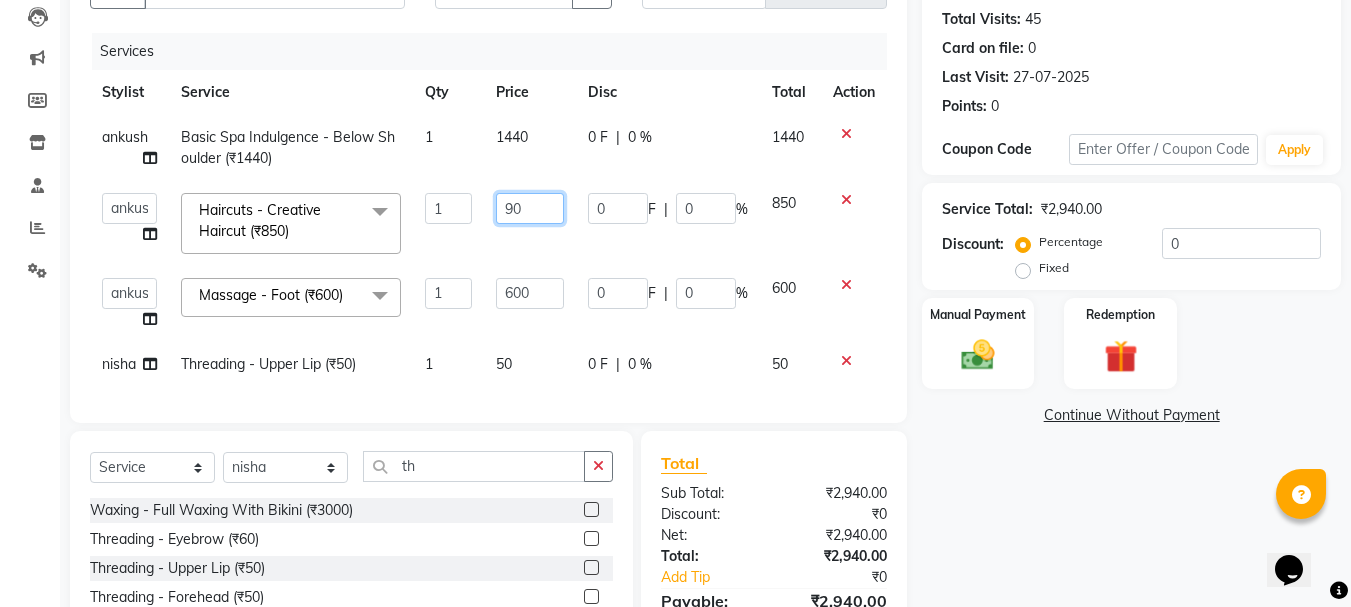 type on "900" 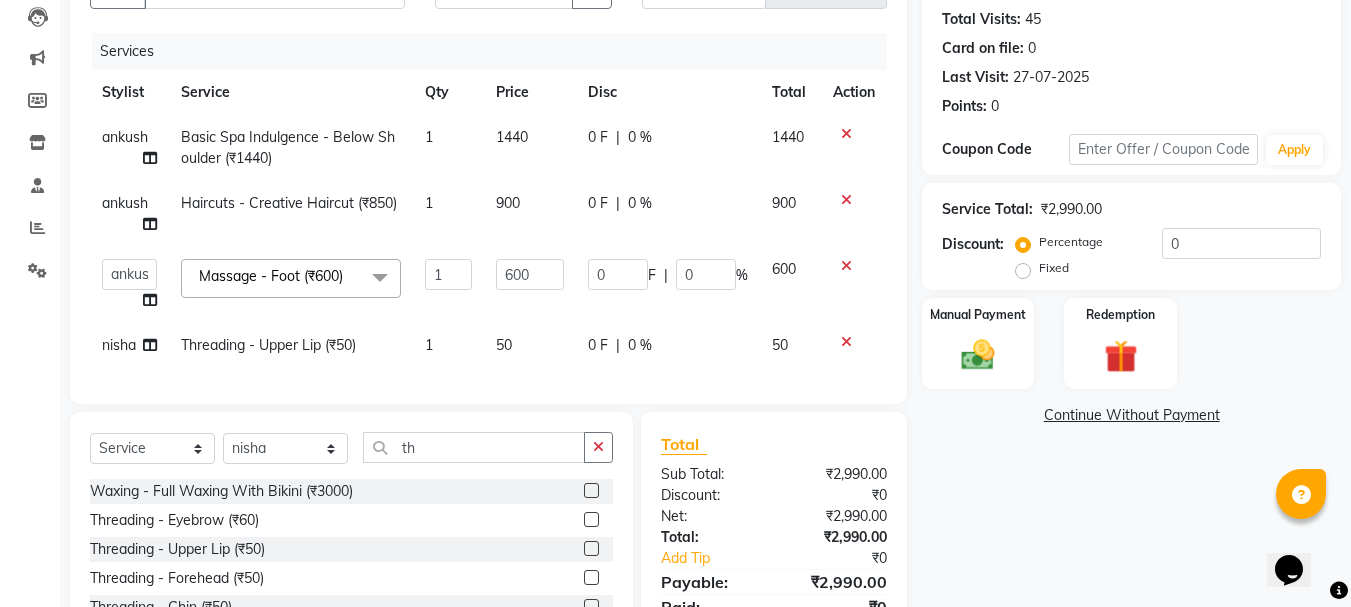 click on "1440" 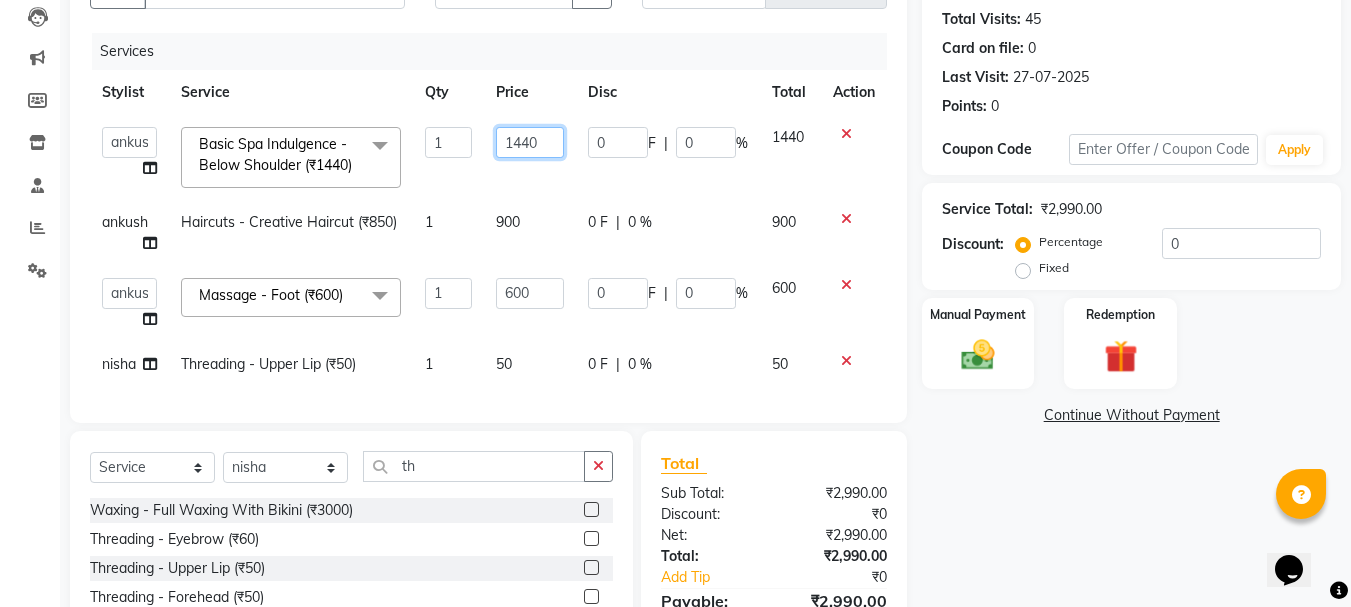 drag, startPoint x: 565, startPoint y: 138, endPoint x: 541, endPoint y: 137, distance: 24.020824 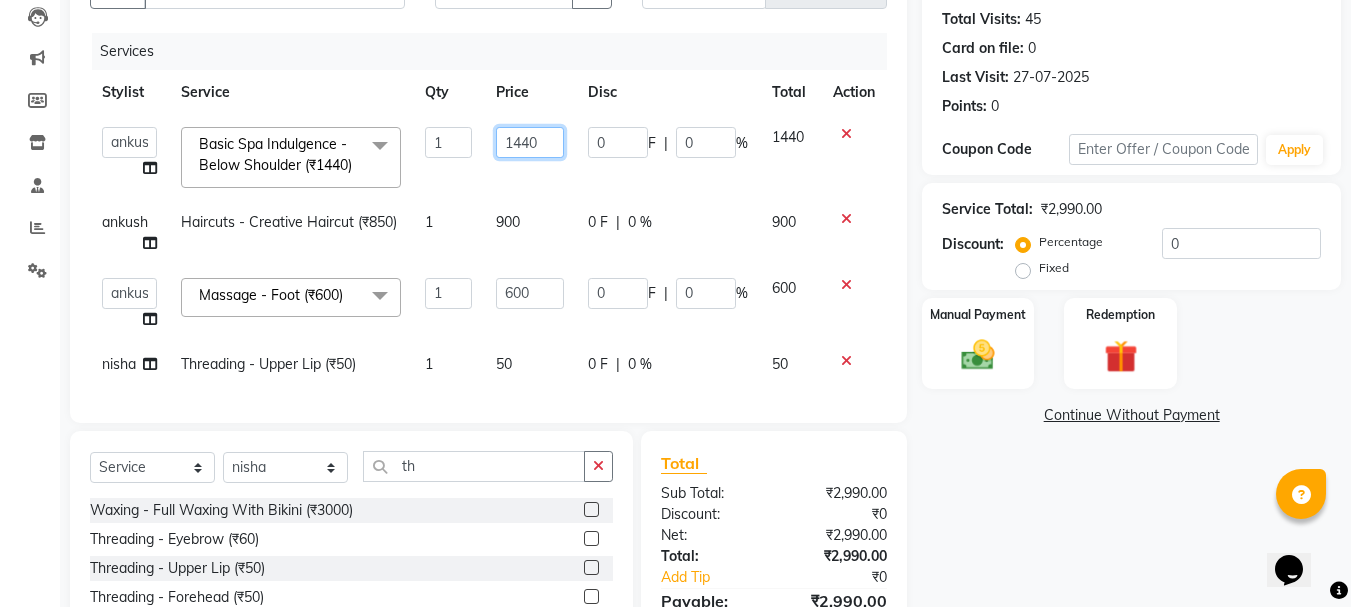 click on "1440" 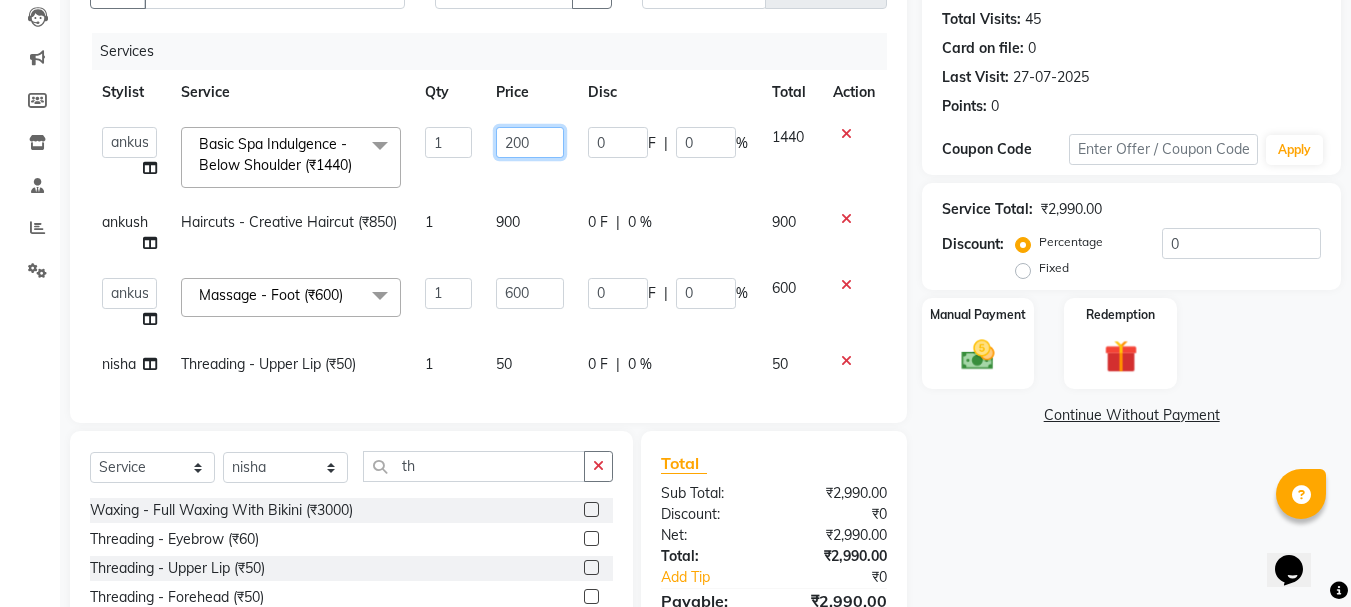 type on "2000" 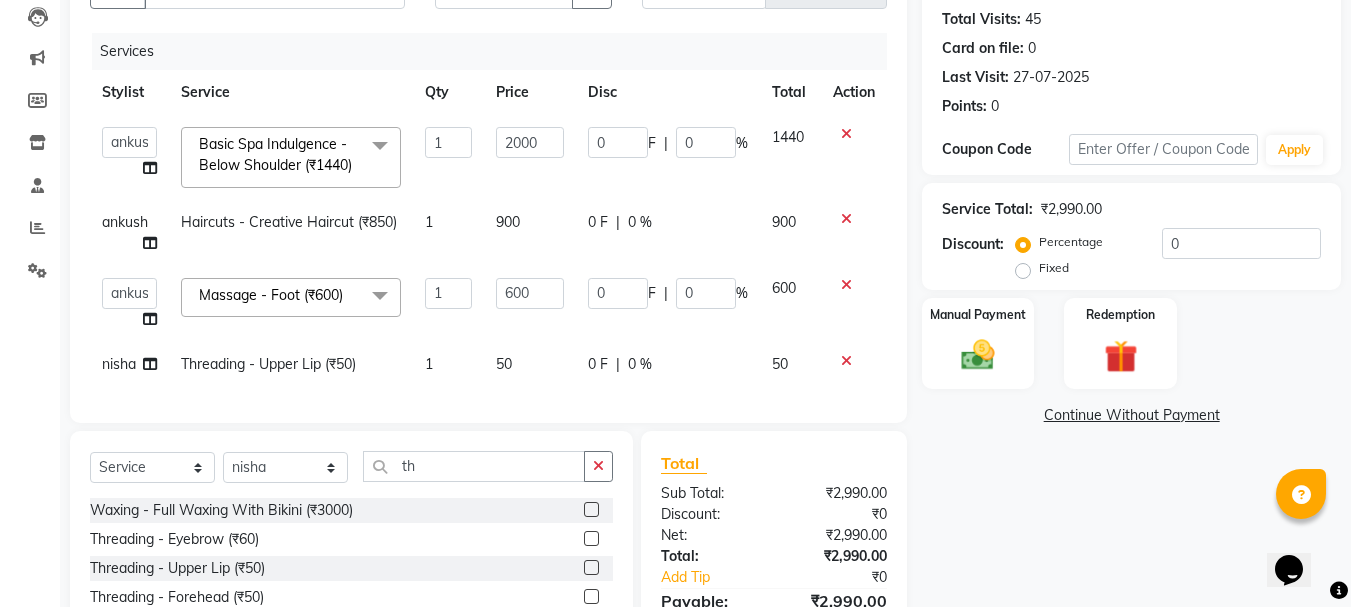 click on "Name: [FIRST] [LAST] Membership:  No Active Membership  Total Visits:  45 Card on file:  0 Last Visit:   27-07-2025 Points:   0  Coupon Code Apply Service Total:  ₹2,990.00  Discount:  Percentage   Fixed  0 Manual Payment Redemption  Continue Without Payment" 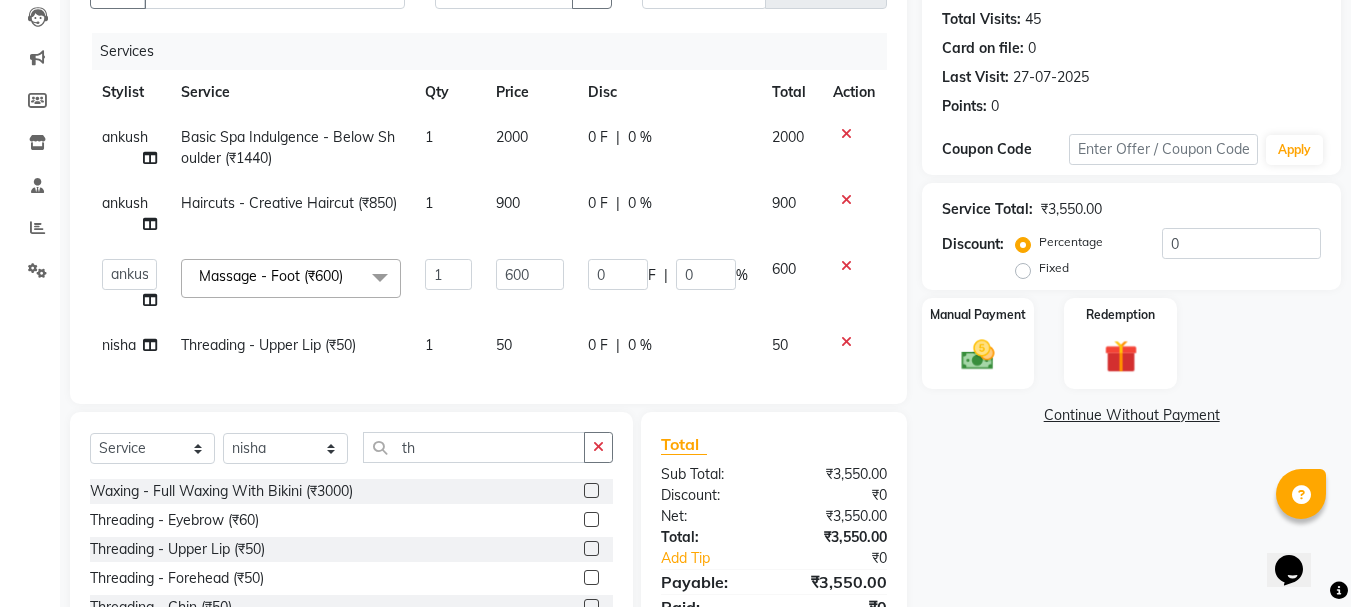 click on "2000" 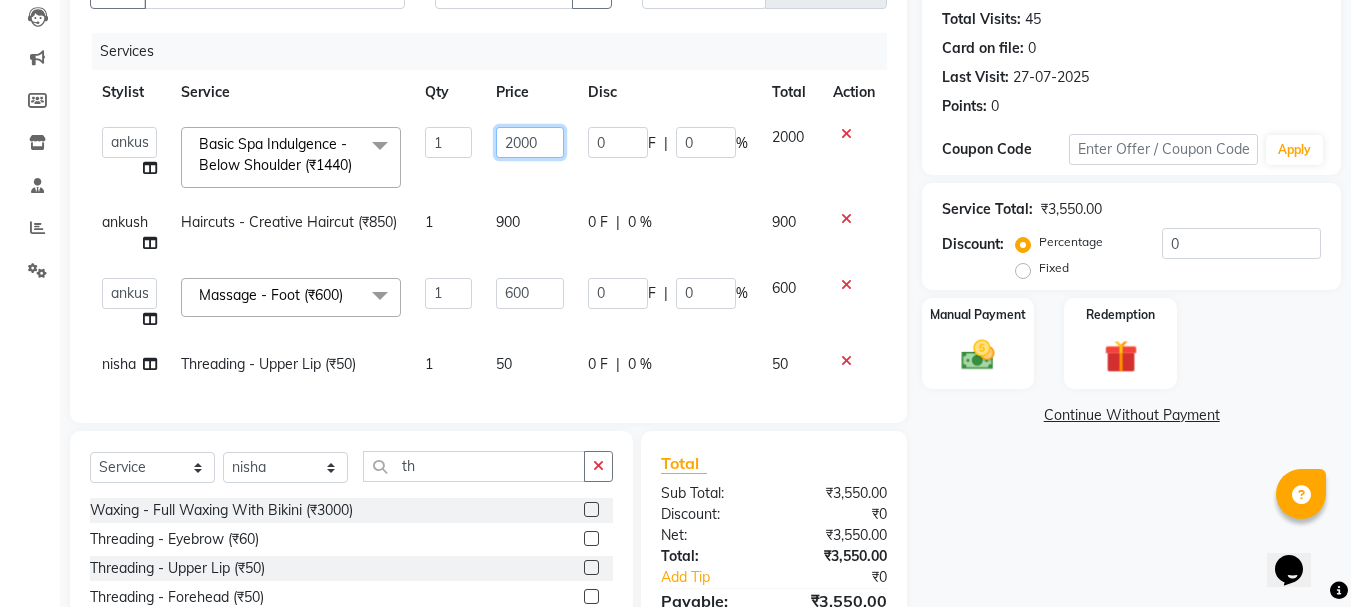 click on "2000" 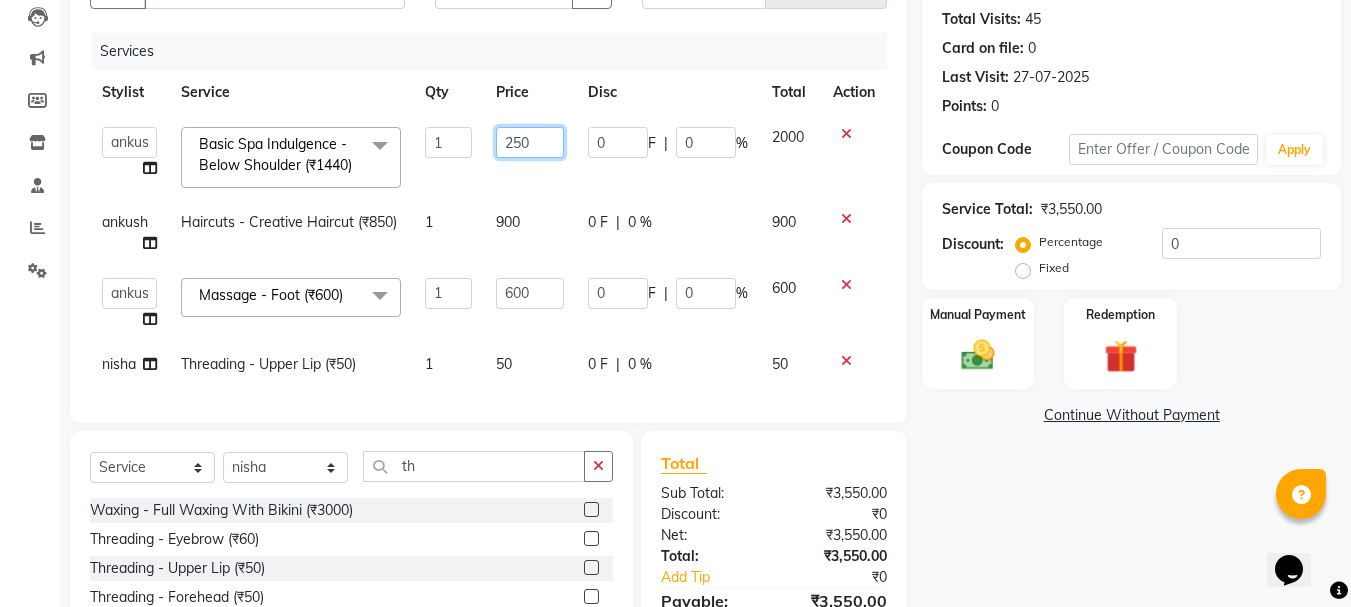 type on "2500" 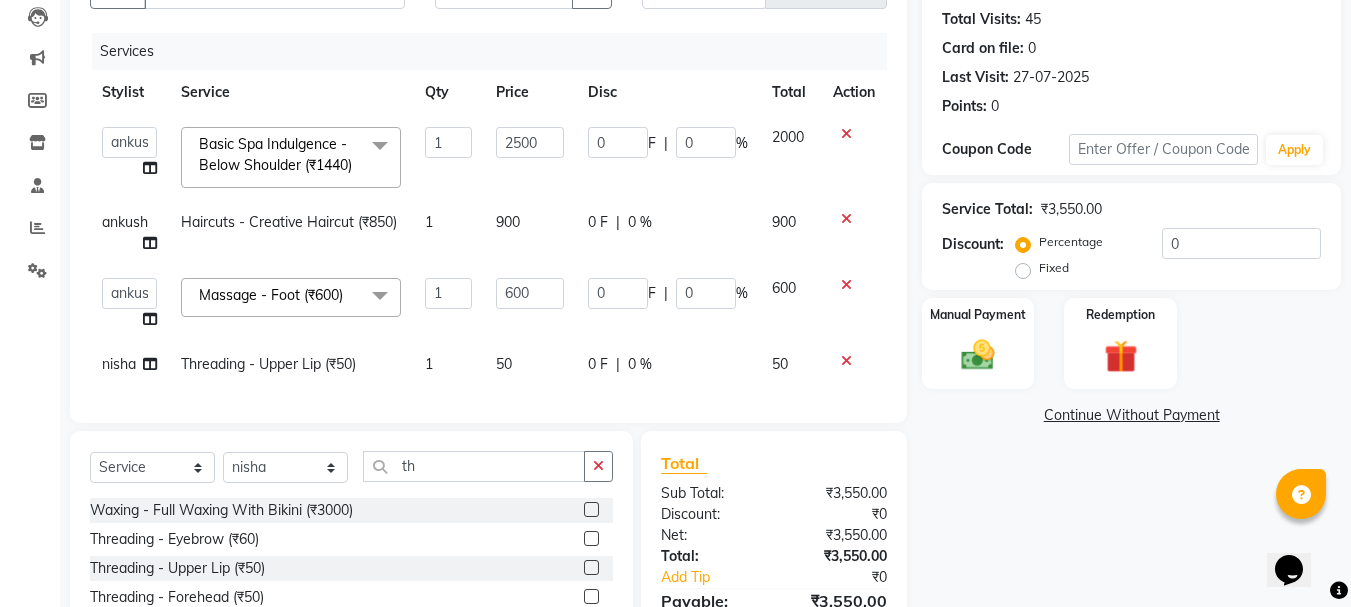click on "Name: [FIRST] [LAST] Membership:  No Active Membership  Total Visits:  45 Card on file:  0 Last Visit:   27-07-2025 Points:   0  Coupon Code Apply Service Total:  ₹3,550.00  Discount:  Percentage   Fixed  0 Manual Payment Redemption  Continue Without Payment" 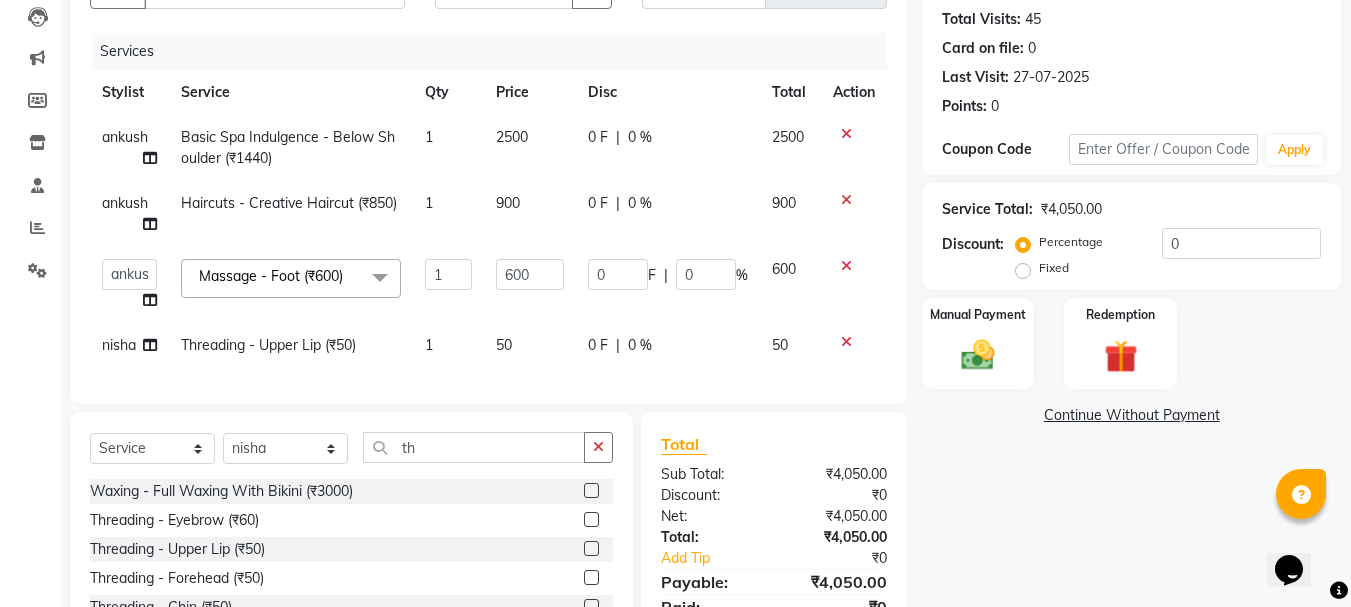 click on "900" 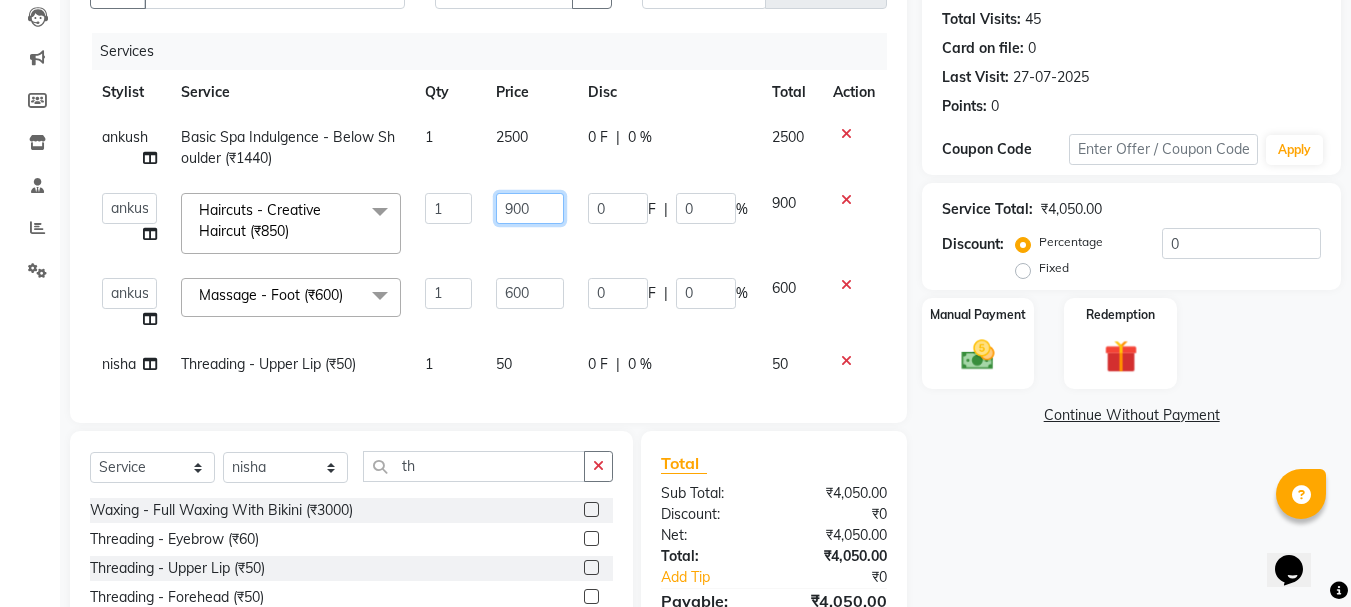 click on "900" 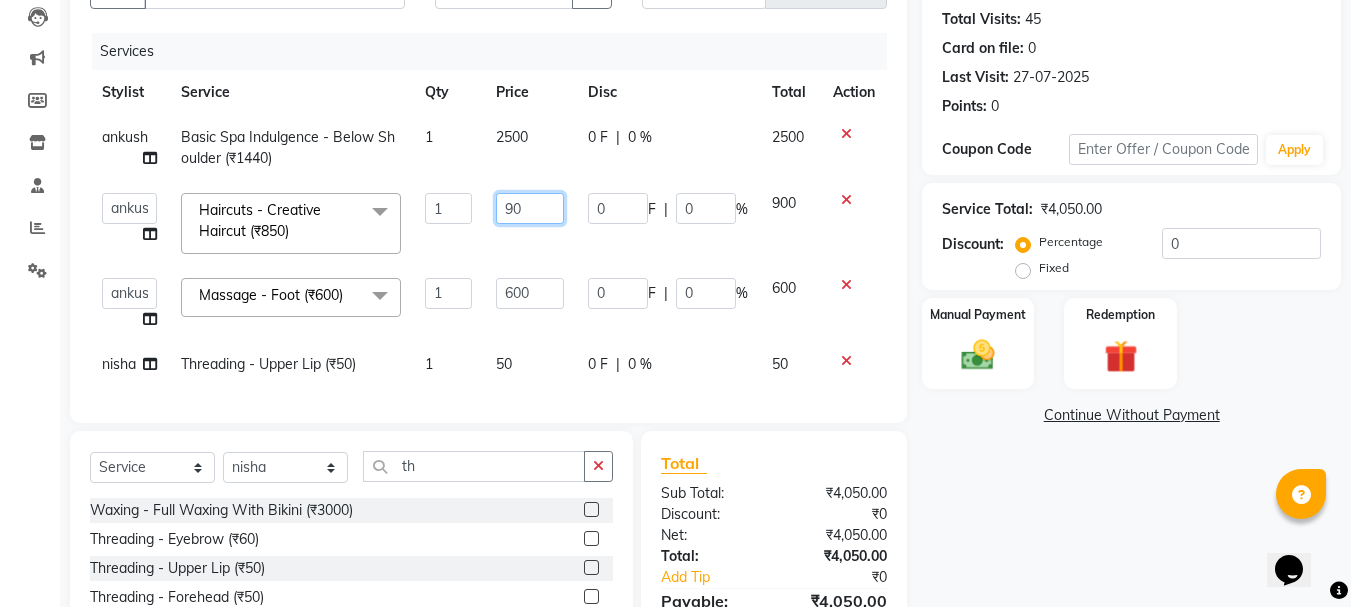 type on "9" 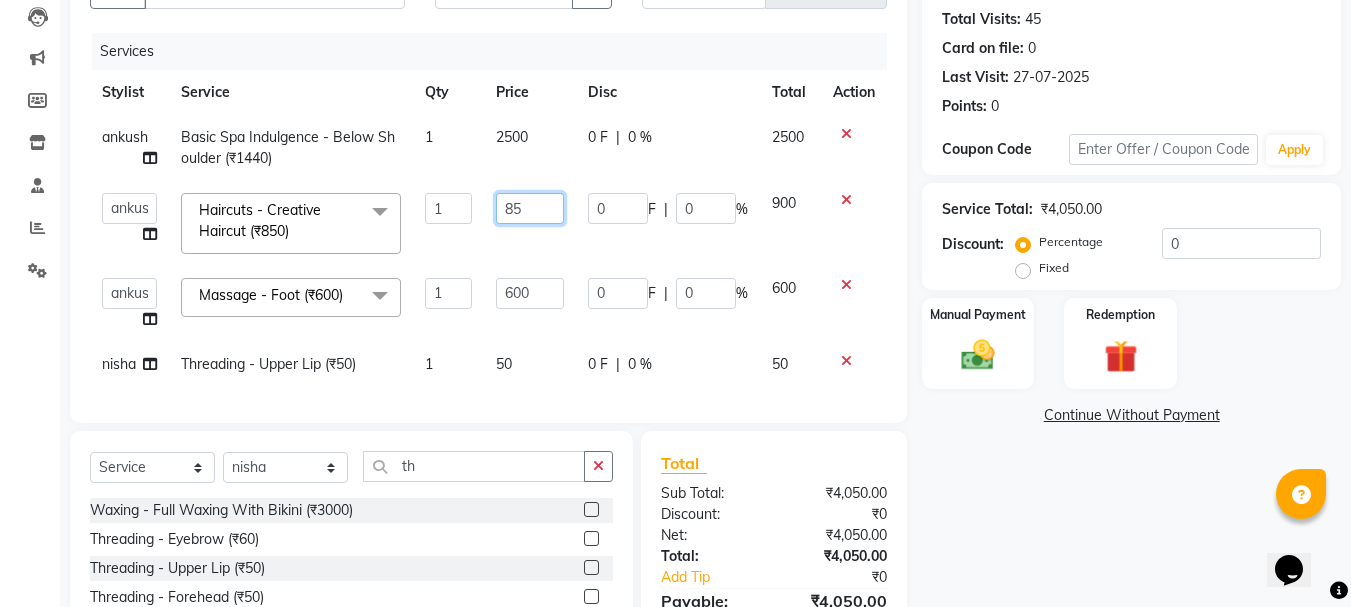 type on "850" 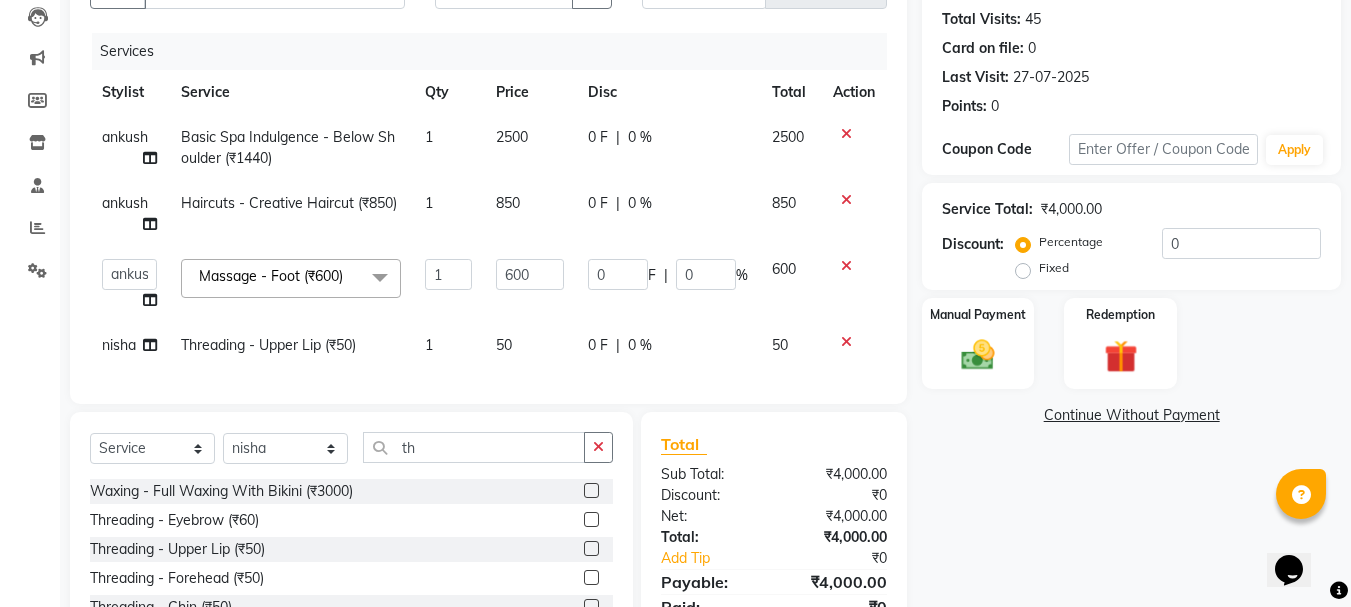 click on "Name: [FIRST] [LAST] Membership:  No Active Membership  Total Visits:  45 Card on file:  0 Last Visit:   27-07-2025 Points:   0  Coupon Code Apply Service Total:  ₹4,000.00  Discount:  Percentage   Fixed  0 Manual Payment Redemption  Continue Without Payment" 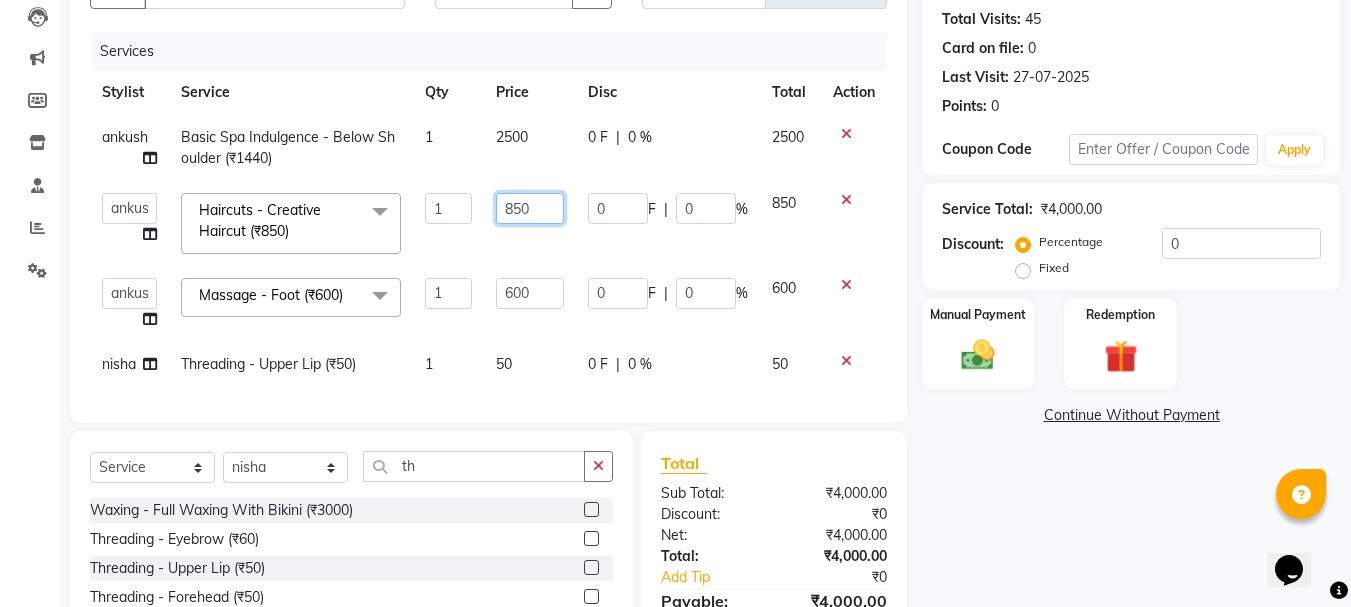 click on "850" 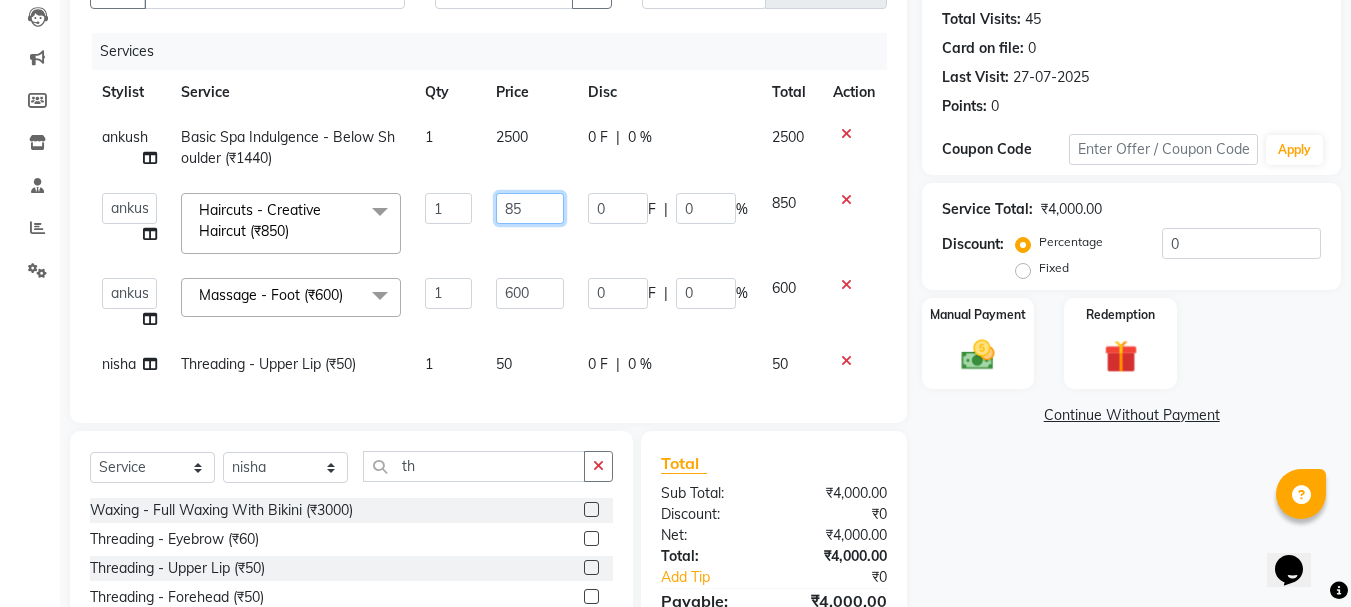 type on "8" 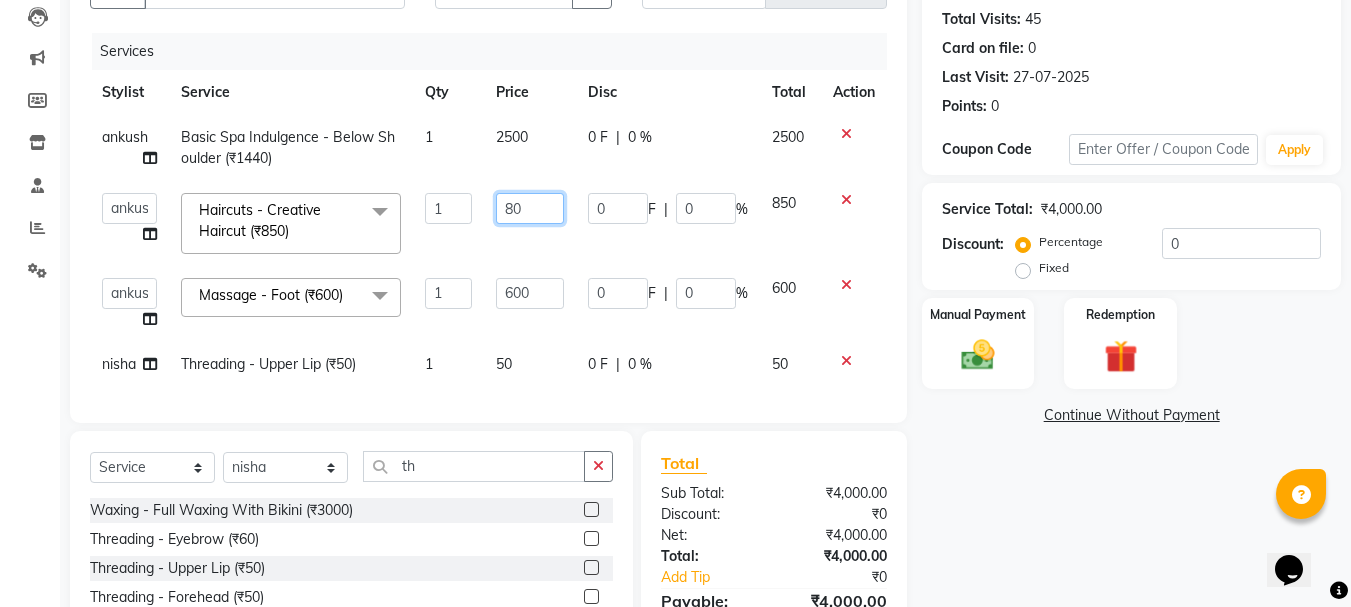 type on "800" 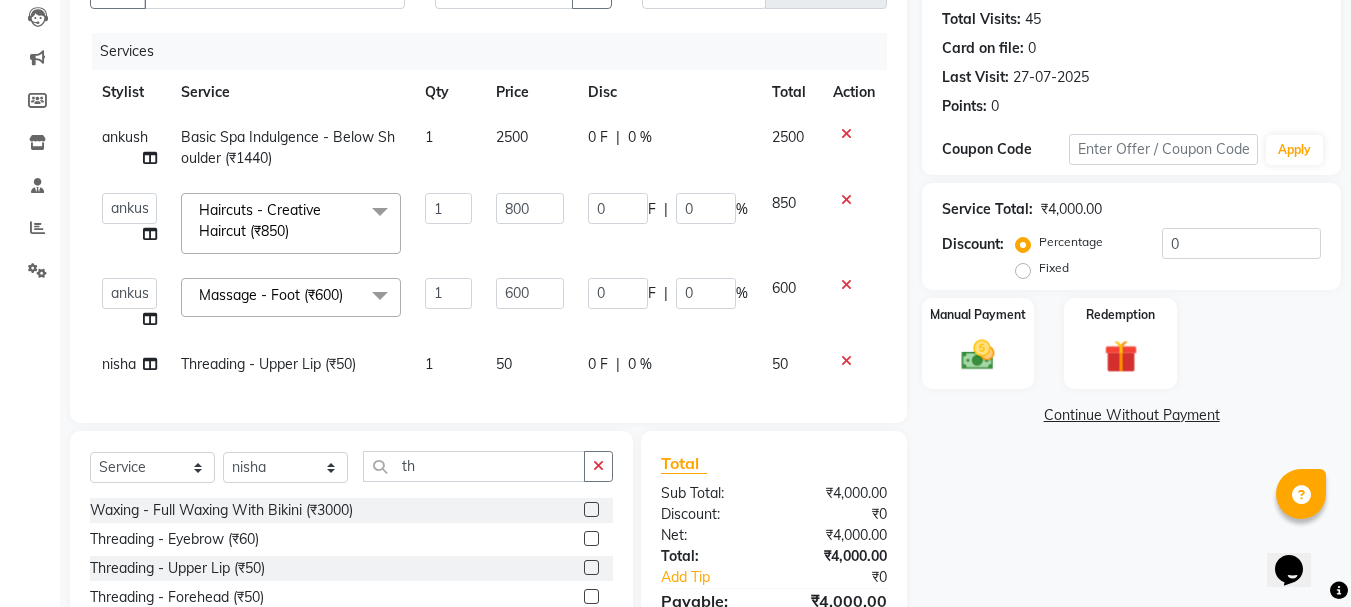 click on "Name: [FIRST] [LAST] Membership:  No Active Membership  Total Visits:  45 Card on file:  0 Last Visit:   27-07-2025 Points:   0  Coupon Code Apply Service Total:  ₹4,000.00  Discount:  Percentage   Fixed  0 Manual Payment Redemption  Continue Without Payment" 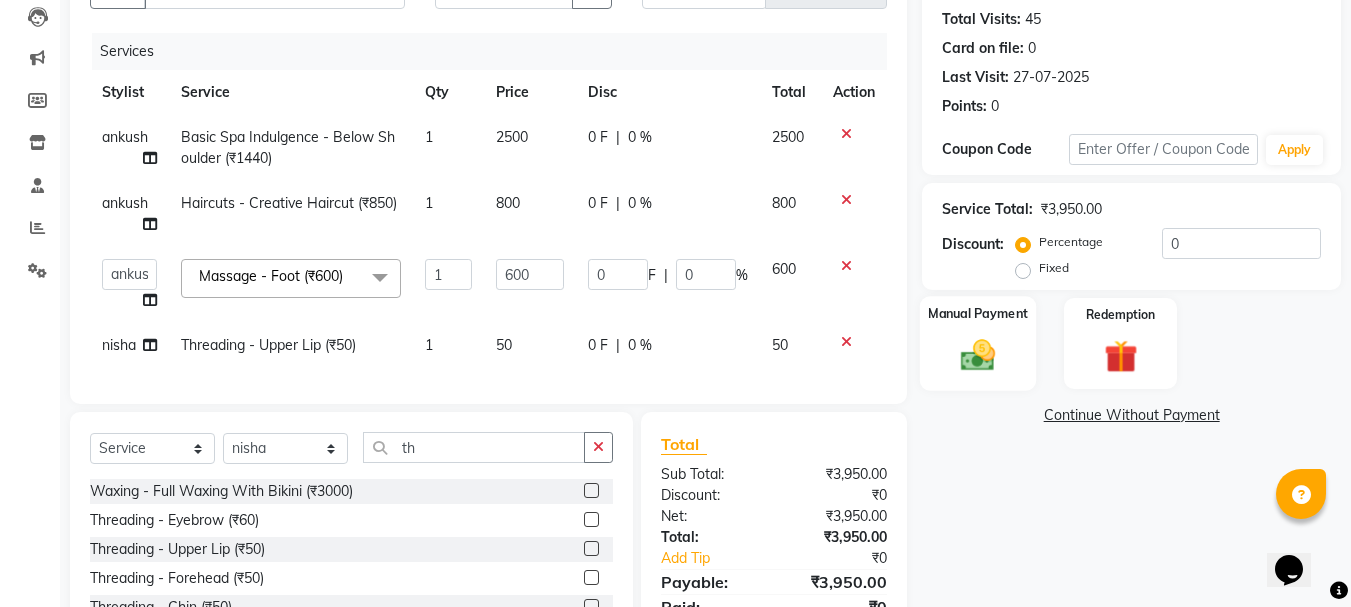 click 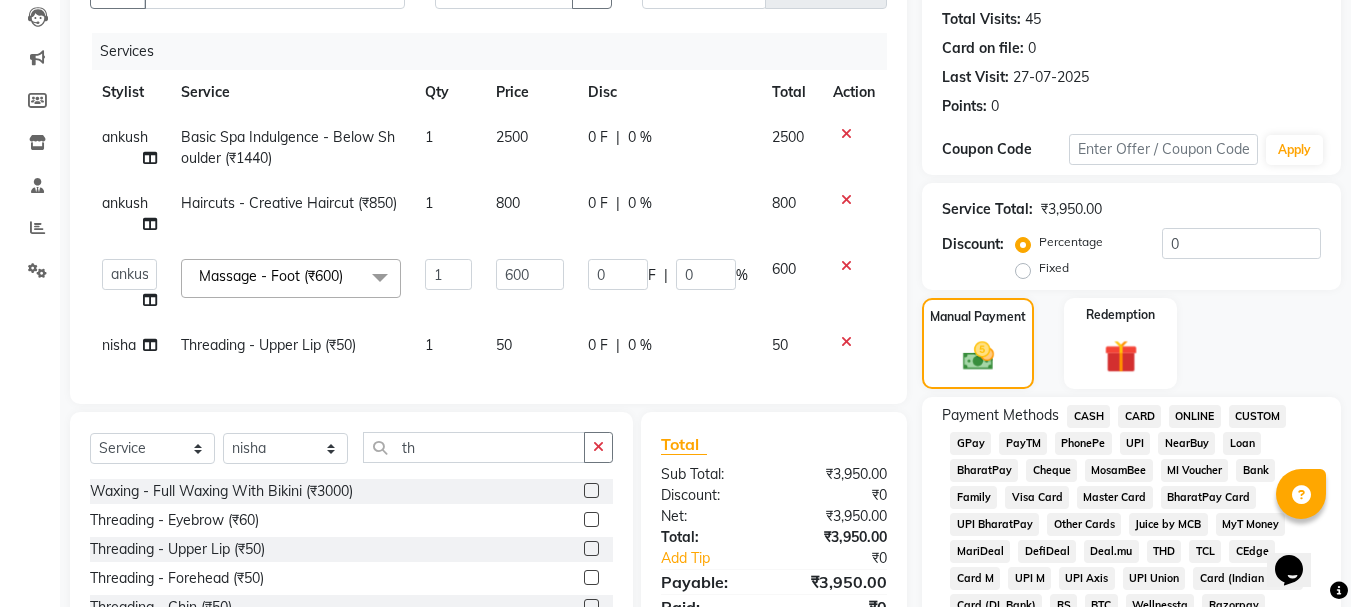 click on "GPay" 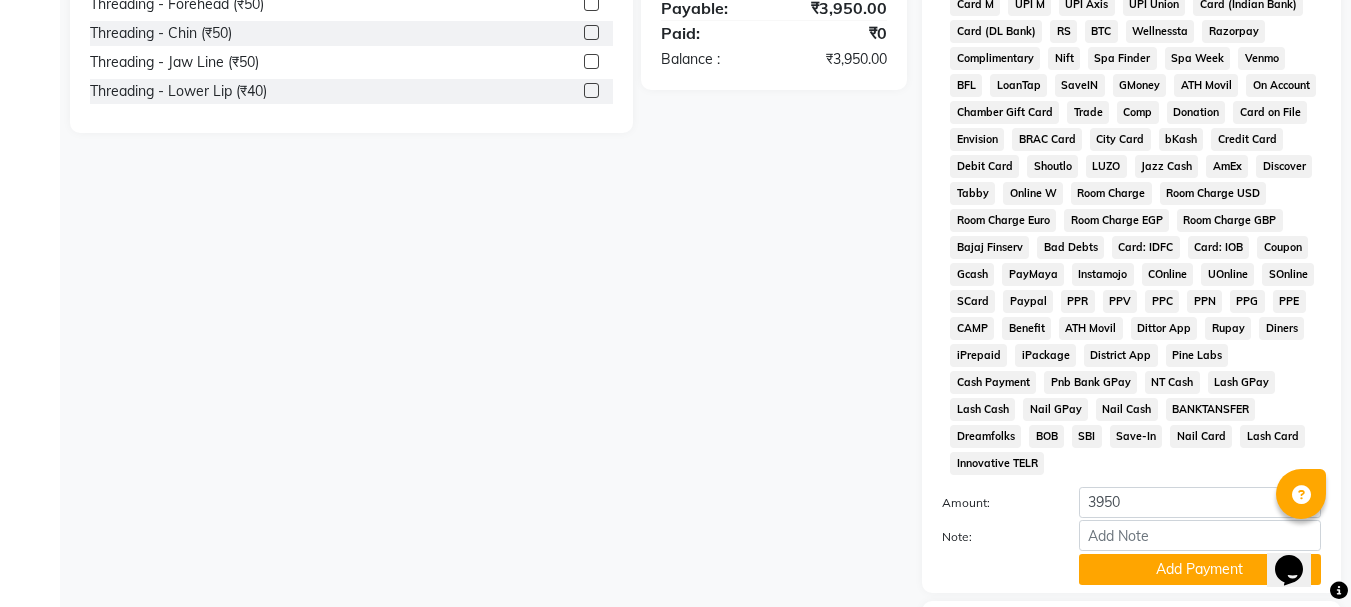 scroll, scrollTop: 895, scrollLeft: 0, axis: vertical 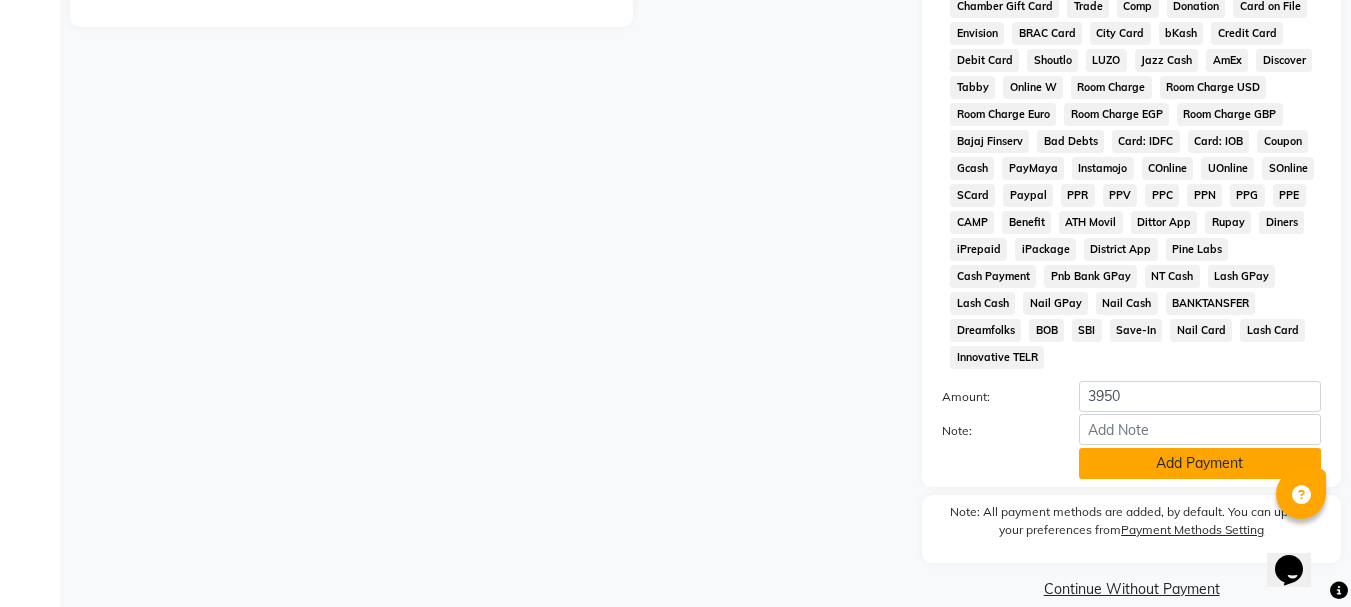 click on "Add Payment" 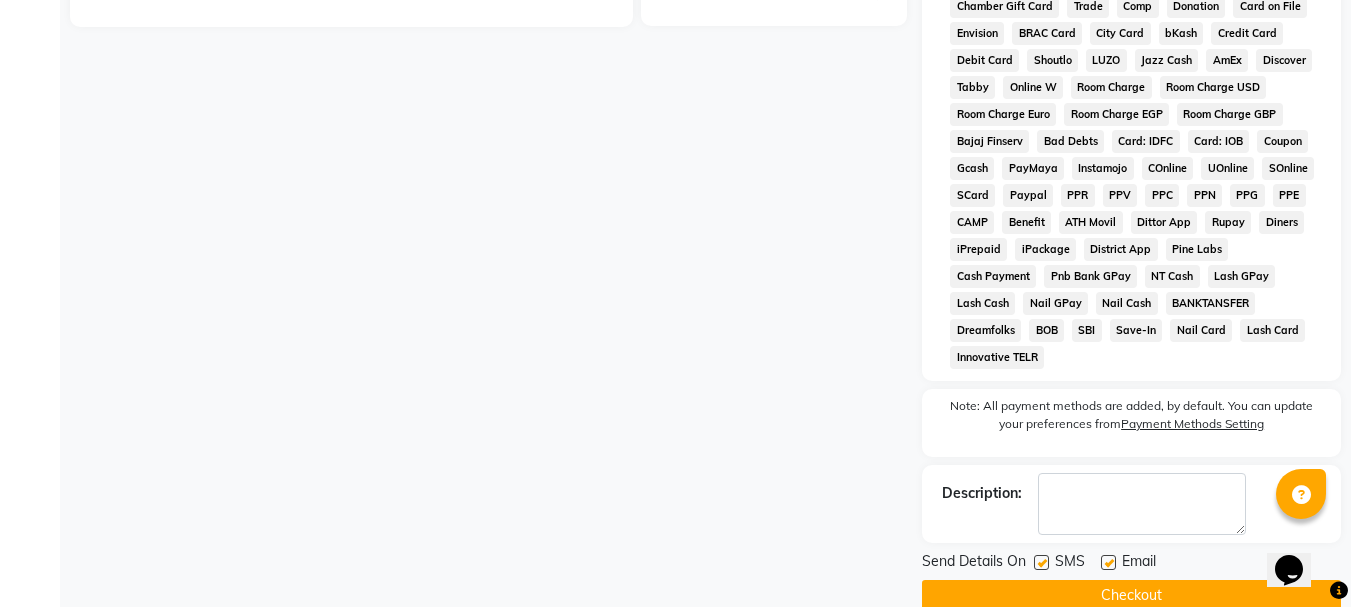 click on "Checkout" 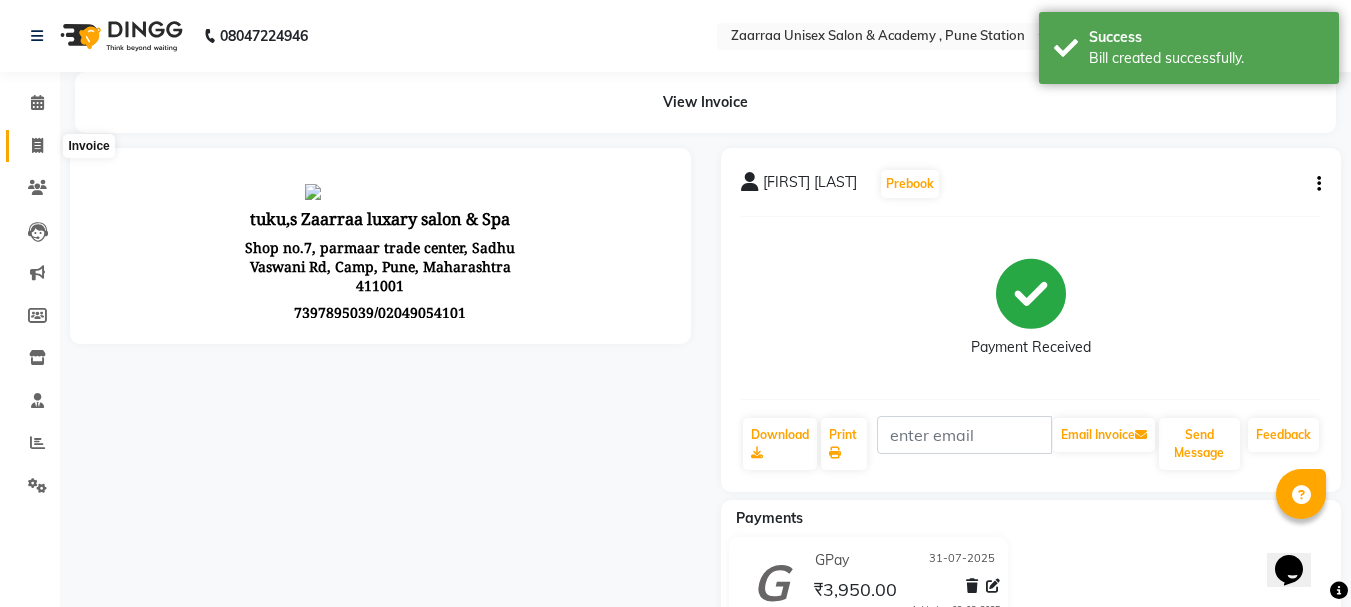 scroll, scrollTop: 0, scrollLeft: 0, axis: both 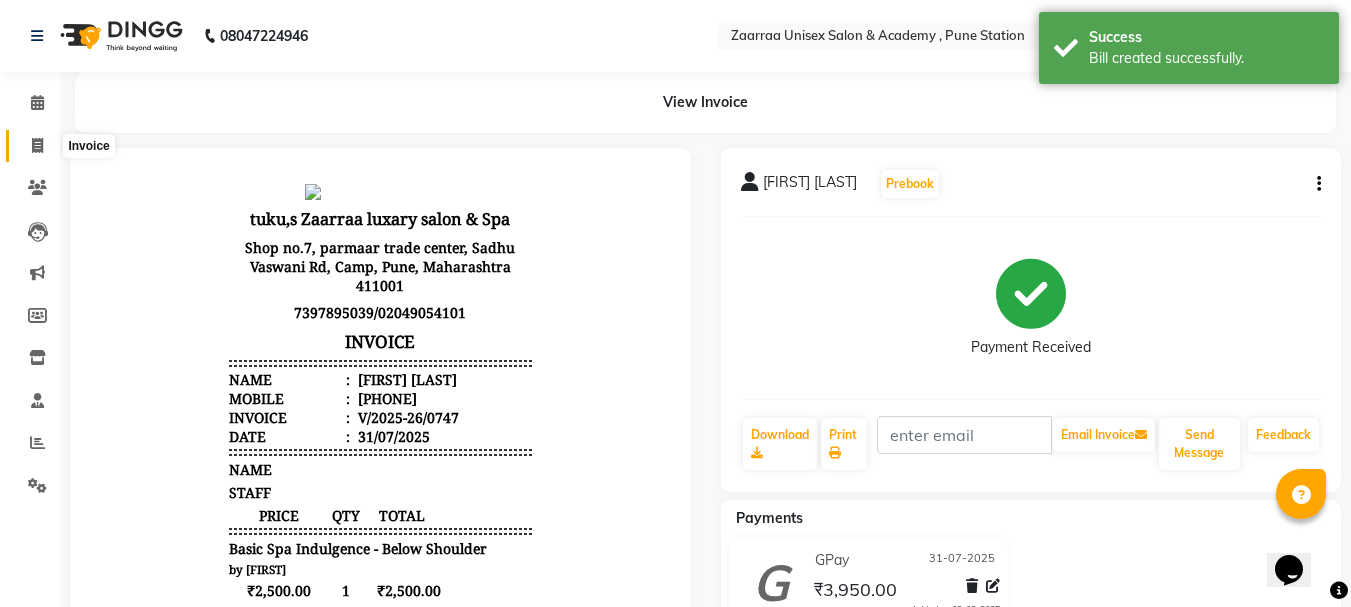 click 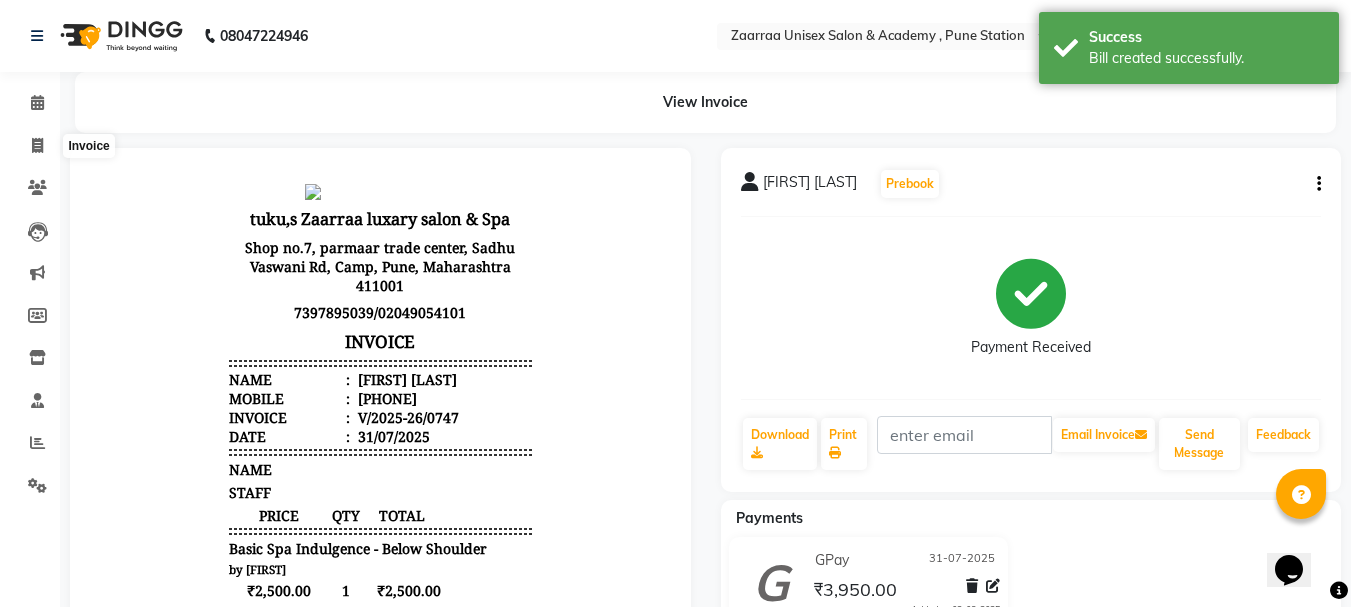 select on "service" 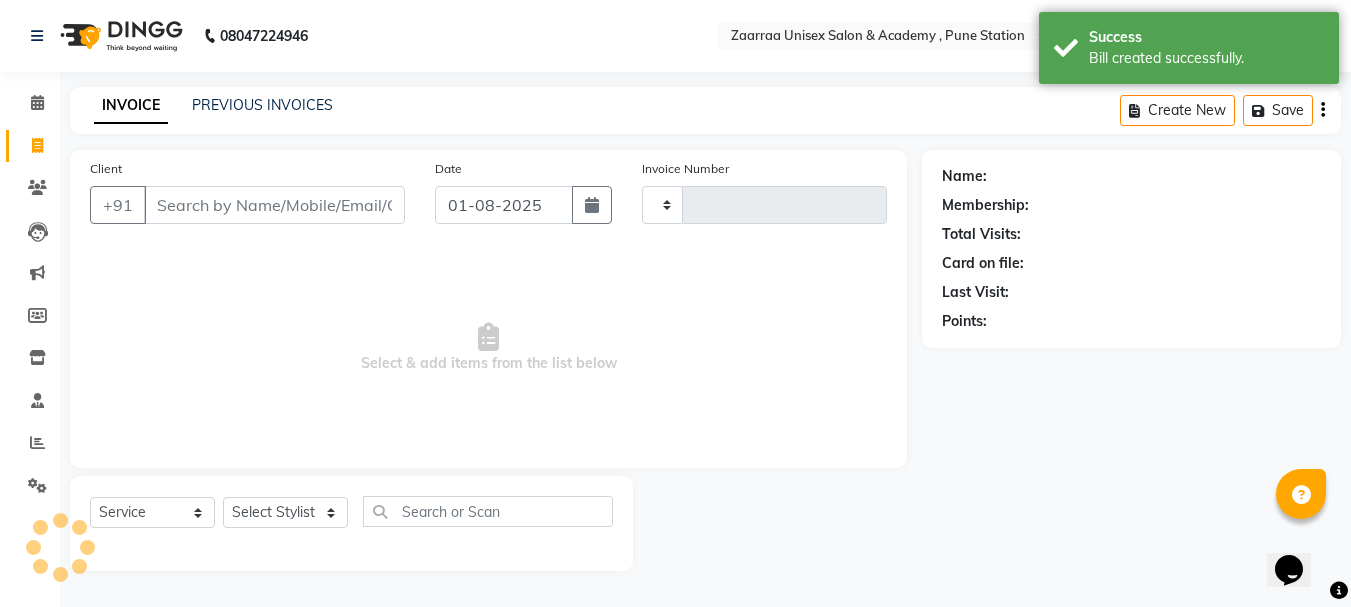 type on "0748" 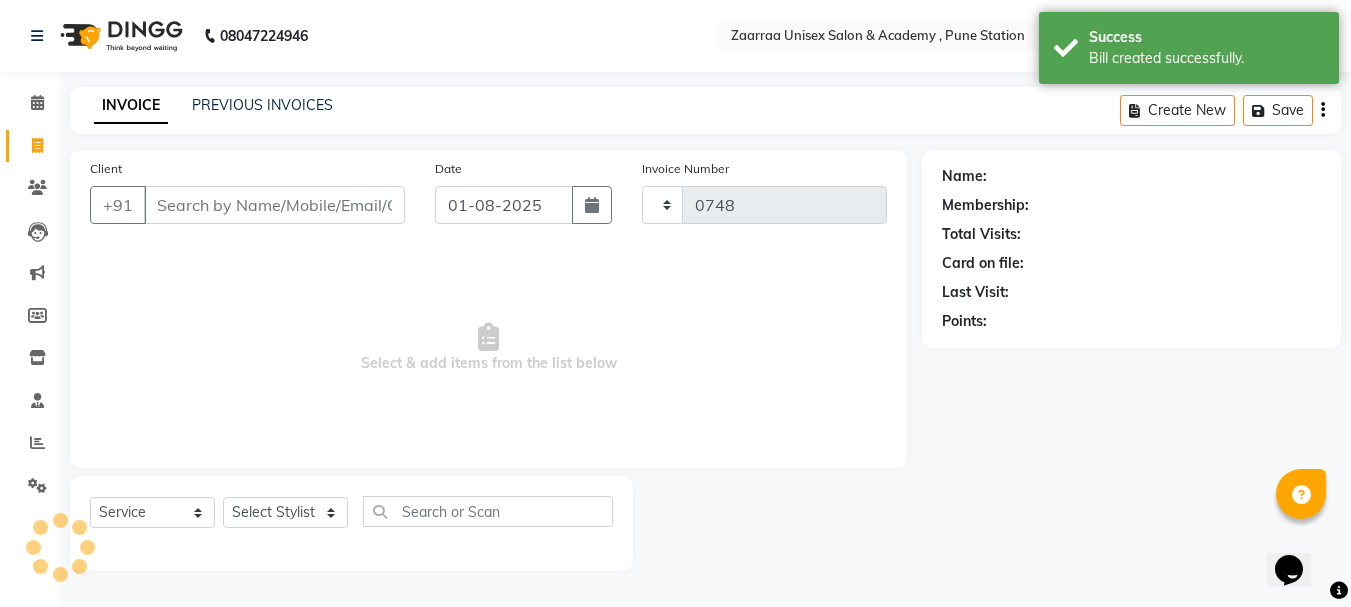 select on "3828" 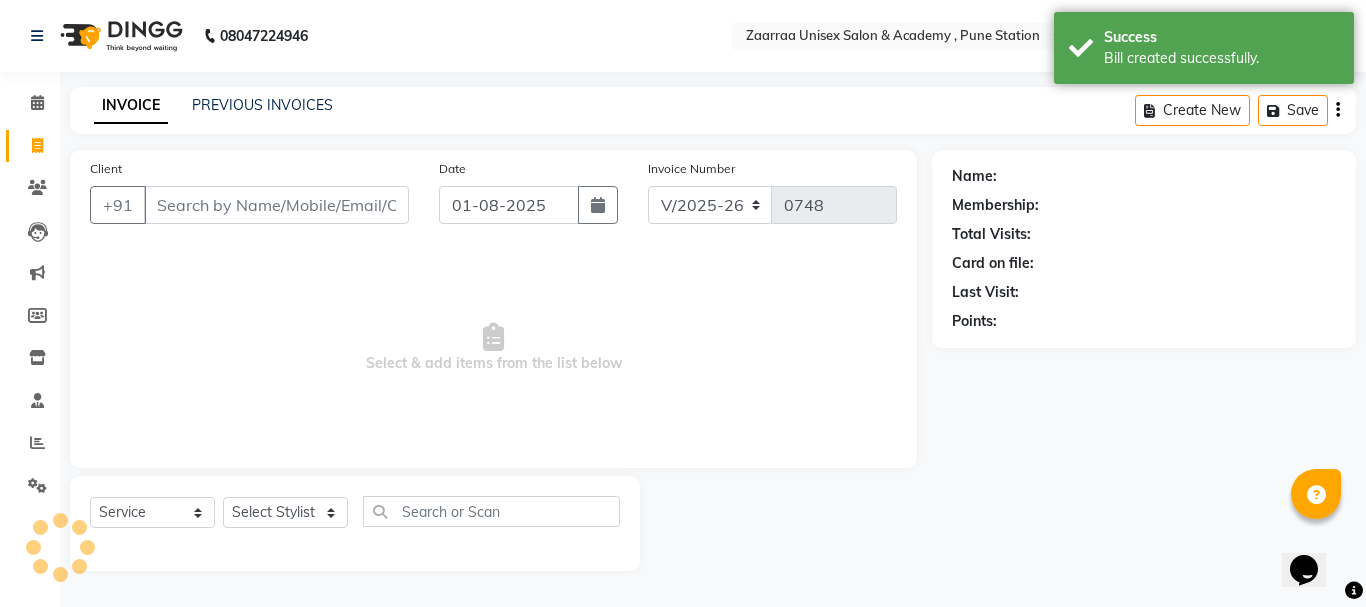 click on "Client" at bounding box center [276, 205] 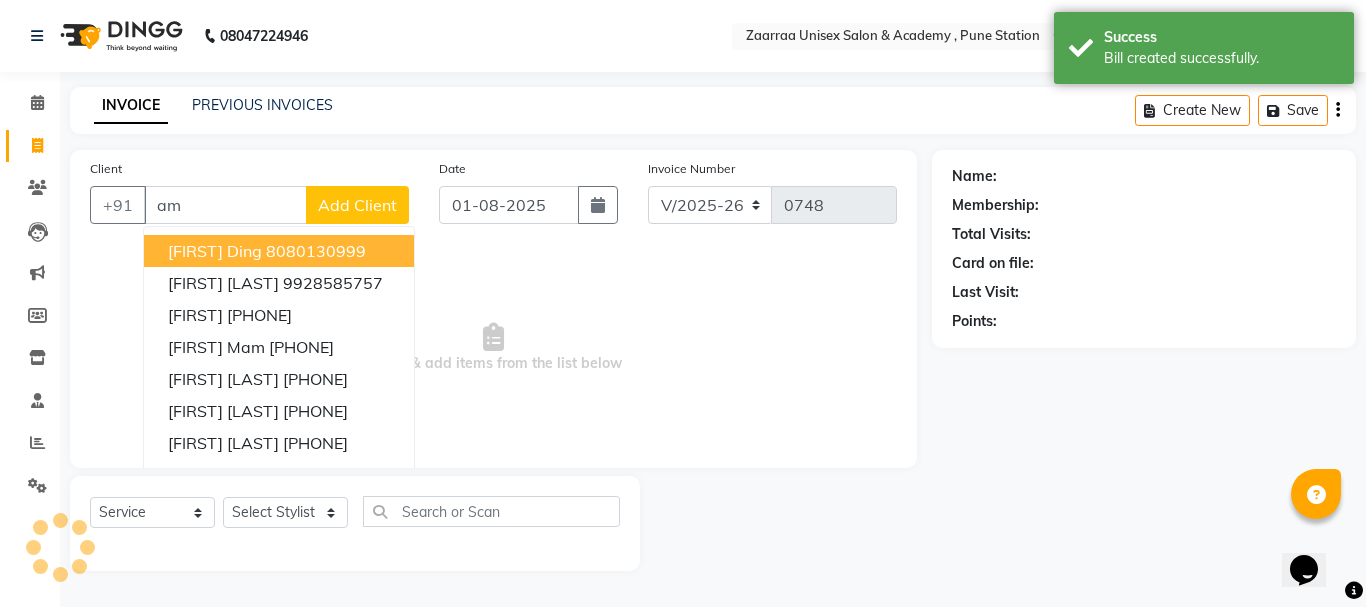 type on "a" 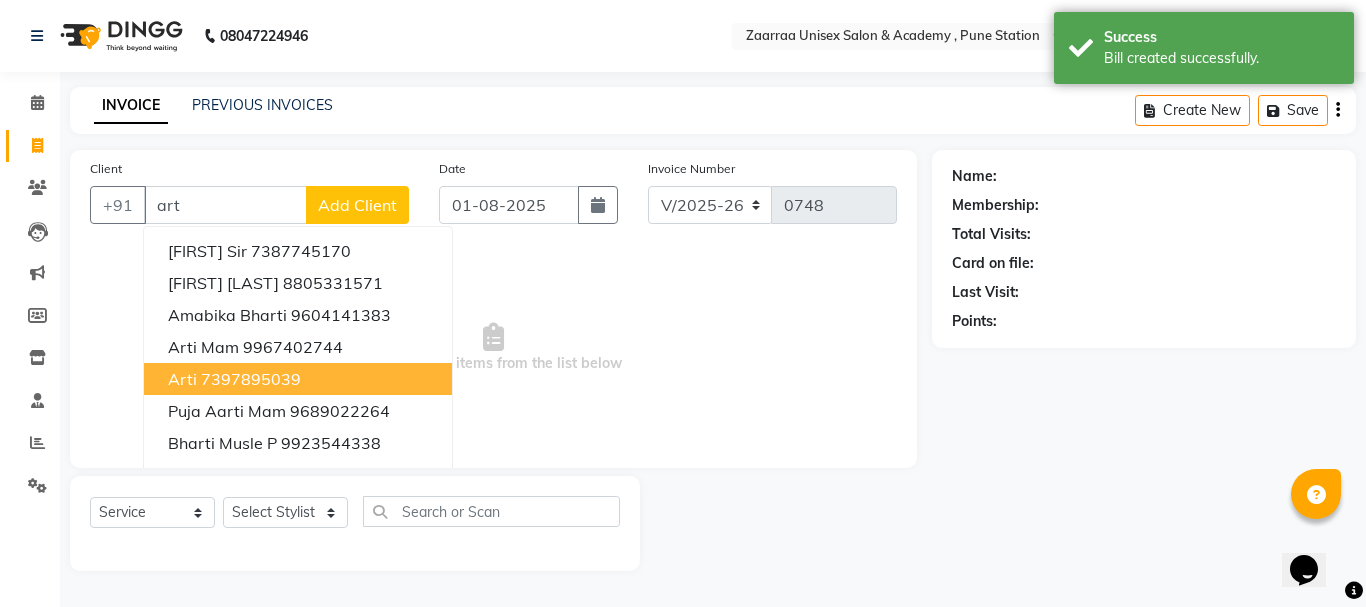 click on "7397895039" at bounding box center (251, 379) 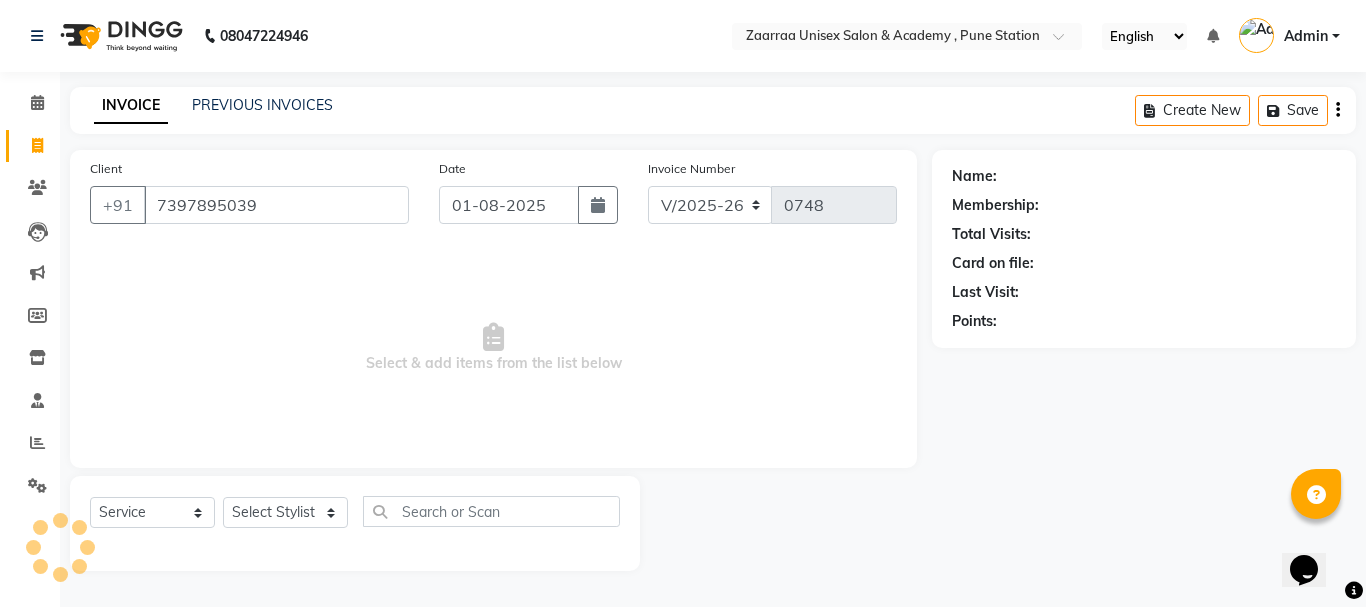 type on "7397895039" 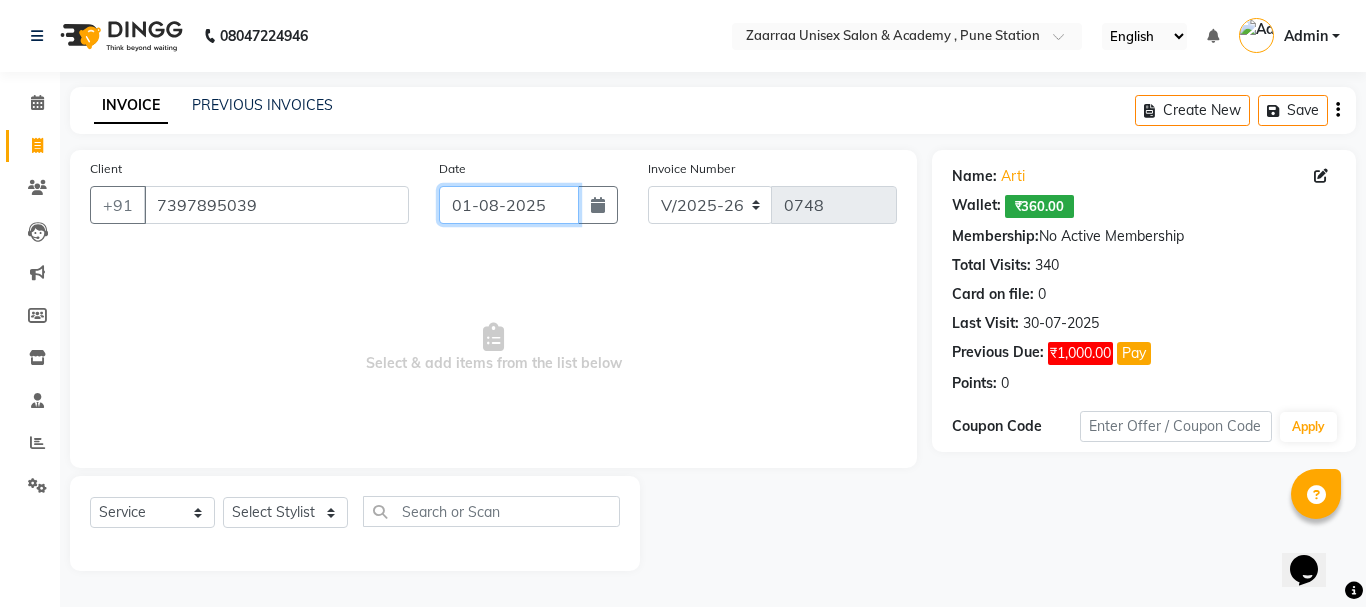 click on "01-08-2025" 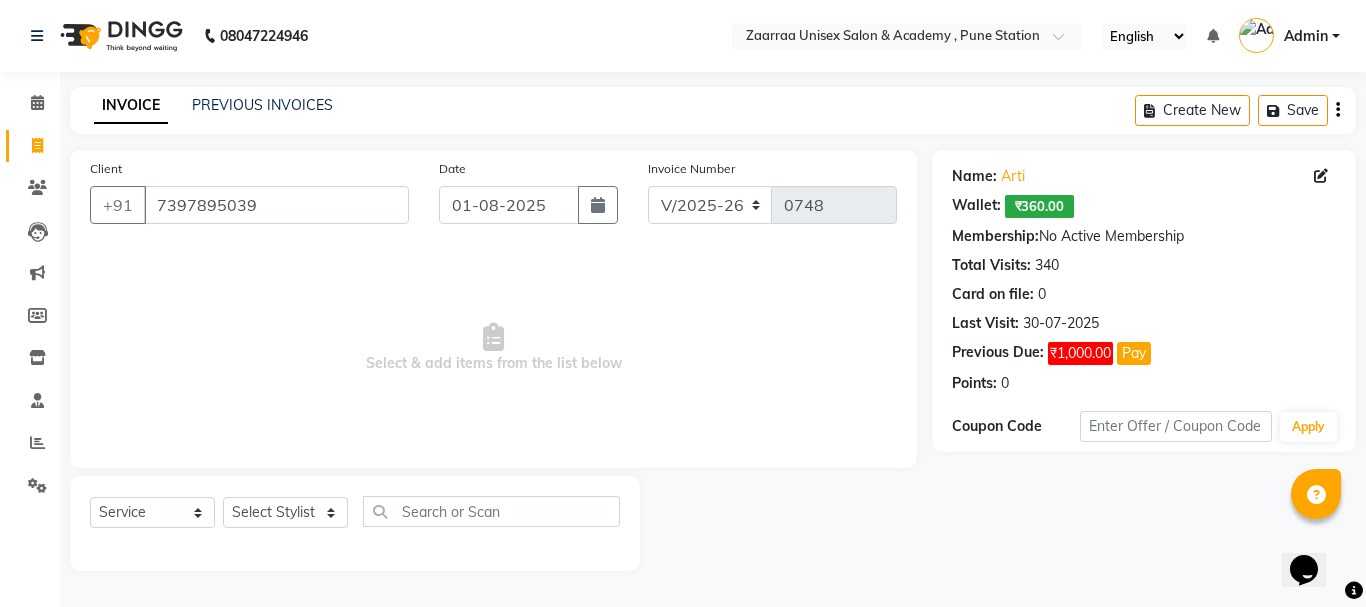 select on "8" 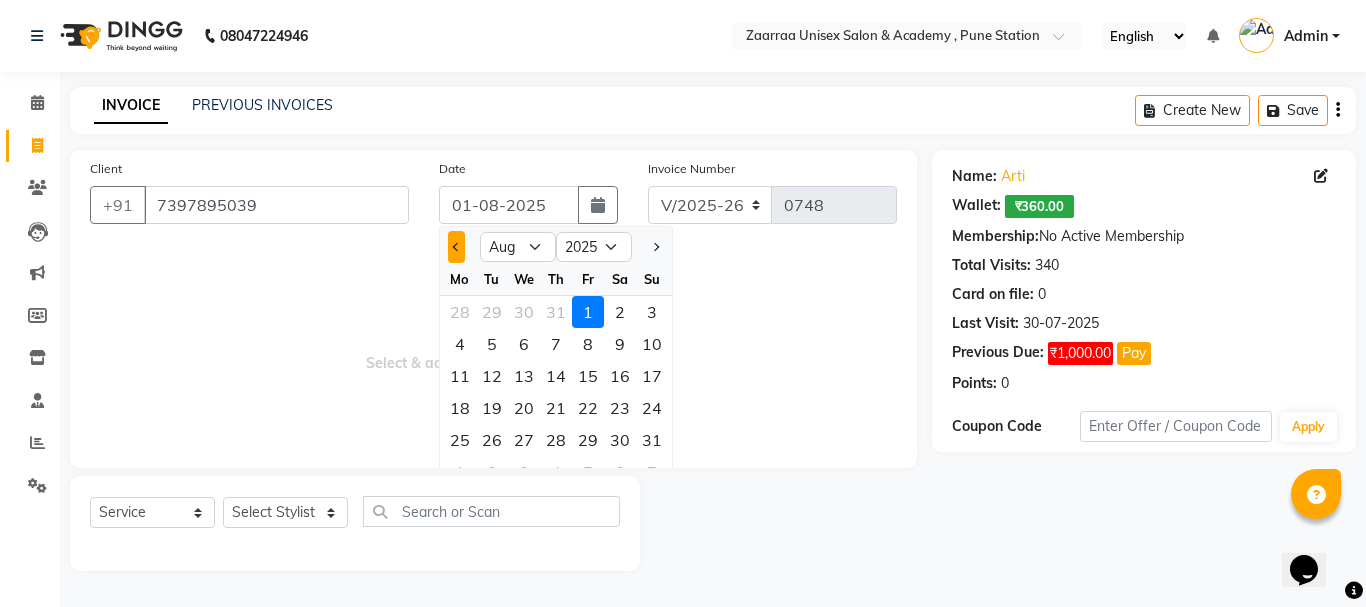 click 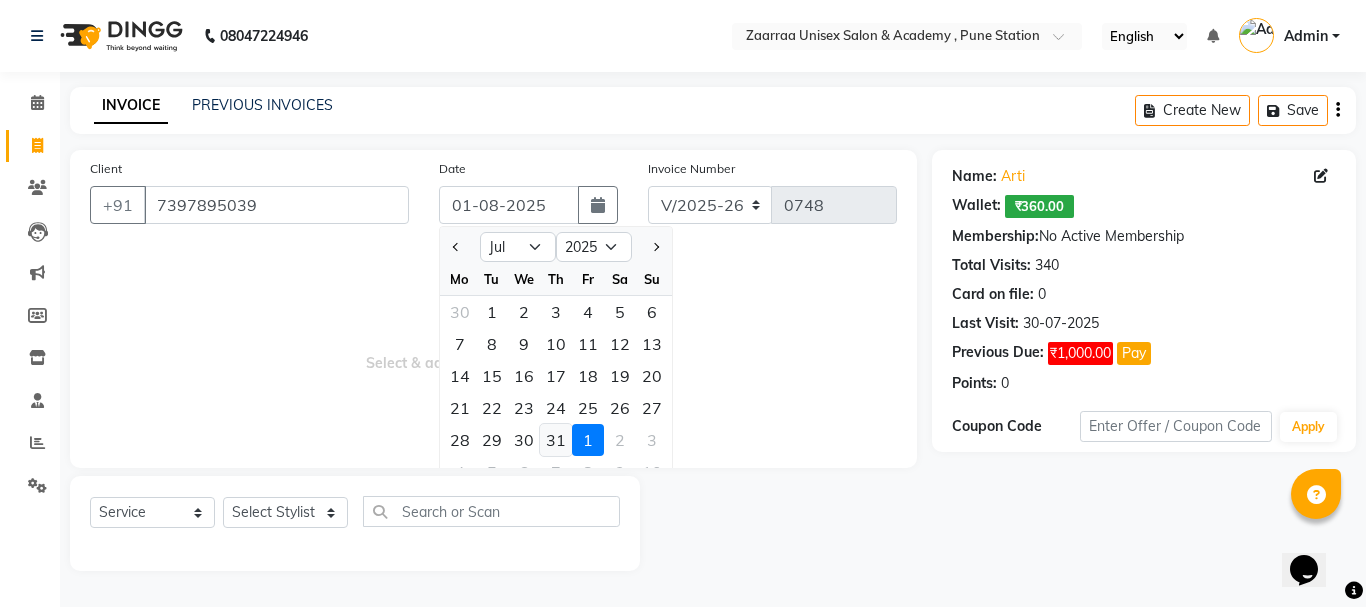 click on "31" 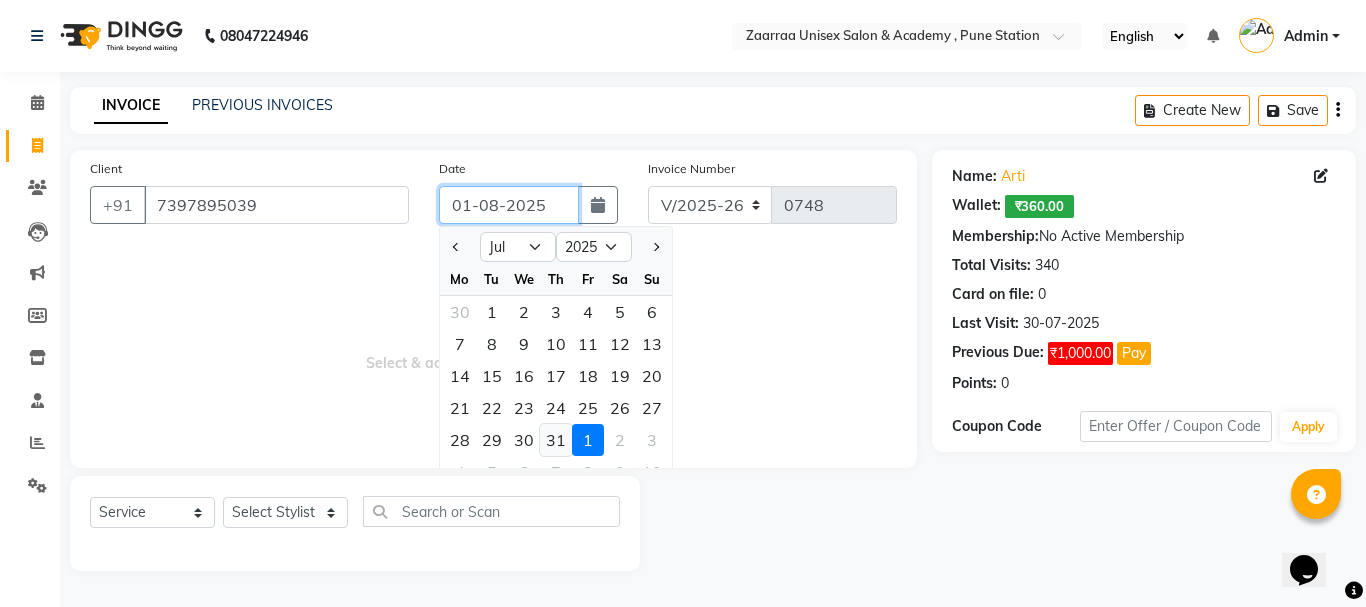 type on "31-07-2025" 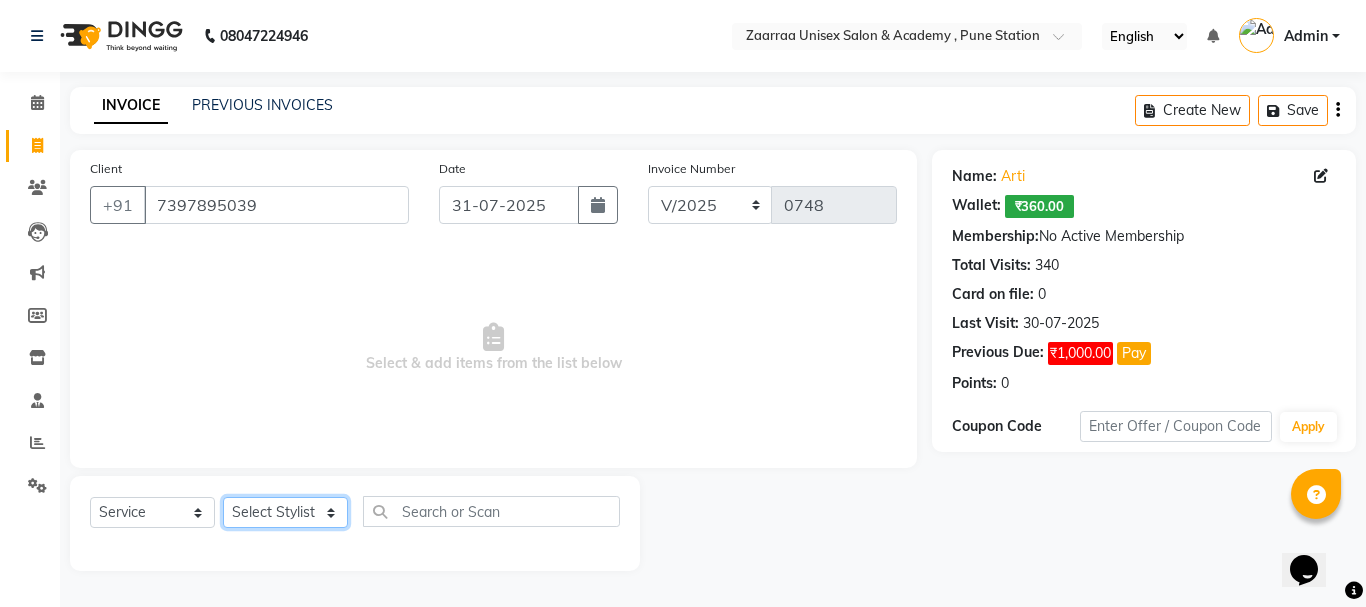 click on "Select Stylist [FIRST]  [FIRST] [FIRST] [FIRST]" 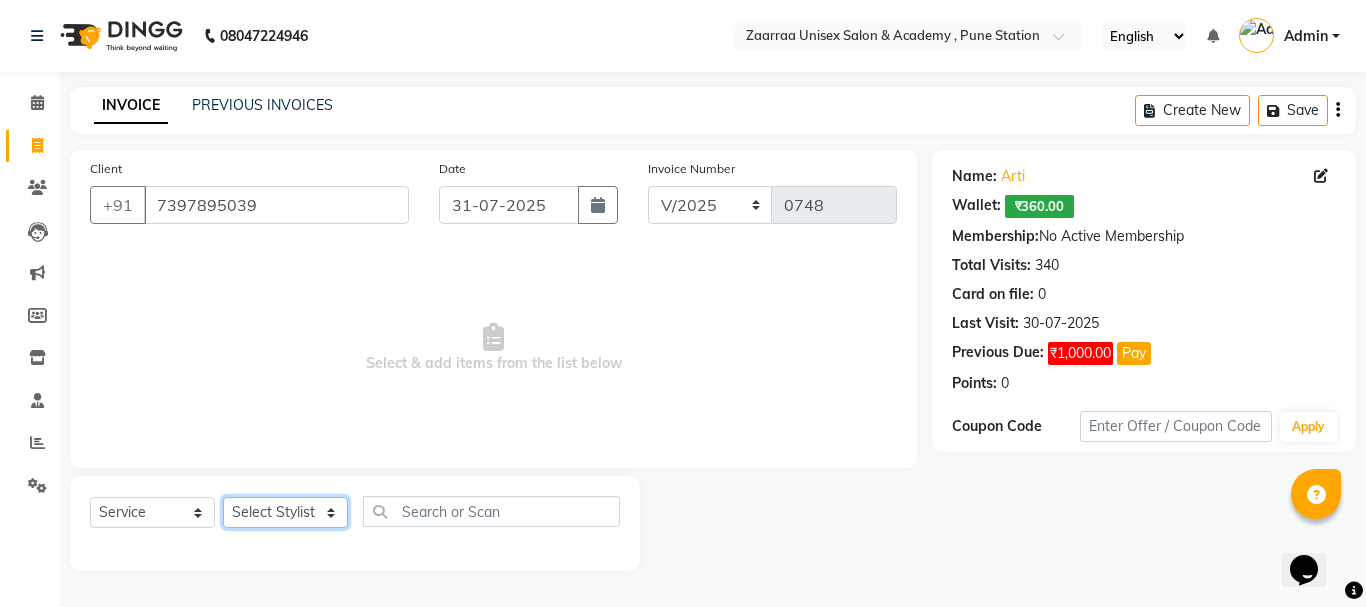 select on "44238" 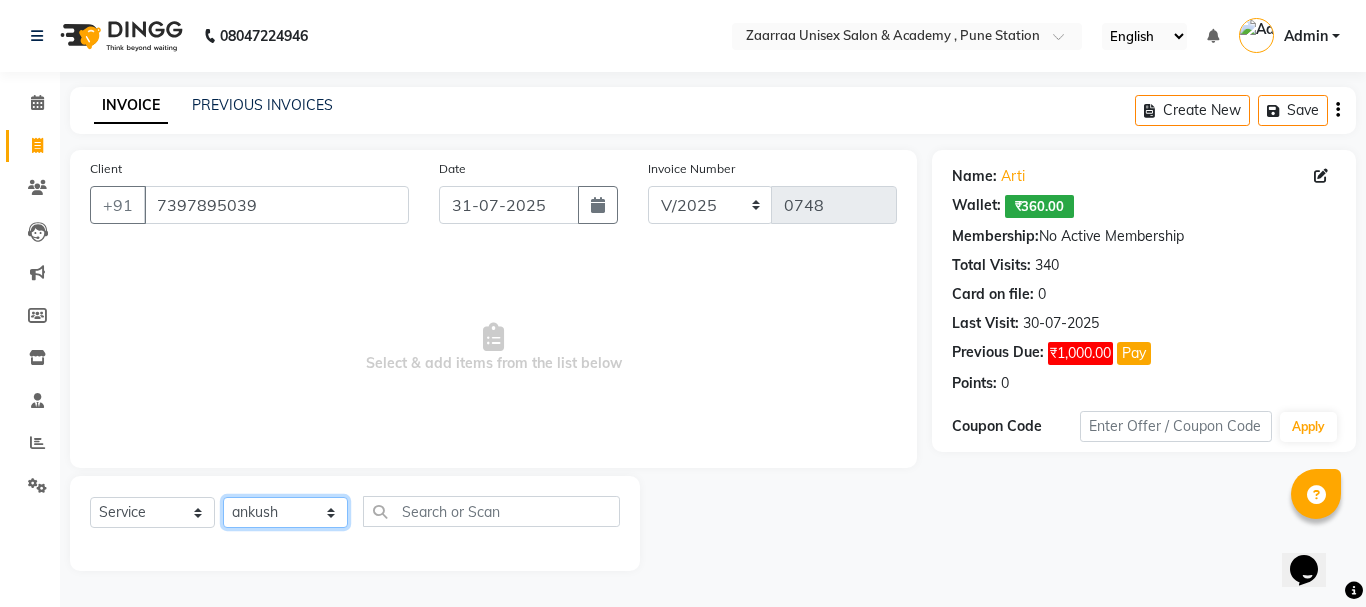 click on "Select Stylist [FIRST]  [FIRST] [FIRST] [FIRST]" 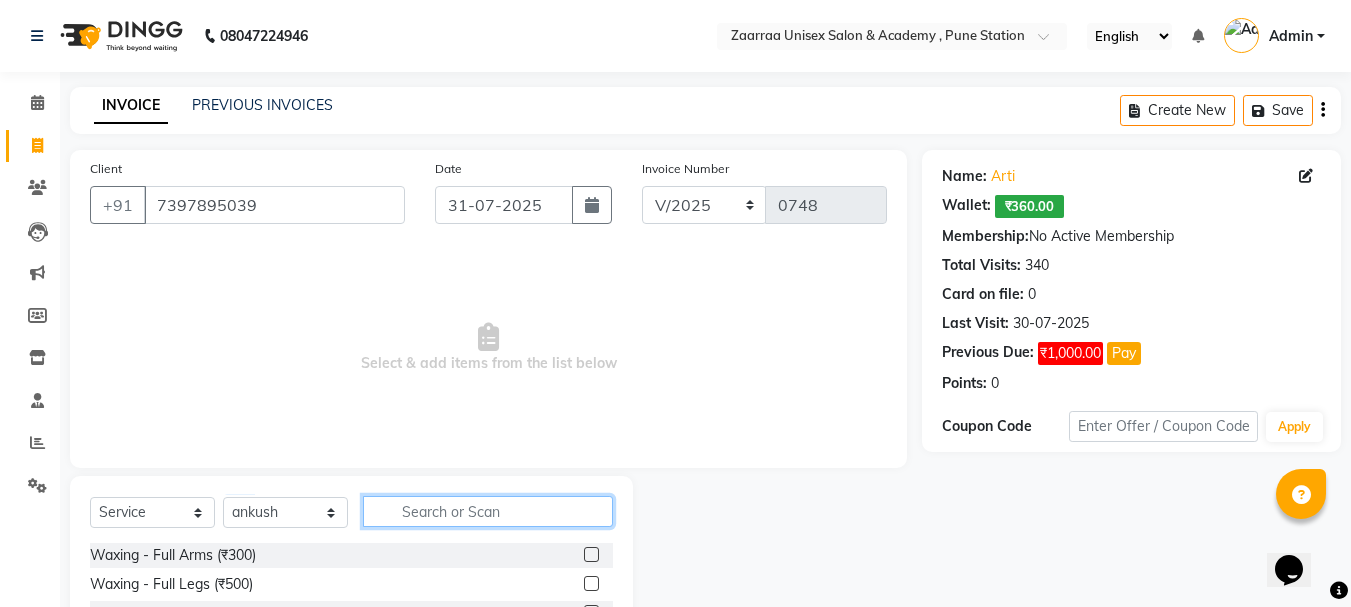 click 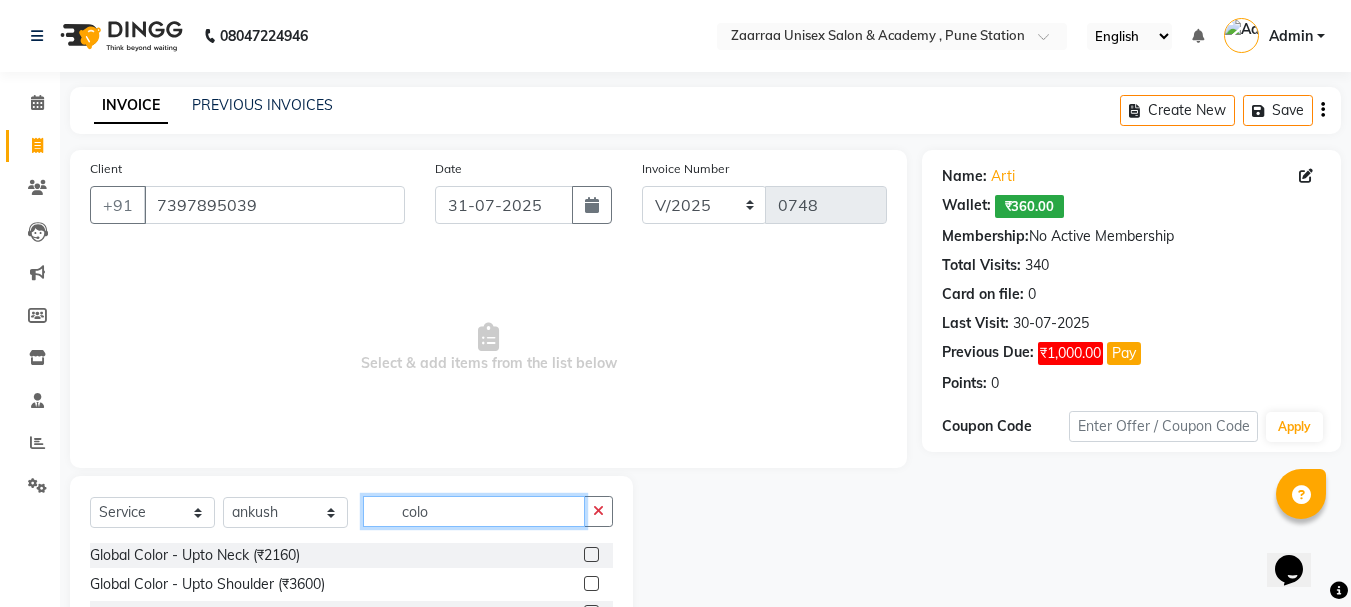 type on "colo" 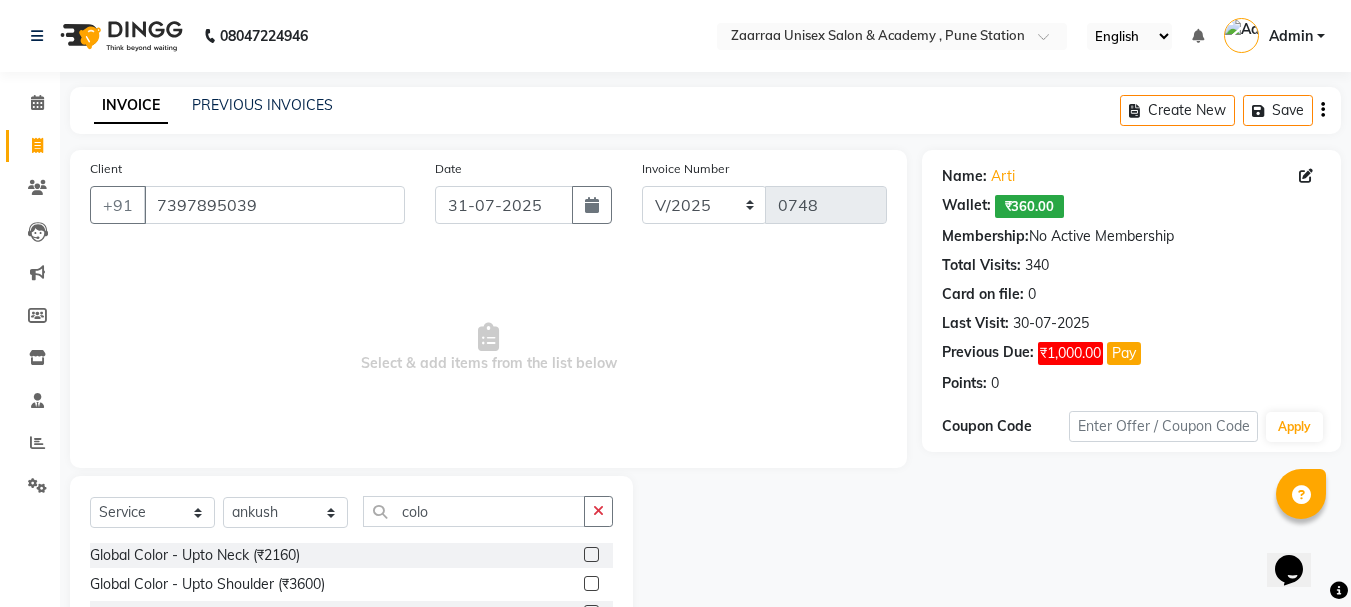 click 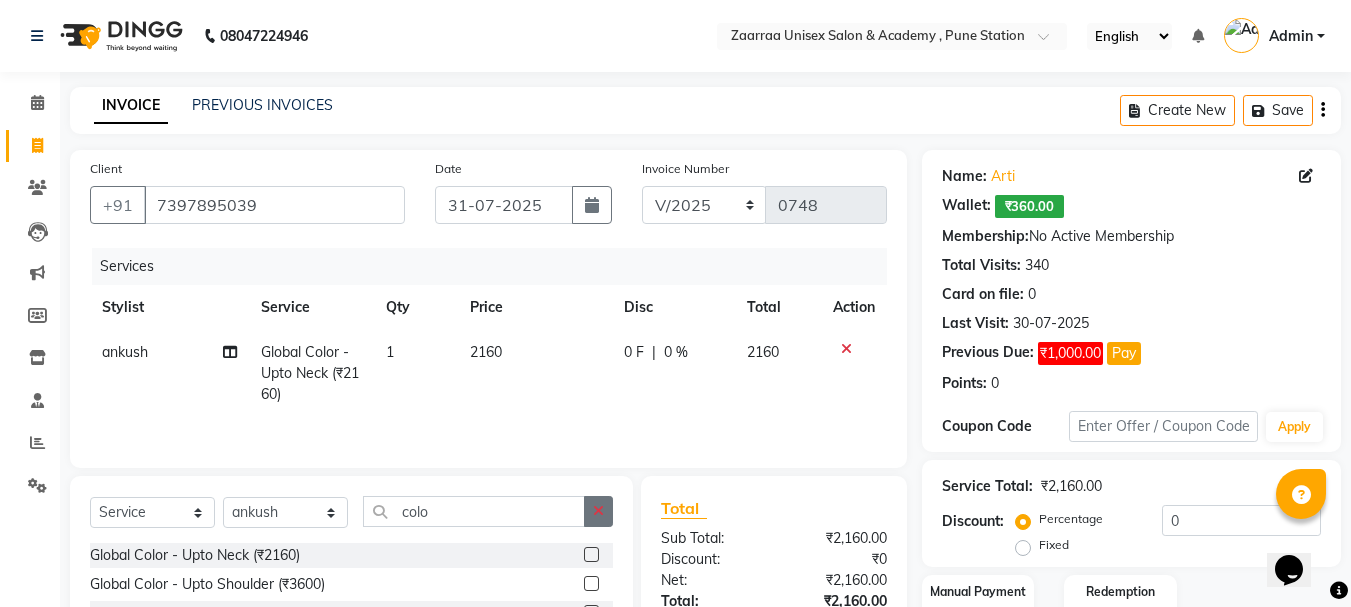 checkbox on "false" 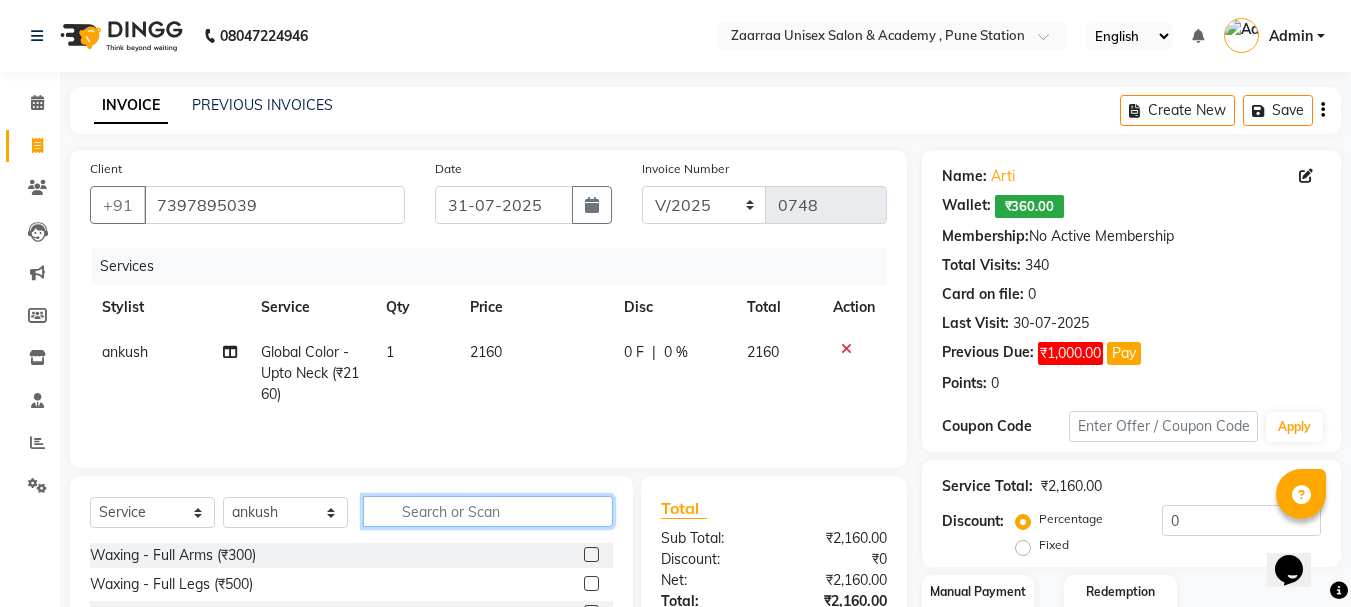 click 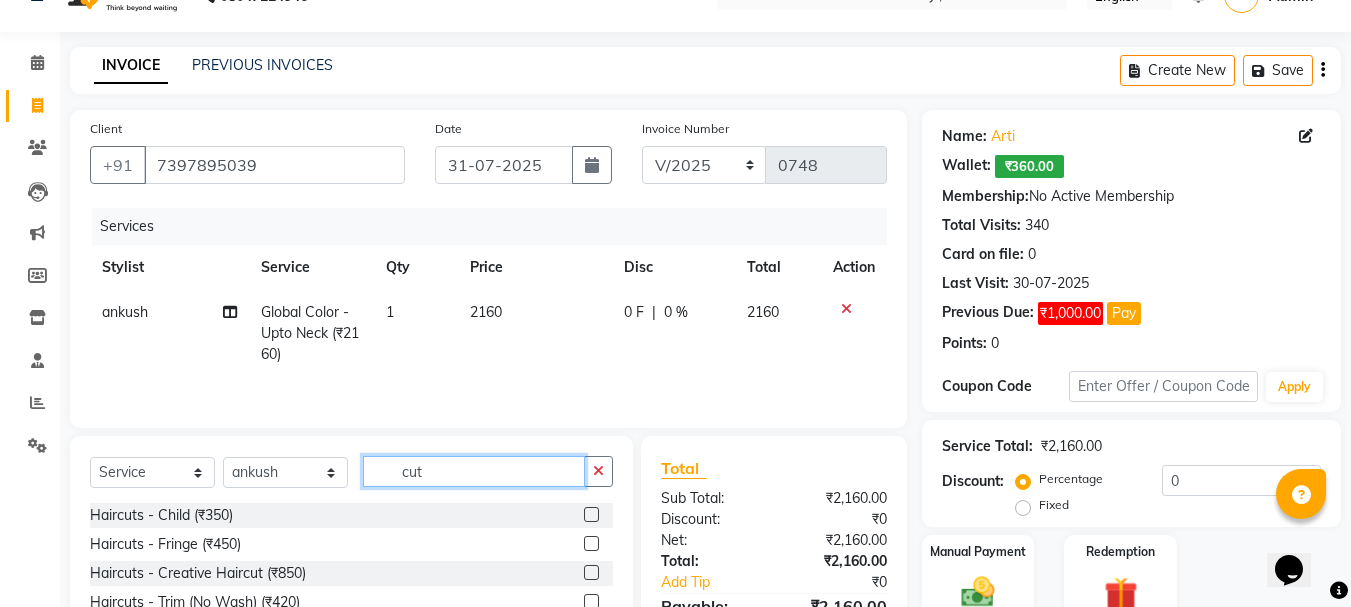 scroll, scrollTop: 194, scrollLeft: 0, axis: vertical 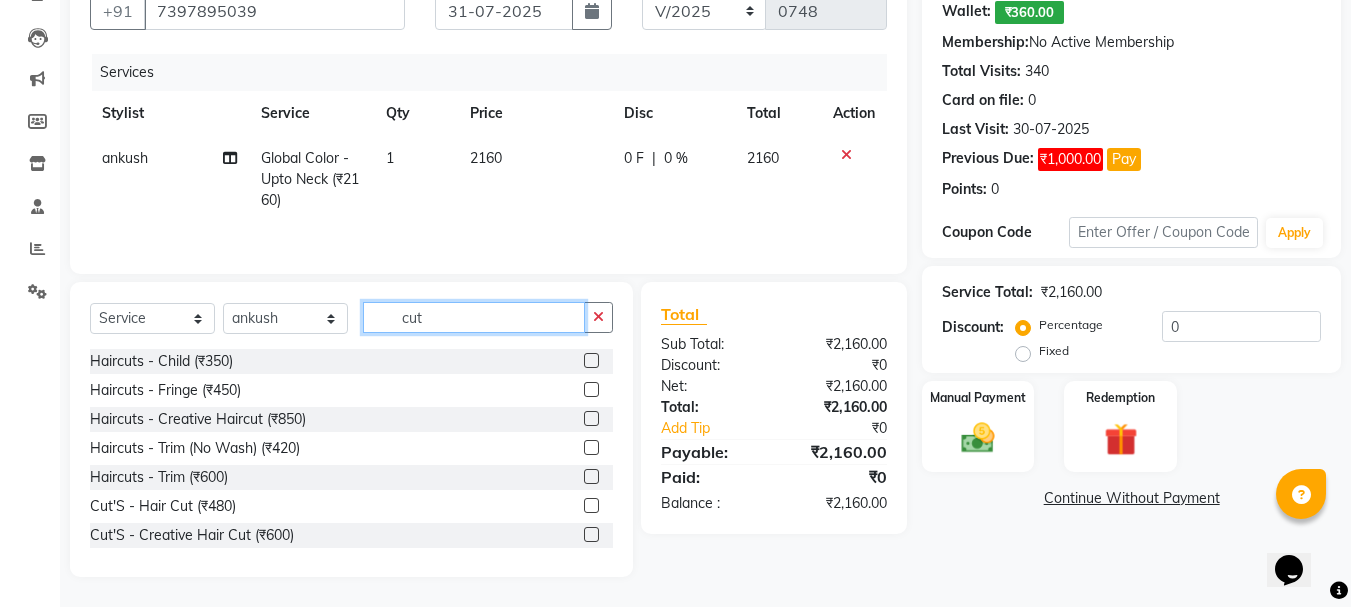 type on "cut" 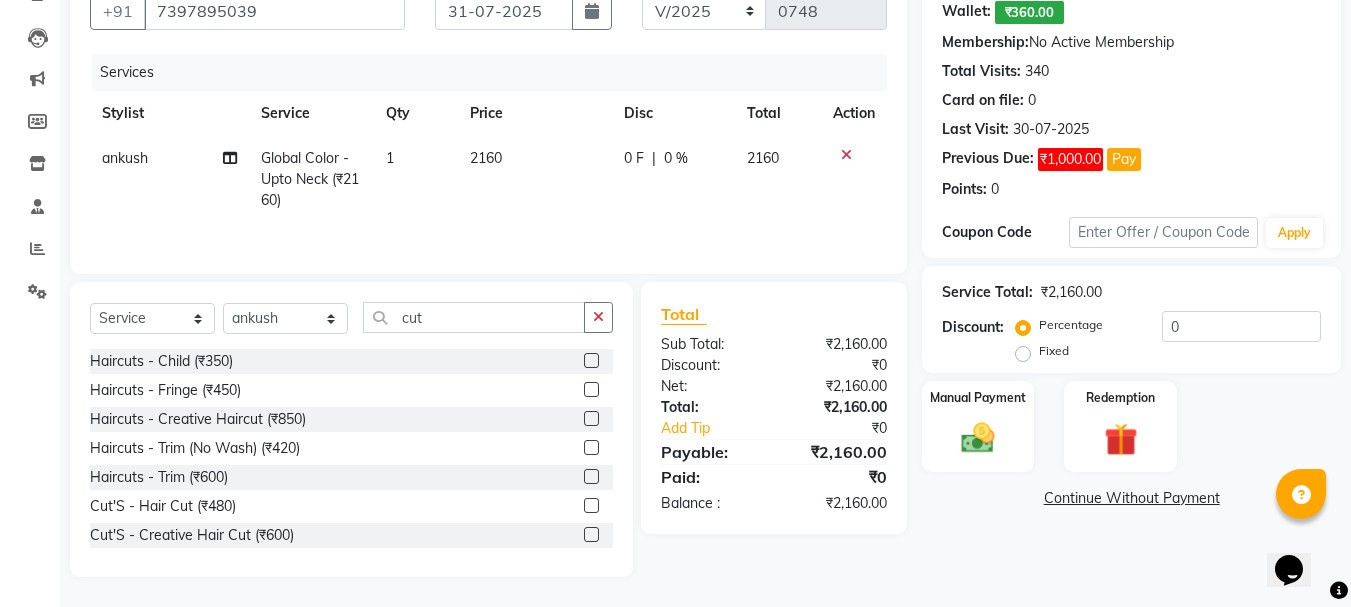 click 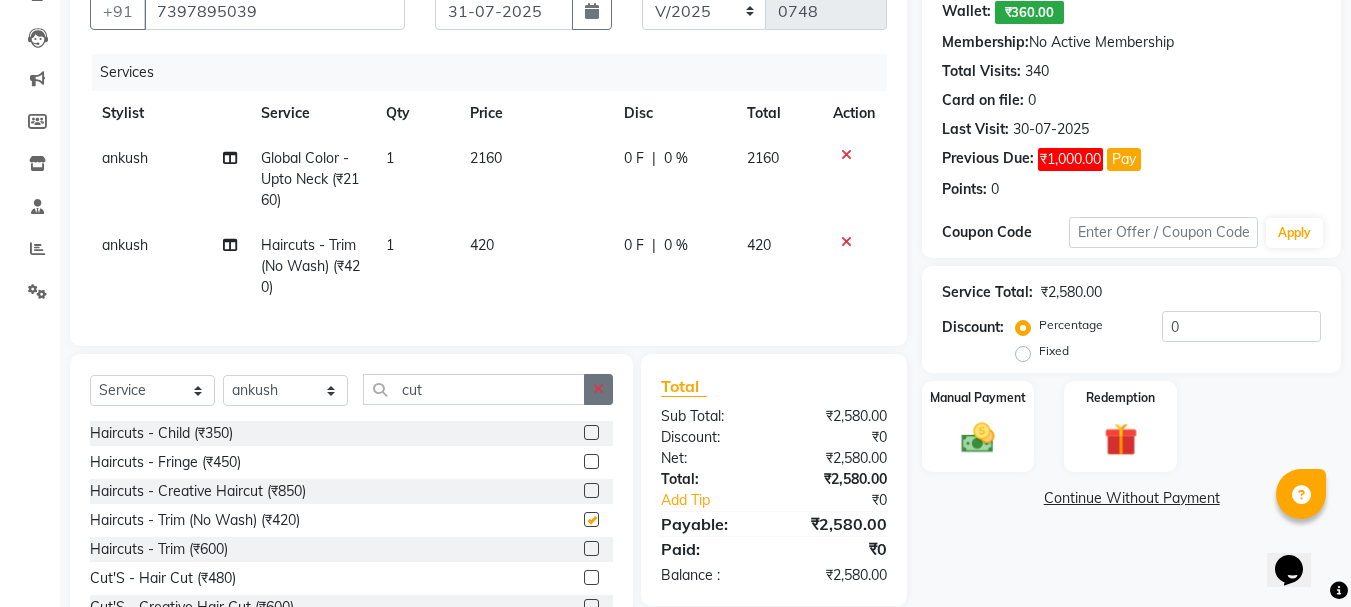 checkbox on "false" 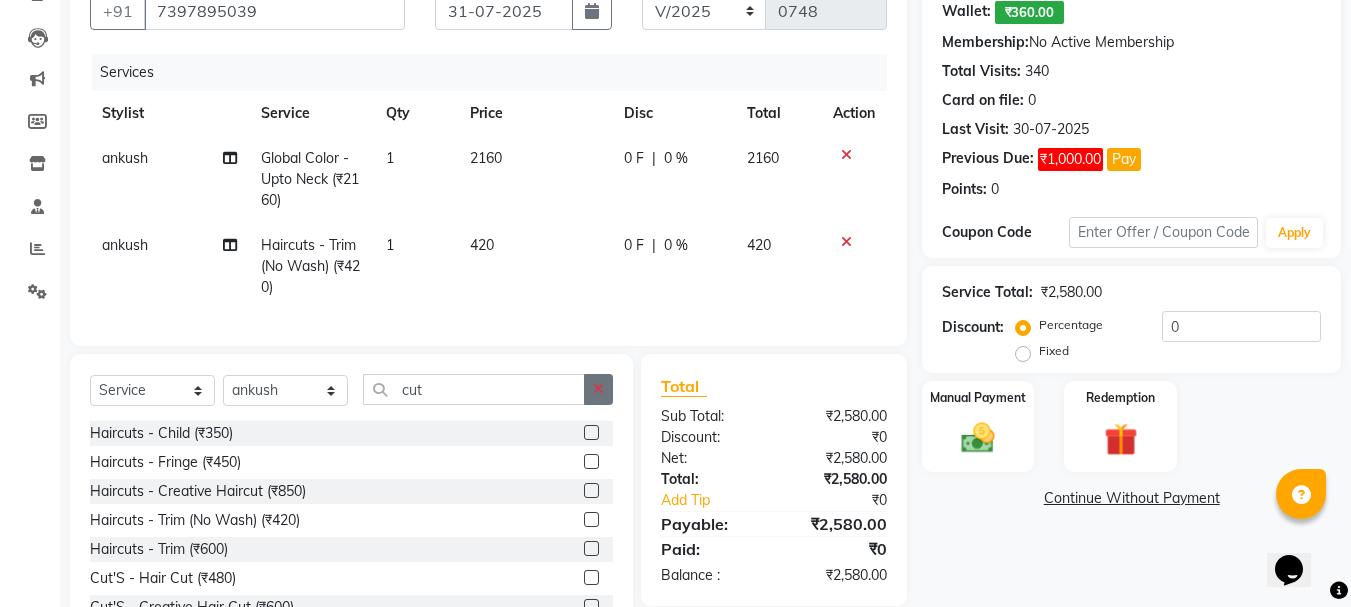 click 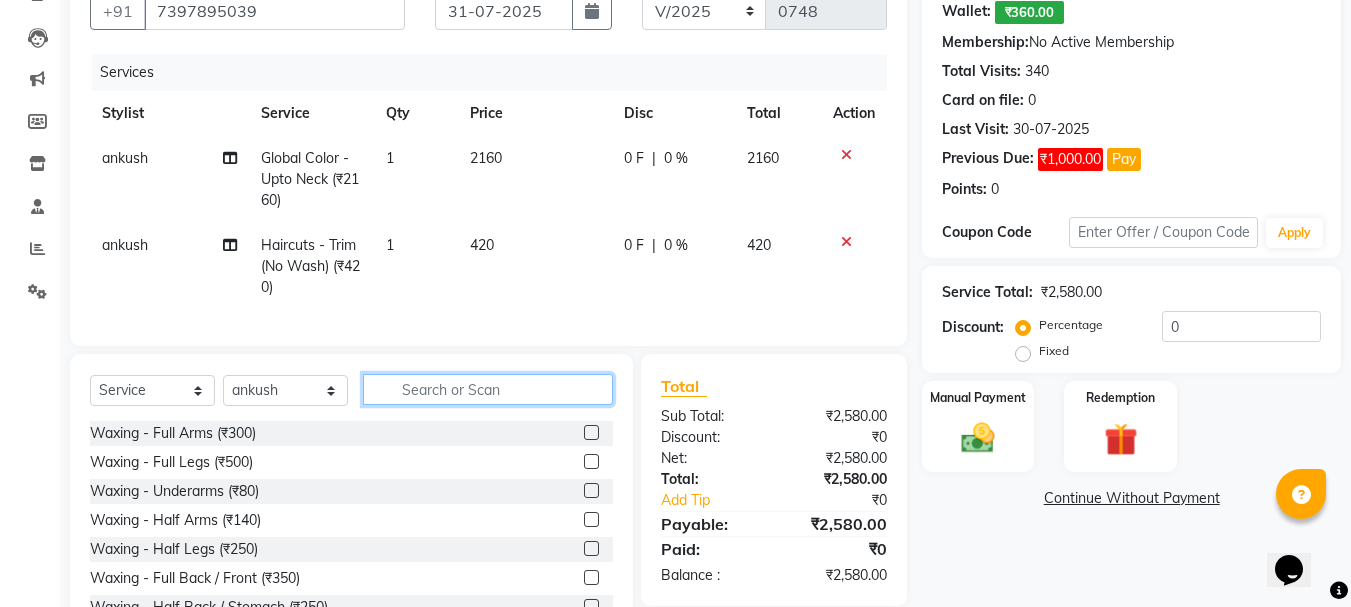 click 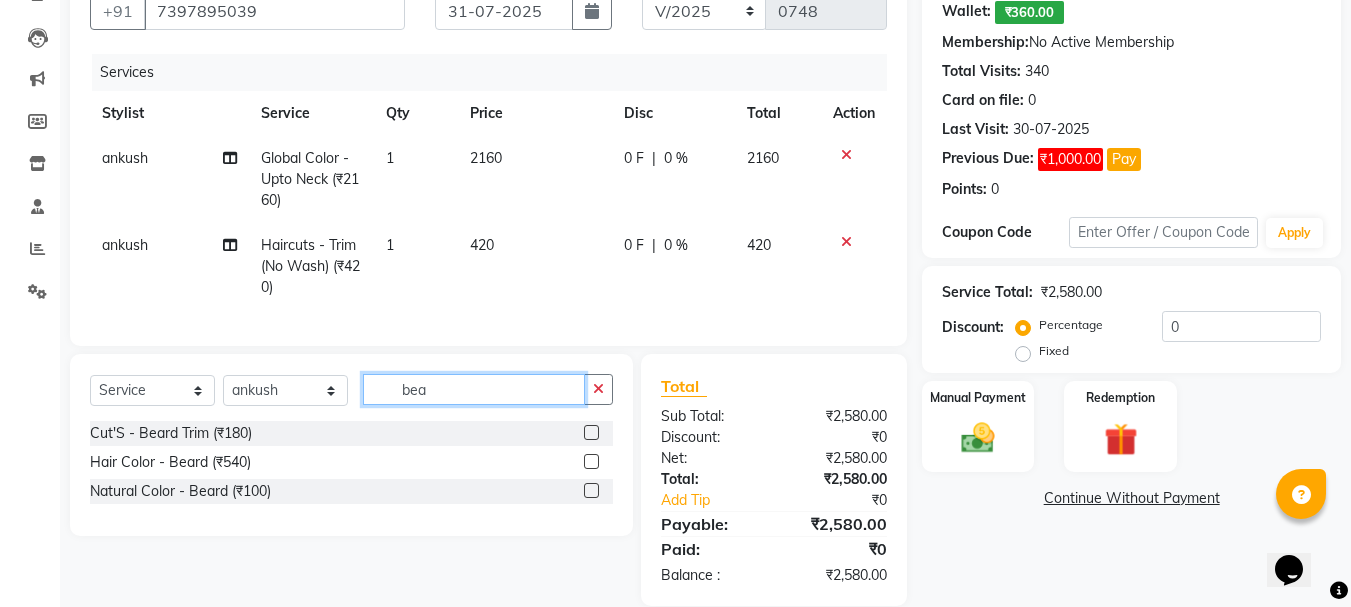 type on "bea" 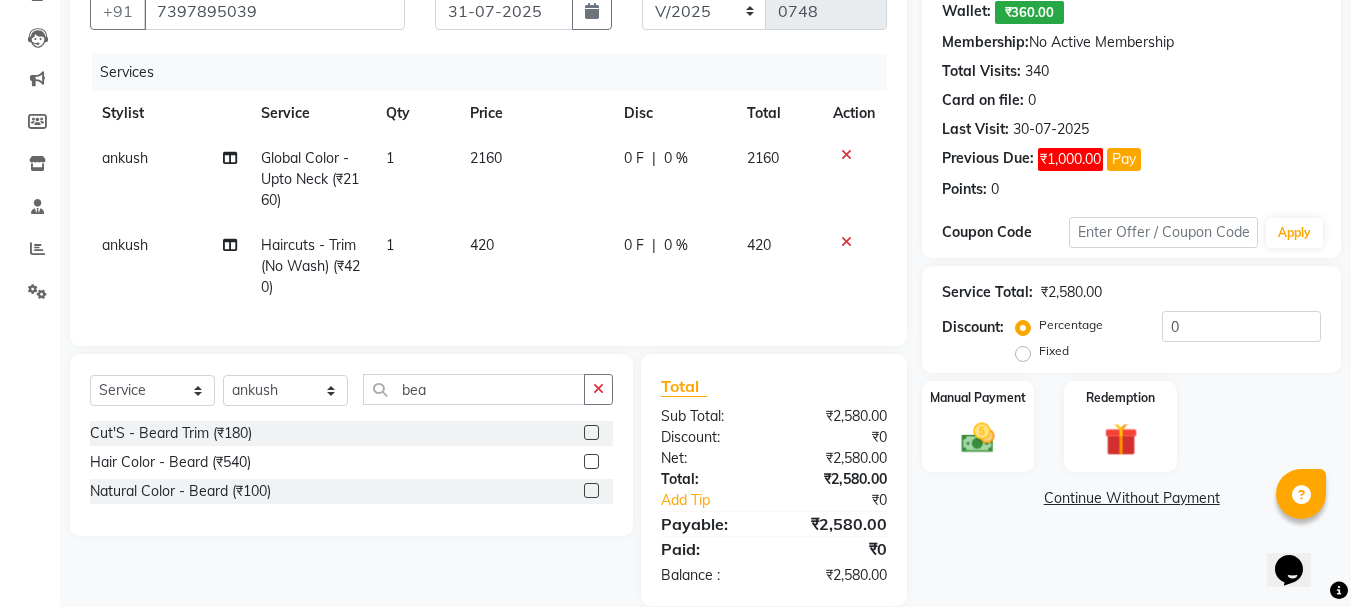 click 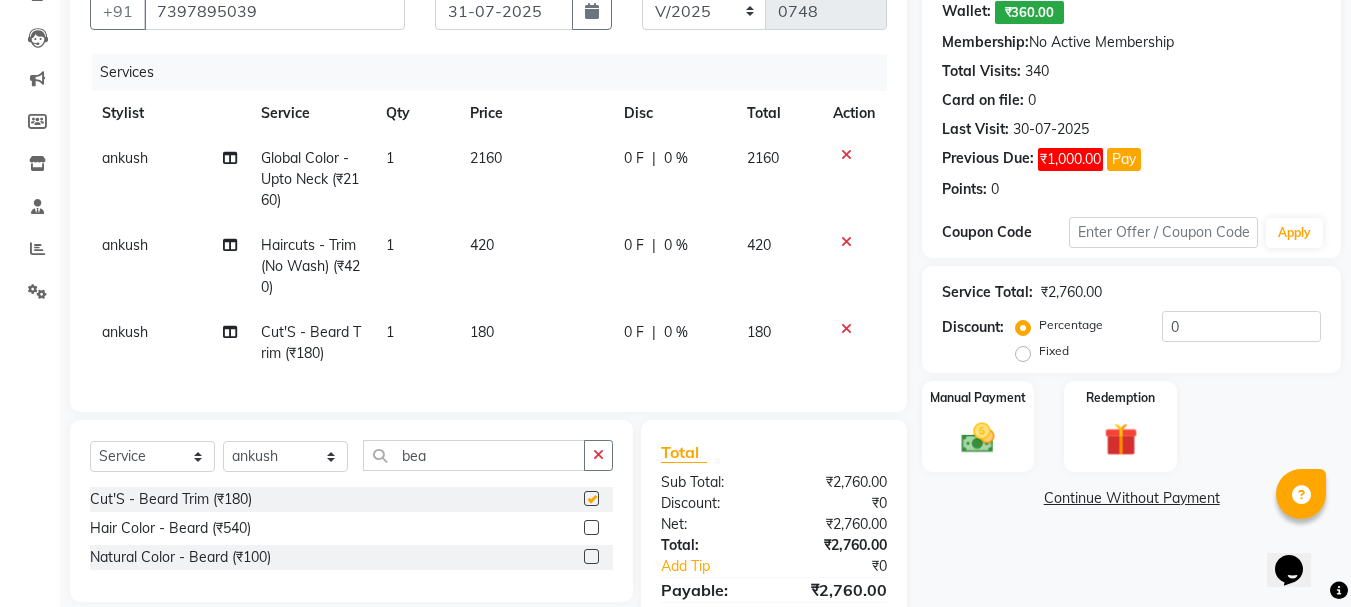 checkbox on "false" 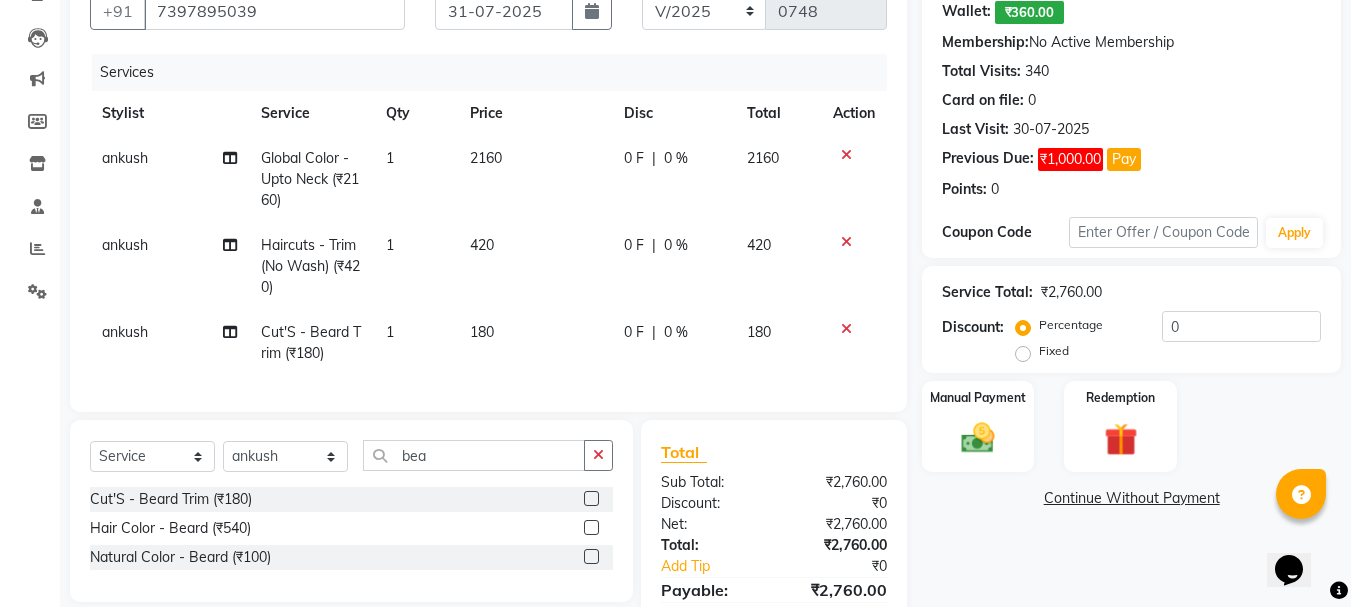 click on "180" 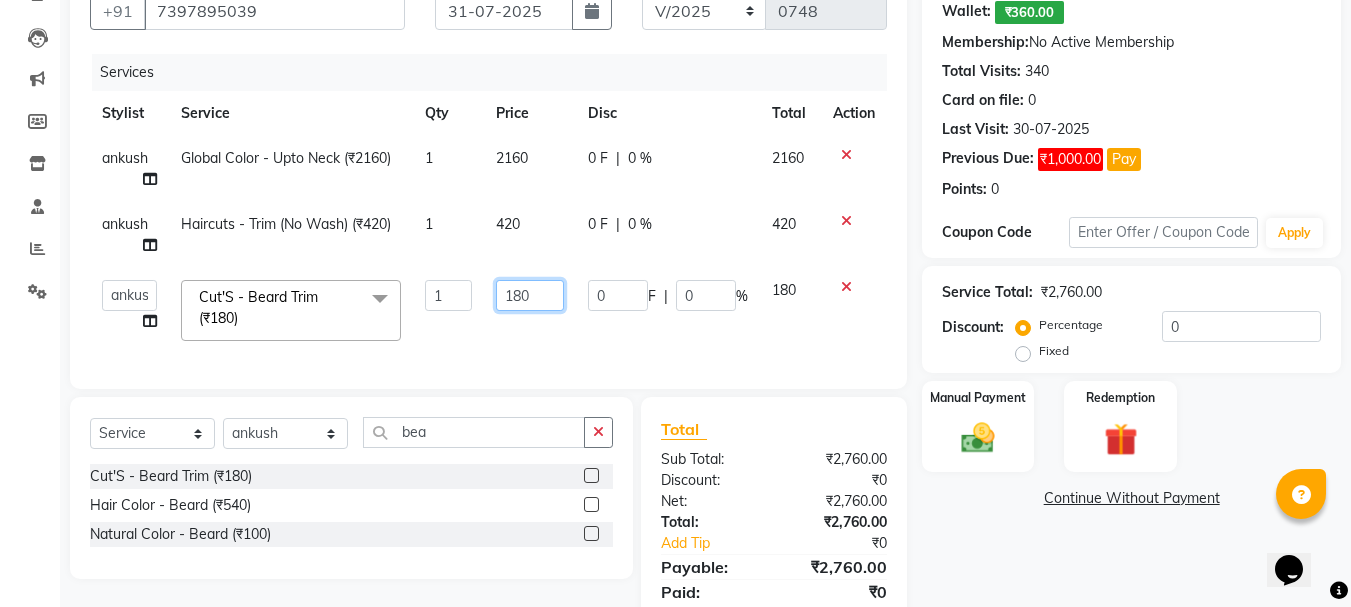 click on "180" 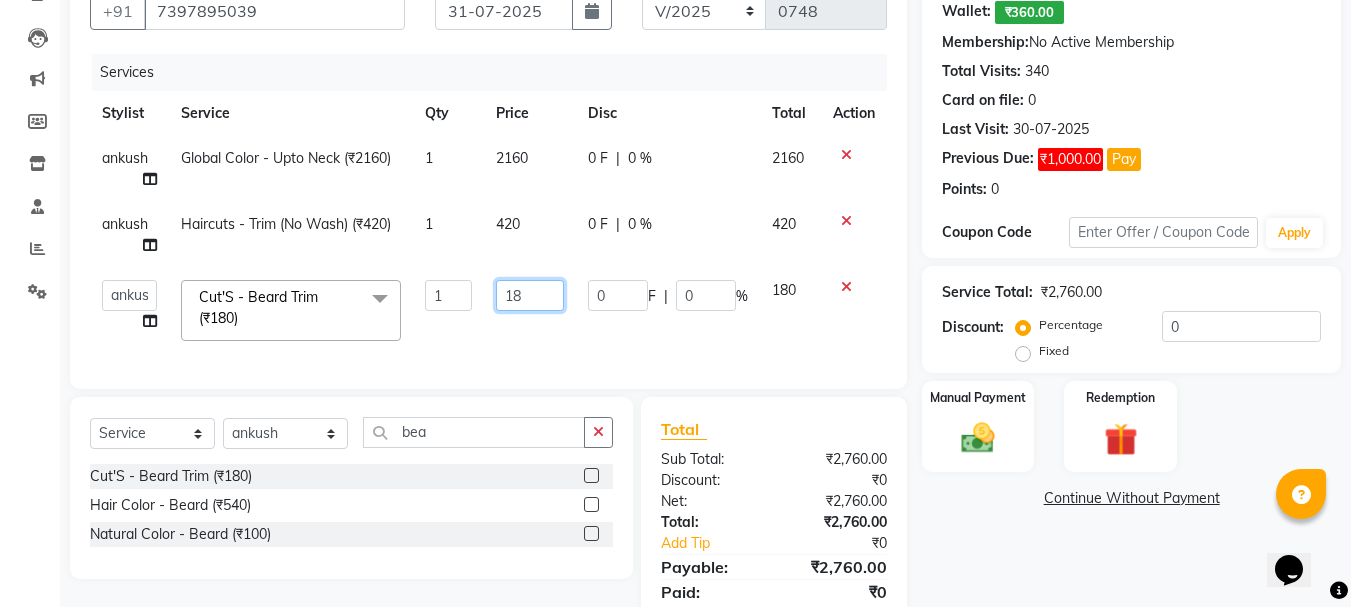 type on "1" 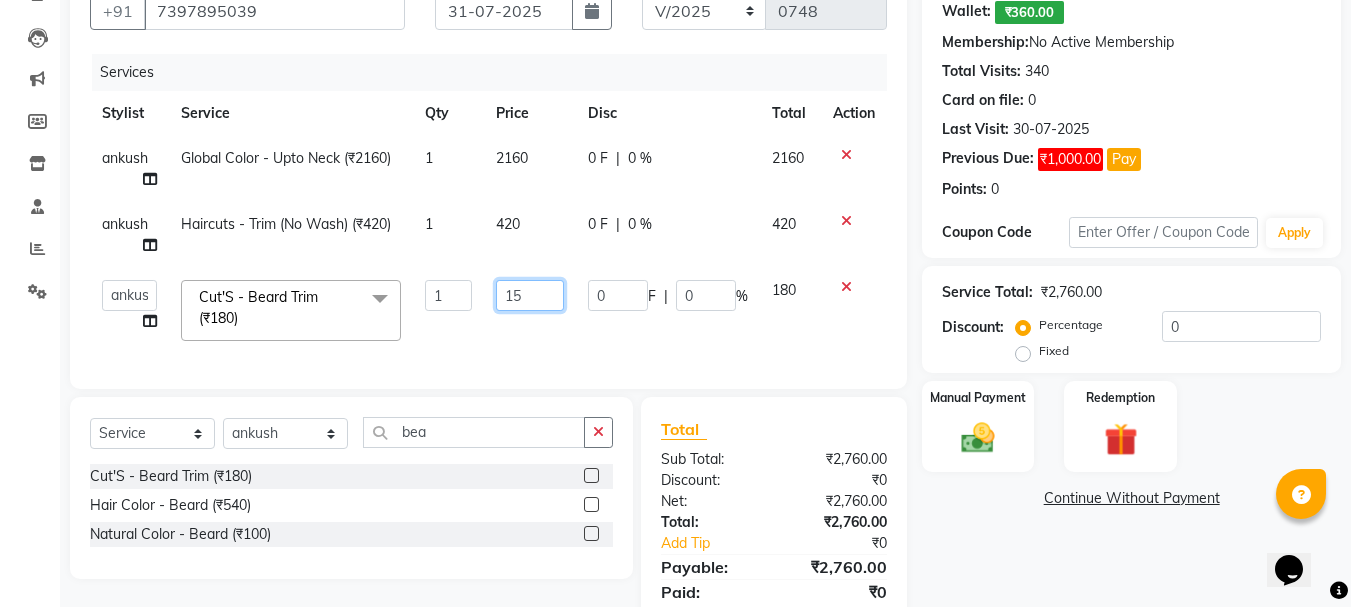 type on "150" 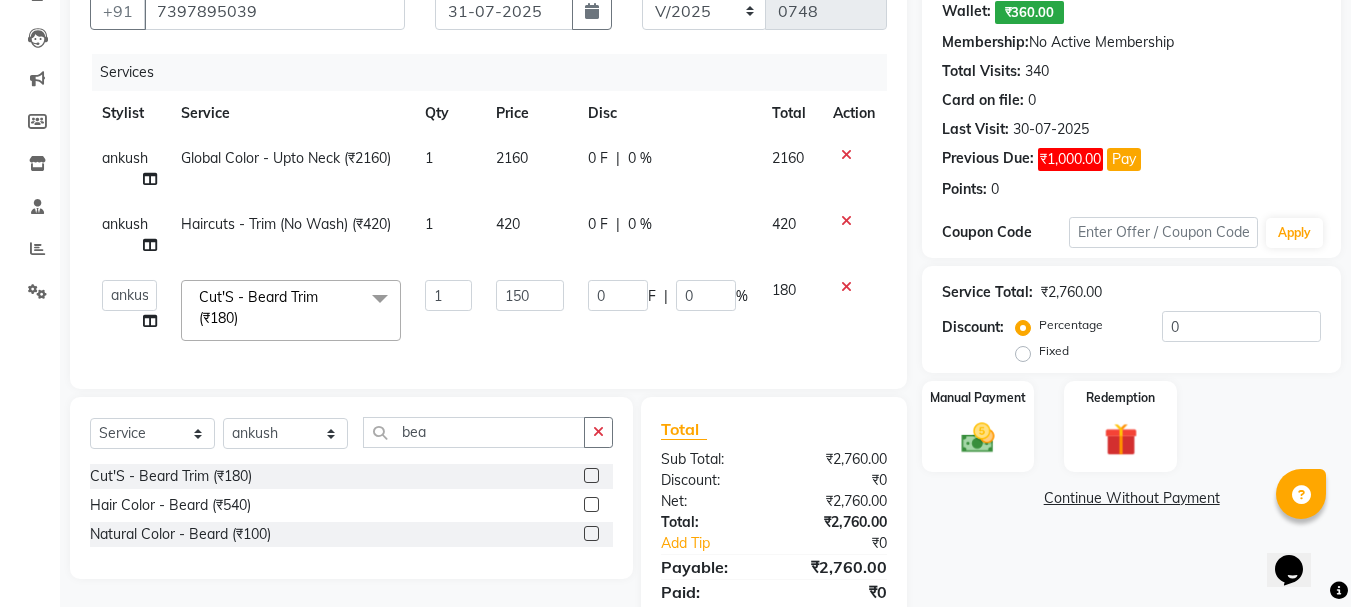 click on "420" 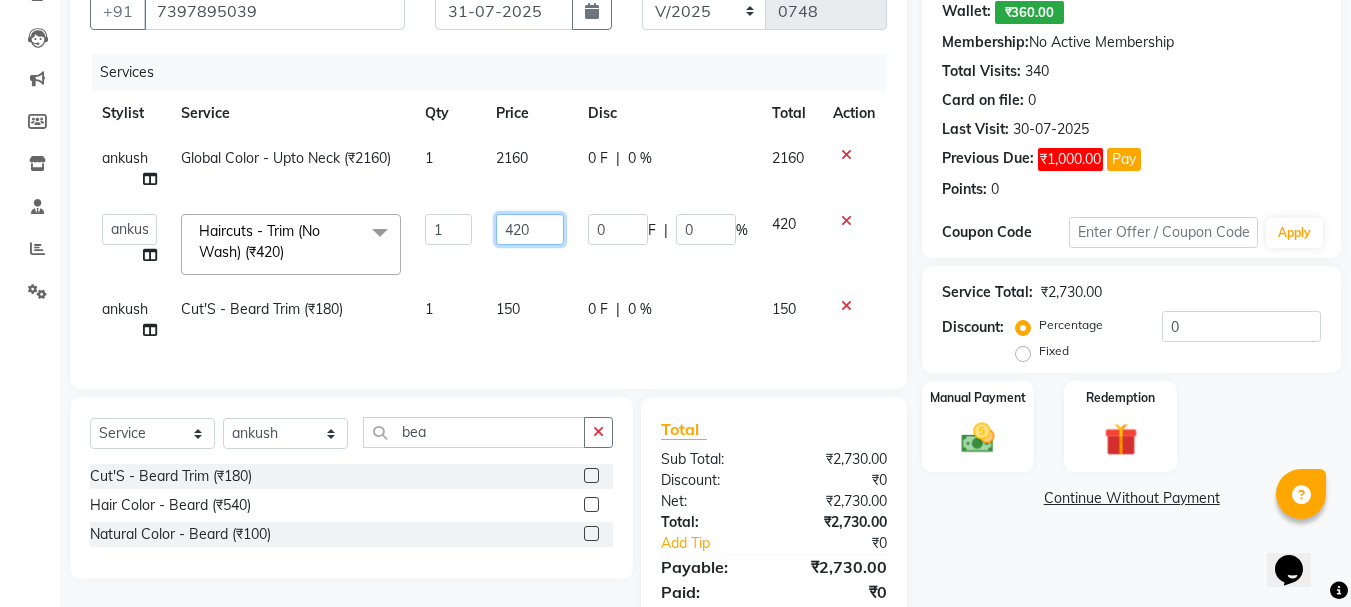 click on "420" 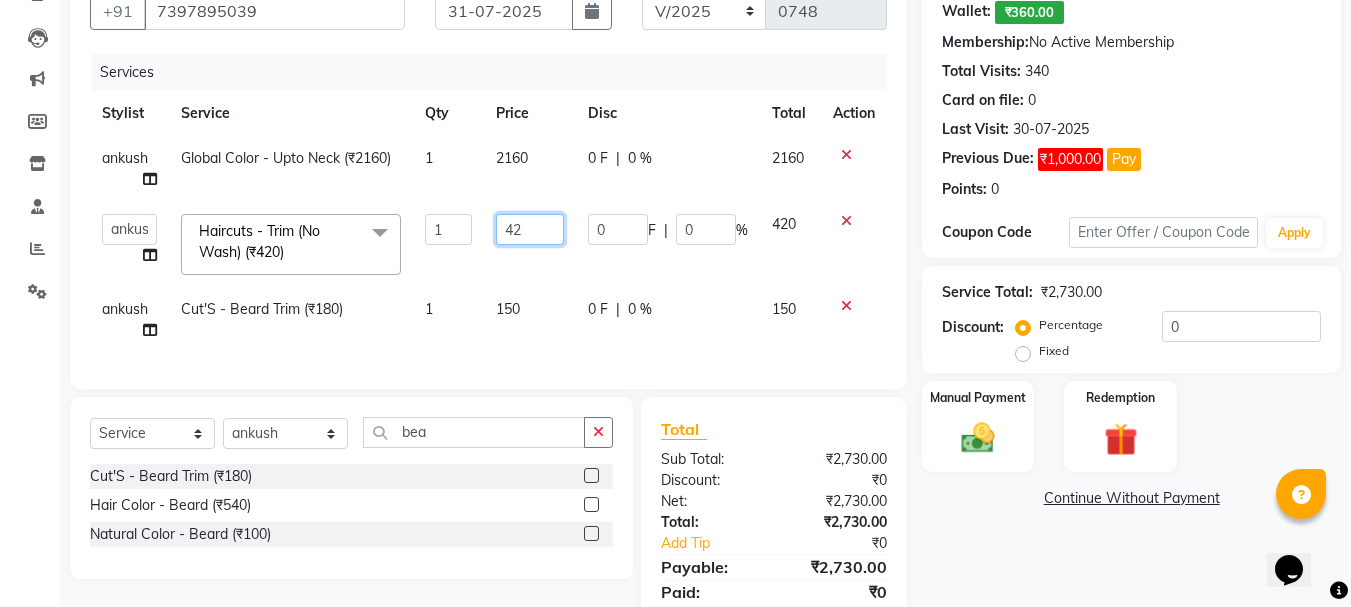 type on "4" 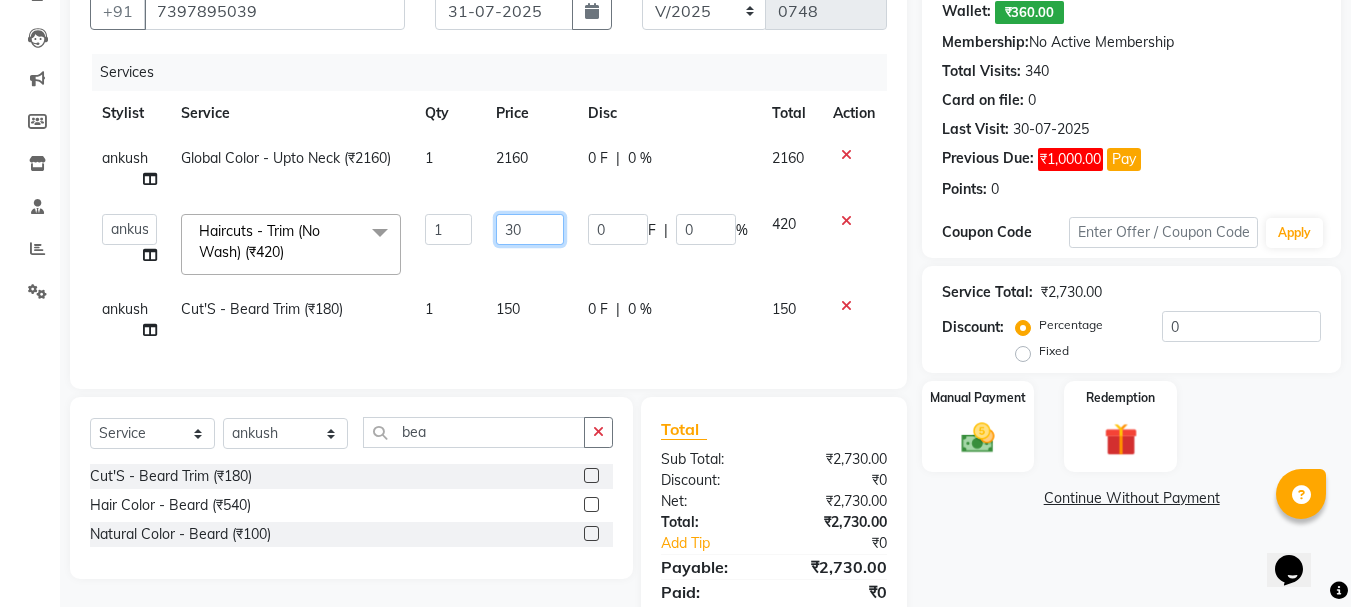 type on "300" 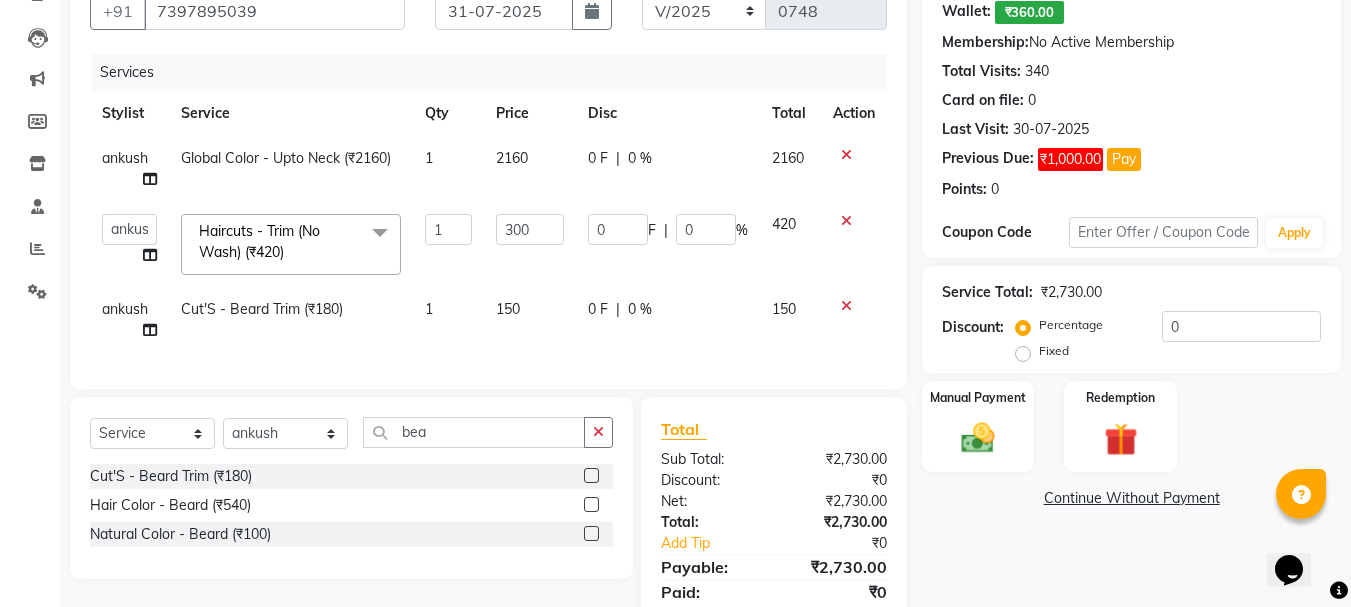 click on "Name: [FIRST]   Wallet:   ₹360.00  Membership:  No Active Membership  Total Visits:  340 Card on file:  0 Last Visit:   30-07-2025 Previous Due:  ₹1,000.00 Pay Points:   0  Coupon Code Apply Service Total:  ₹2,730.00  Discount:  Percentage   Fixed  0 Manual Payment Redemption  Continue Without Payment" 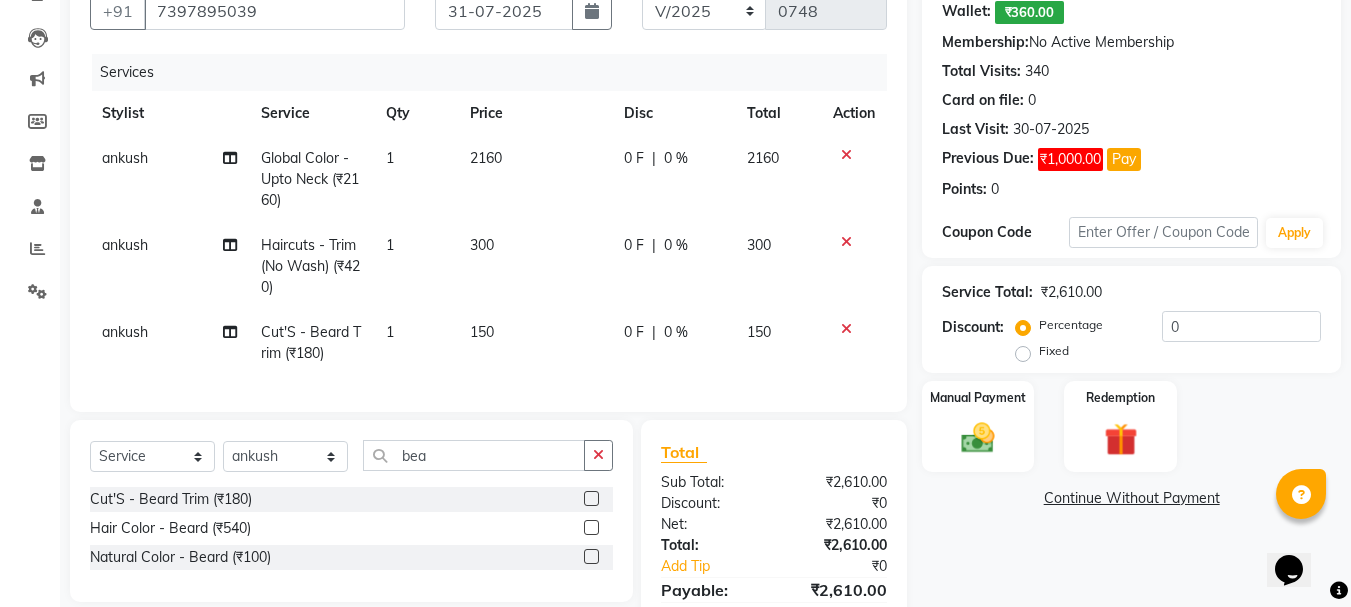 click on "2160" 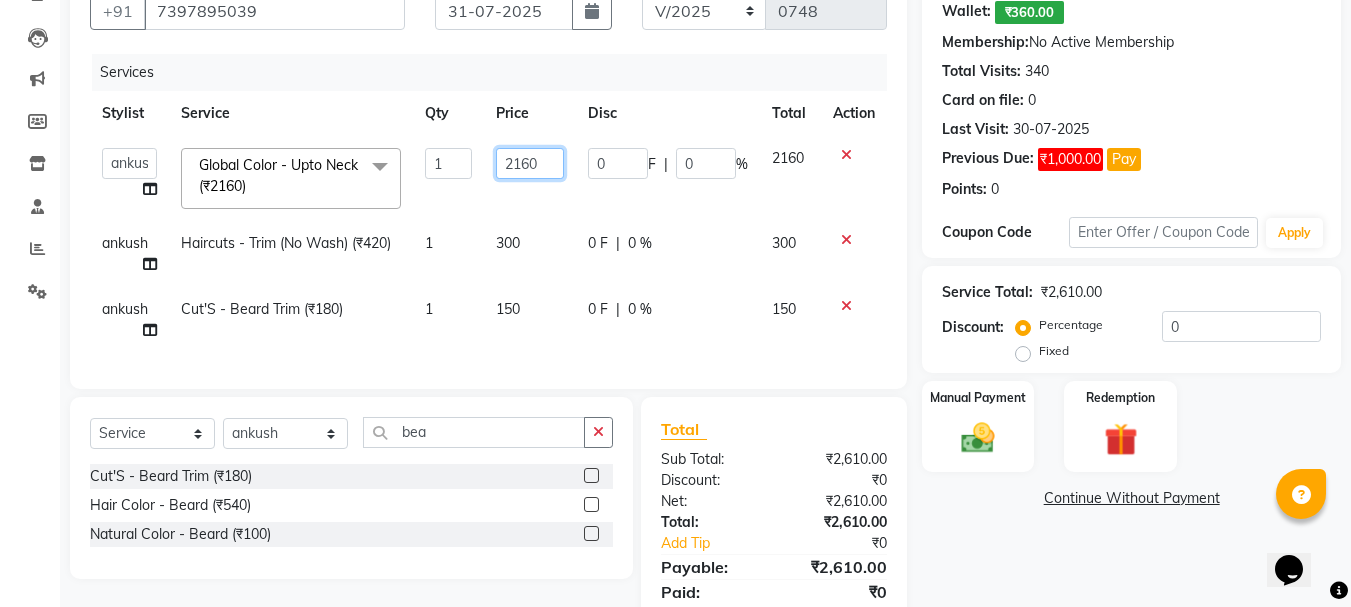 click on "2160" 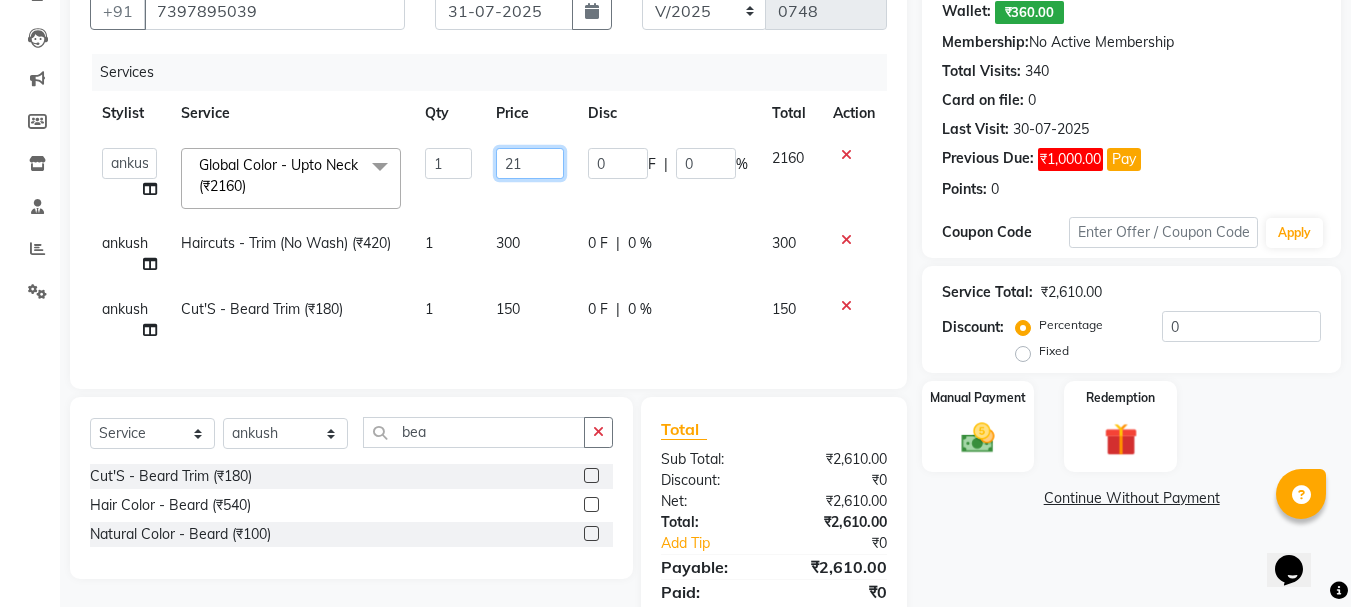 type on "2" 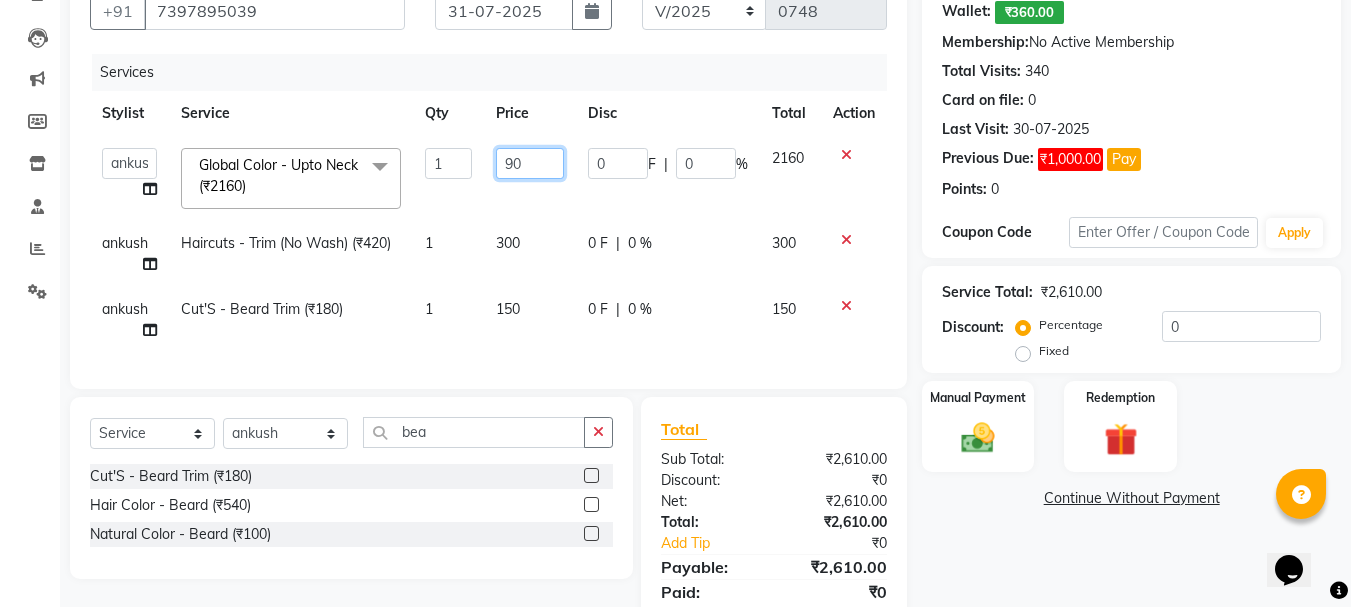 type on "900" 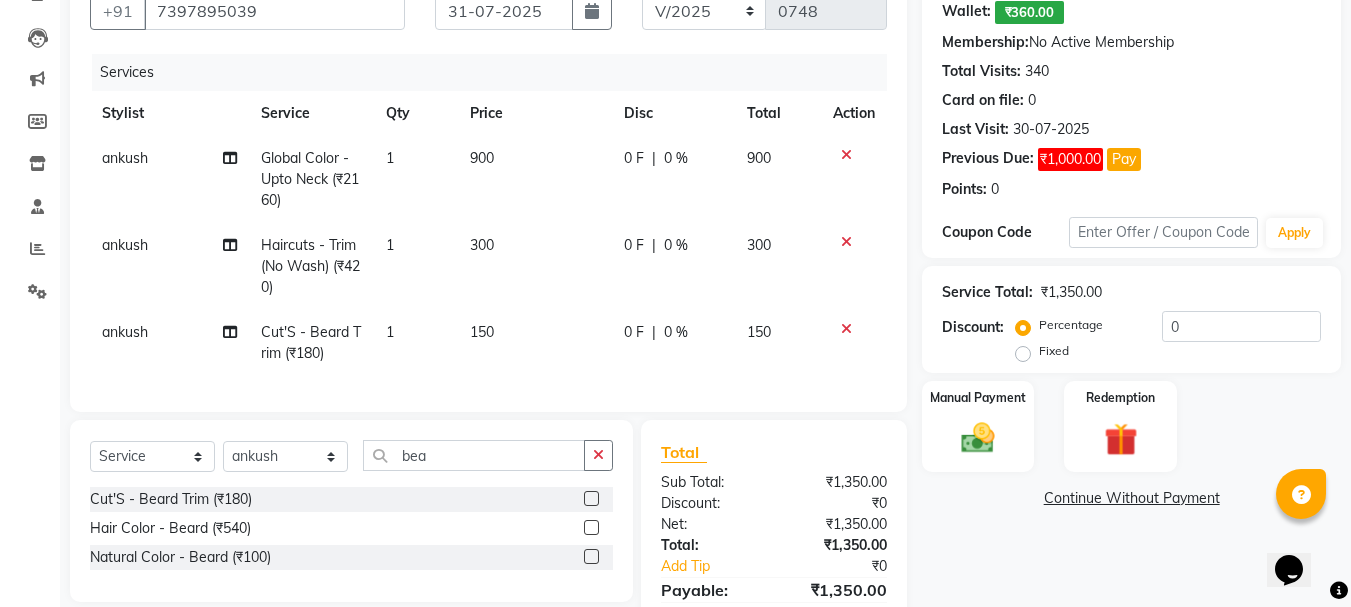 click on "Name: [FIRST]   Wallet:   ₹360.00  Membership:  No Active Membership  Total Visits:  340 Card on file:  0 Last Visit:   30-07-2025 Previous Due:  ₹1,000.00 Pay Points:   0  Coupon Code Apply Service Total:  ₹1,350.00  Discount:  Percentage   Fixed  0 Manual Payment Redemption  Continue Without Payment" 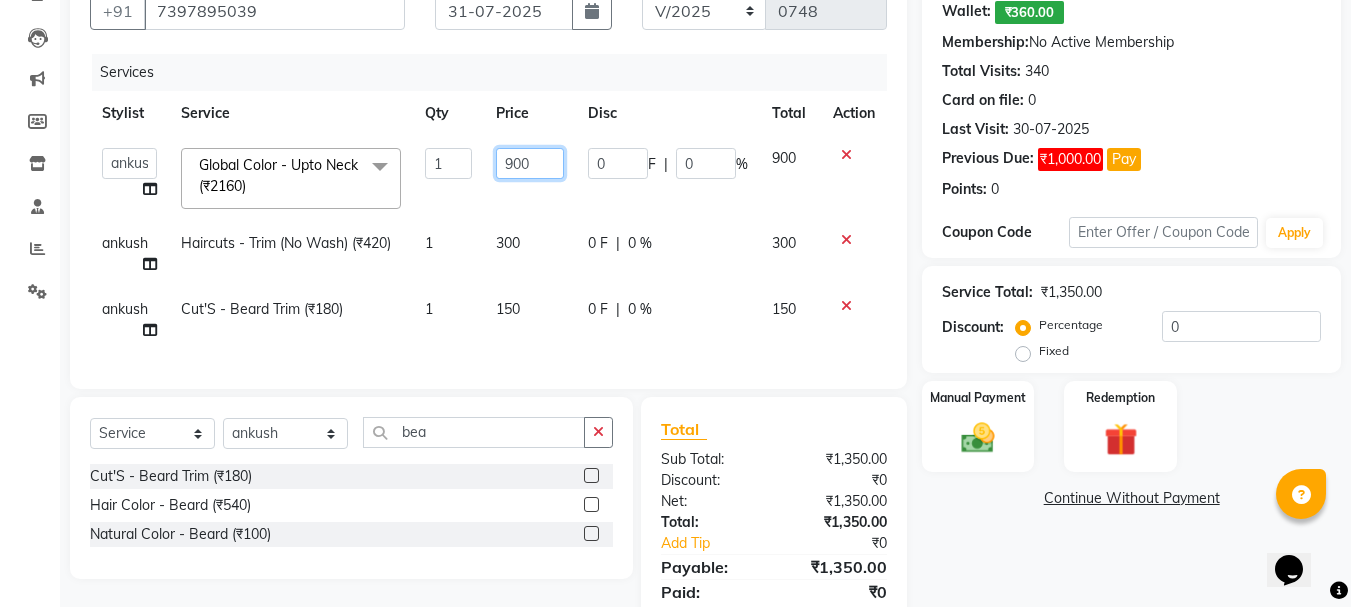 click on "900" 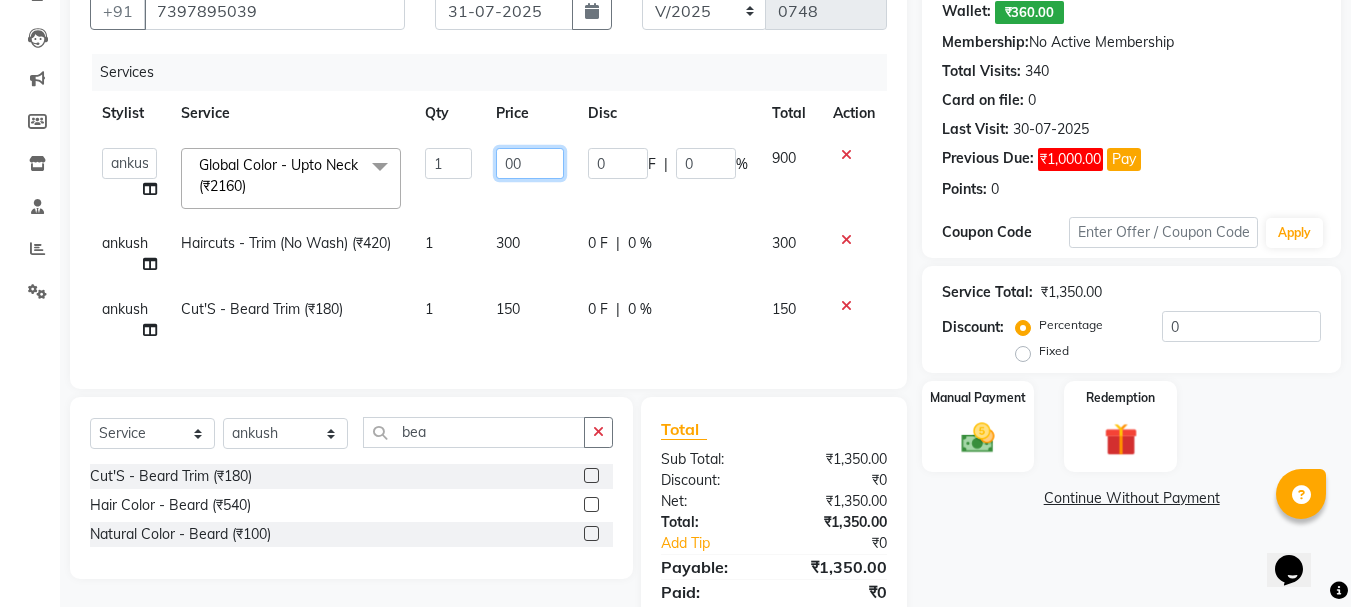 type on "800" 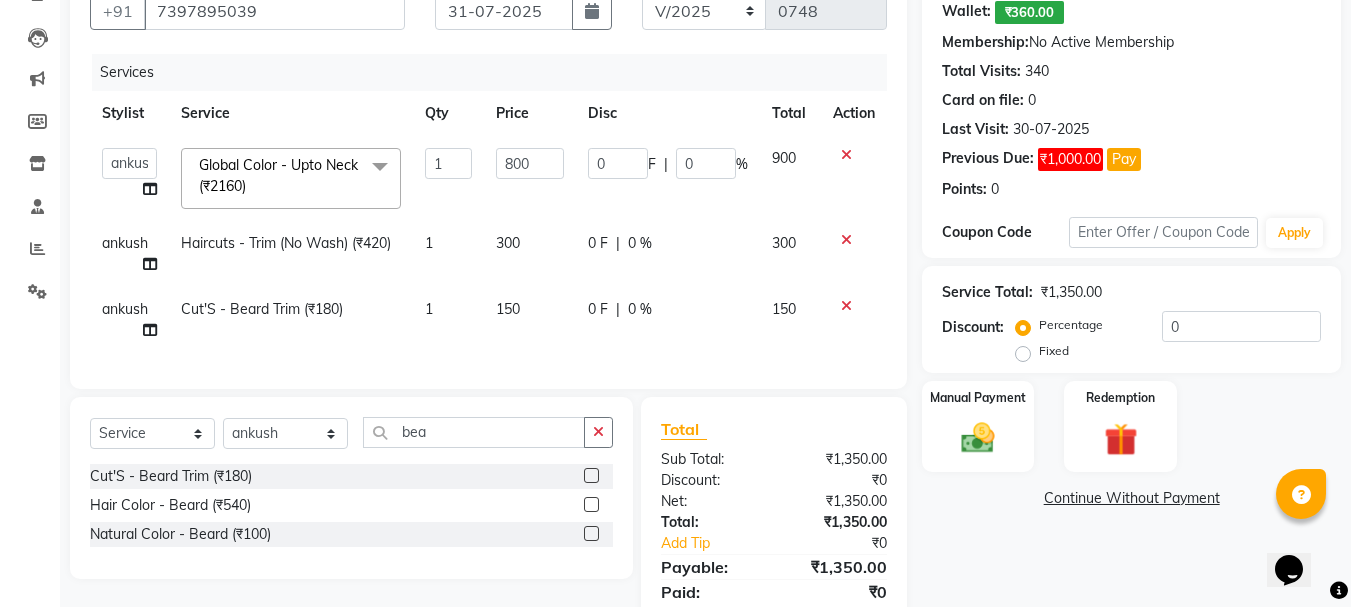 click on "Continue Without Payment" 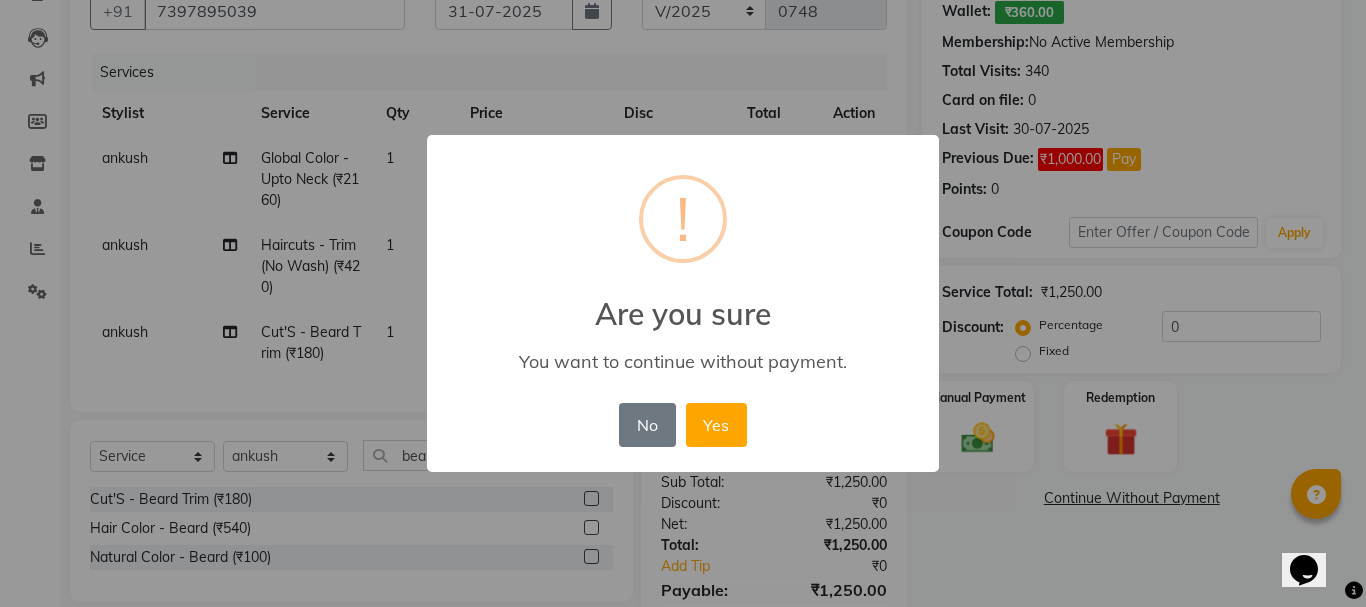 click on "× ! Are you sure You want to continue without payment. No No Yes" at bounding box center (683, 303) 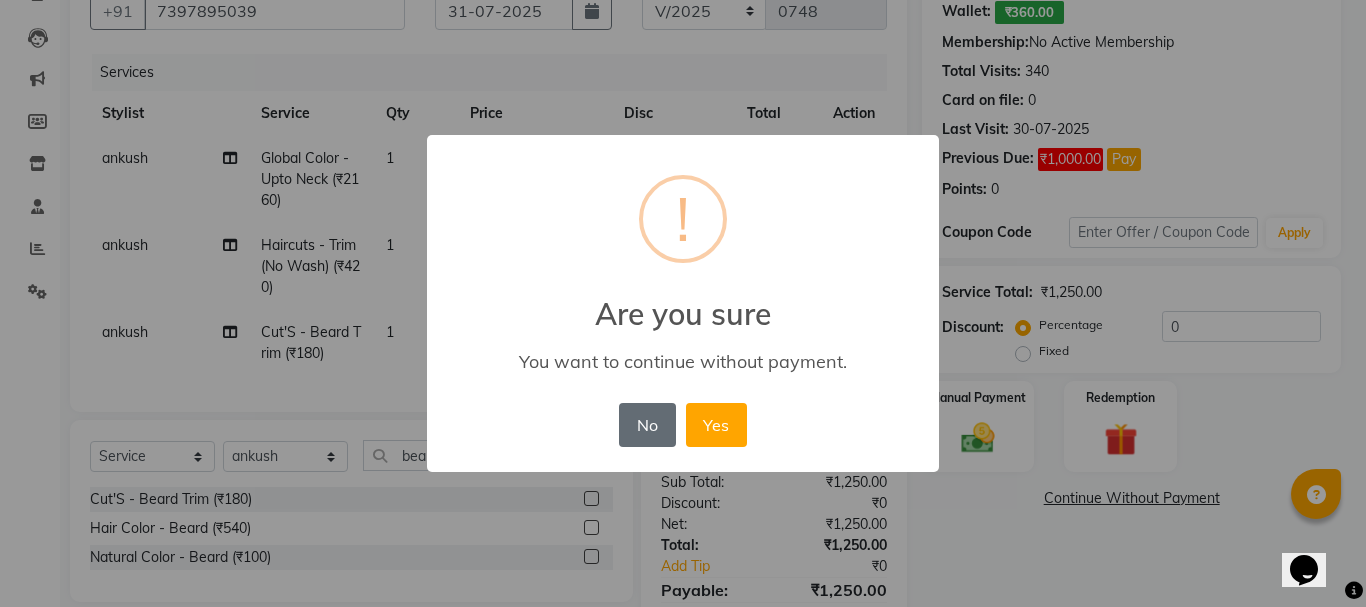click on "No" at bounding box center [647, 425] 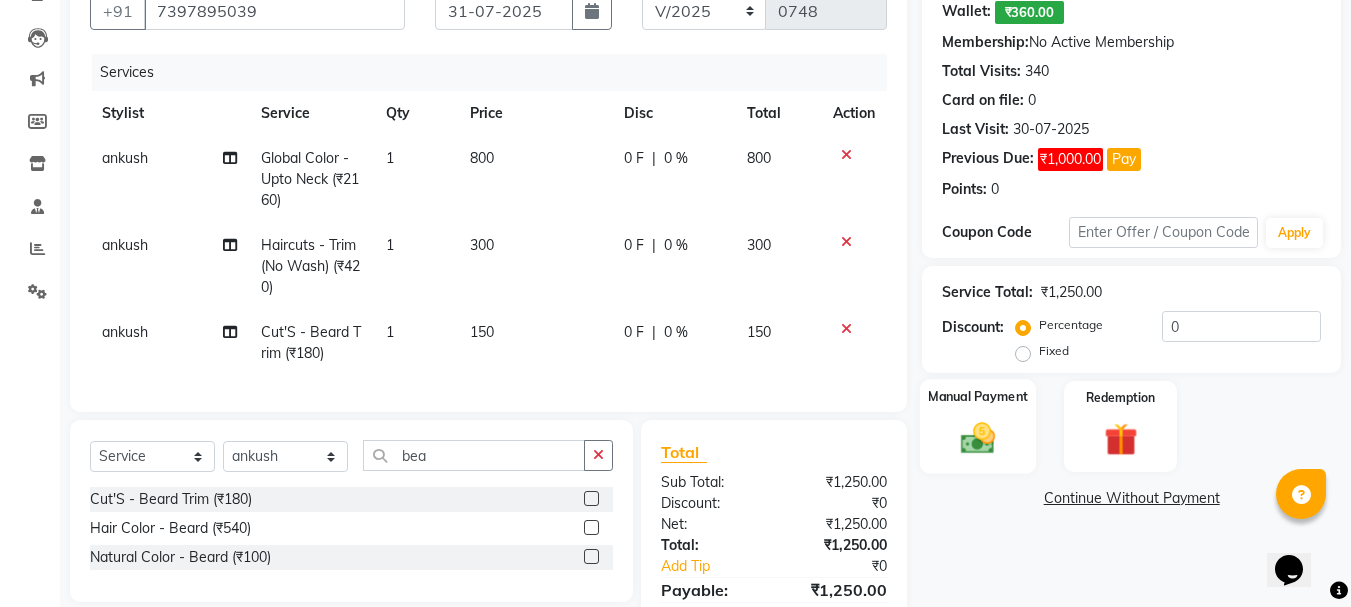 click 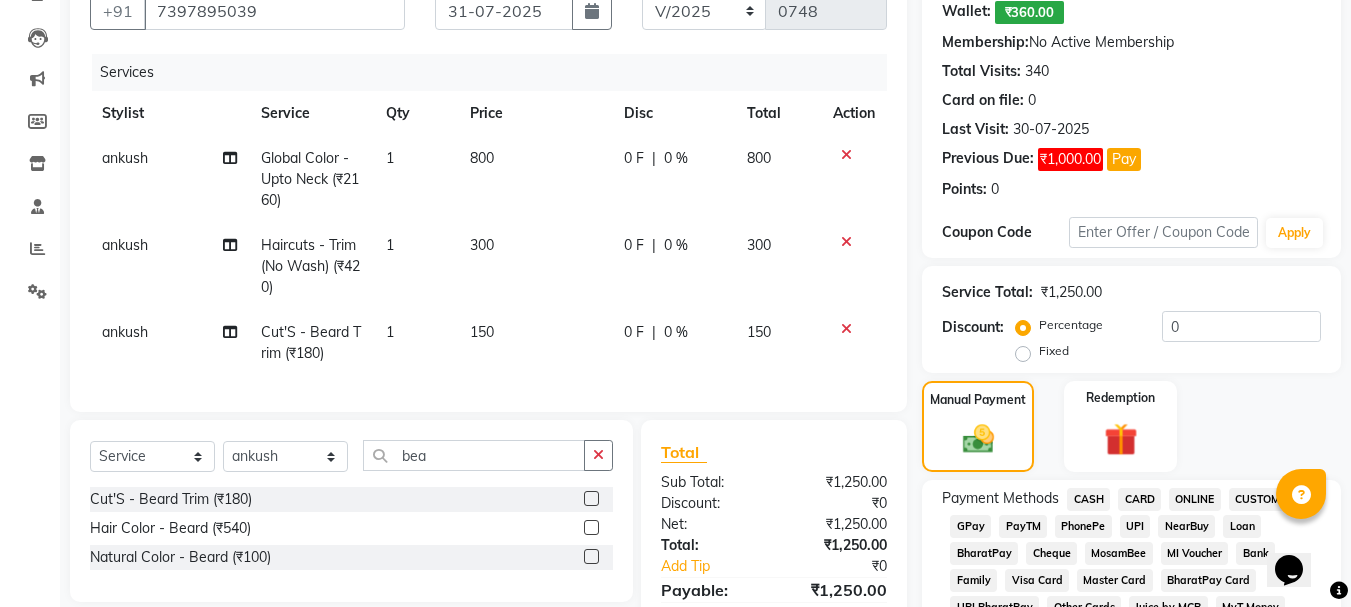 click on "CASH" 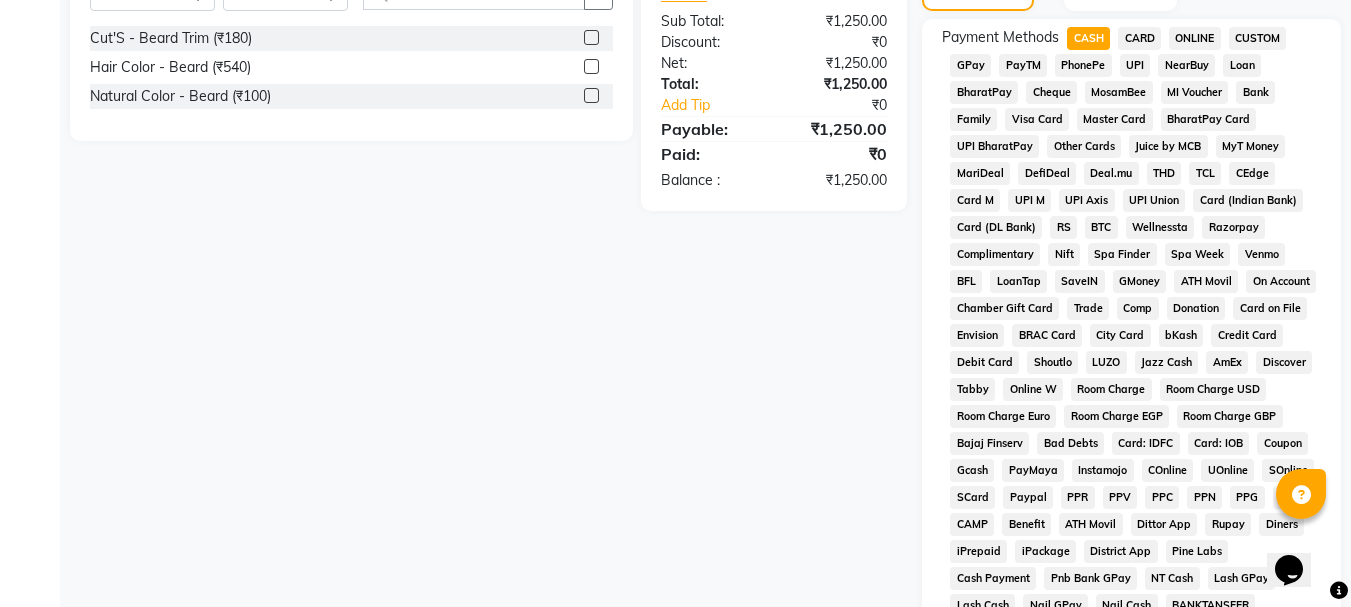 scroll, scrollTop: 957, scrollLeft: 0, axis: vertical 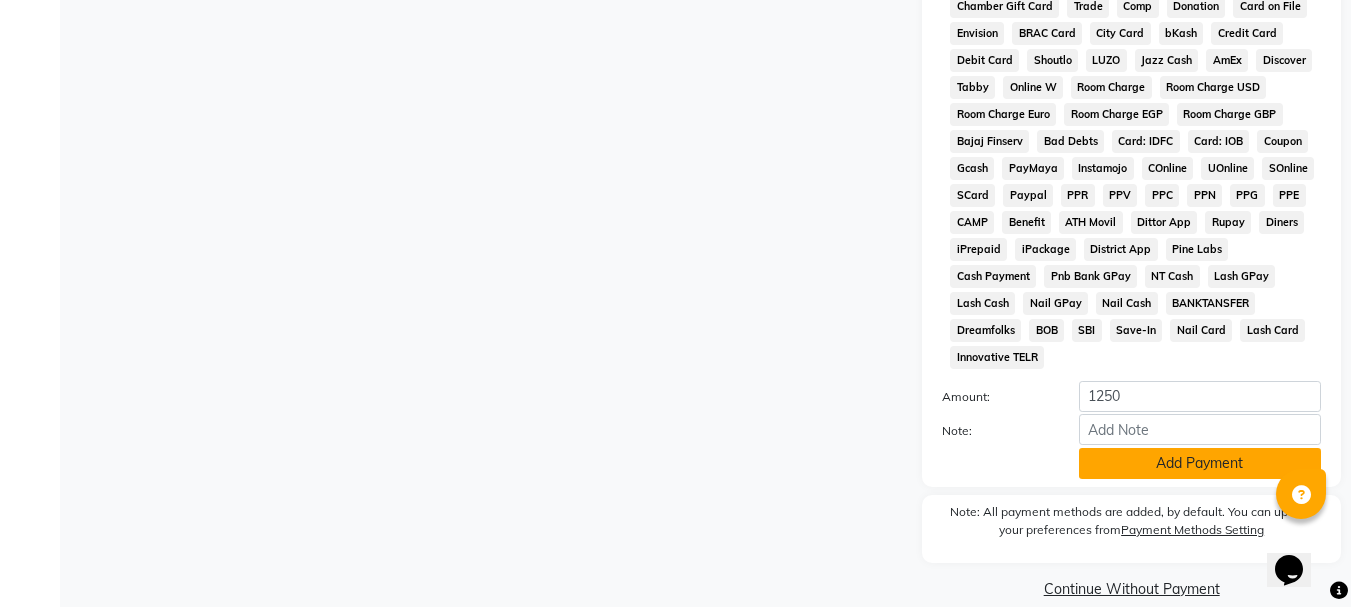 drag, startPoint x: 1266, startPoint y: 432, endPoint x: 1207, endPoint y: 521, distance: 106.78015 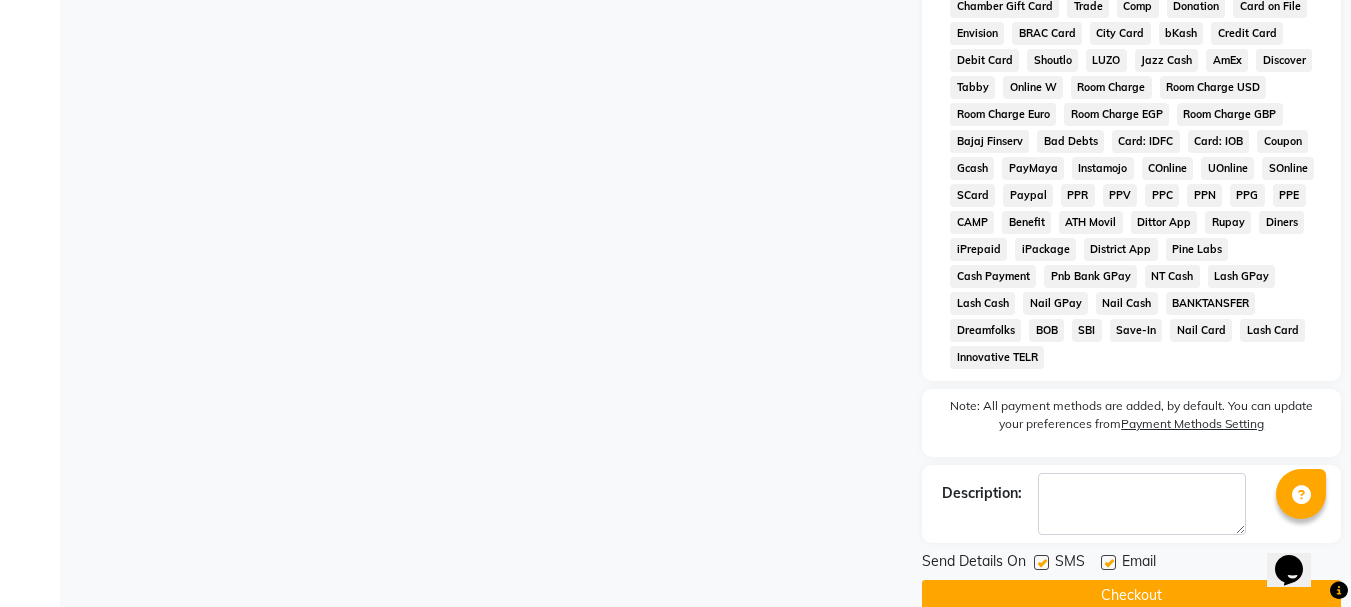 click 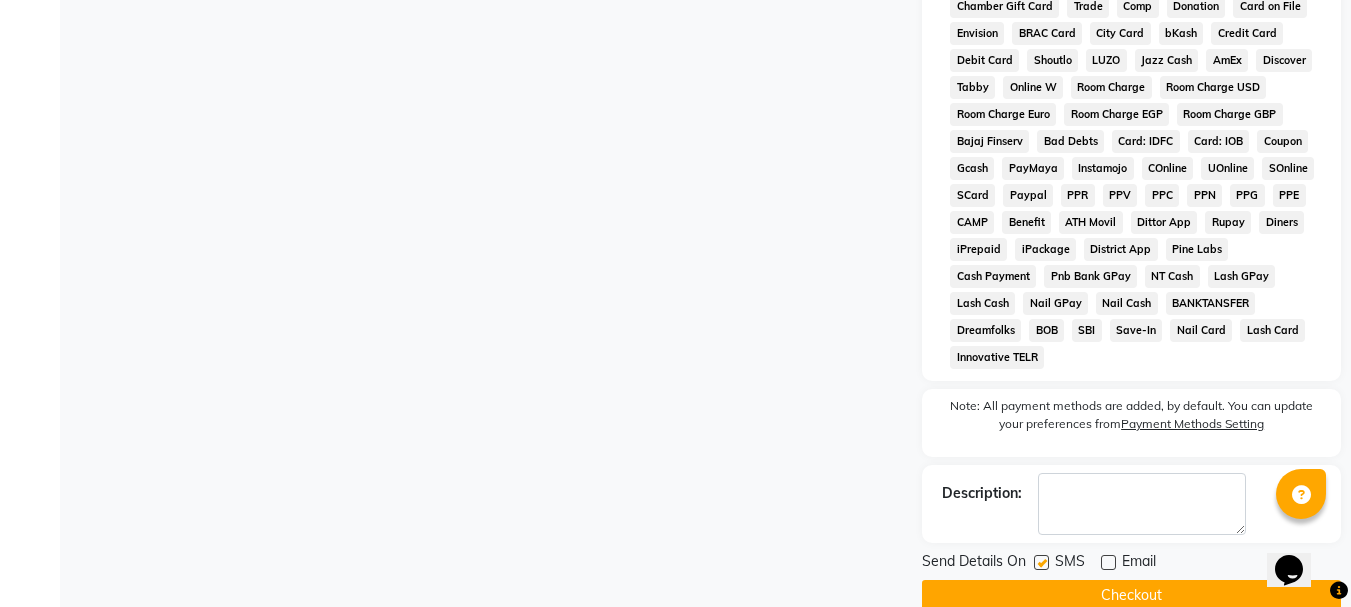 click 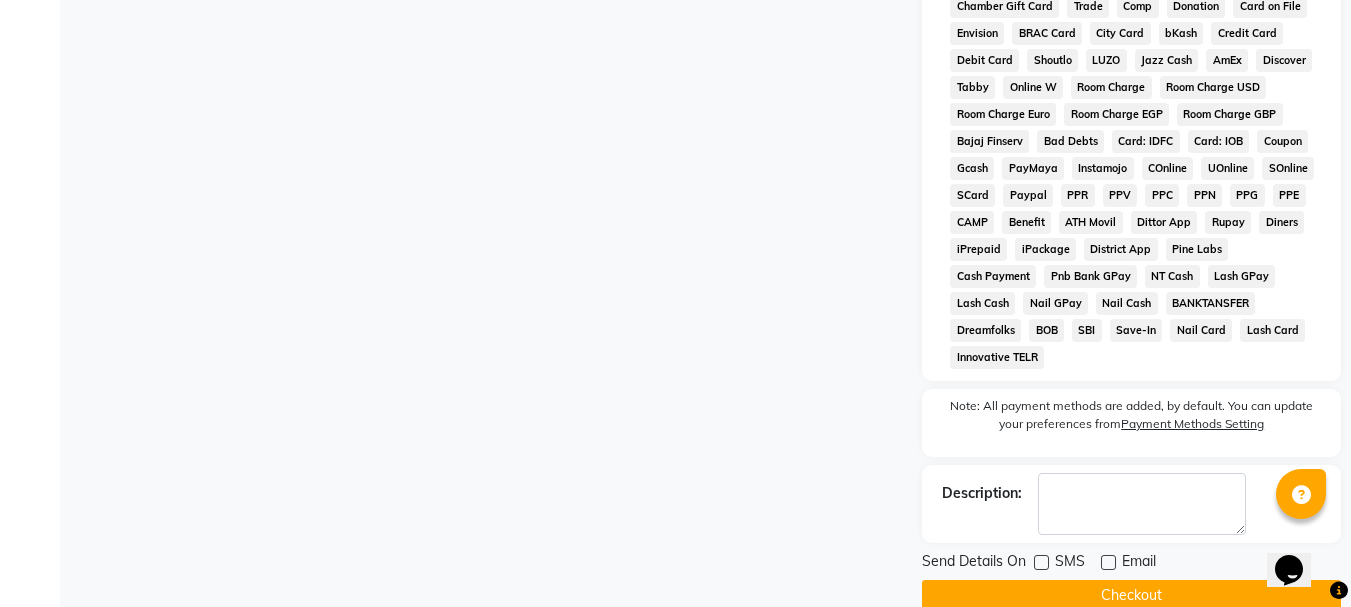 drag, startPoint x: 1039, startPoint y: 577, endPoint x: 1046, endPoint y: 559, distance: 19.313208 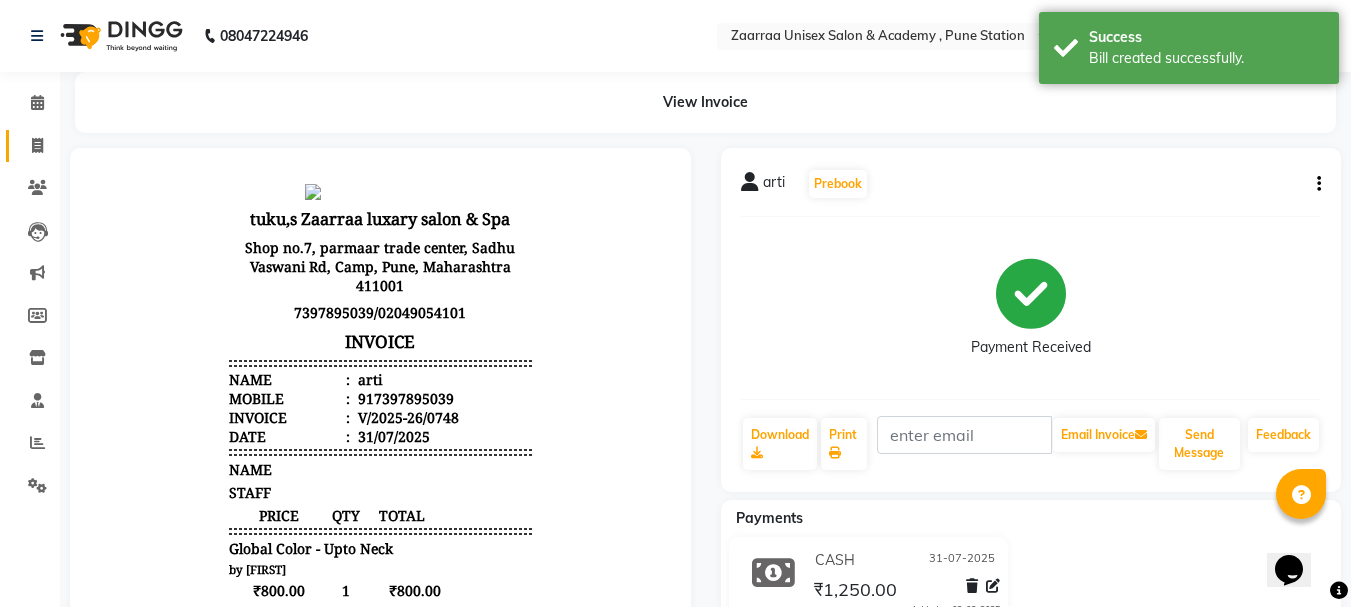 scroll, scrollTop: 0, scrollLeft: 0, axis: both 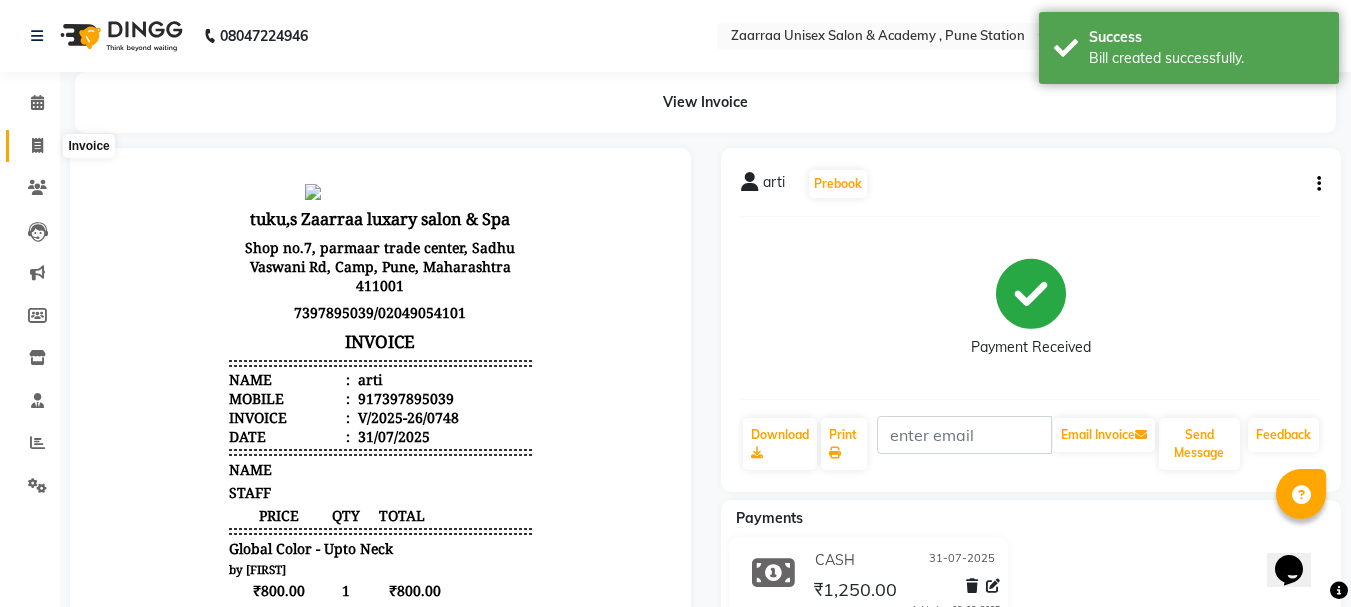 click 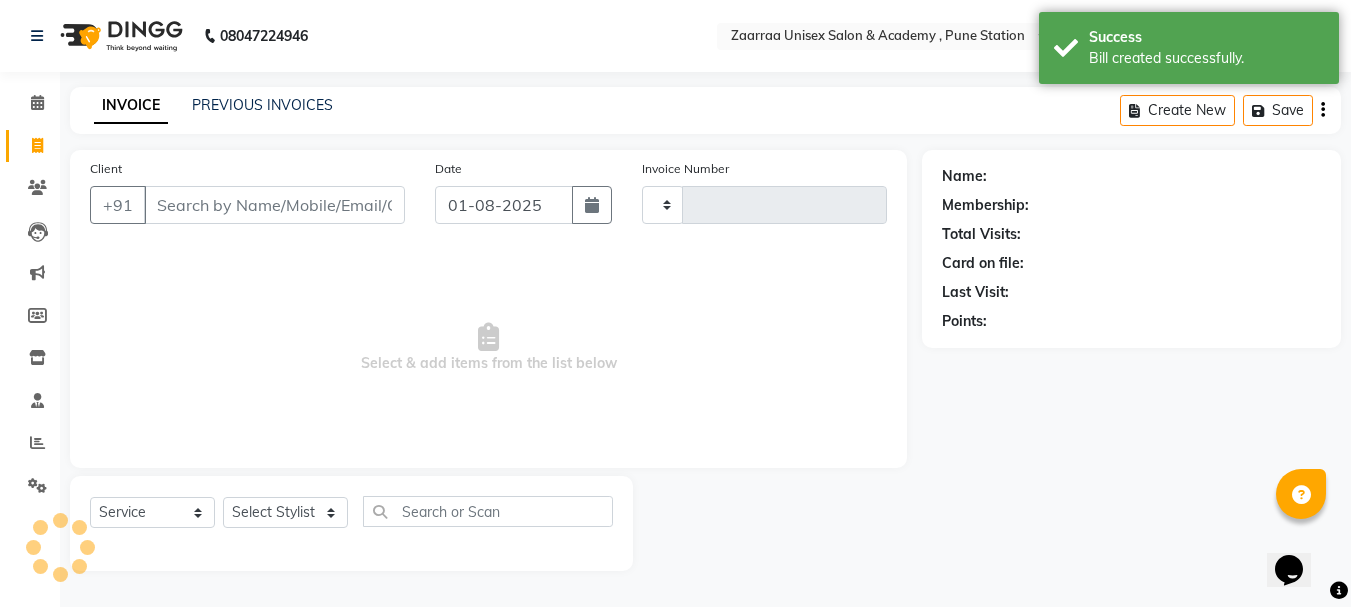 type on "0749" 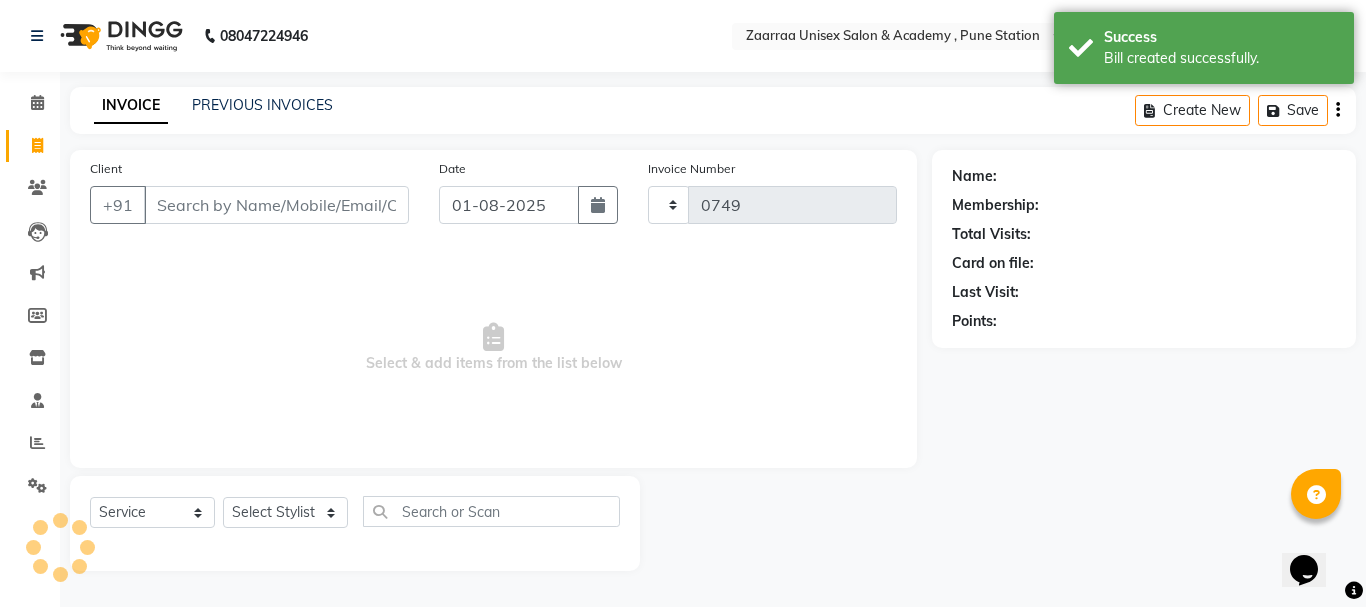 select on "3828" 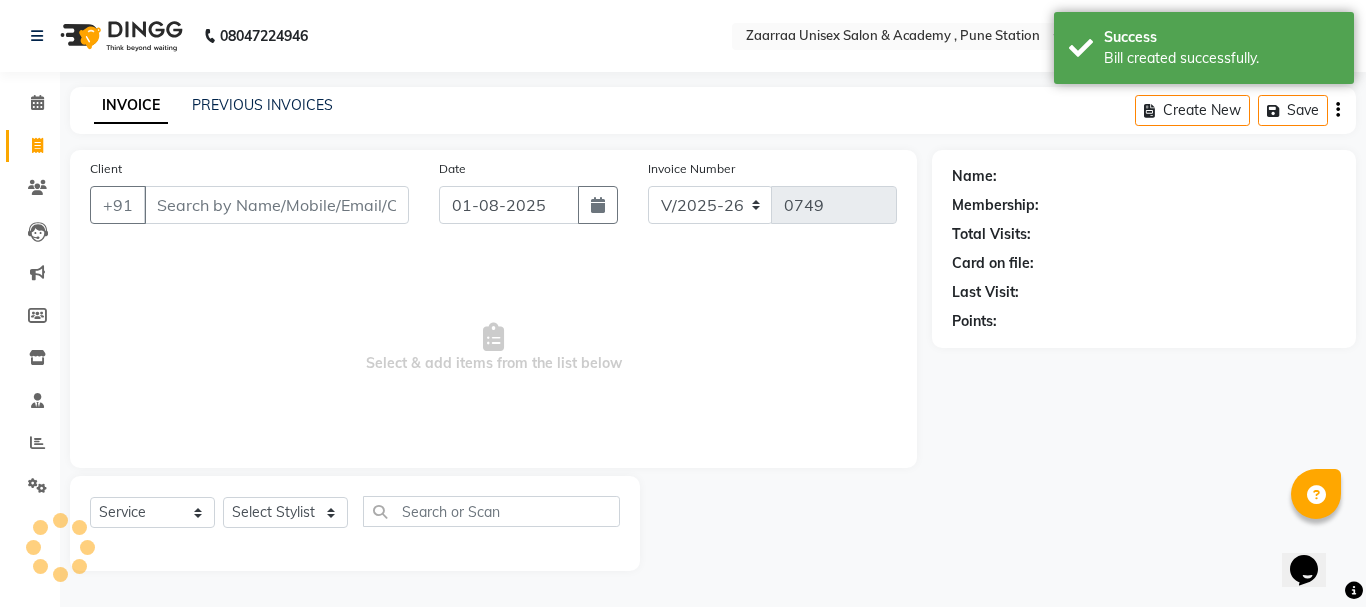 click on "Client" at bounding box center (276, 205) 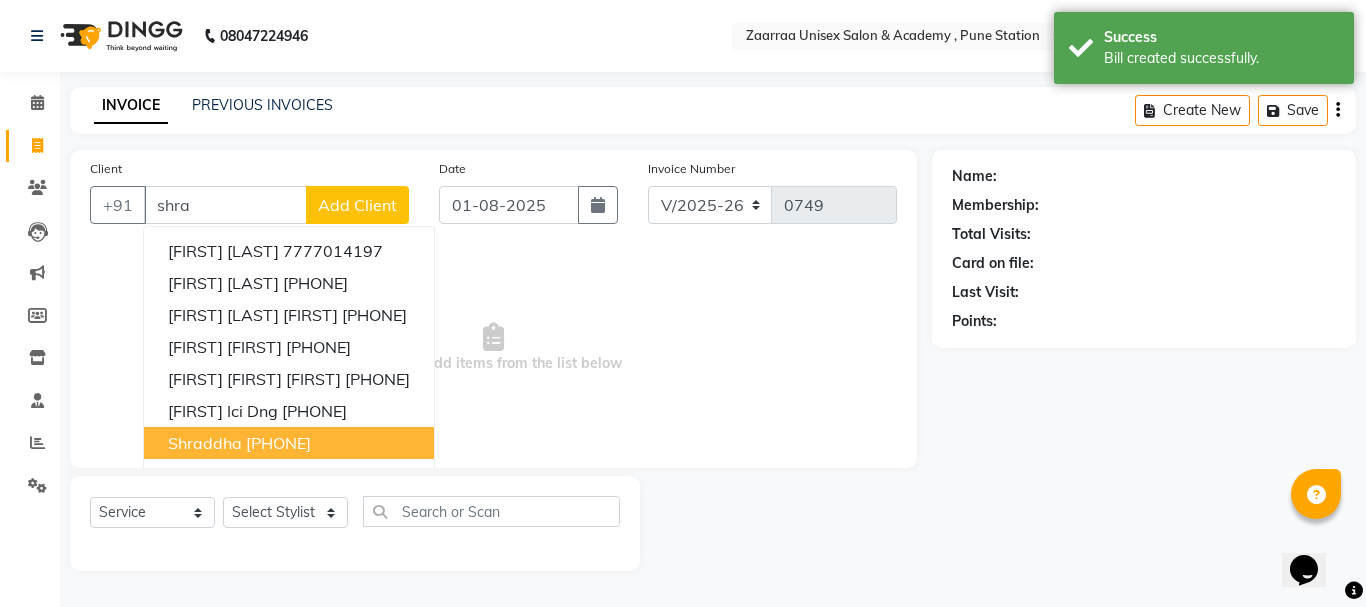 click on "[PHONE]" at bounding box center [278, 443] 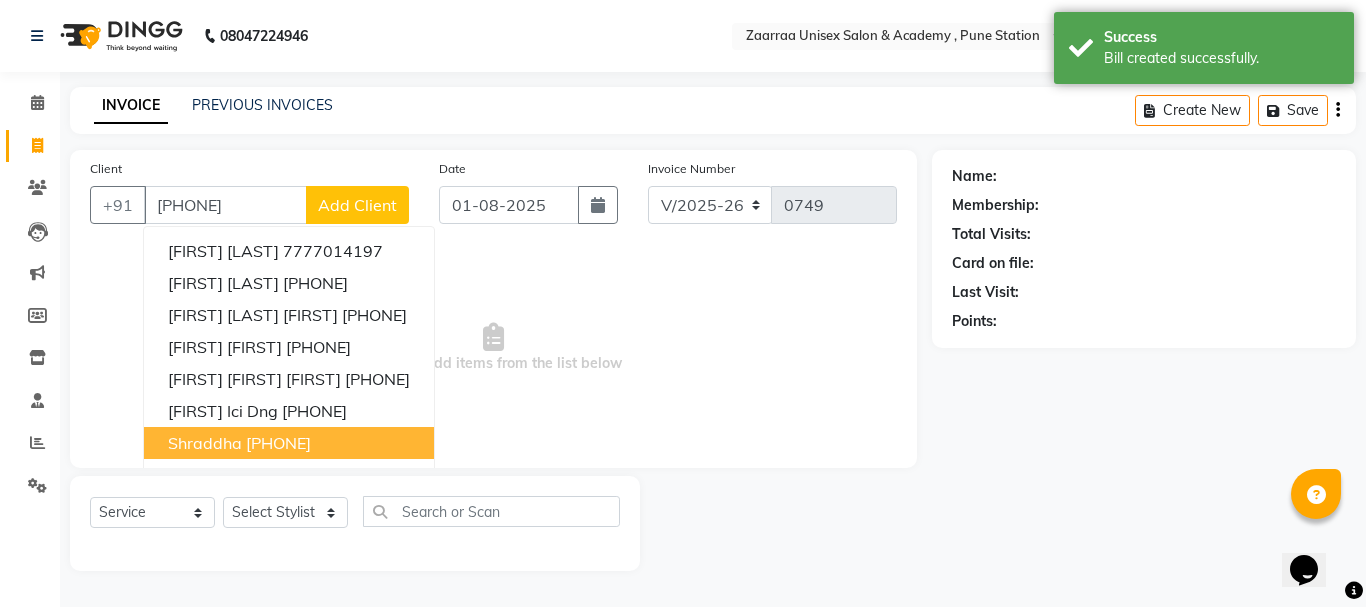 type on "[PHONE]" 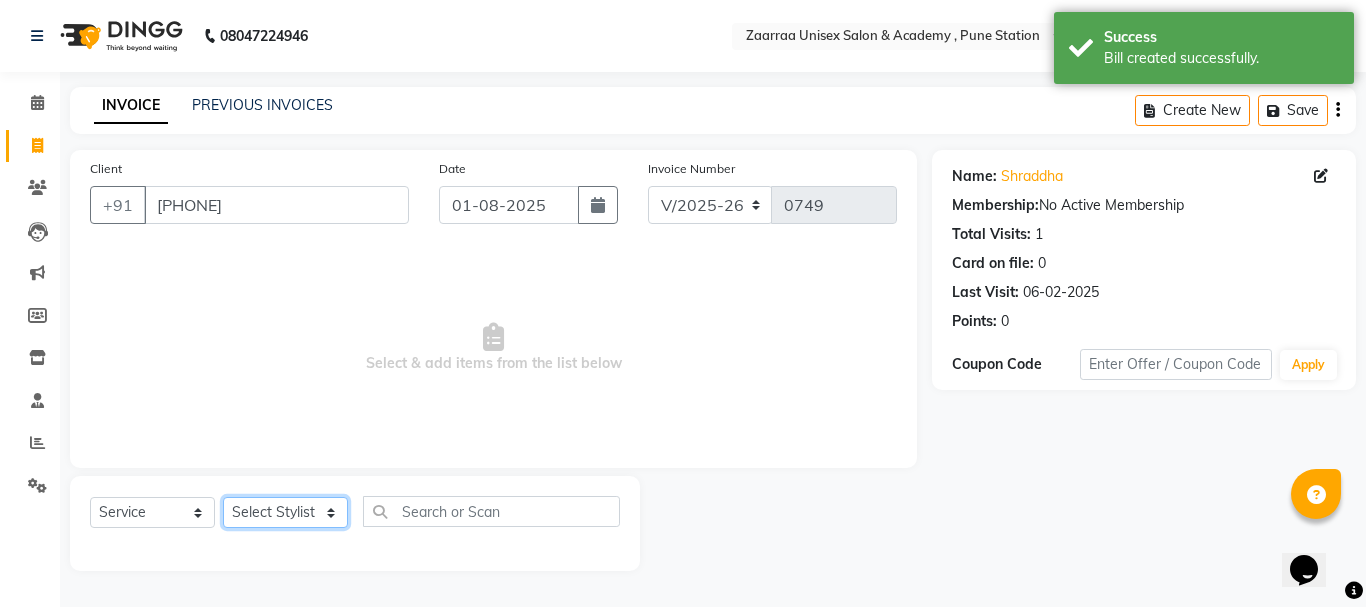 click on "Select Stylist [FIRST]  [FIRST] [FIRST] [FIRST]" 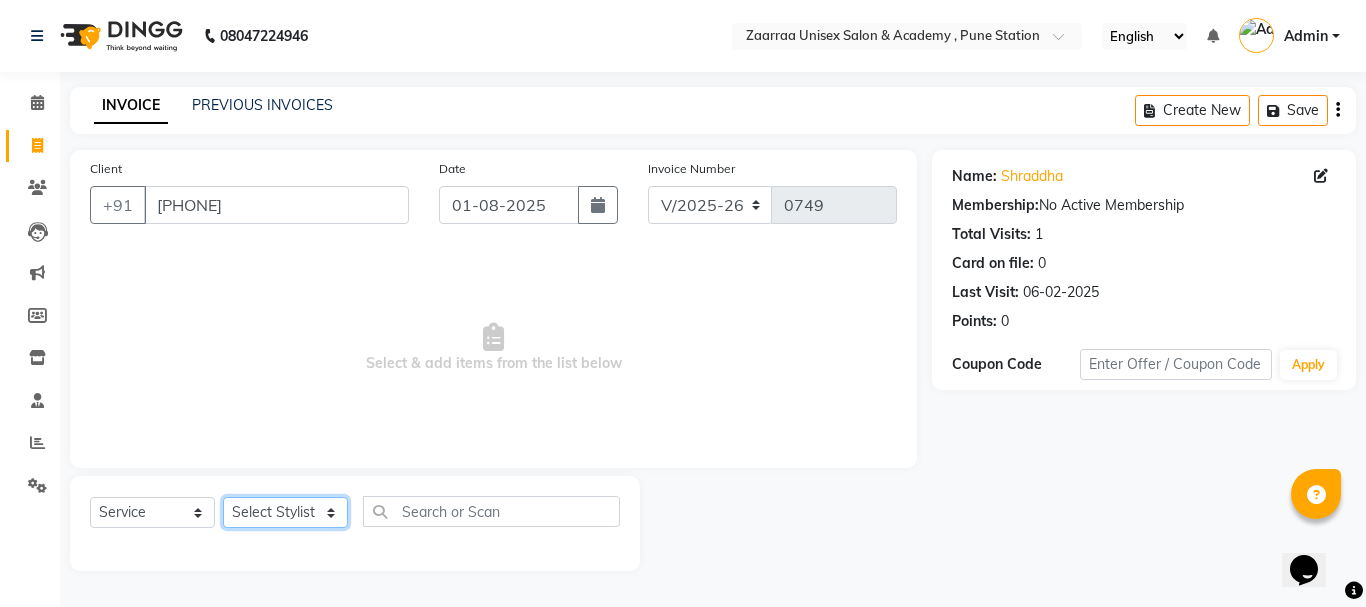 select on "24601" 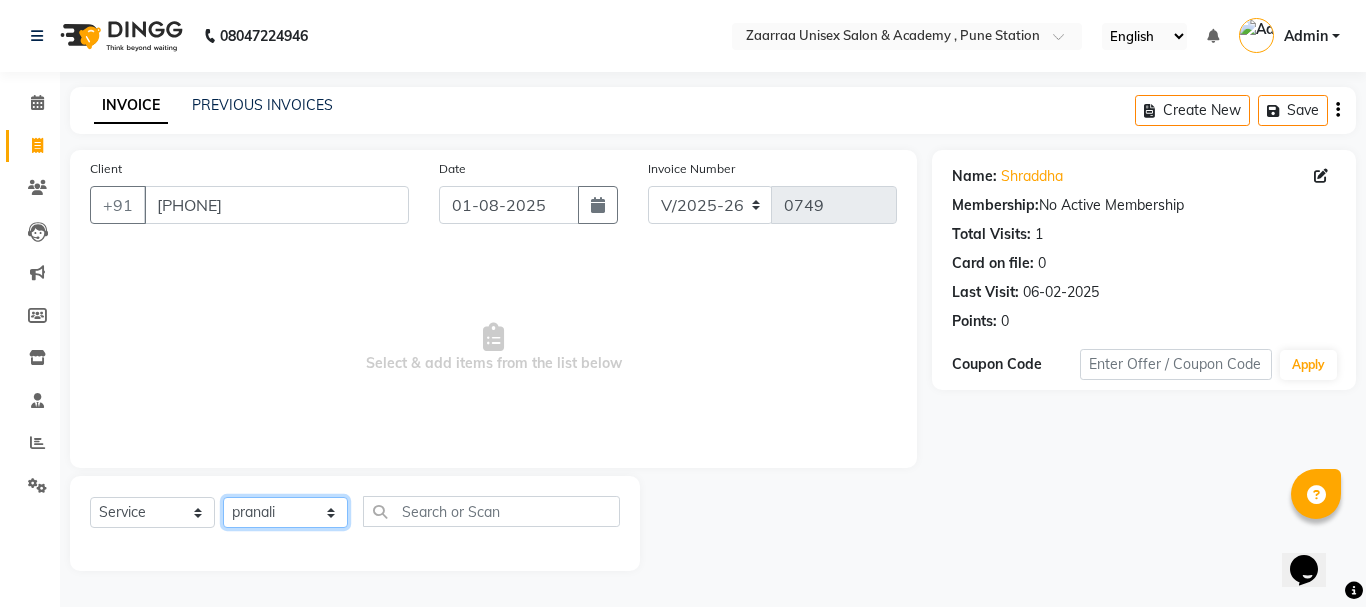 click on "Select Stylist [FIRST]  [FIRST] [FIRST] [FIRST]" 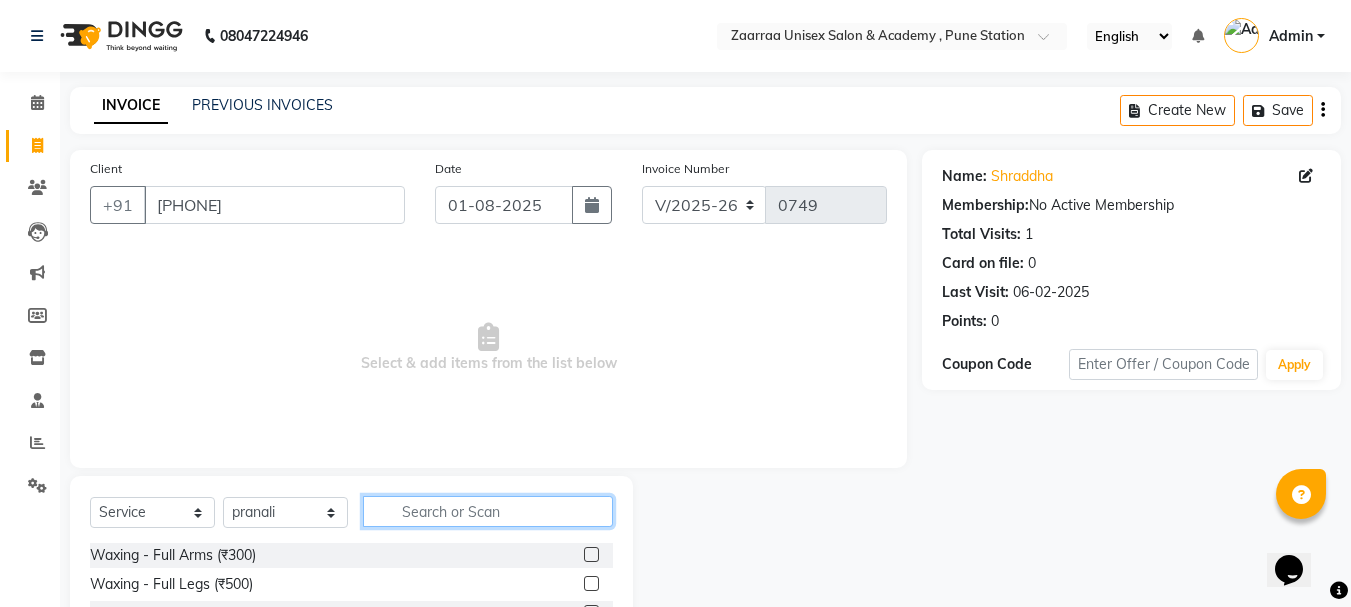 click 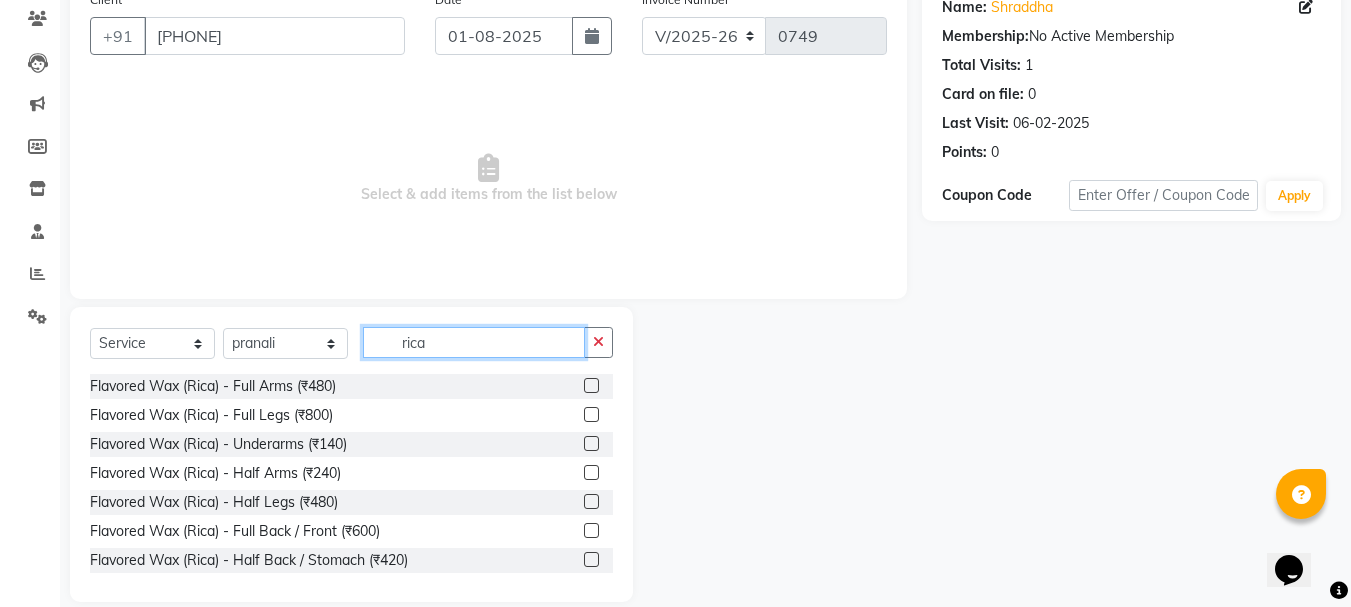 scroll, scrollTop: 194, scrollLeft: 0, axis: vertical 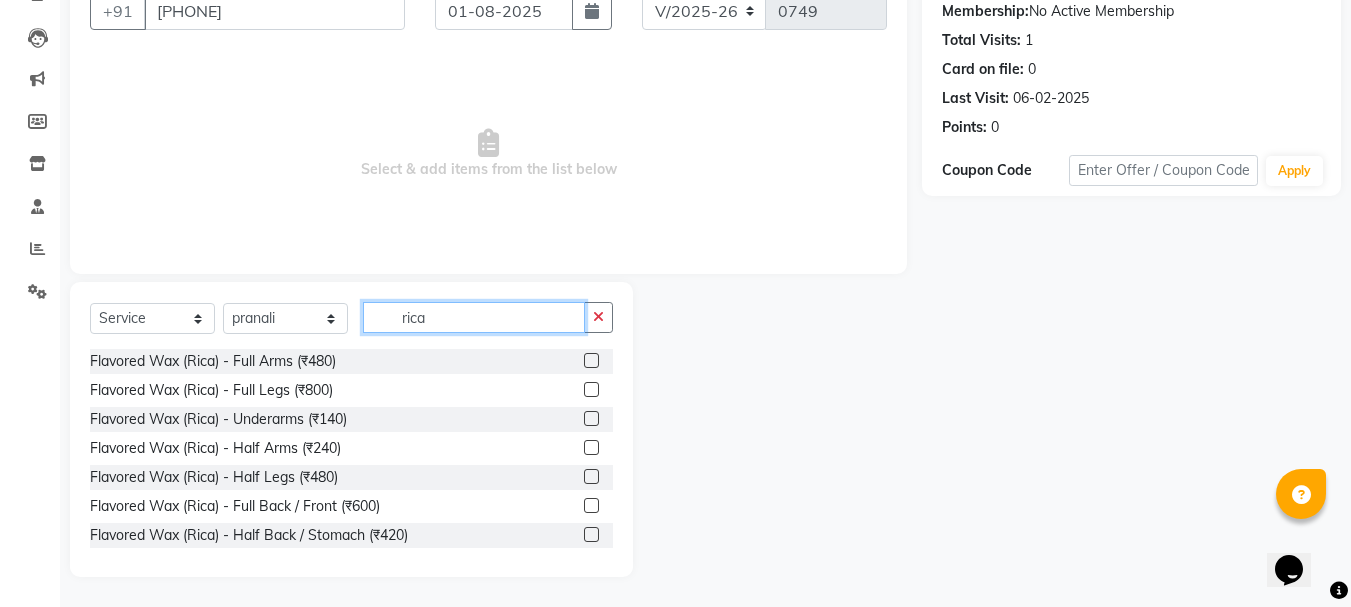 type on "rica" 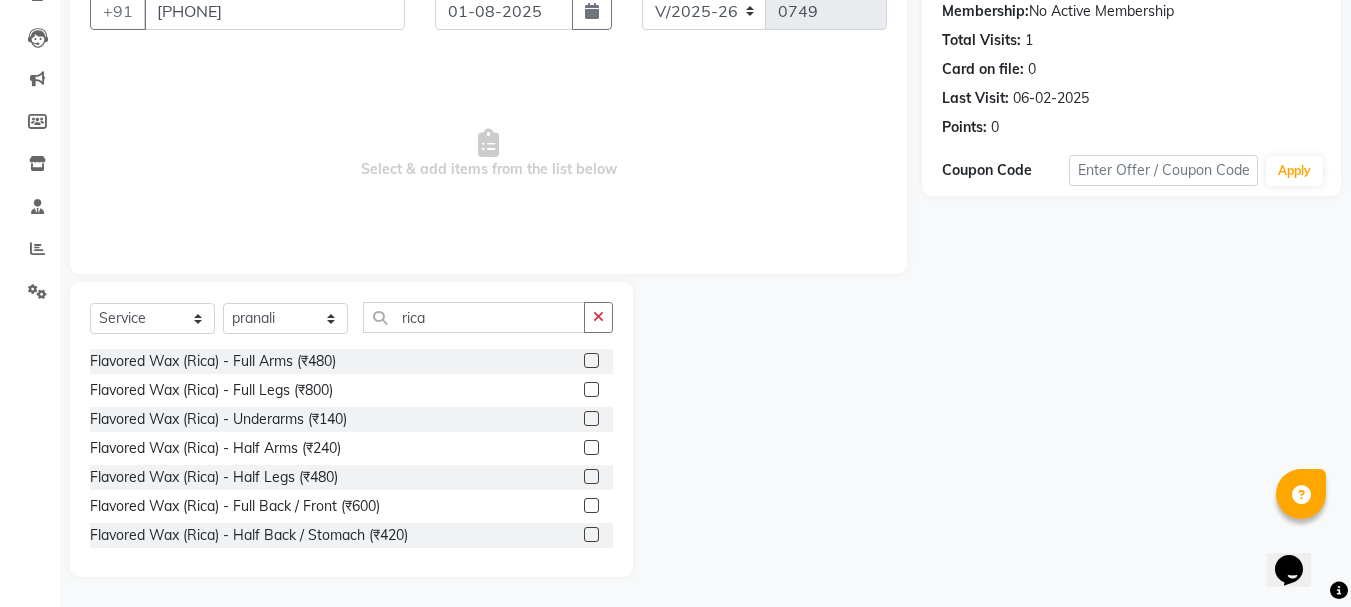 click 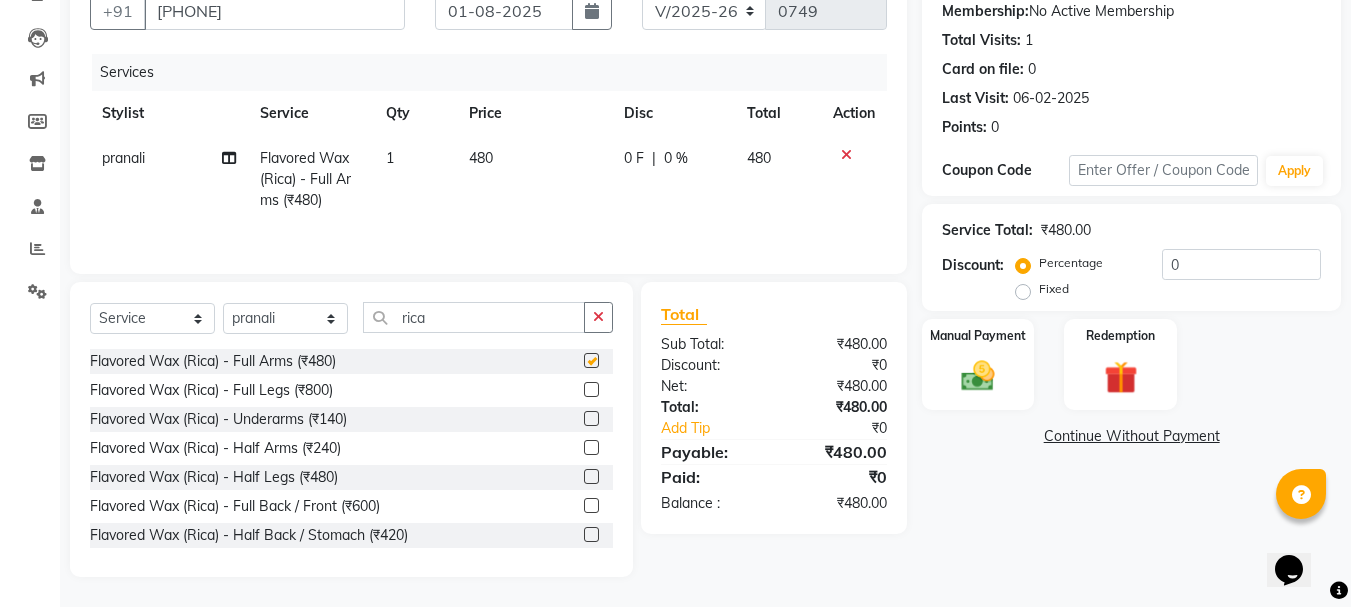 checkbox on "false" 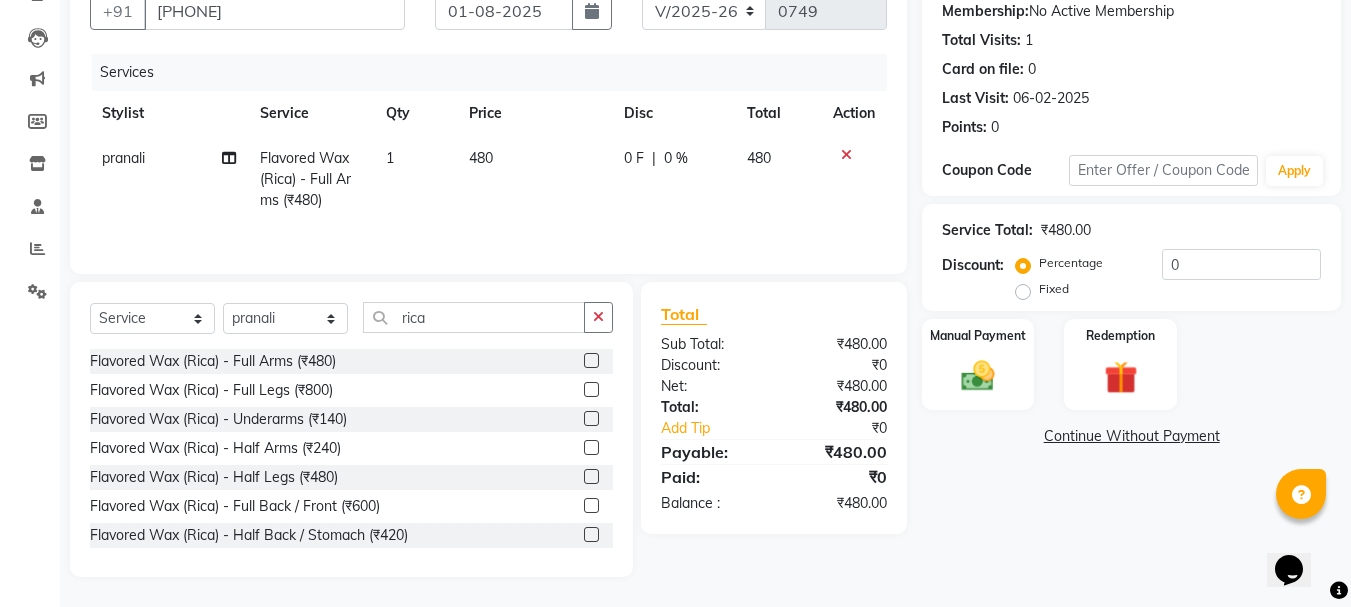 click 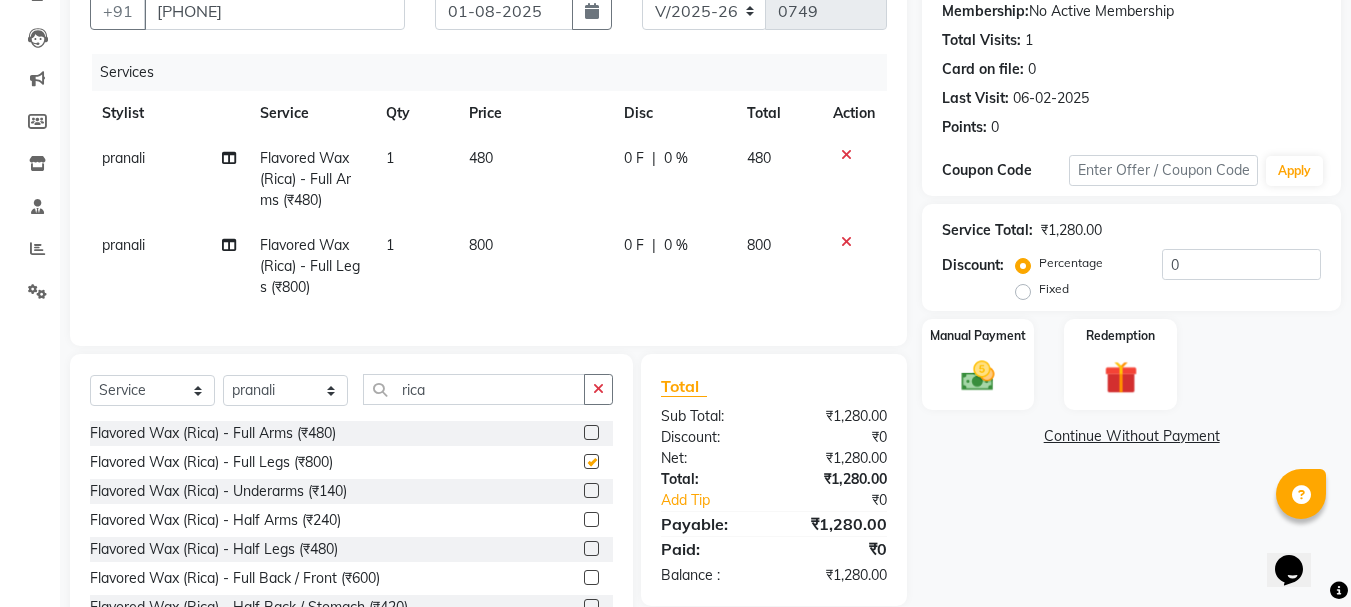 checkbox on "false" 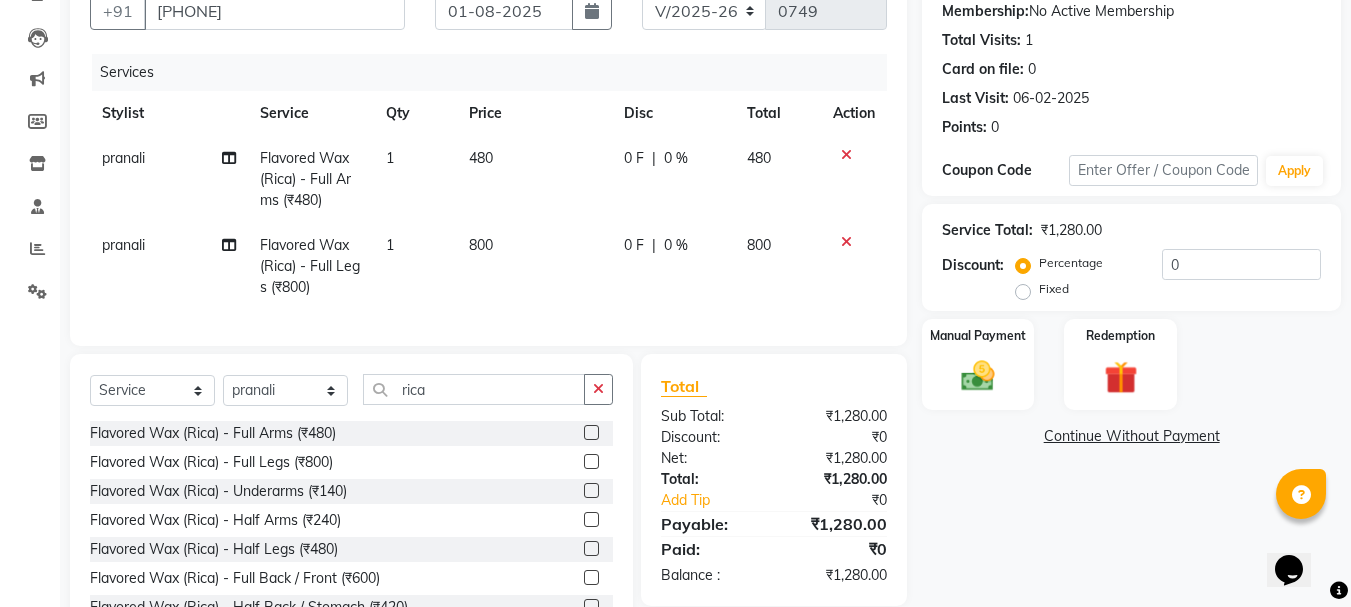 click 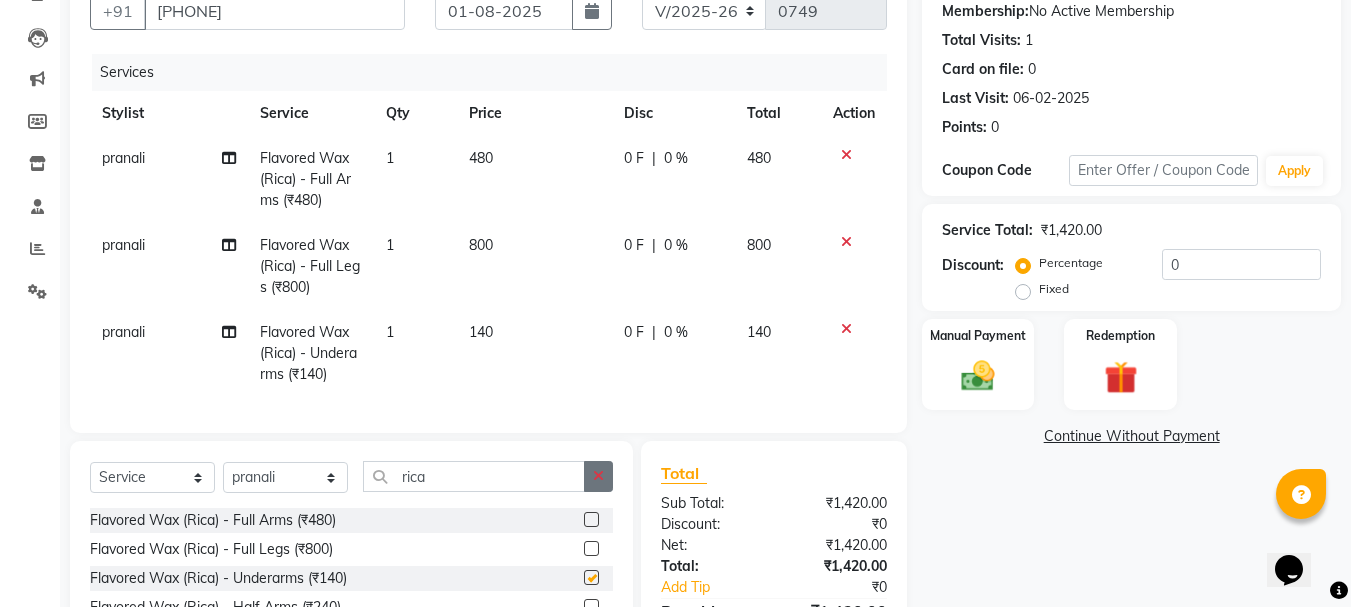 checkbox on "false" 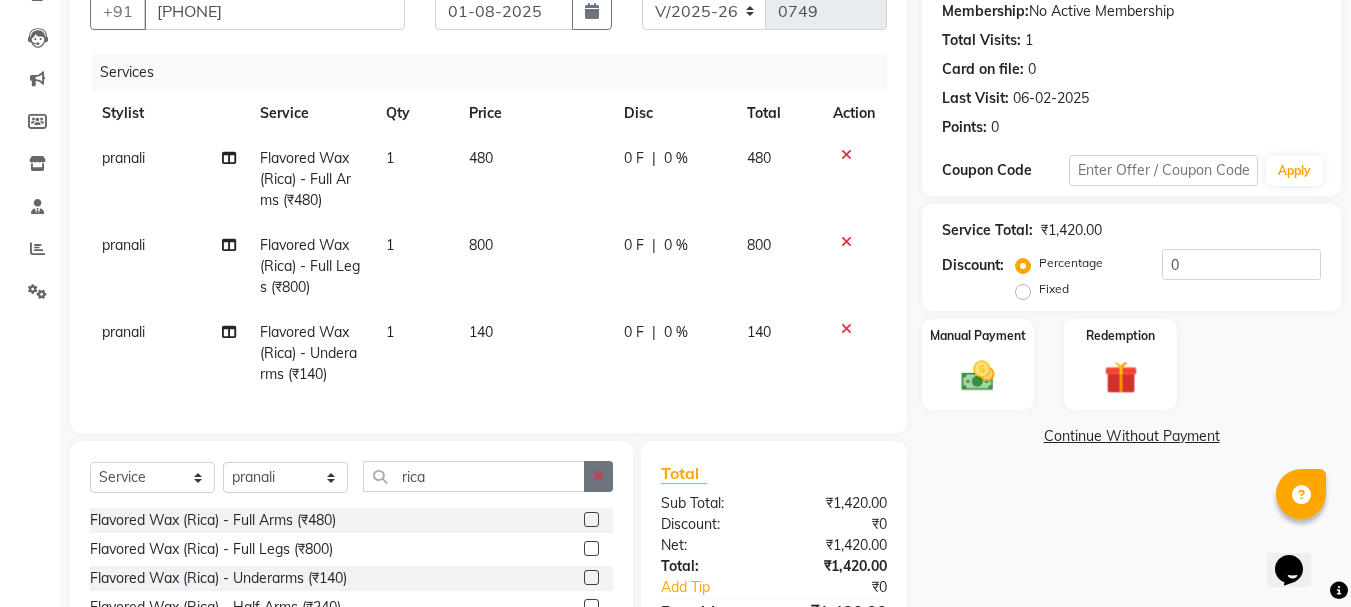 click 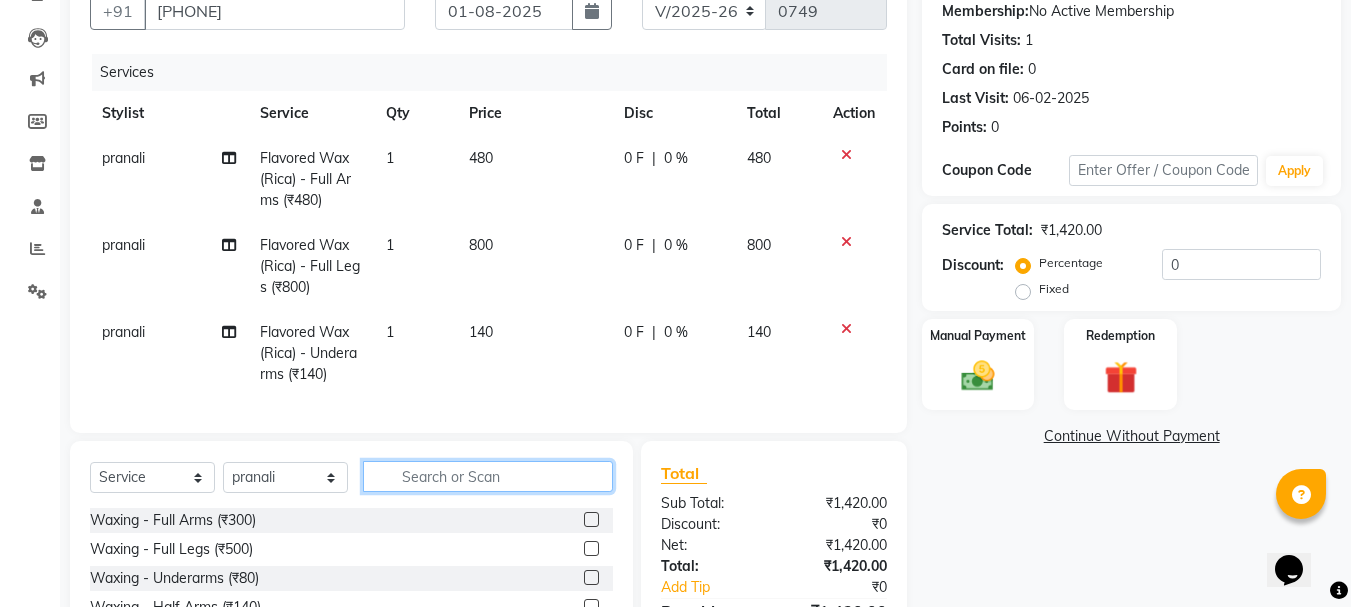 click 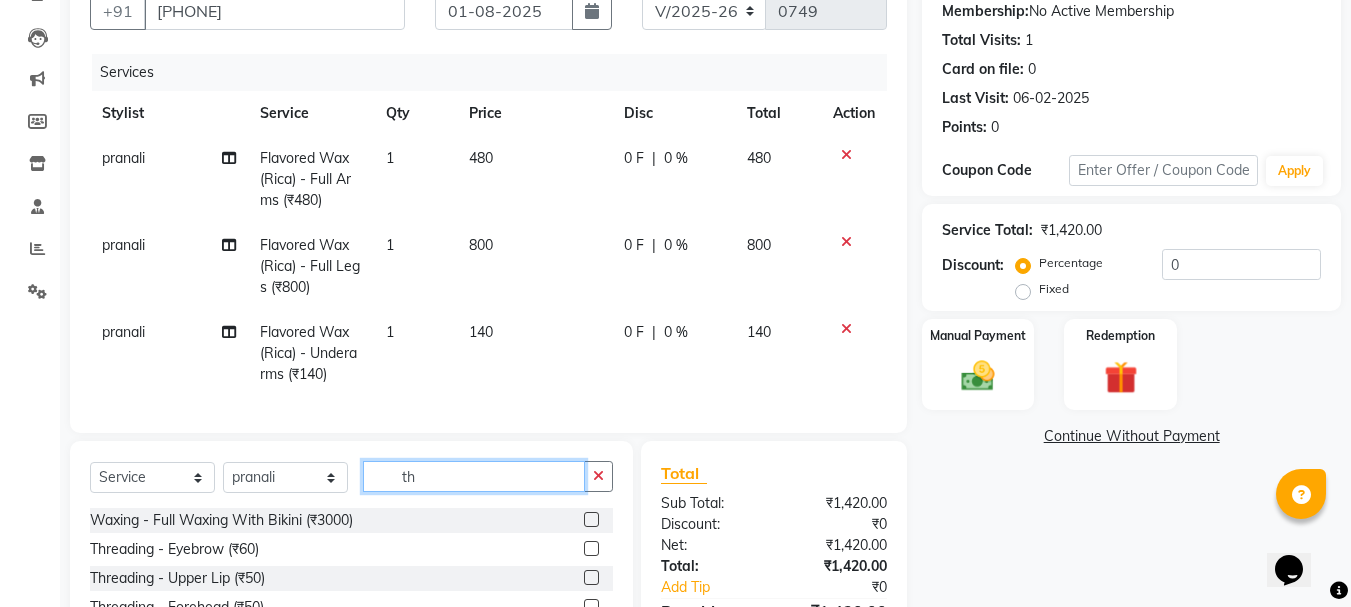 type on "th" 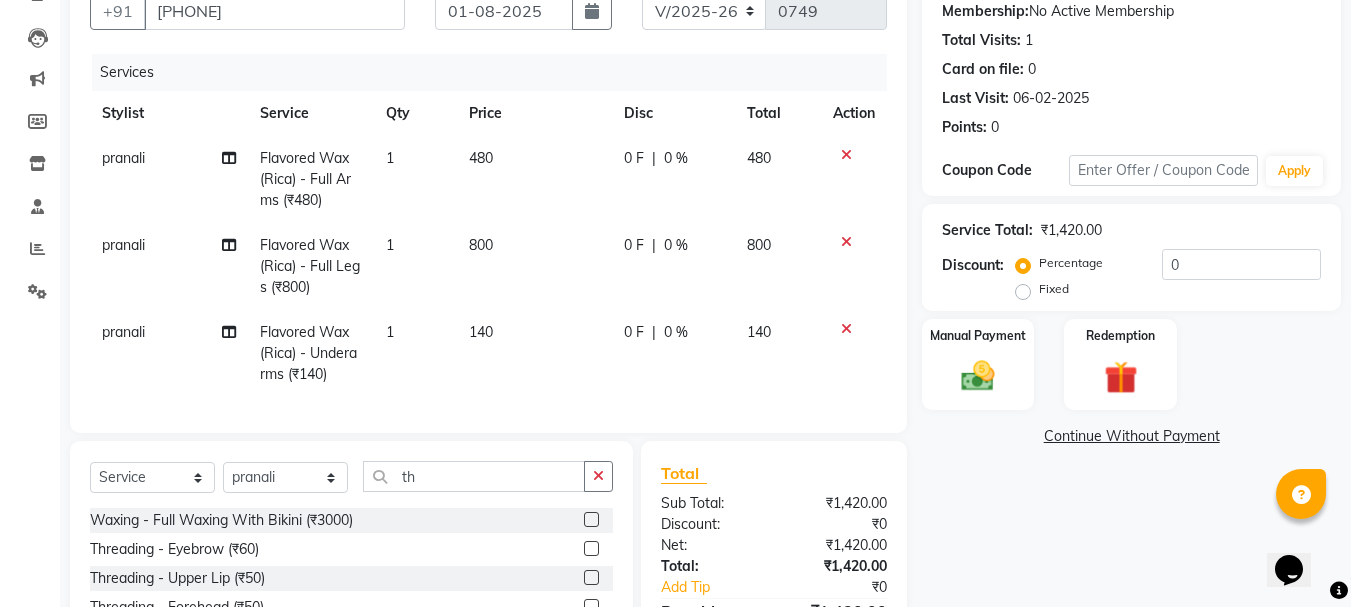 click 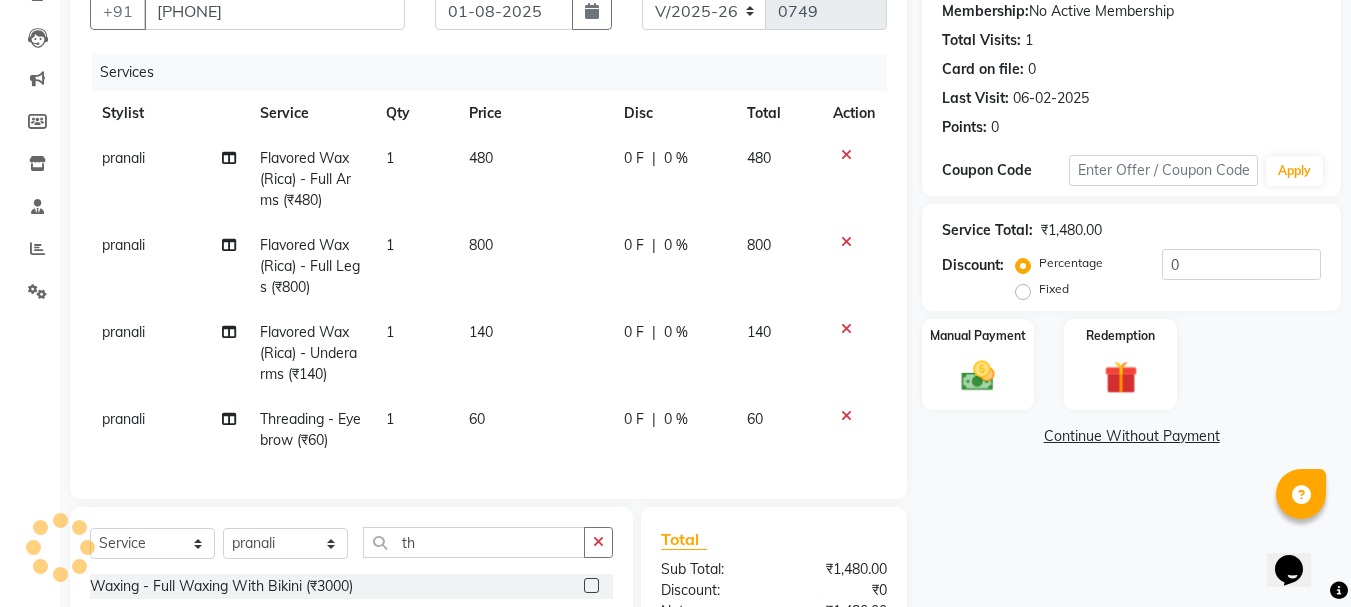 checkbox on "false" 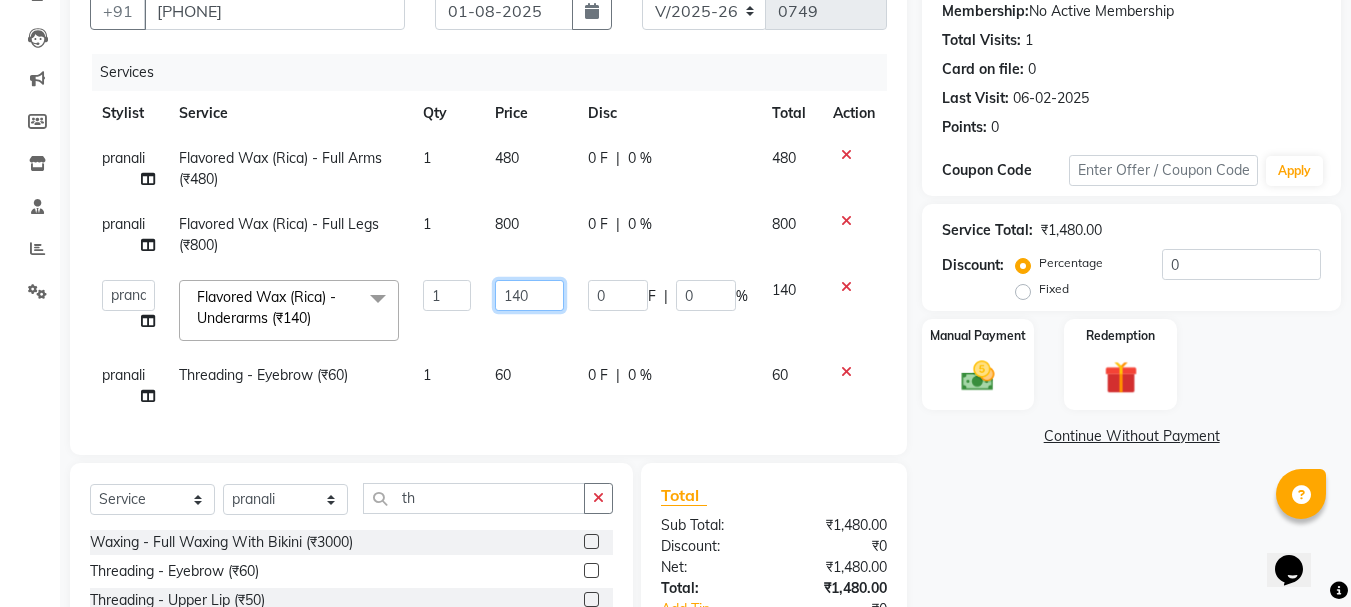 click on "140" 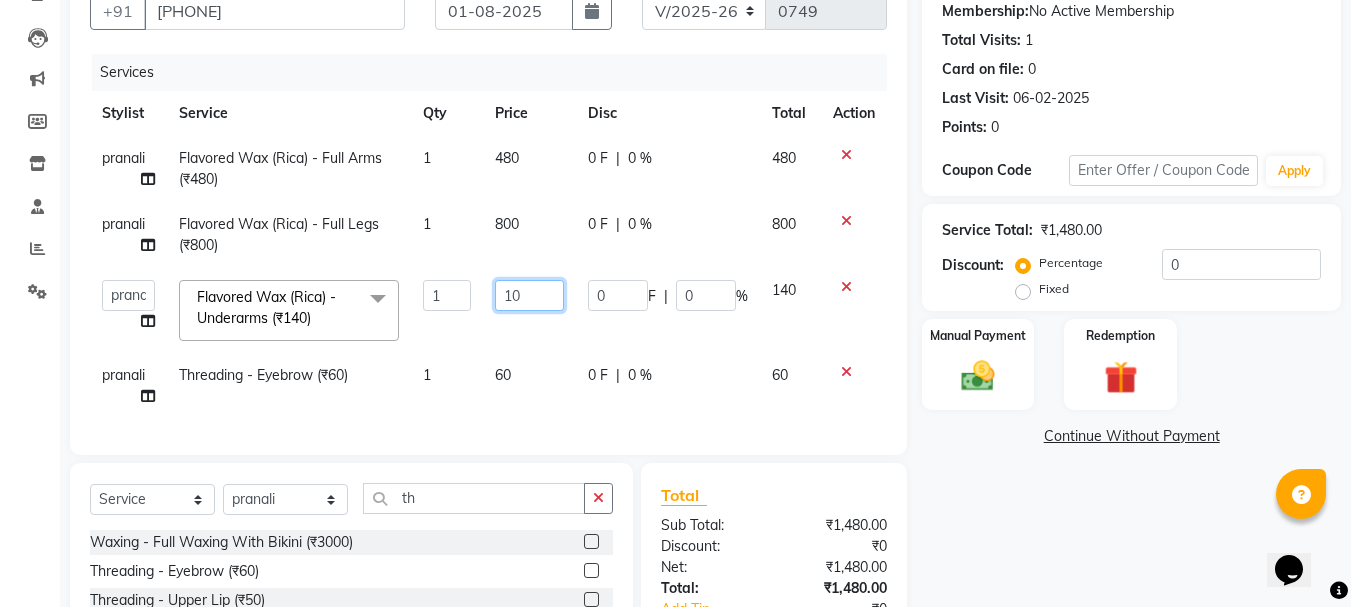 type on "150" 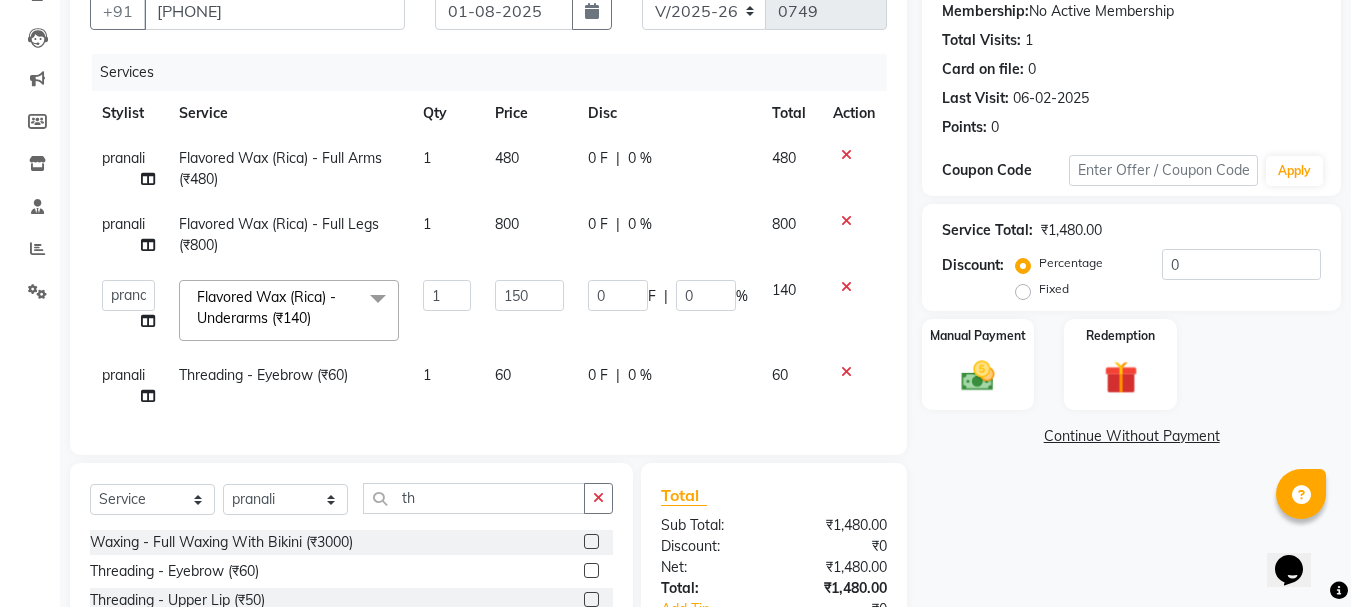 drag, startPoint x: 475, startPoint y: 141, endPoint x: 512, endPoint y: 210, distance: 78.29432 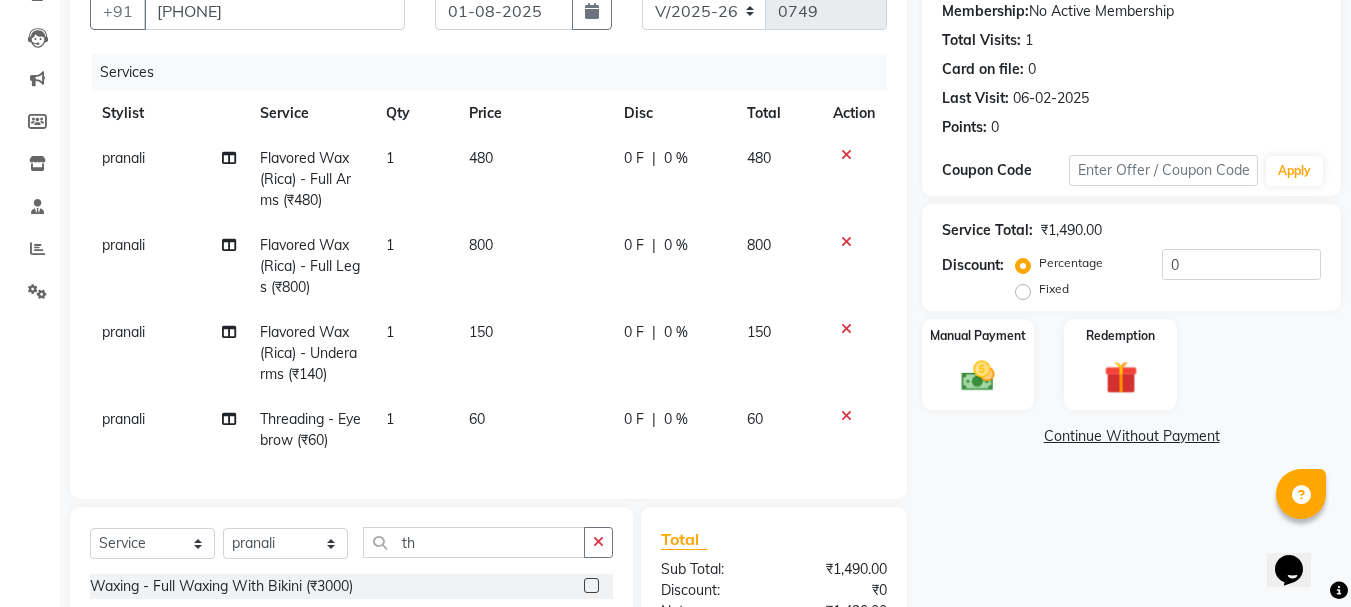 click on "480" 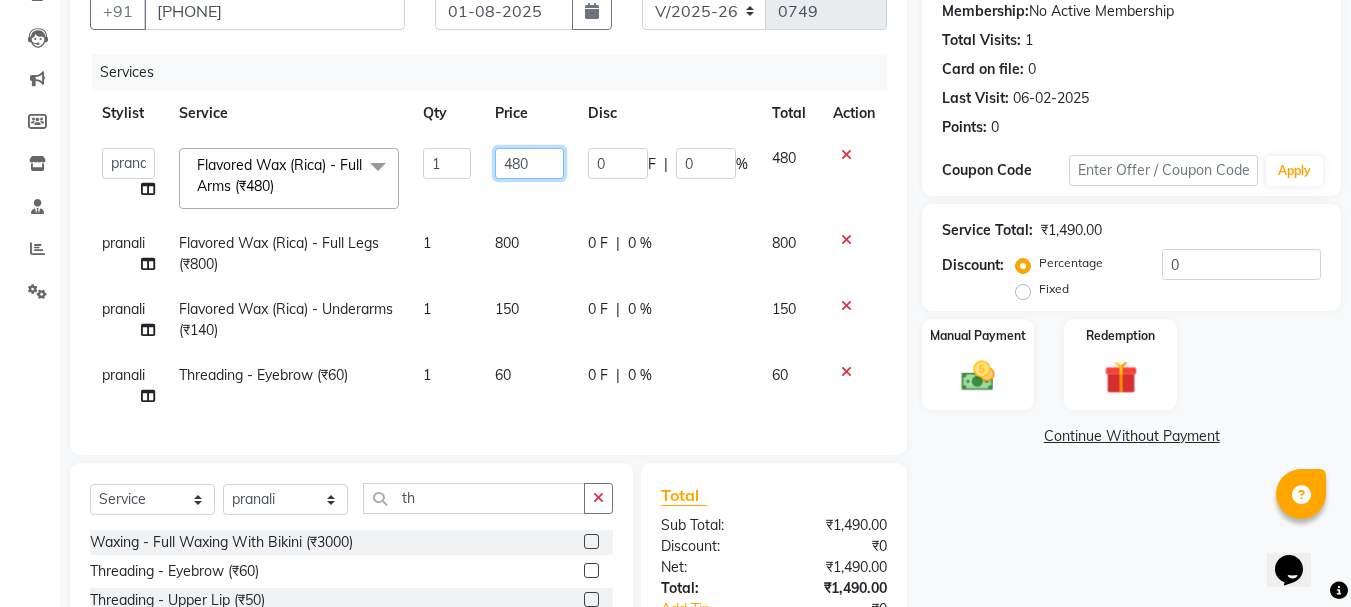 click on "480" 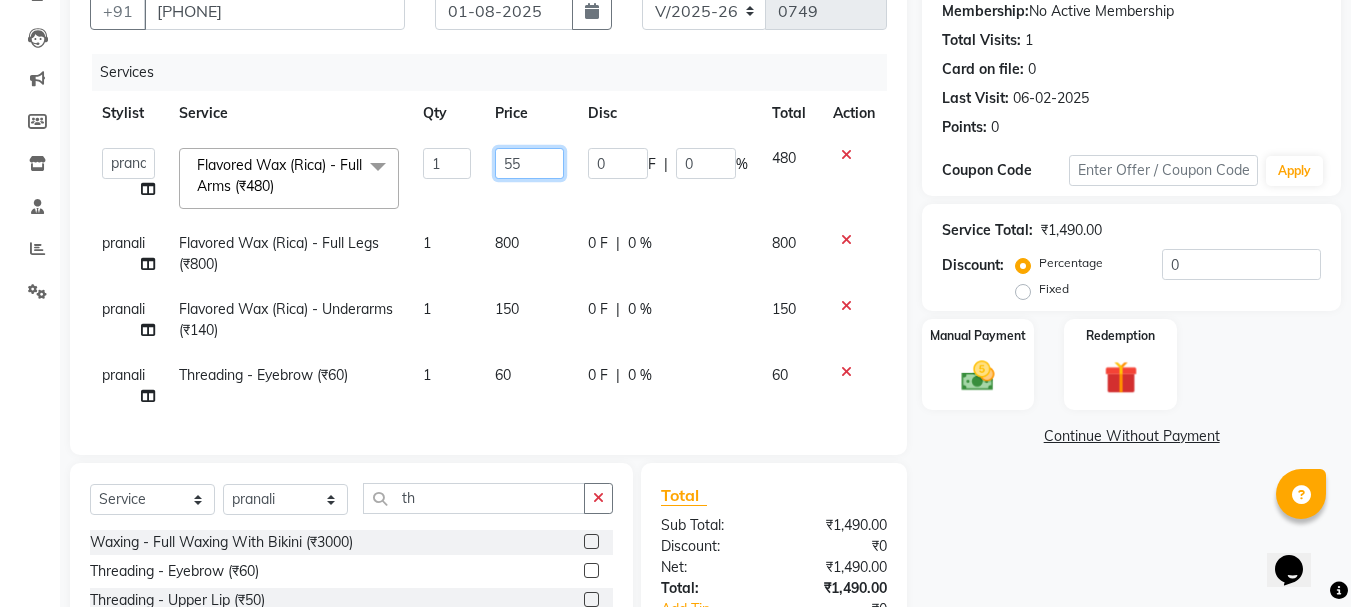 type on "550" 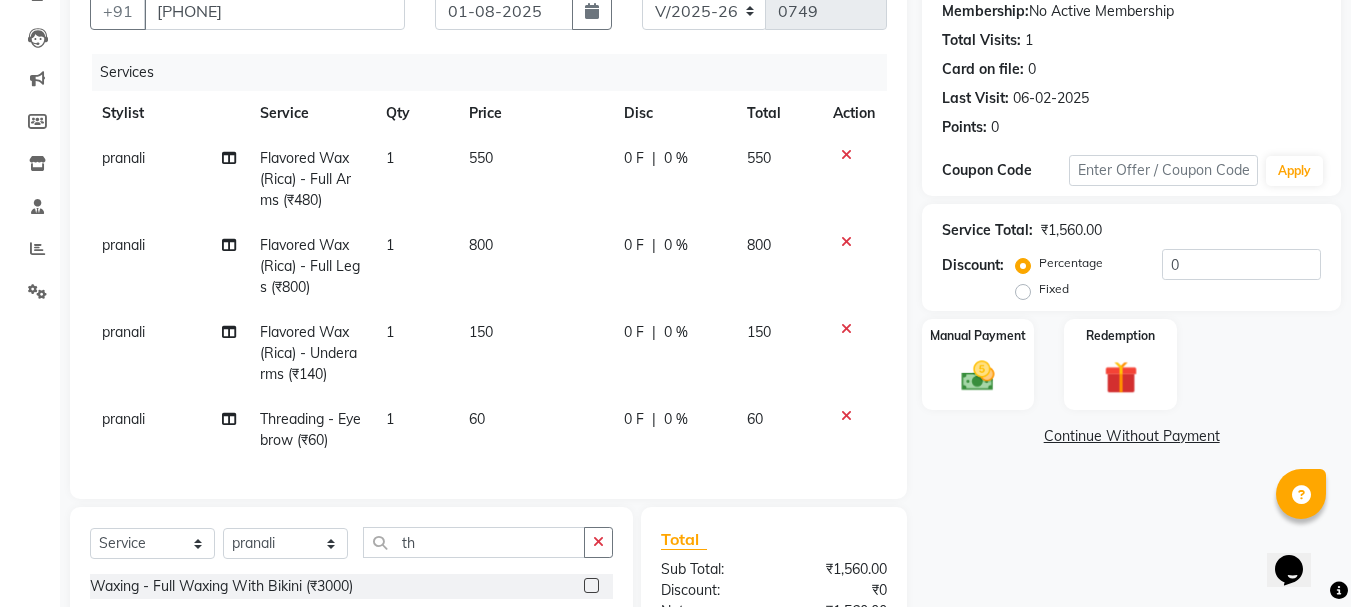 click on "800" 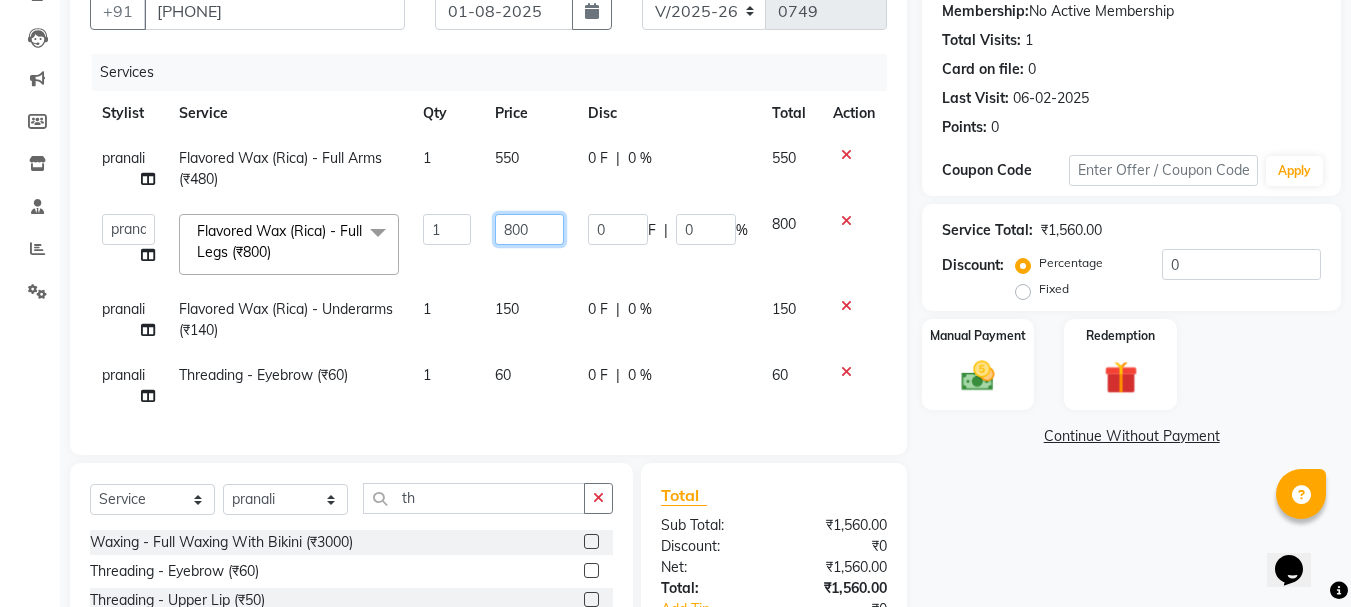 click on "800" 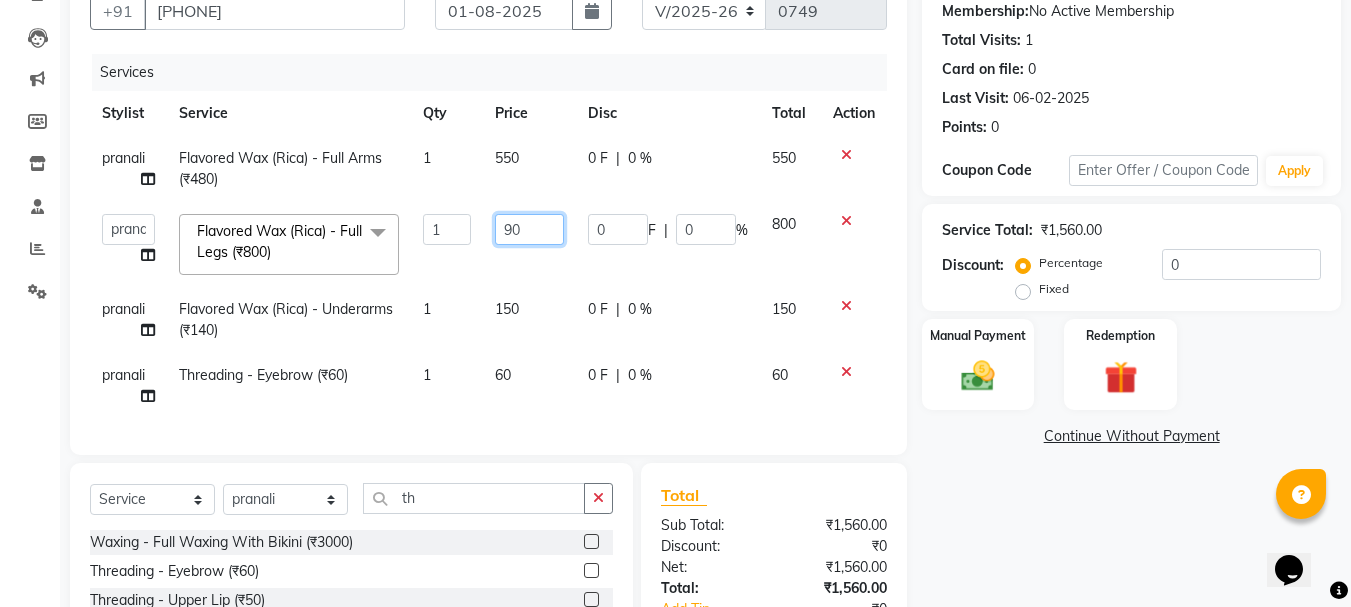 type on "900" 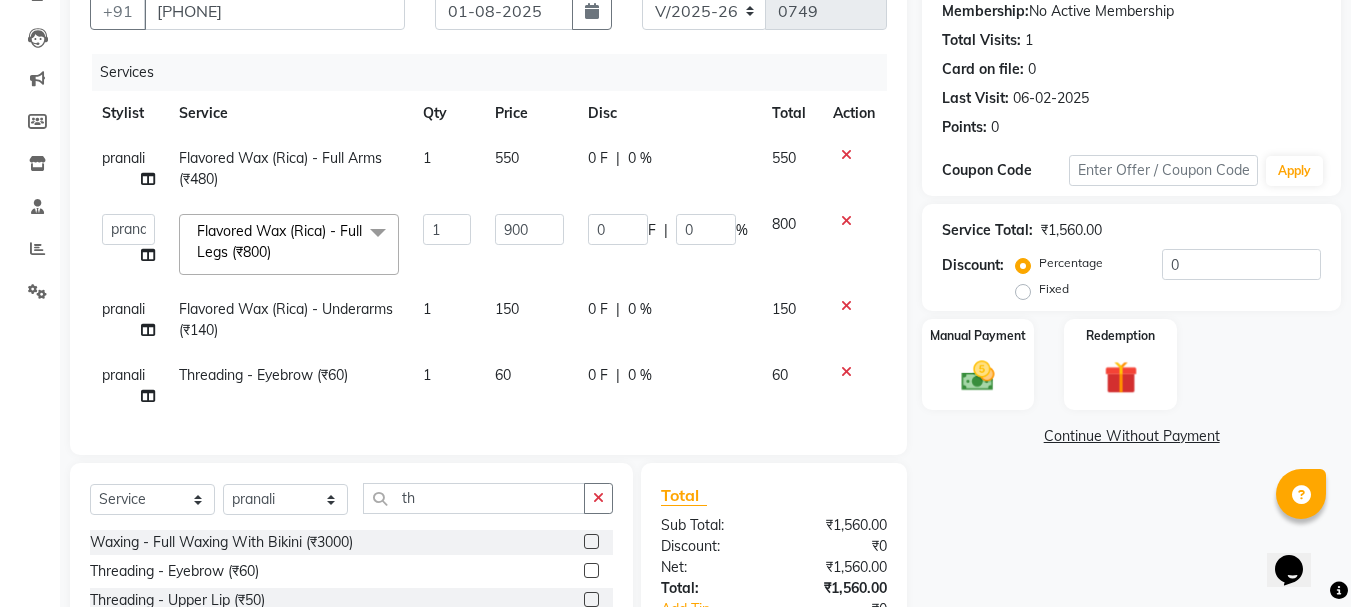 click on "Name: [FIRST]  Membership:  No Active Membership  Total Visits:  1 Card on file:  0 Last Visit:   06-02-2025 Points:   0  Coupon Code Apply Service Total:  ₹1,560.00  Discount:  Percentage   Fixed  0 Manual Payment Redemption  Continue Without Payment" 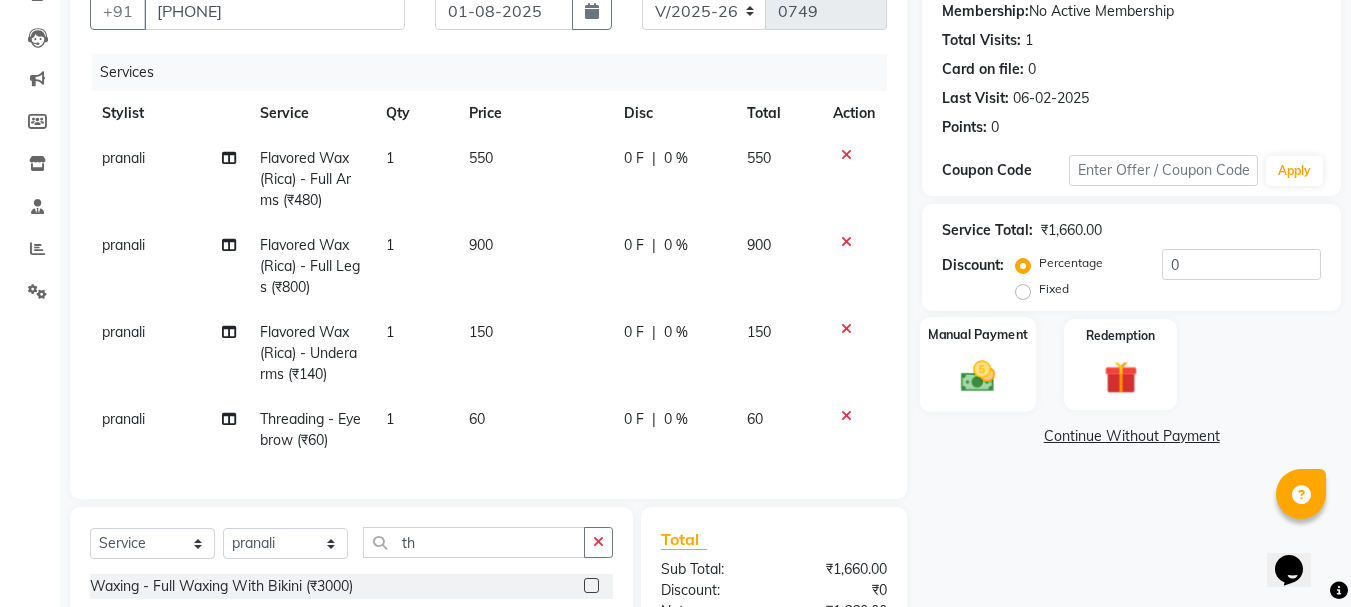 click on "Manual Payment" 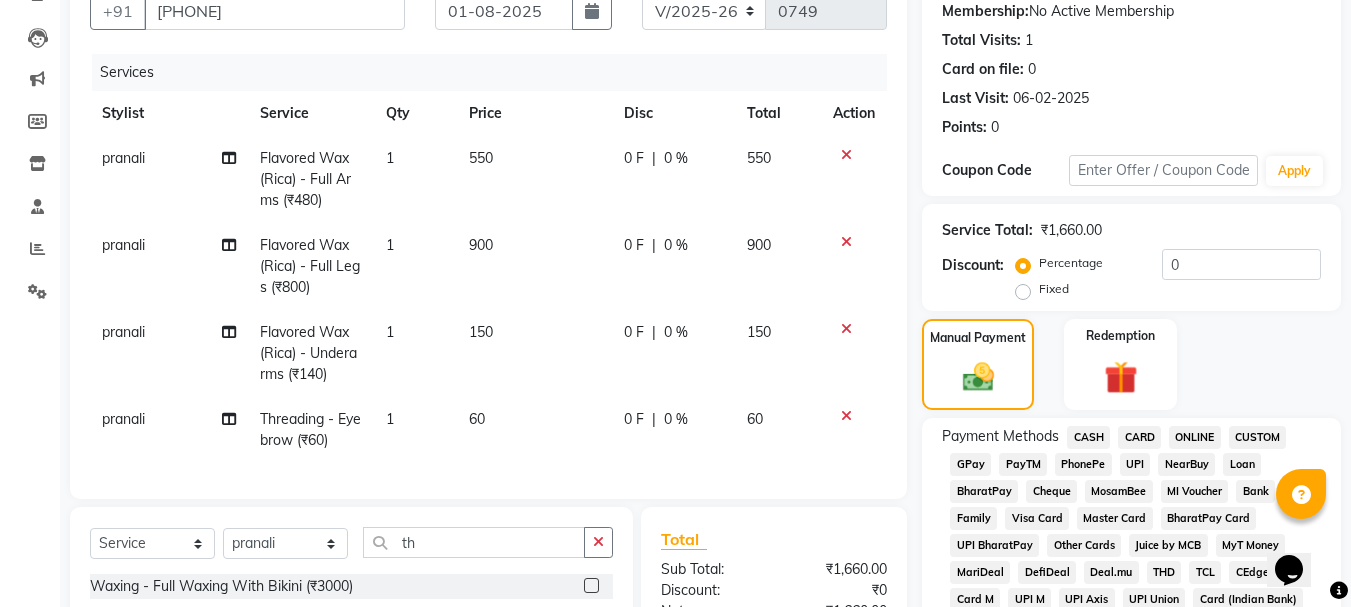 click on "GPay" 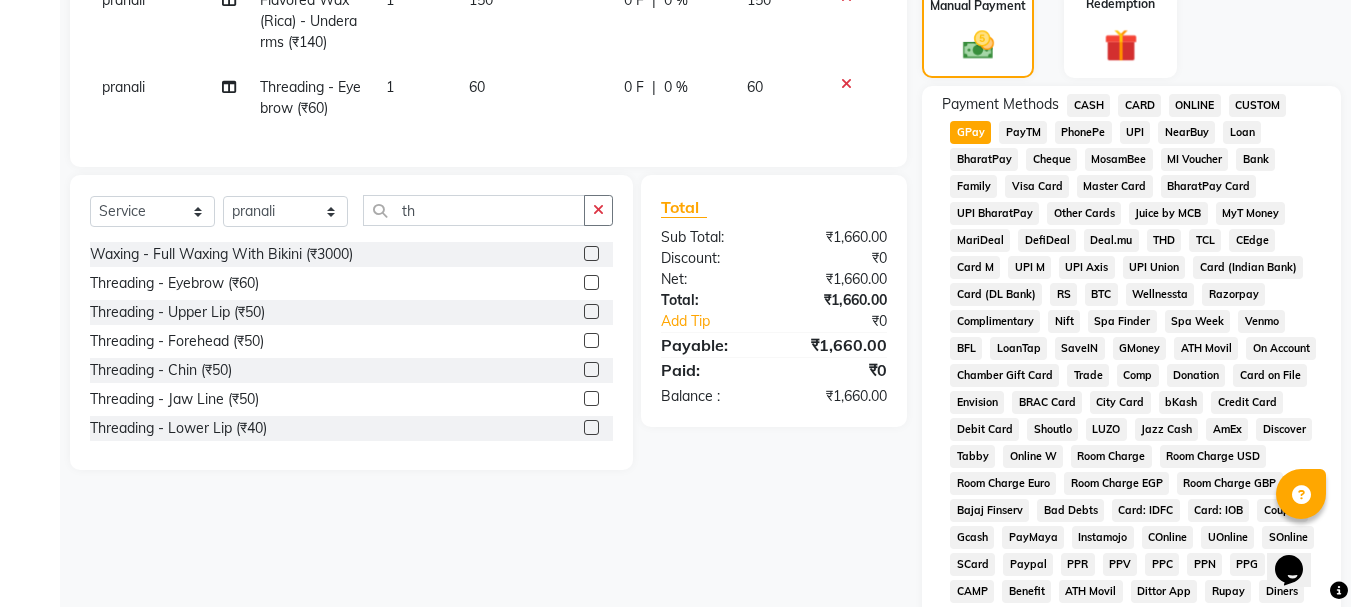 scroll, scrollTop: 895, scrollLeft: 0, axis: vertical 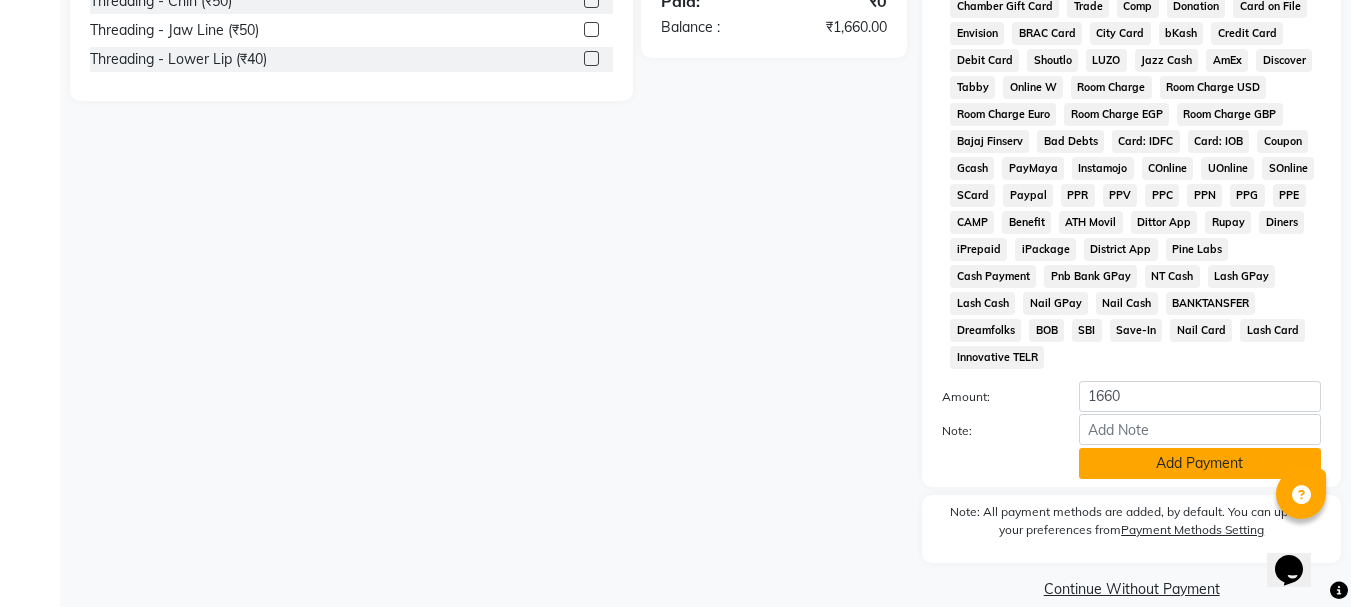 click on "Add Payment" 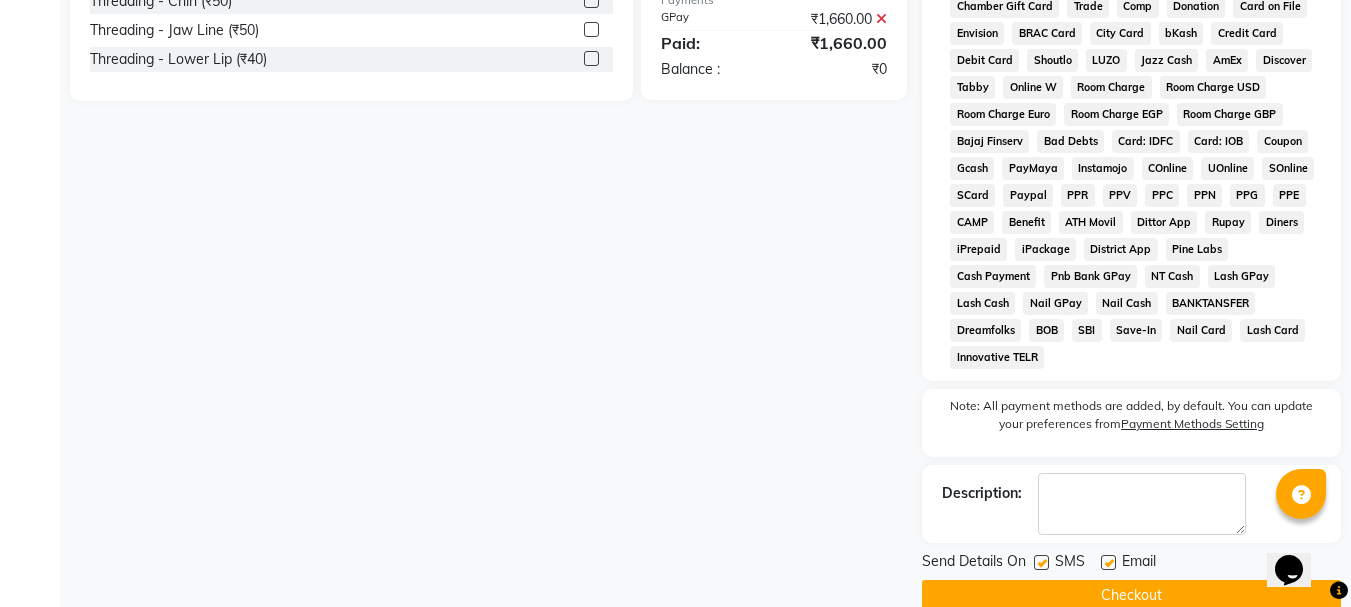 click on "Email" 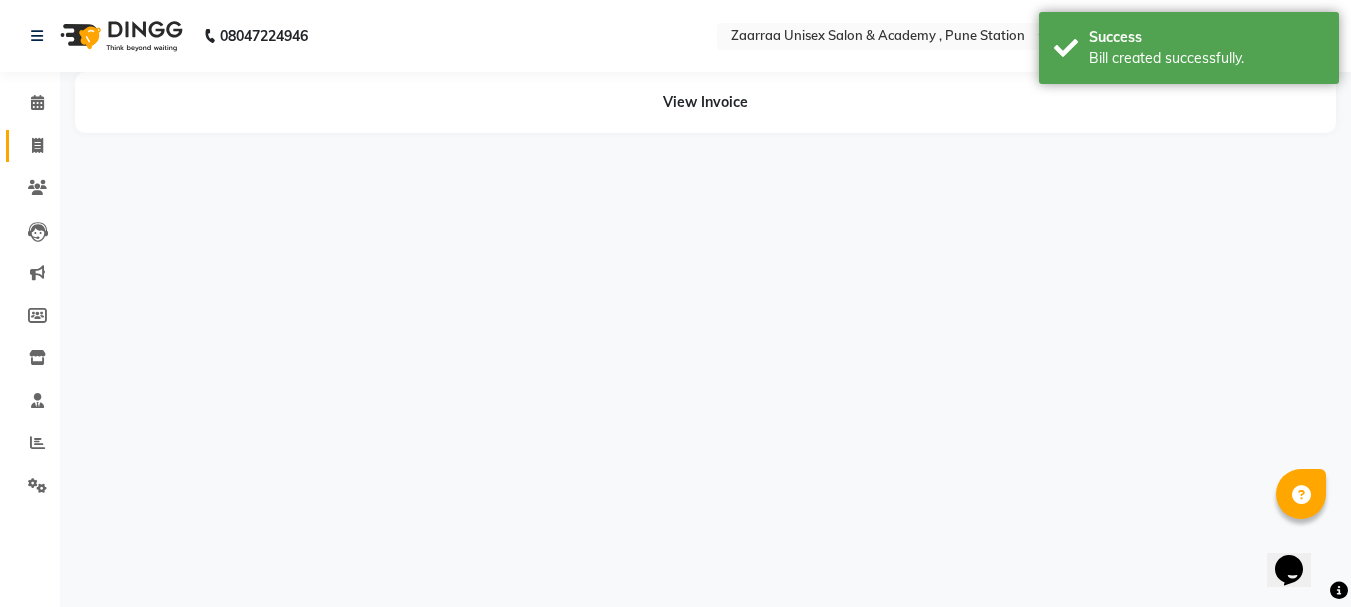 scroll, scrollTop: 0, scrollLeft: 0, axis: both 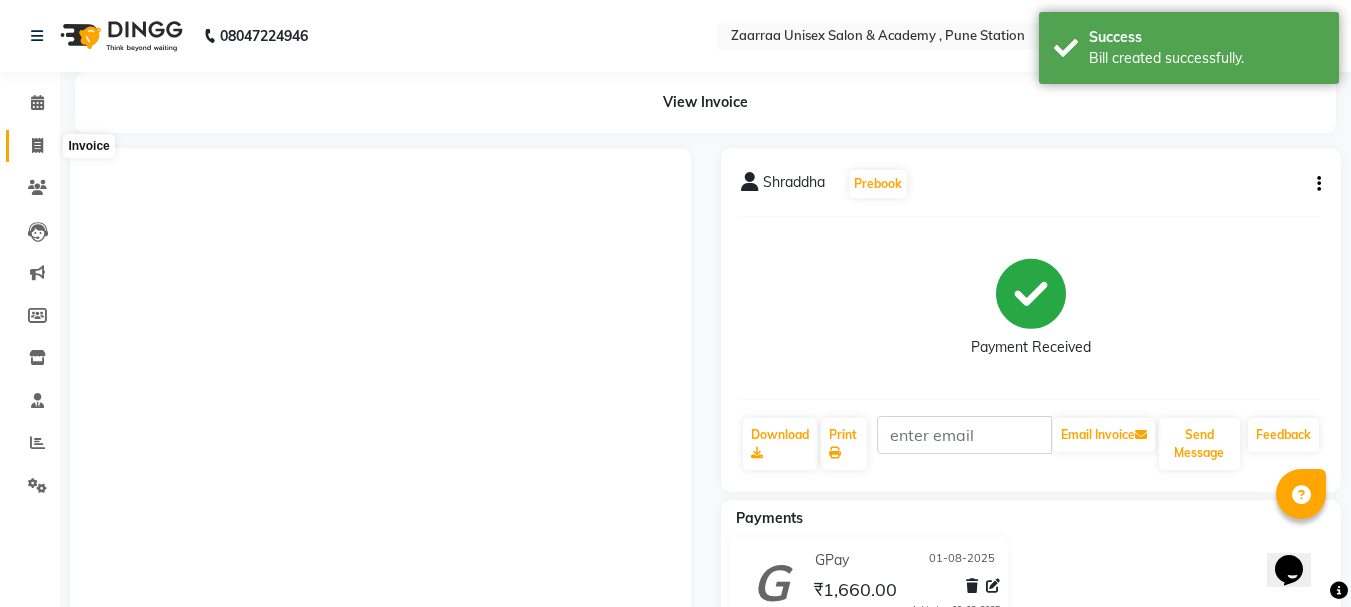 click 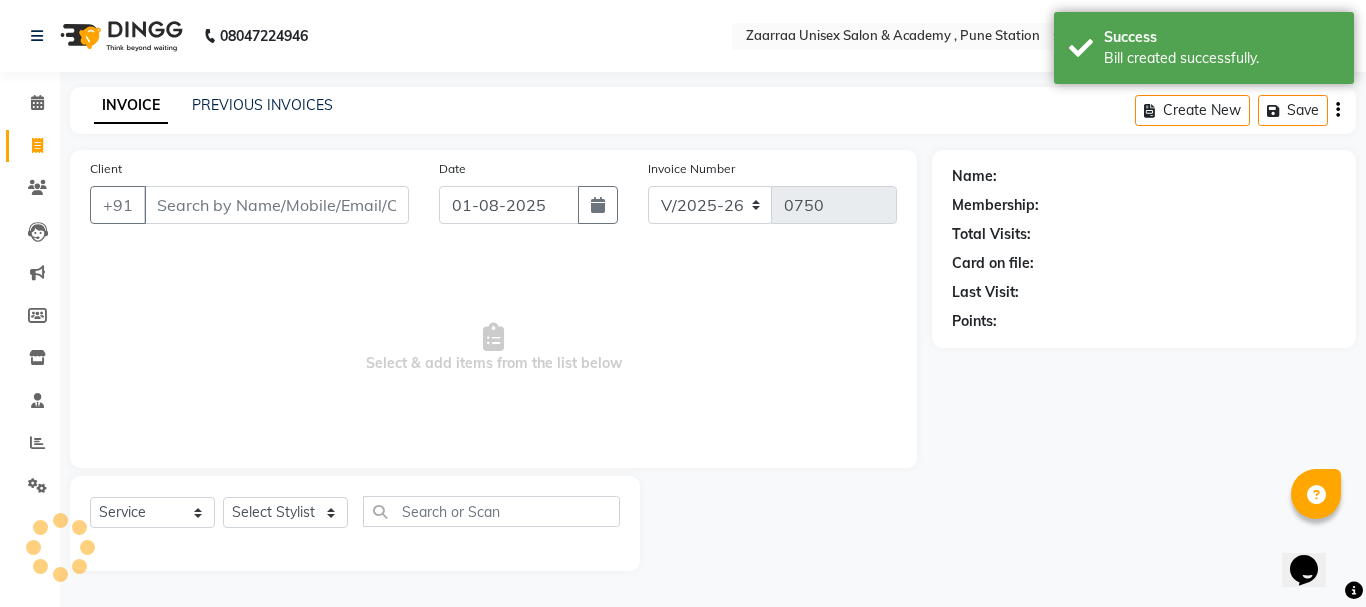 click on "Client" at bounding box center (276, 205) 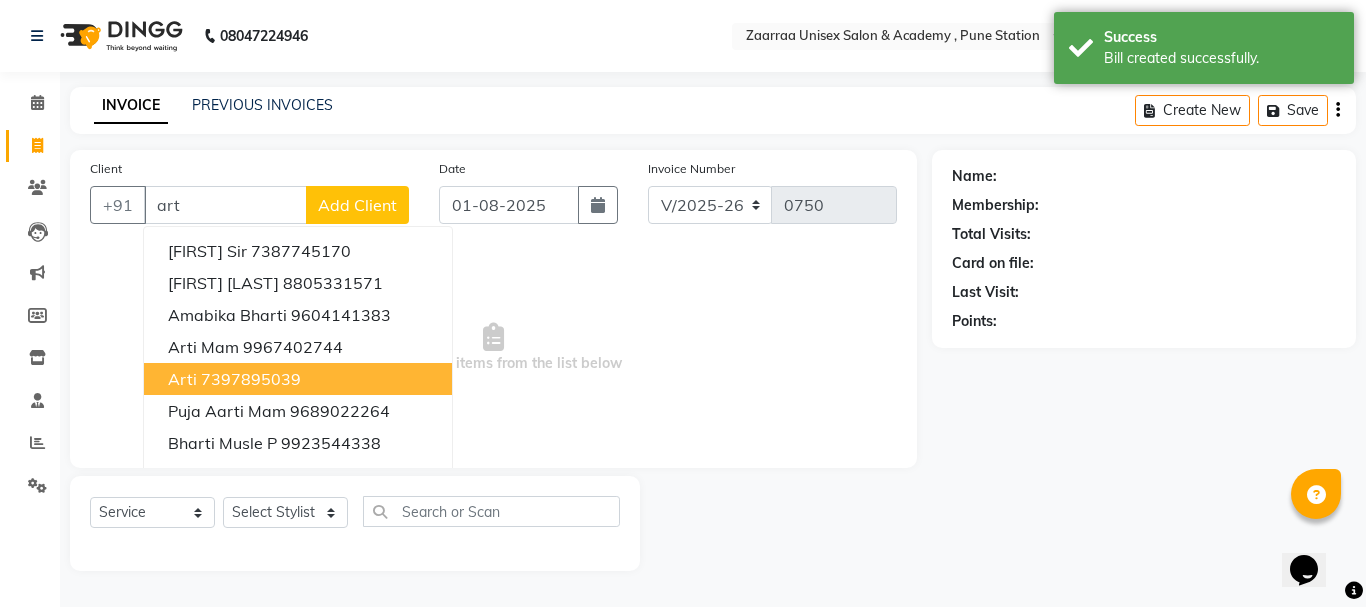 click on "[FIRST] [PHONE]" at bounding box center [298, 379] 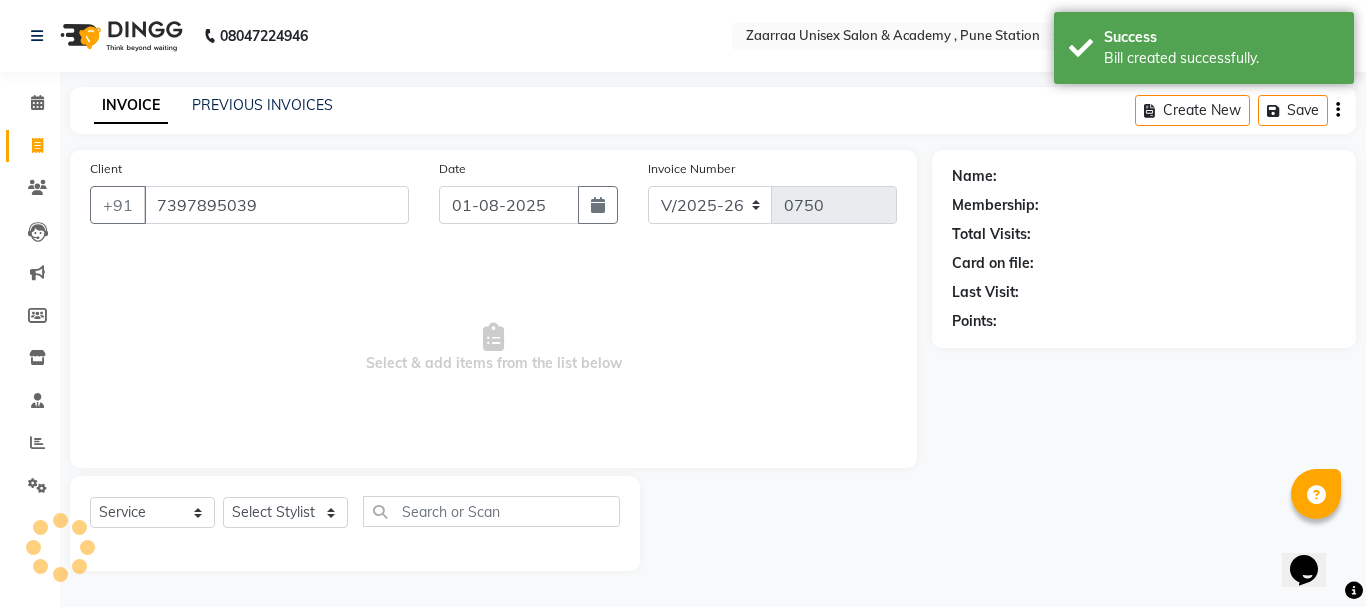 type on "7397895039" 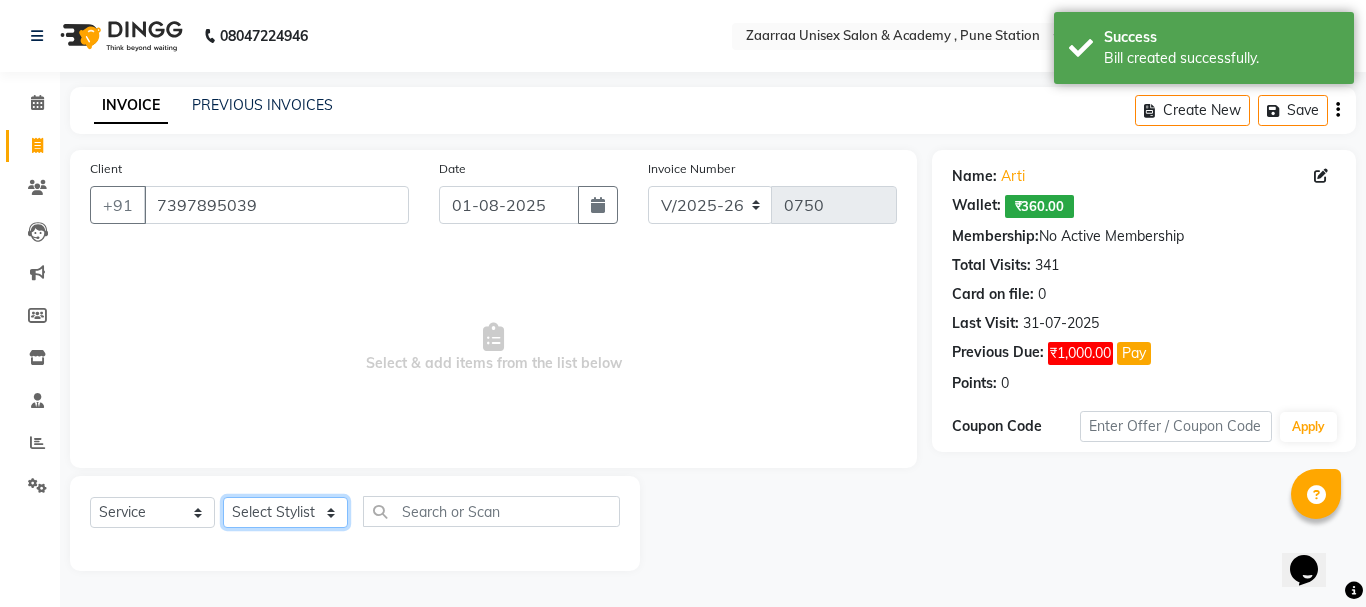 click on "Select Stylist [FIRST]  [FIRST] [FIRST] [FIRST]" 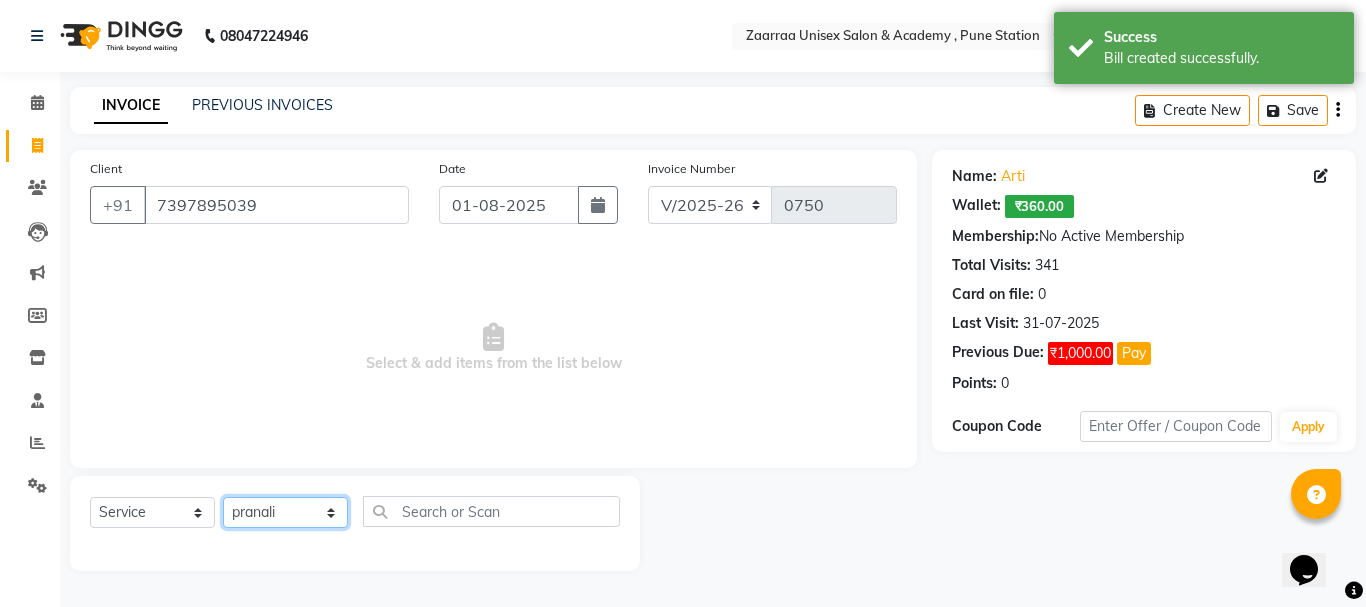 click on "Select Stylist [FIRST]  [FIRST] [FIRST] [FIRST]" 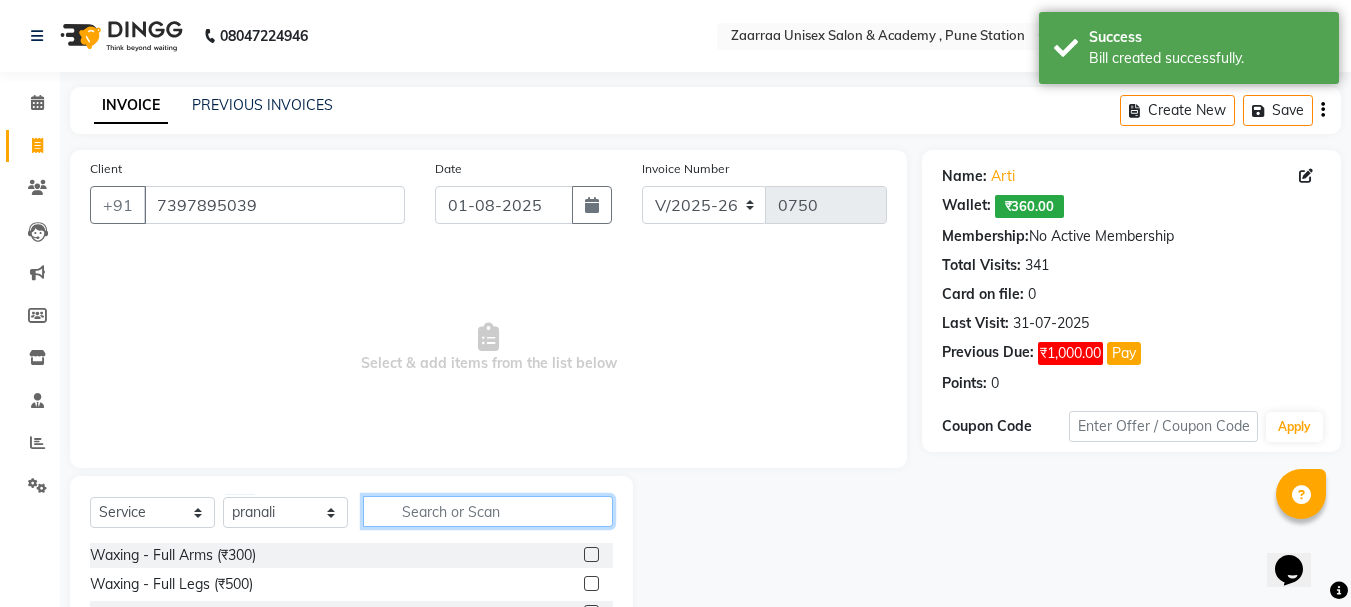 click 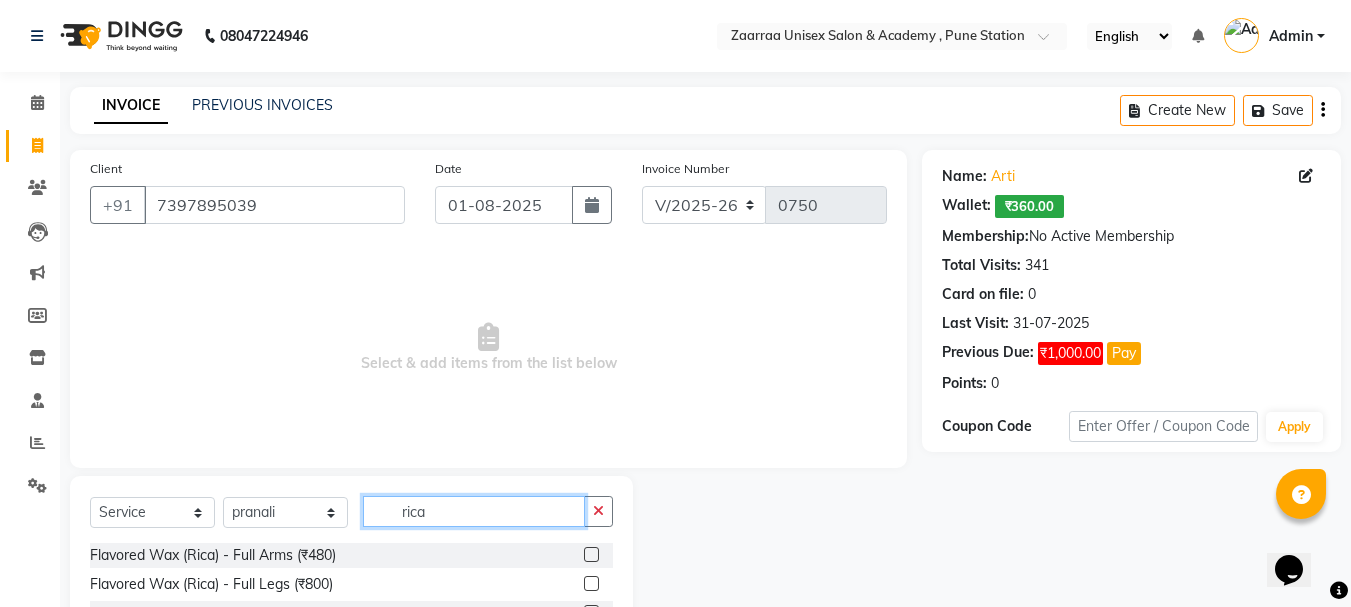 scroll, scrollTop: 194, scrollLeft: 0, axis: vertical 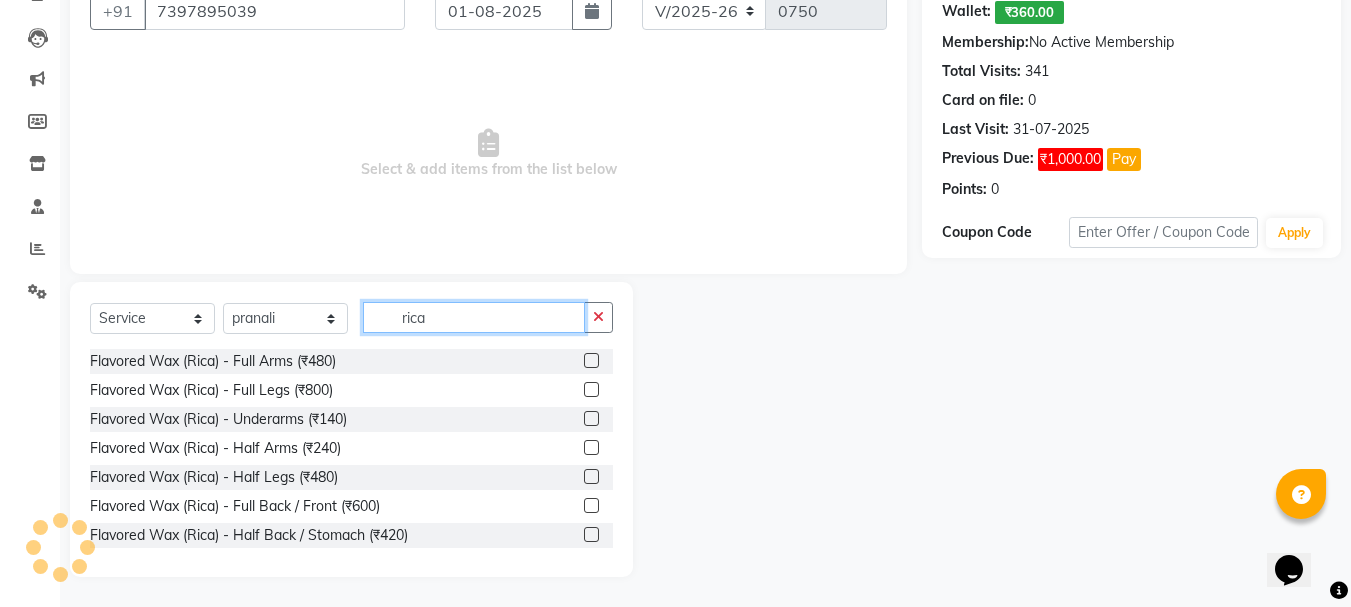 type on "rica" 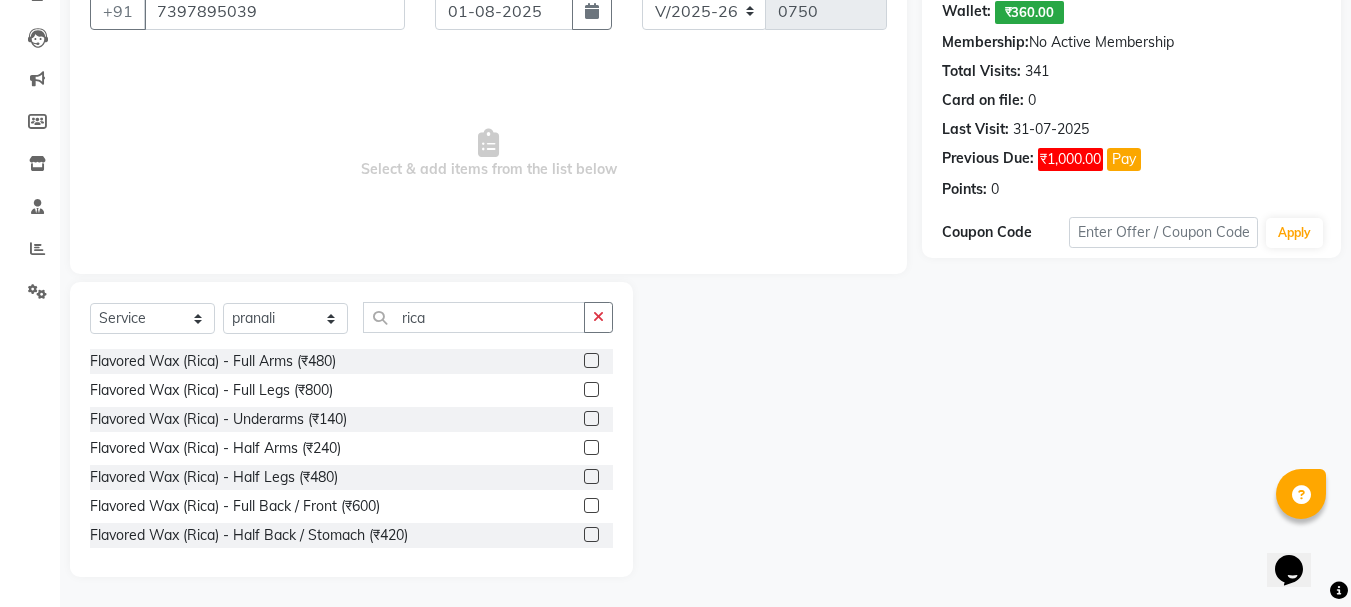 click 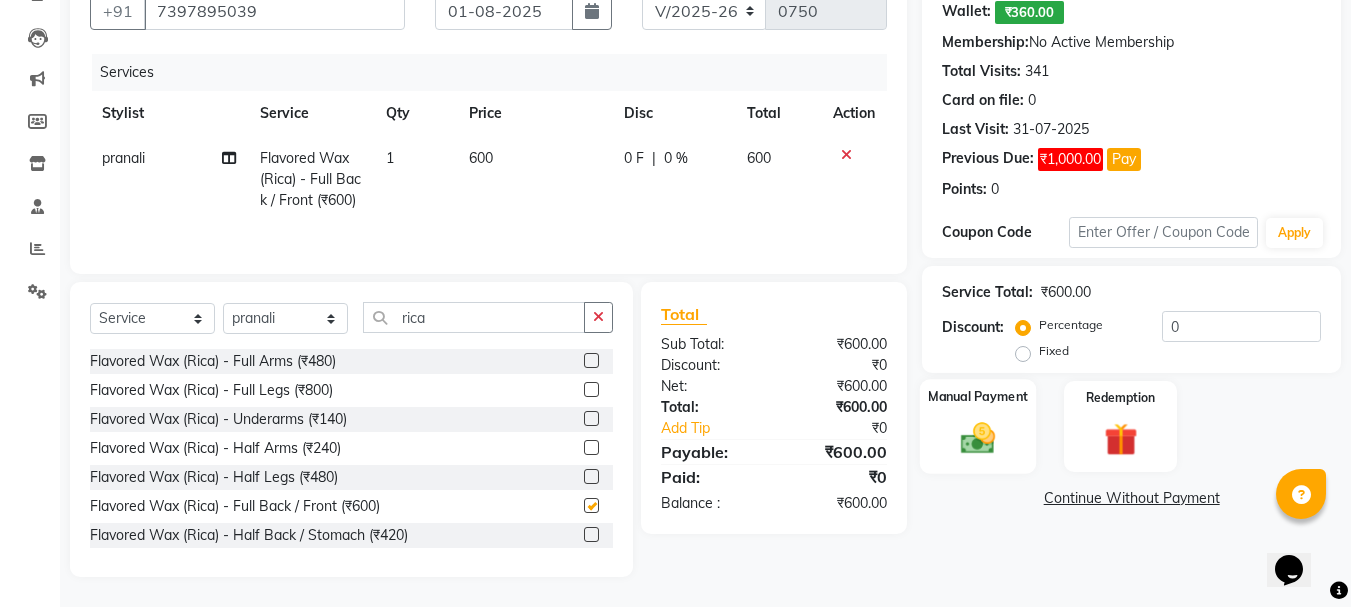 checkbox on "false" 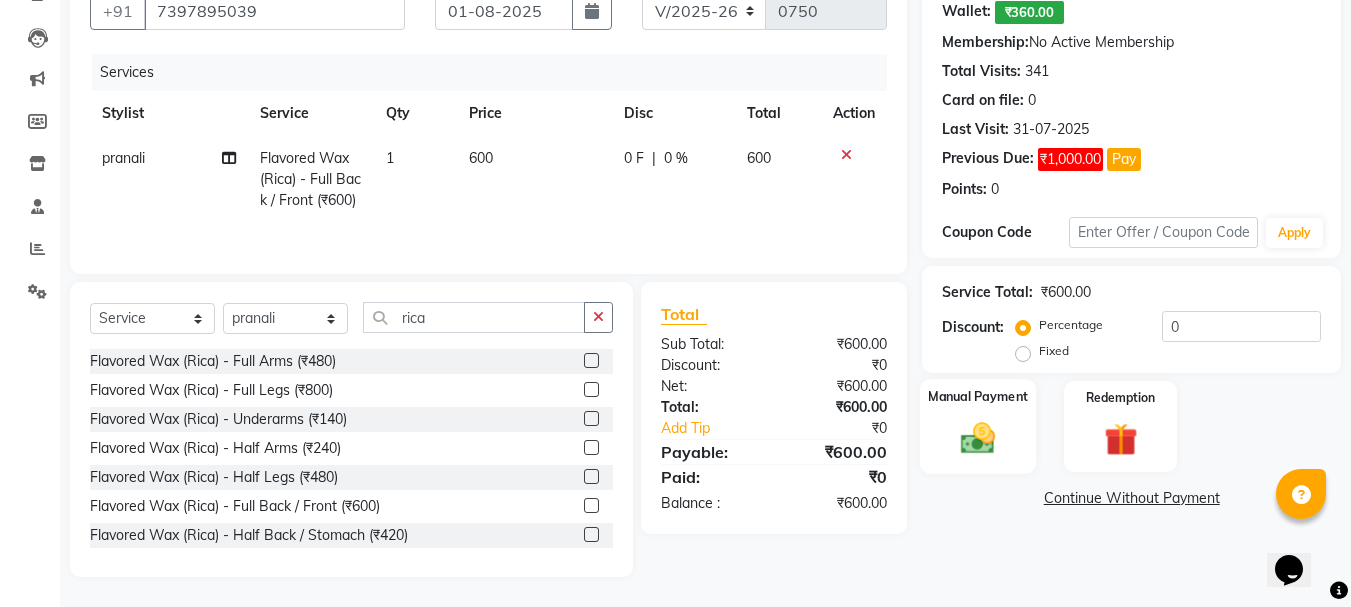 click 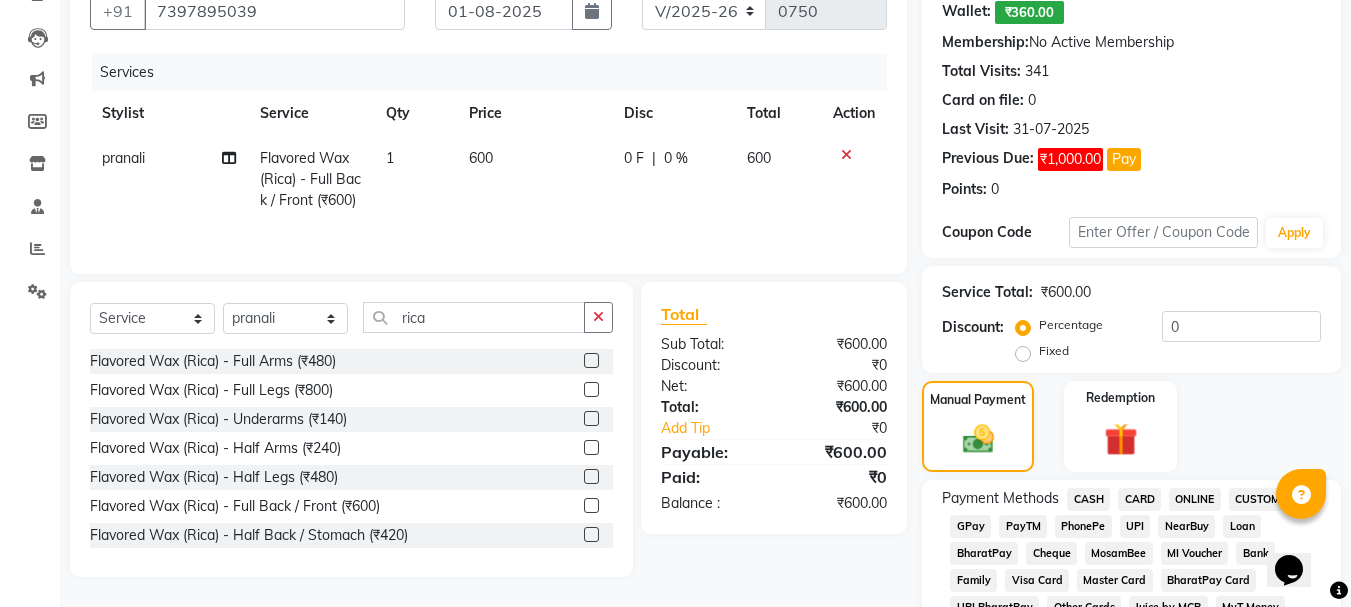 click on "CASH" 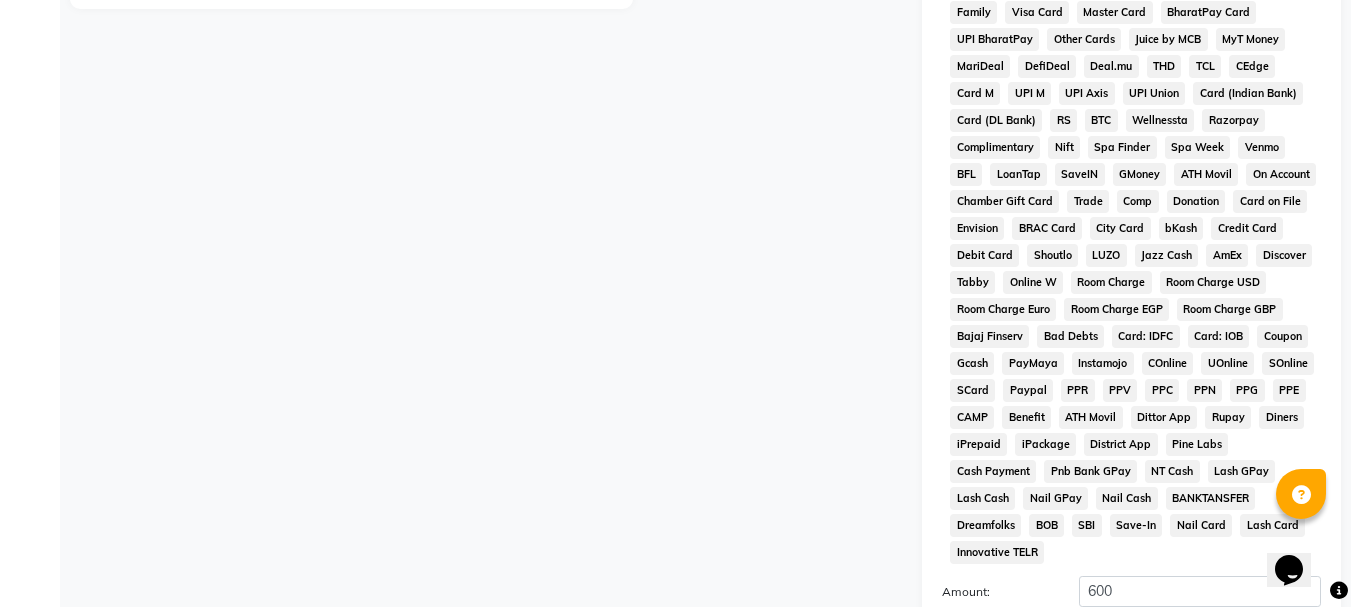 scroll, scrollTop: 957, scrollLeft: 0, axis: vertical 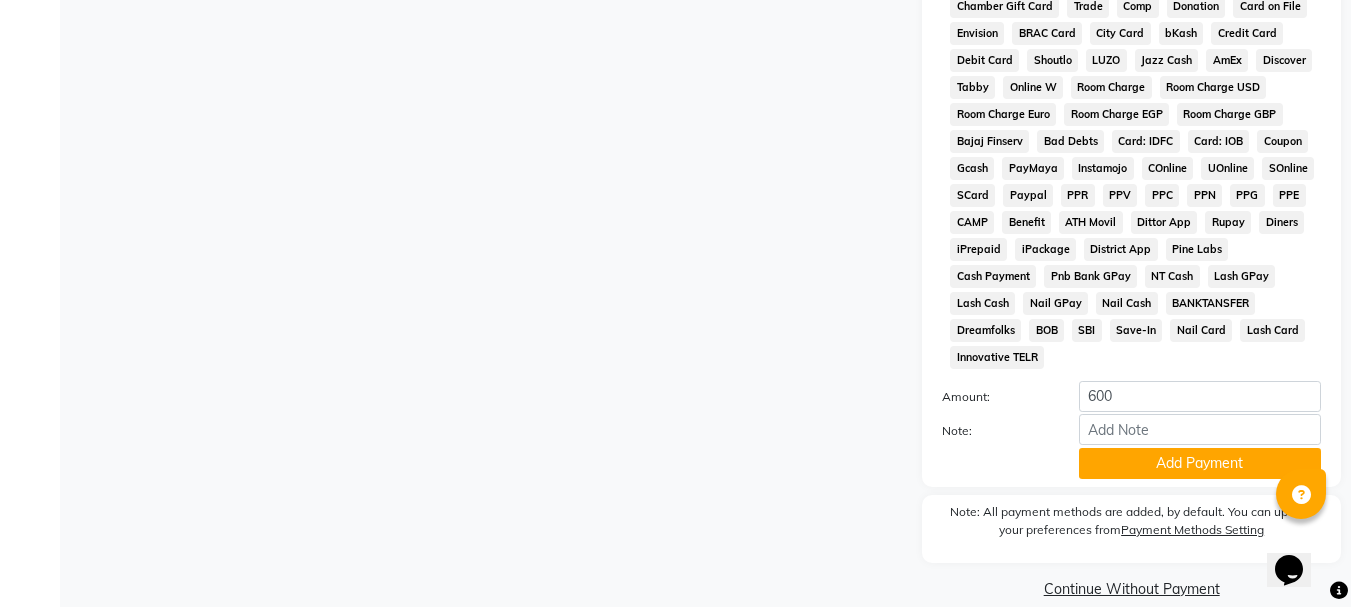 drag, startPoint x: 1222, startPoint y: 430, endPoint x: 1161, endPoint y: 591, distance: 172.16852 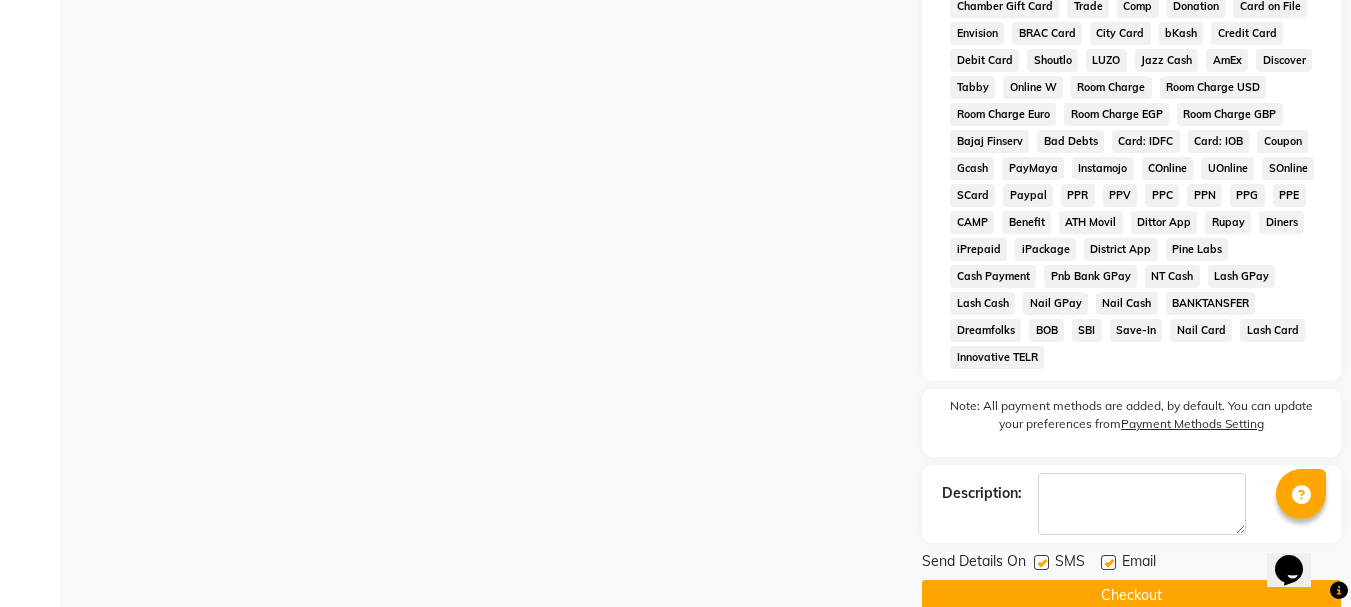 click on "Email" 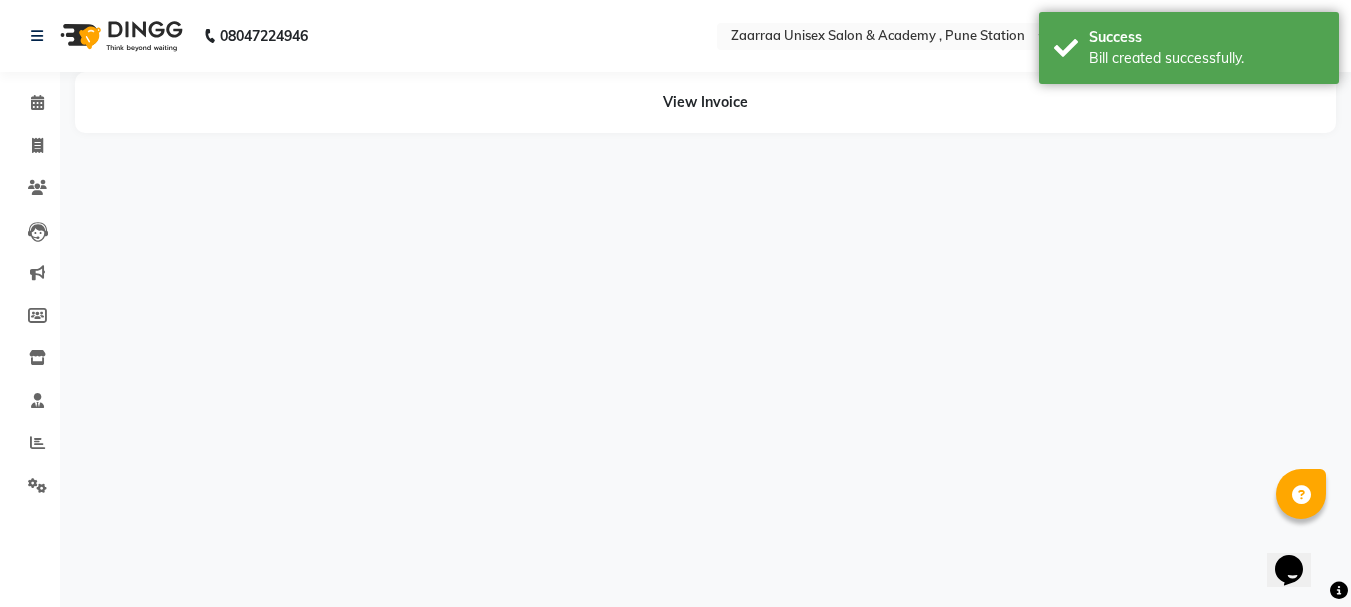 scroll, scrollTop: 0, scrollLeft: 0, axis: both 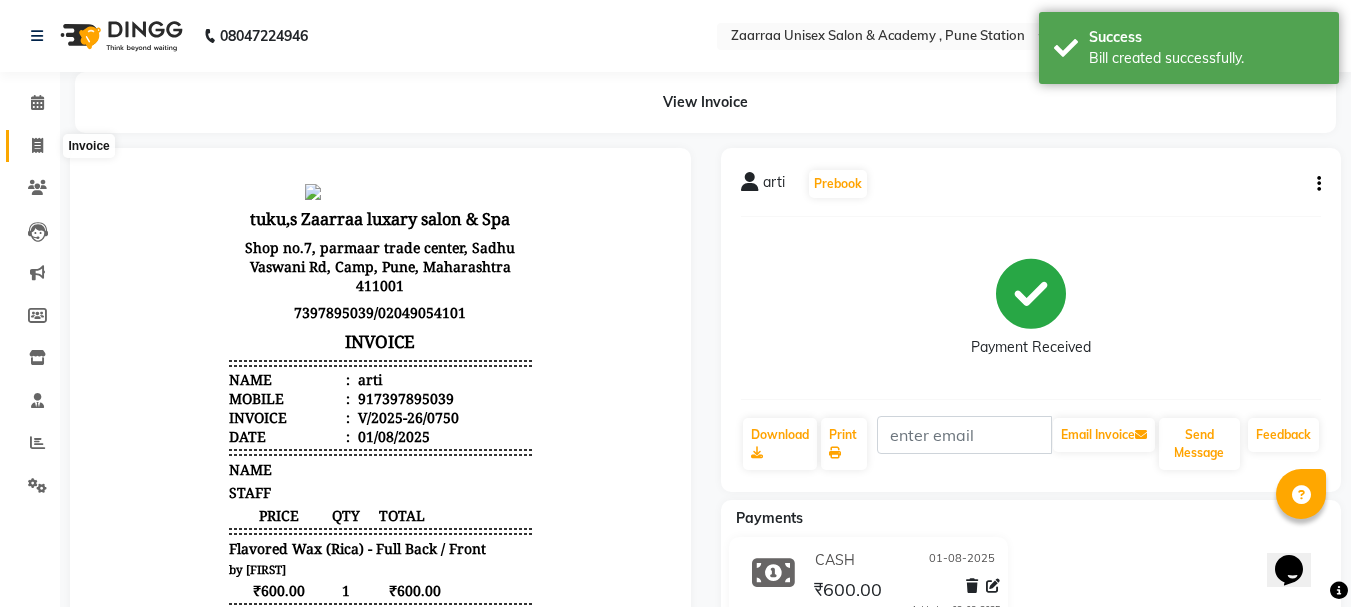 click 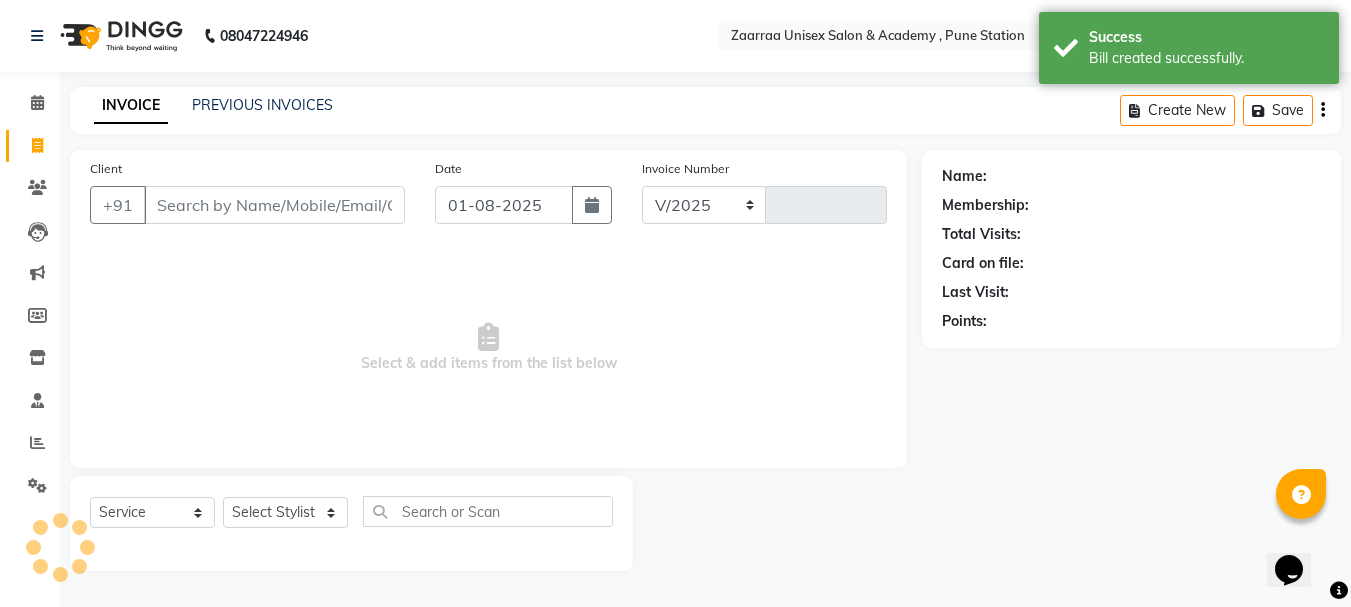 select on "3828" 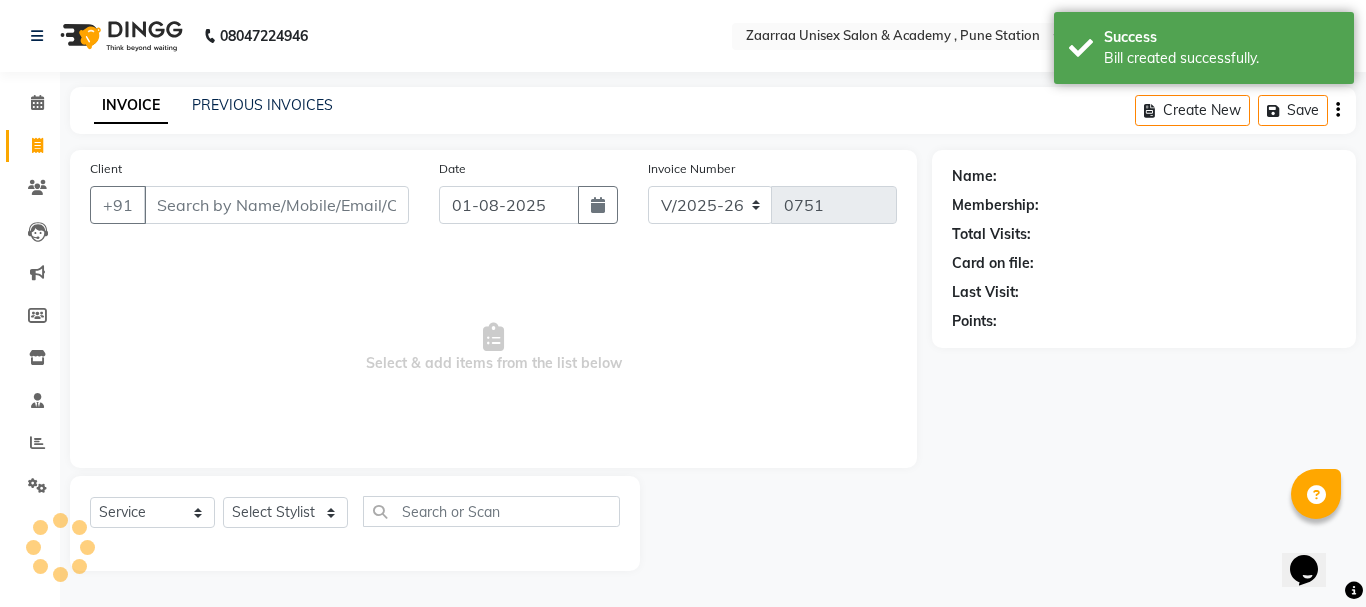 click on "Client" at bounding box center [276, 205] 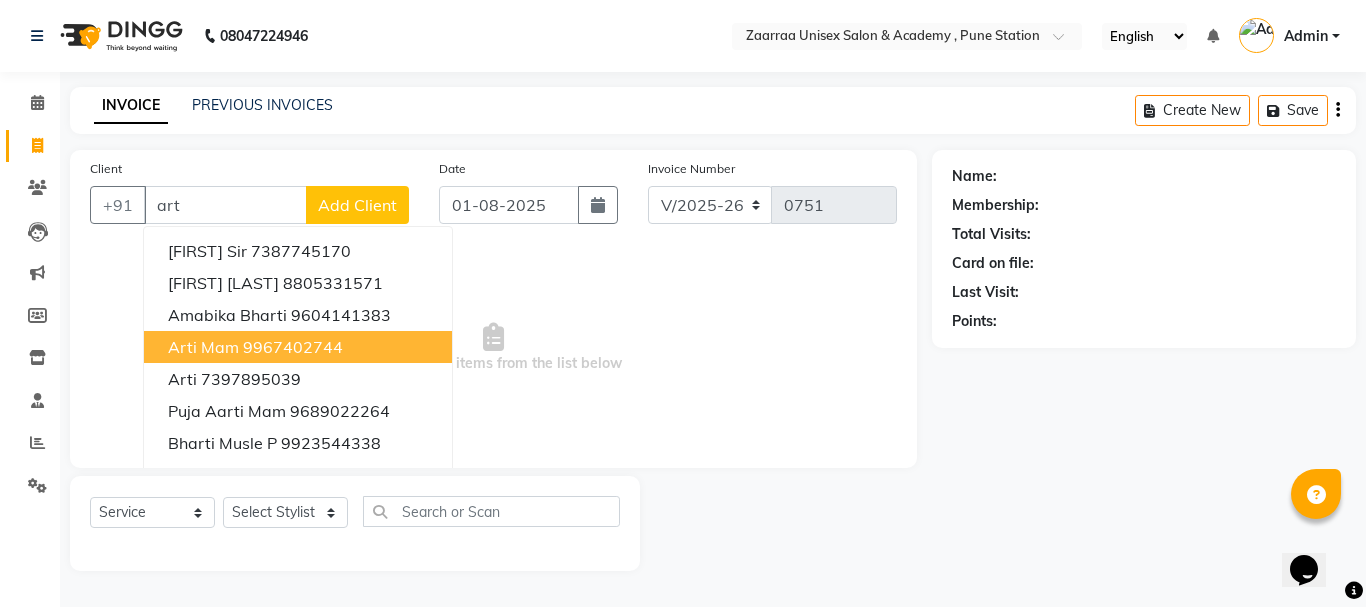 click on "[FIRST] Mam [PHONE]" at bounding box center [298, 347] 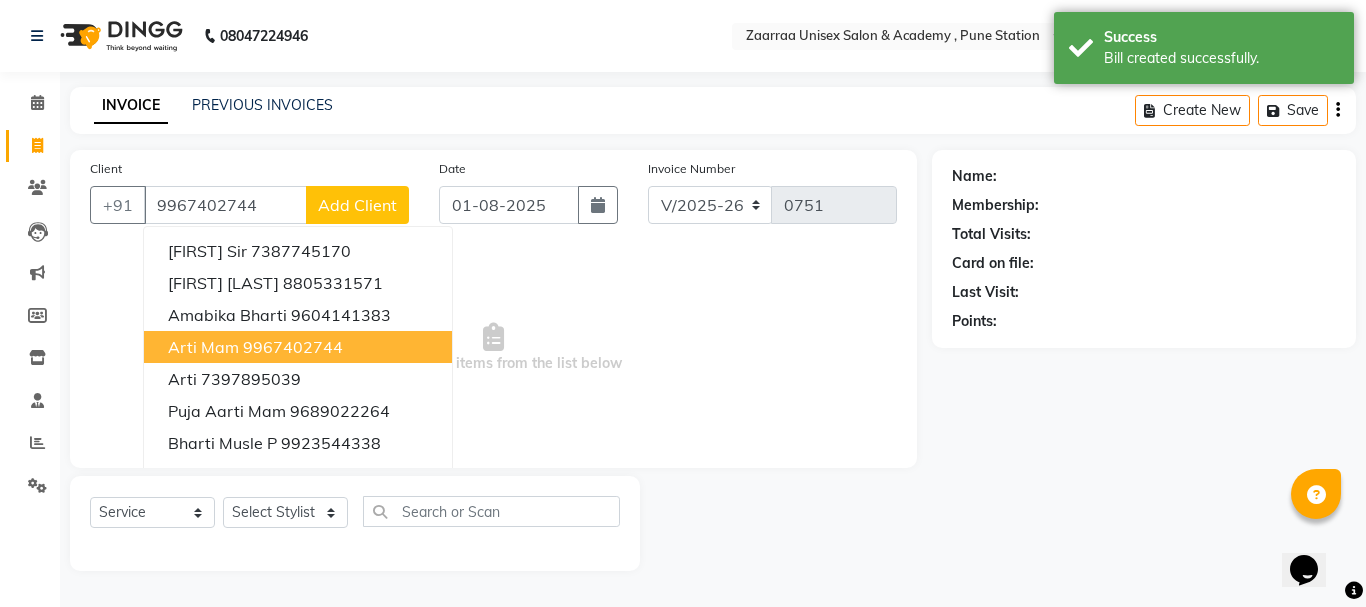 type on "9967402744" 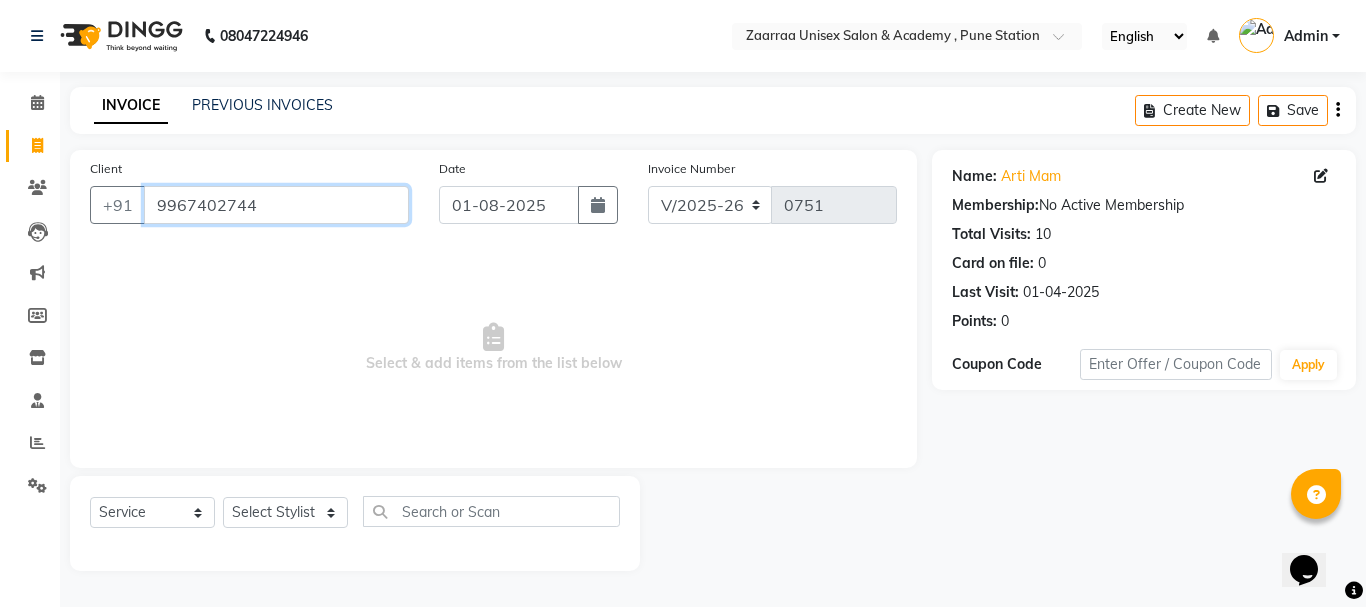 click on "9967402744" at bounding box center [276, 205] 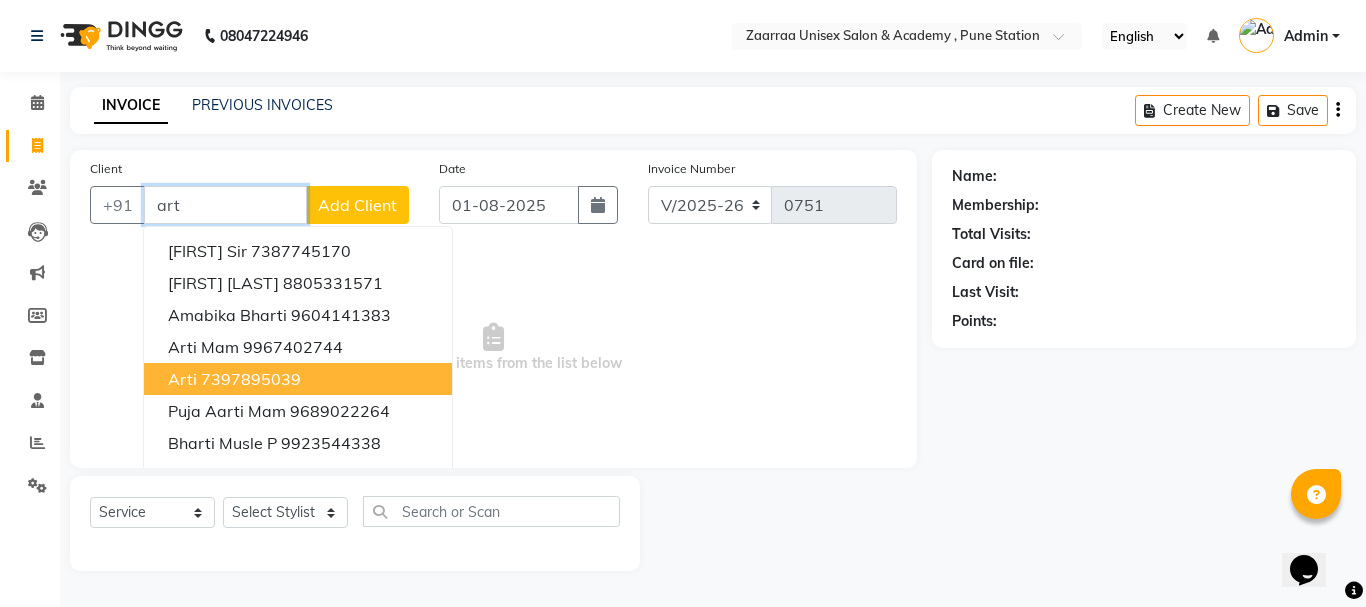 click on "[FIRST] [PHONE]" at bounding box center [298, 379] 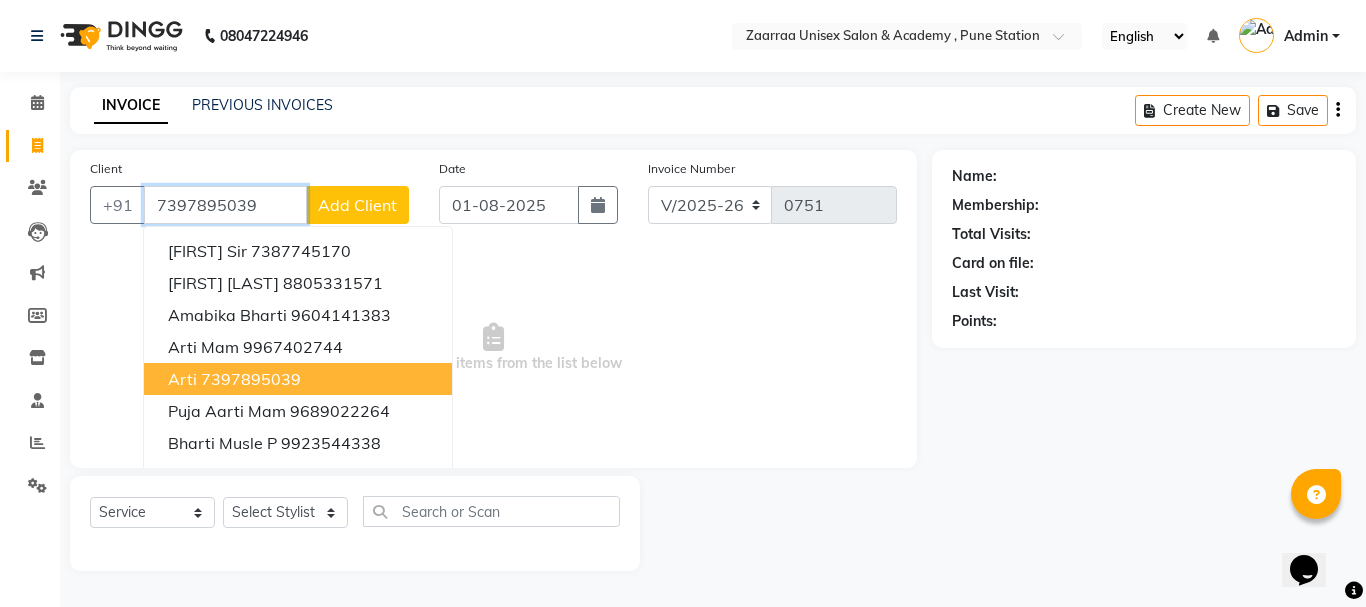 type on "7397895039" 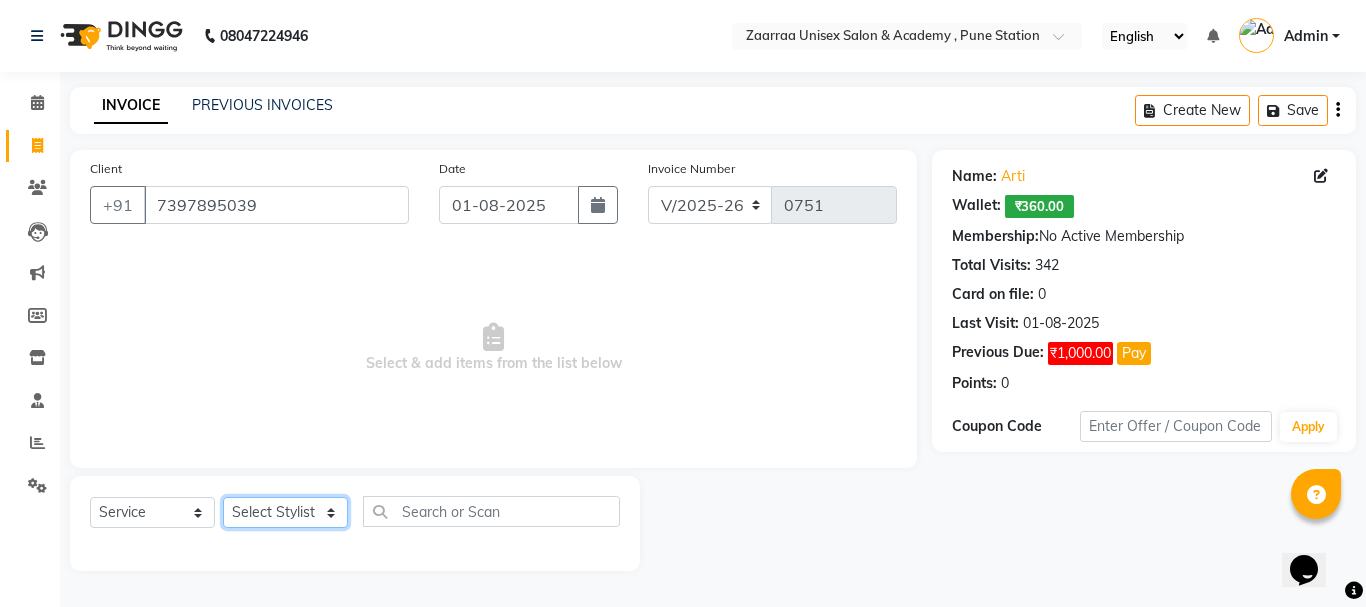 click on "Select Stylist [FIRST]  [FIRST] [FIRST] [FIRST]" 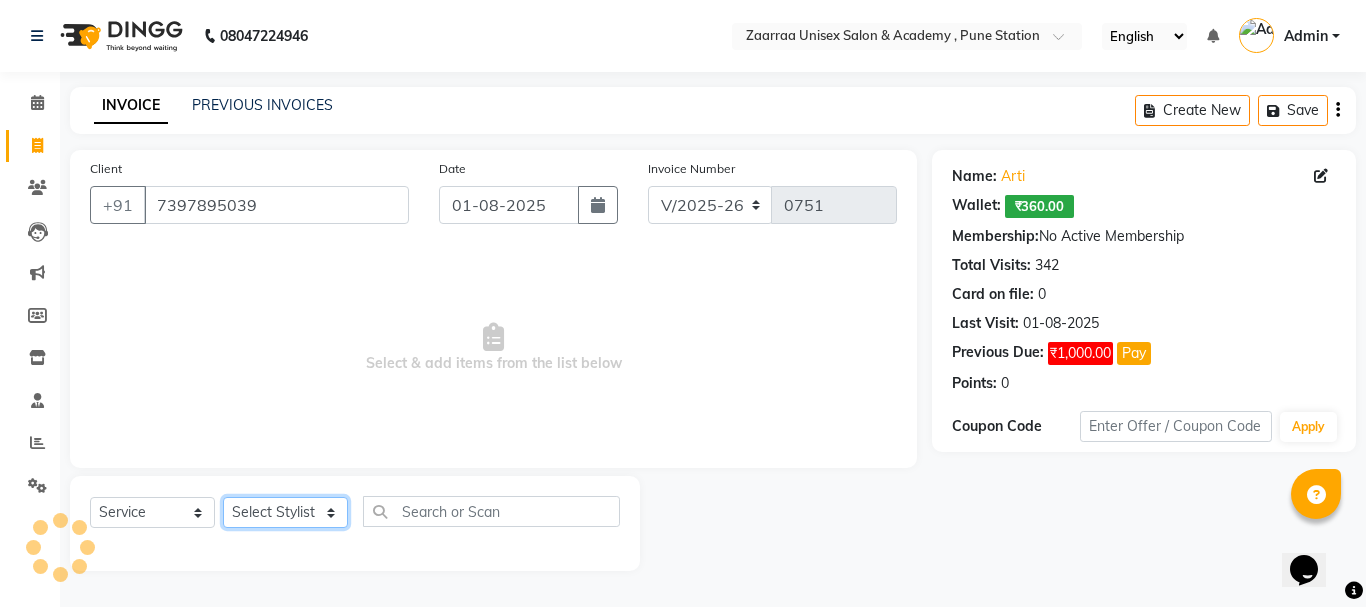 select on "24601" 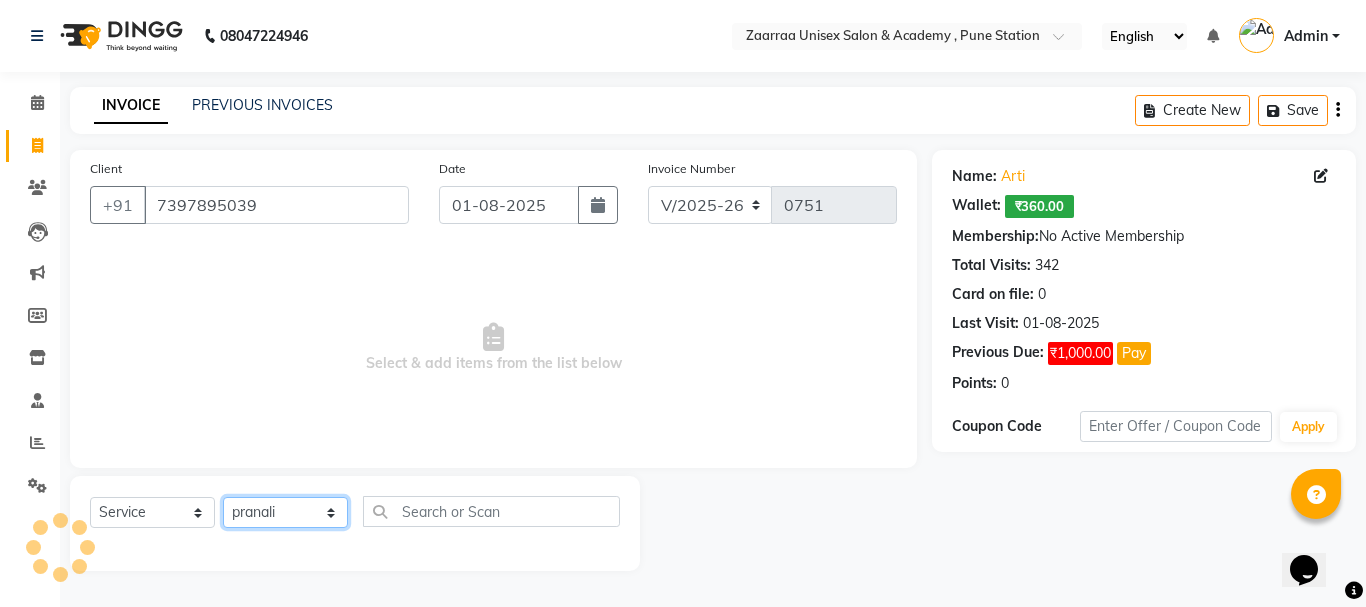click on "Select Stylist [FIRST]  [FIRST] [FIRST] [FIRST]" 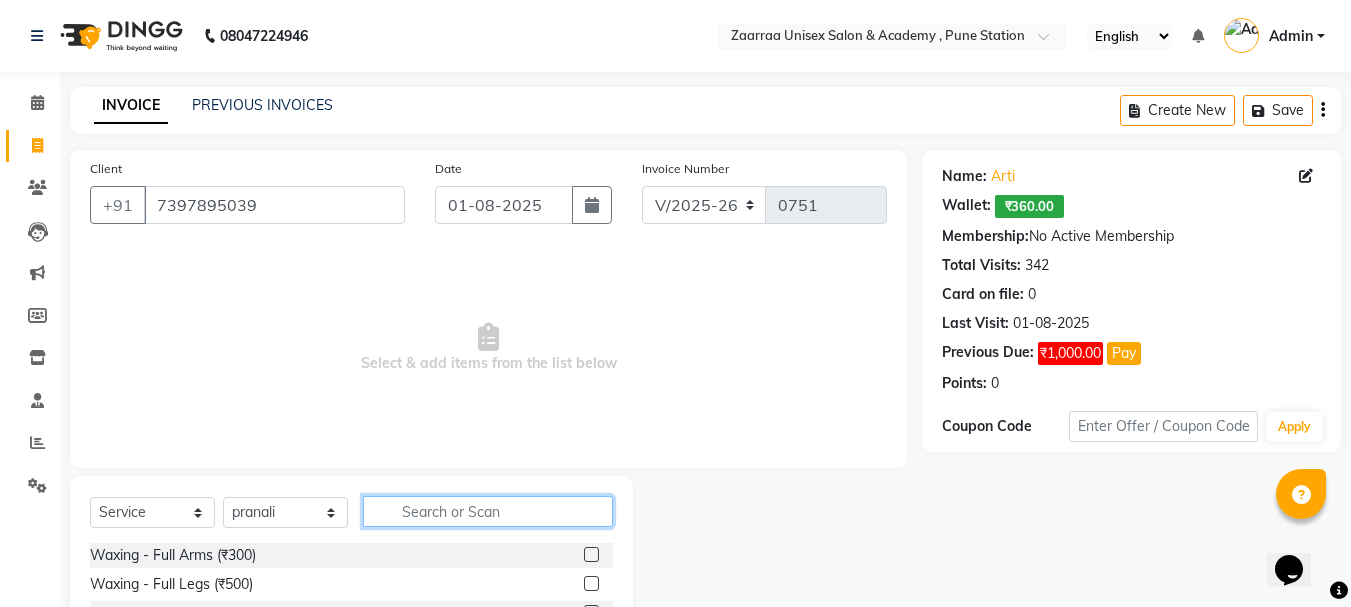 click 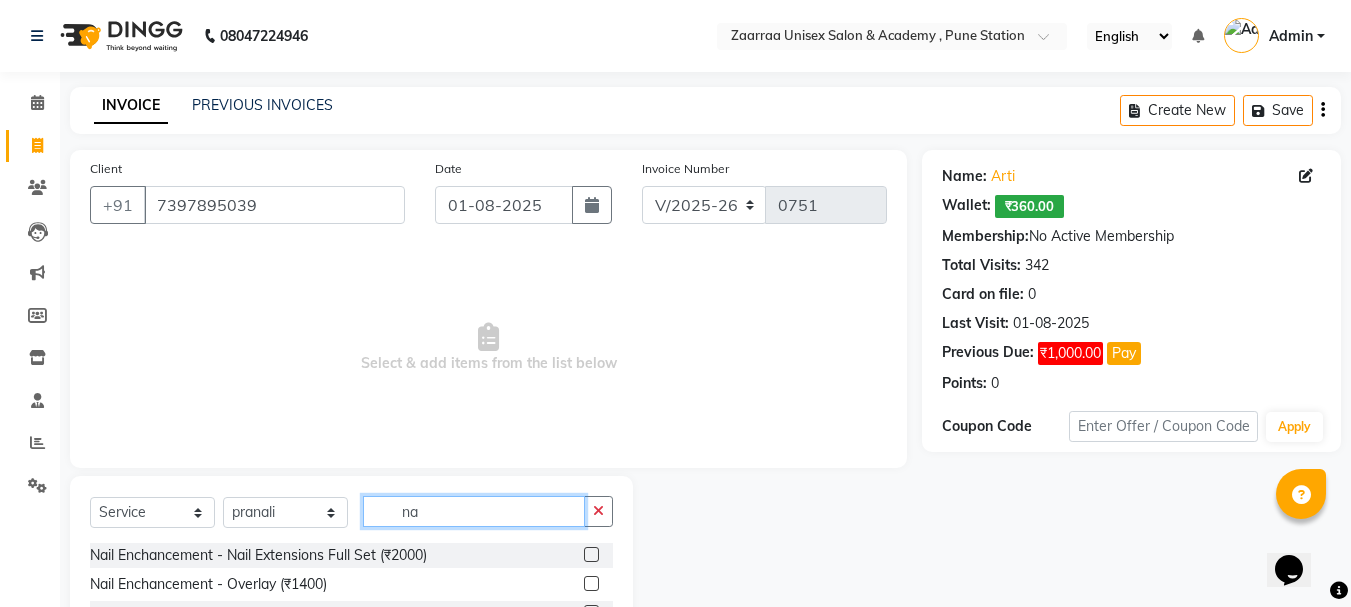 type on "n" 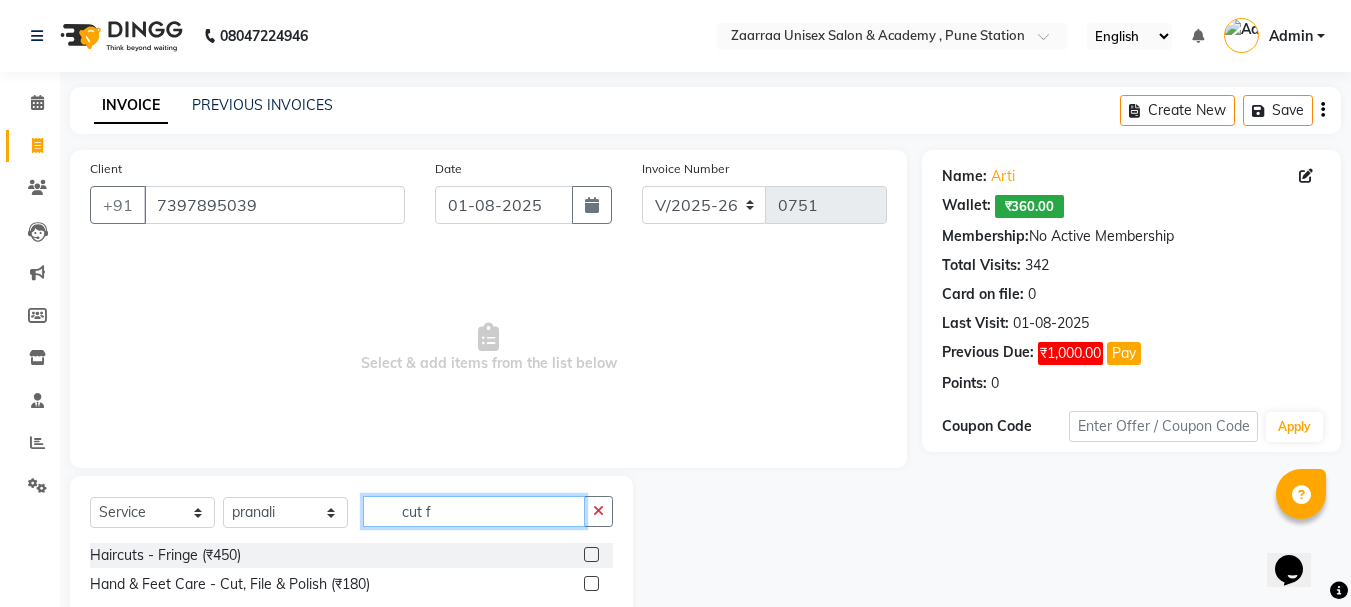 type on "cut f" 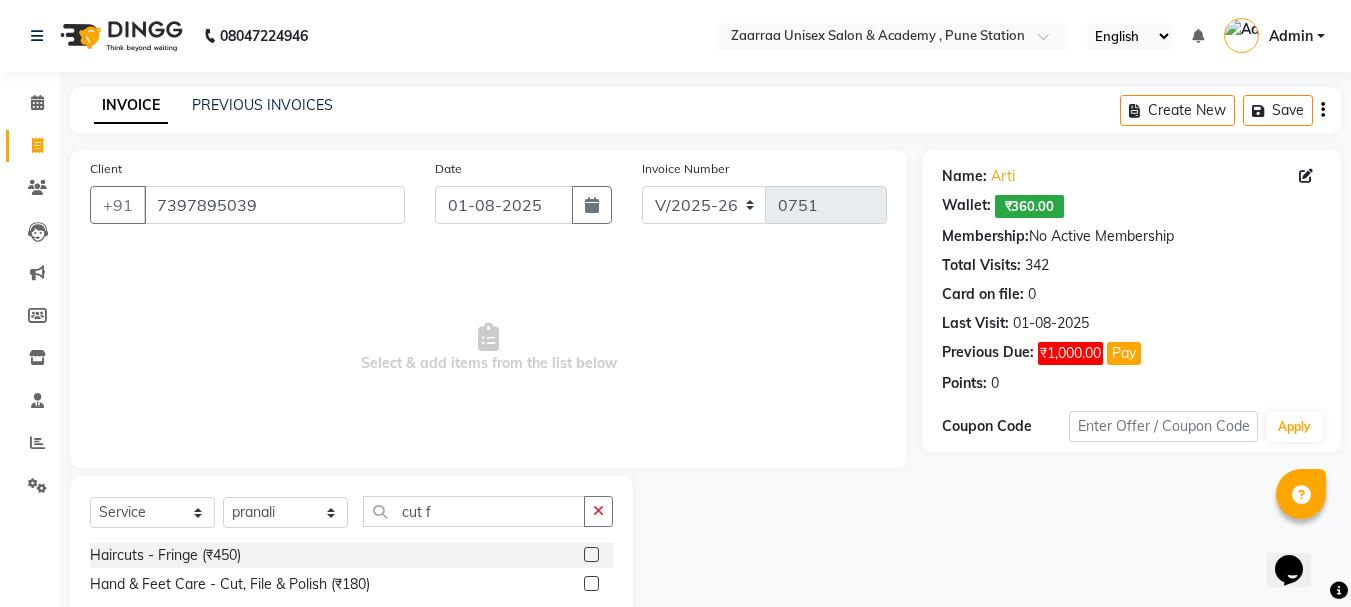 click 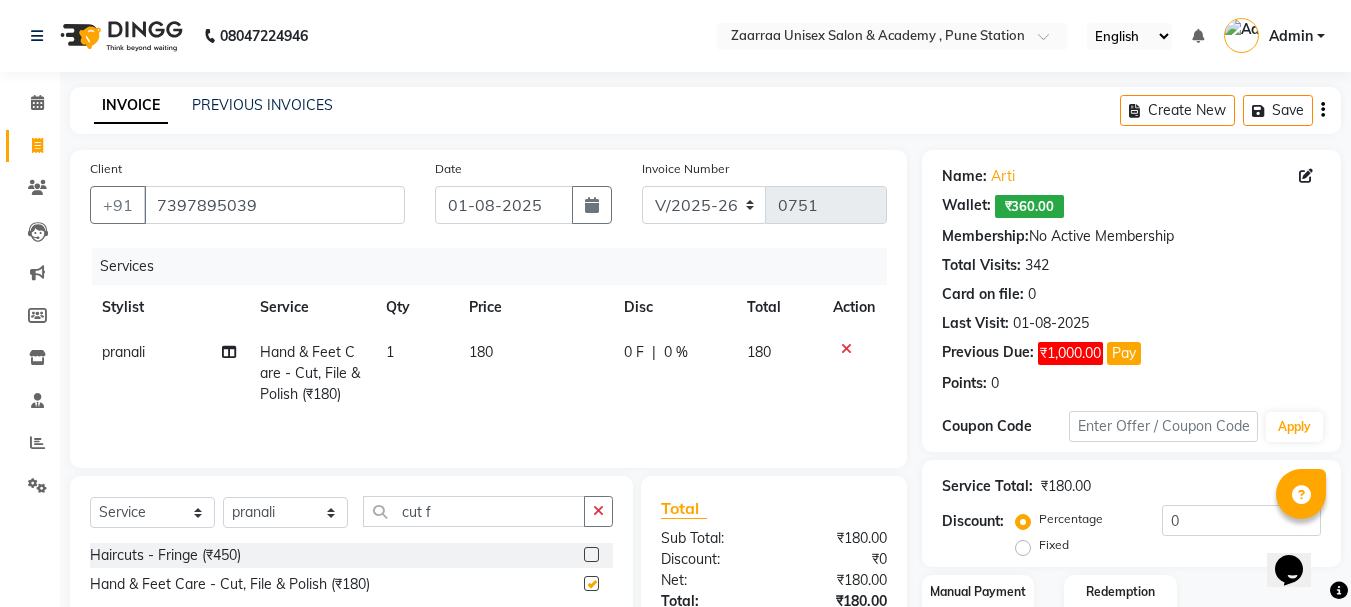 checkbox on "false" 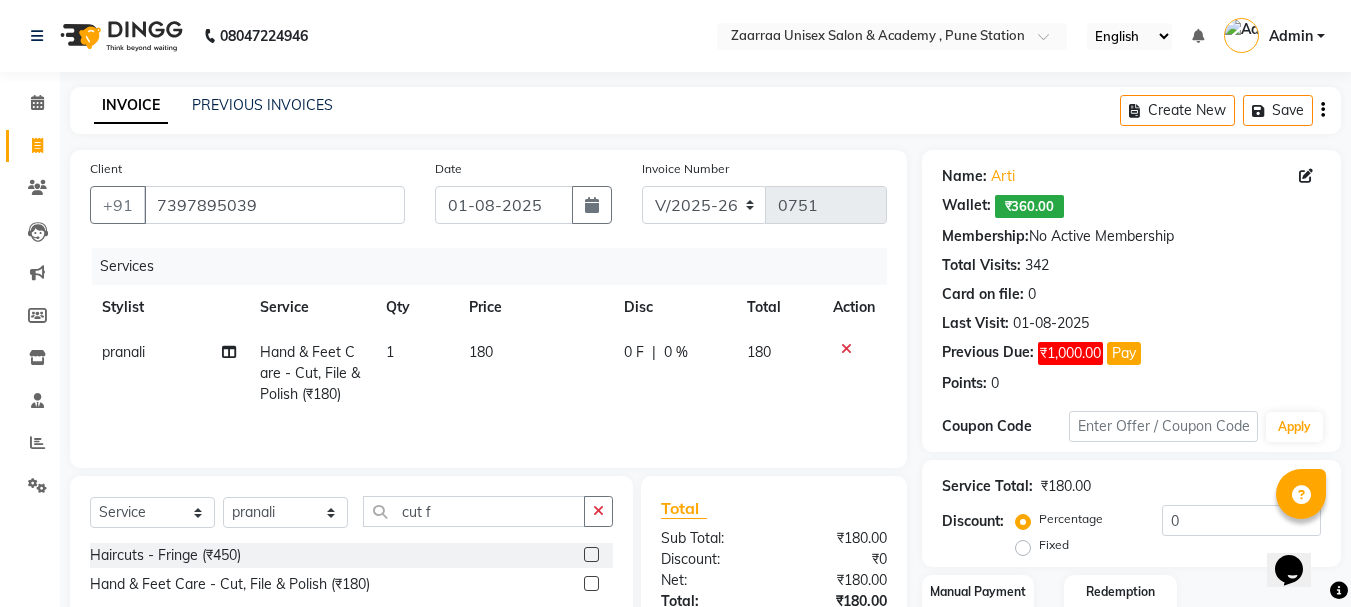 click on "180" 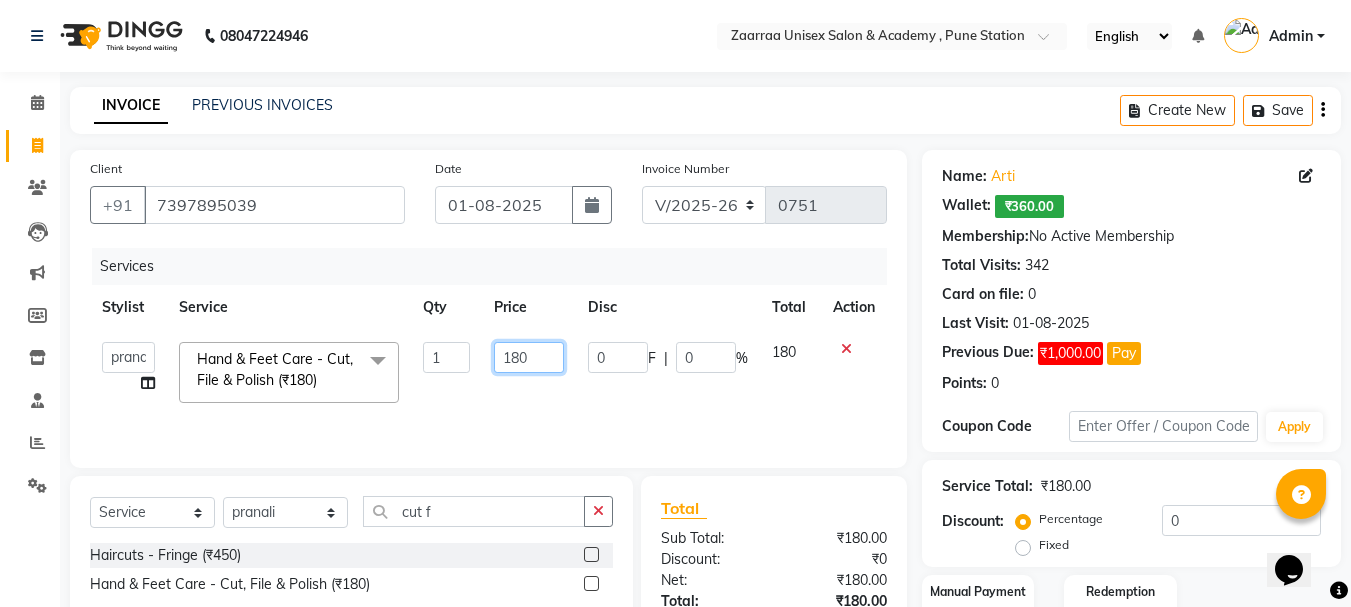 click on "180" 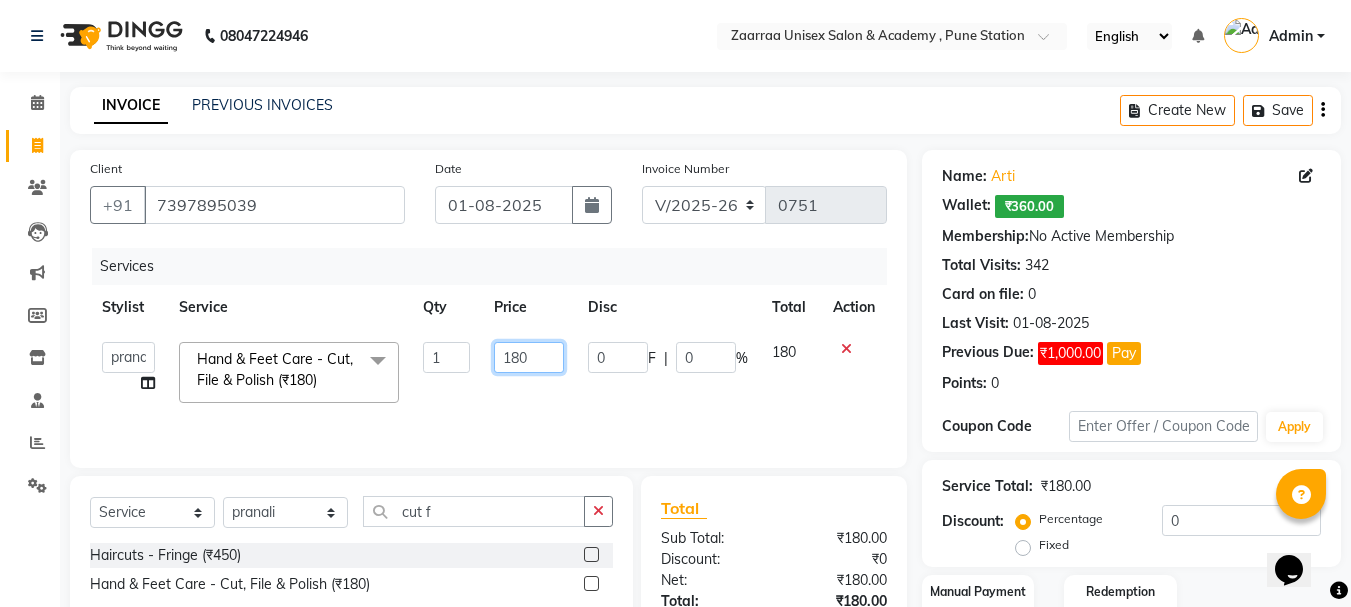click on "180" 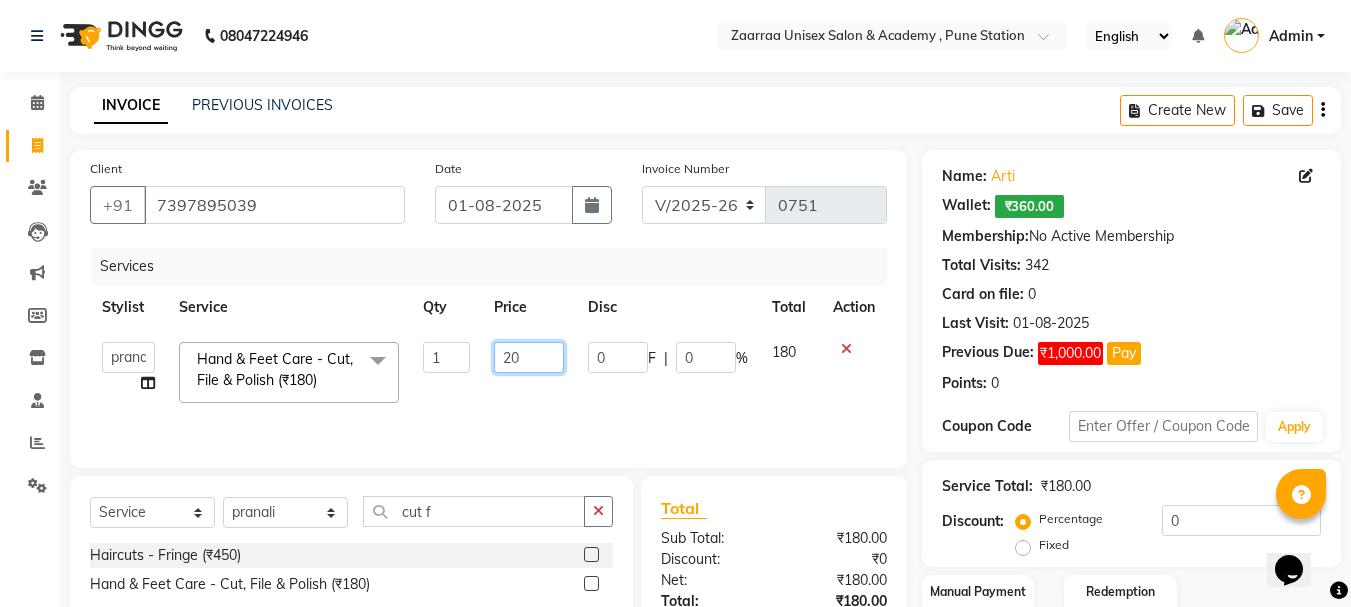 type on "200" 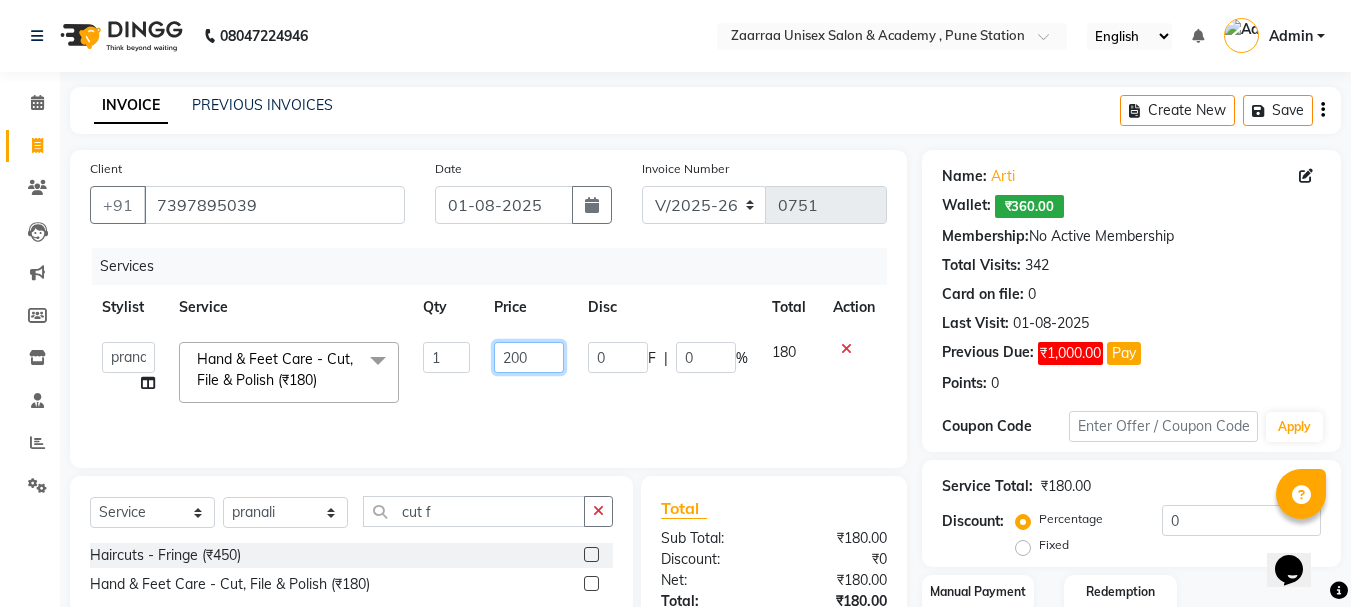 scroll, scrollTop: 151, scrollLeft: 0, axis: vertical 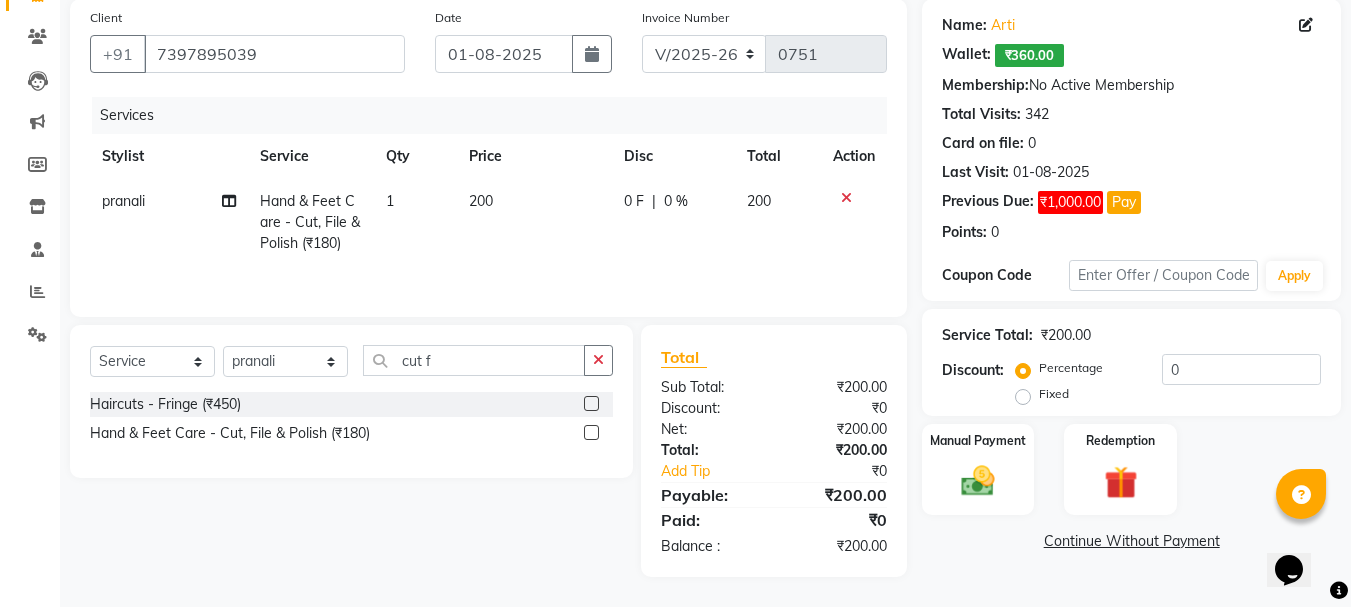 click on "Select  Service  Product  Membership  Package Voucher Prepaid Gift Card  Select Stylist [FIRST]  [FIRST] [FIRST] [FIRST]  Haircuts - Fringe (₹450)  Hand & Feet Care - Cut, File & Polish (₹180)" 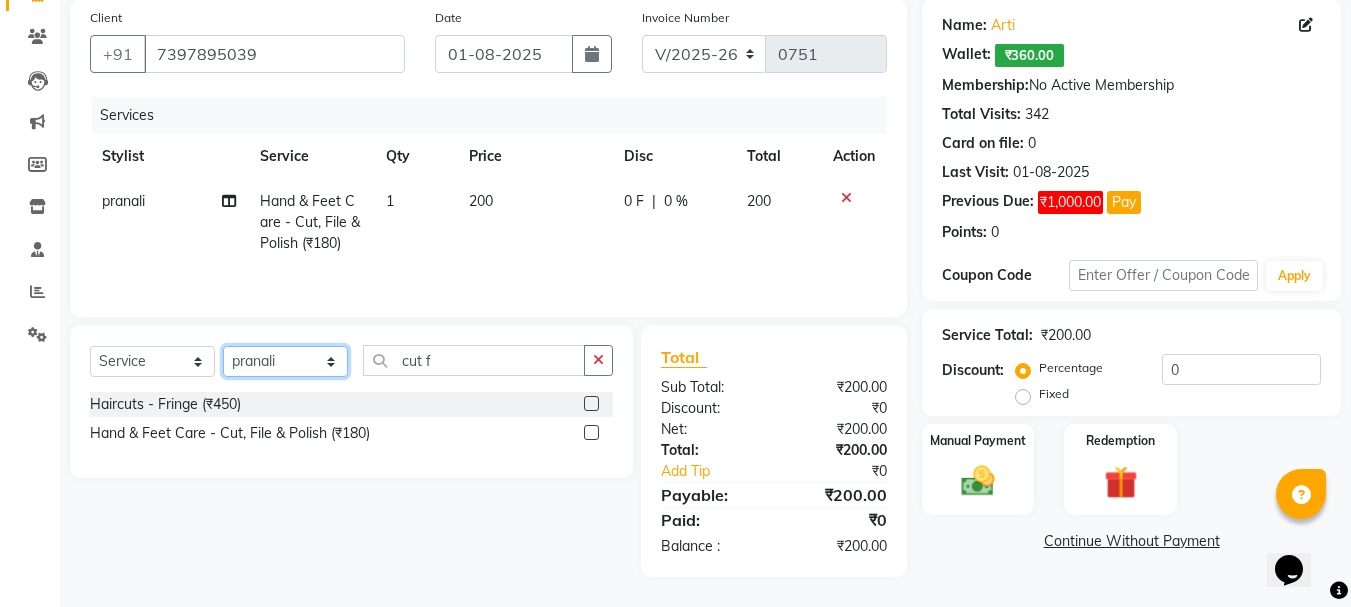 click on "Select Stylist [FIRST]  [FIRST] [FIRST] [FIRST]" 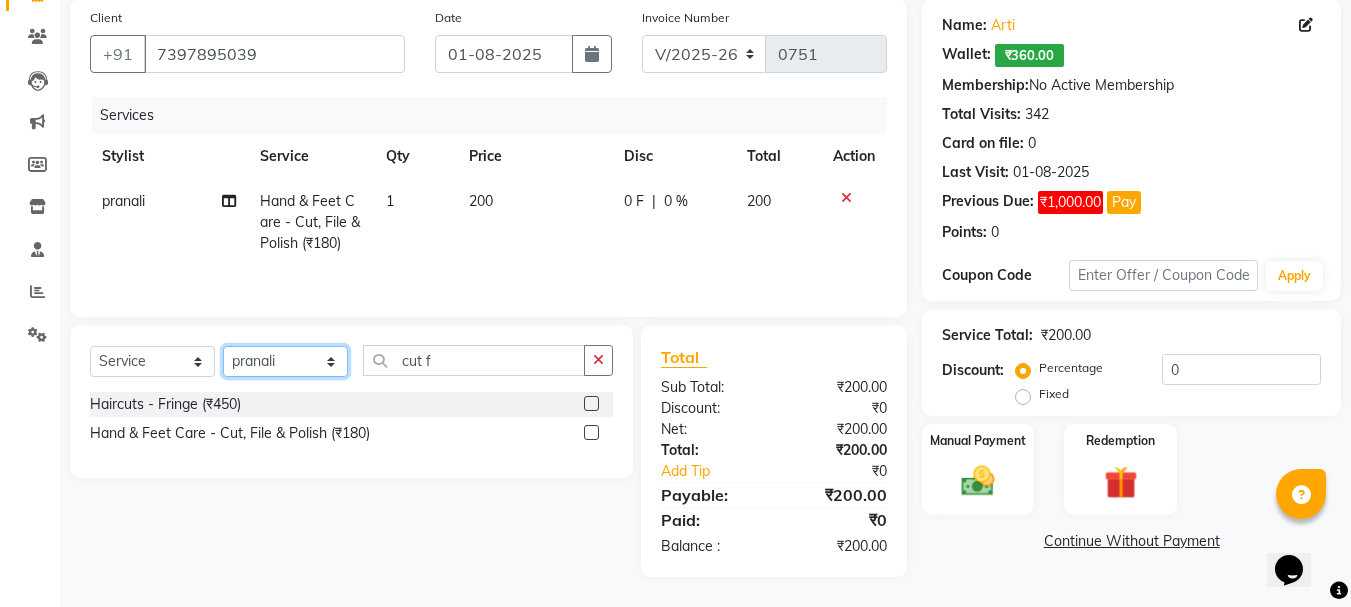select on "44238" 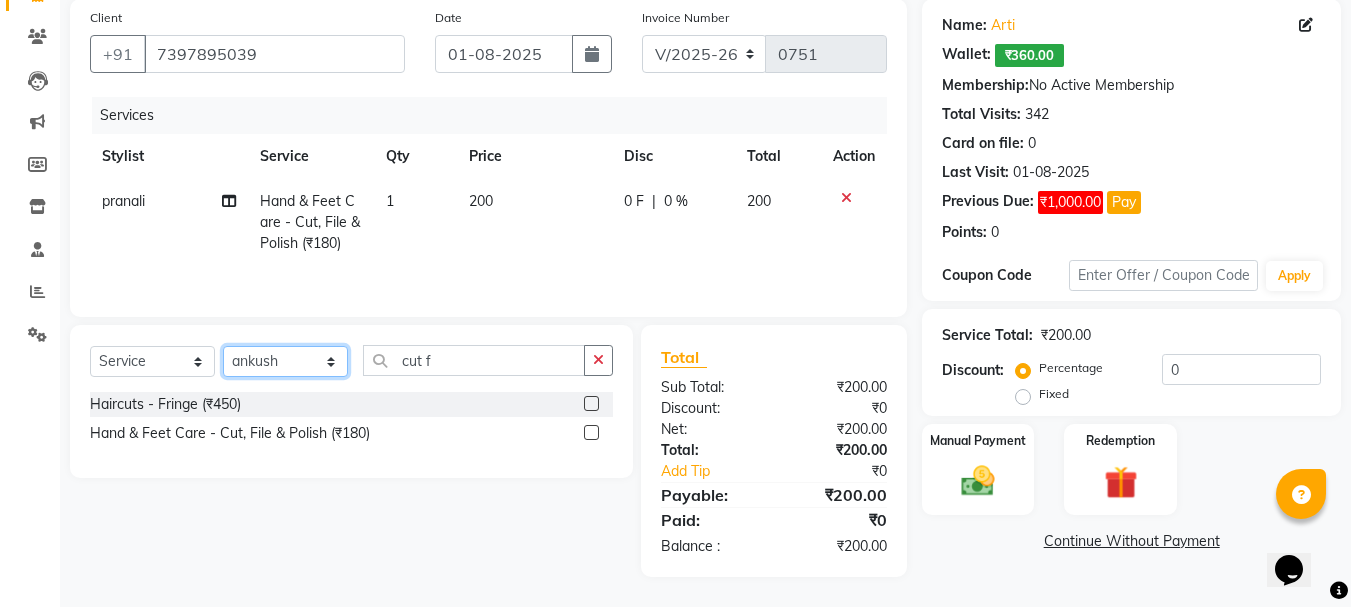 click on "Select Stylist [FIRST]  [FIRST] [FIRST] [FIRST]" 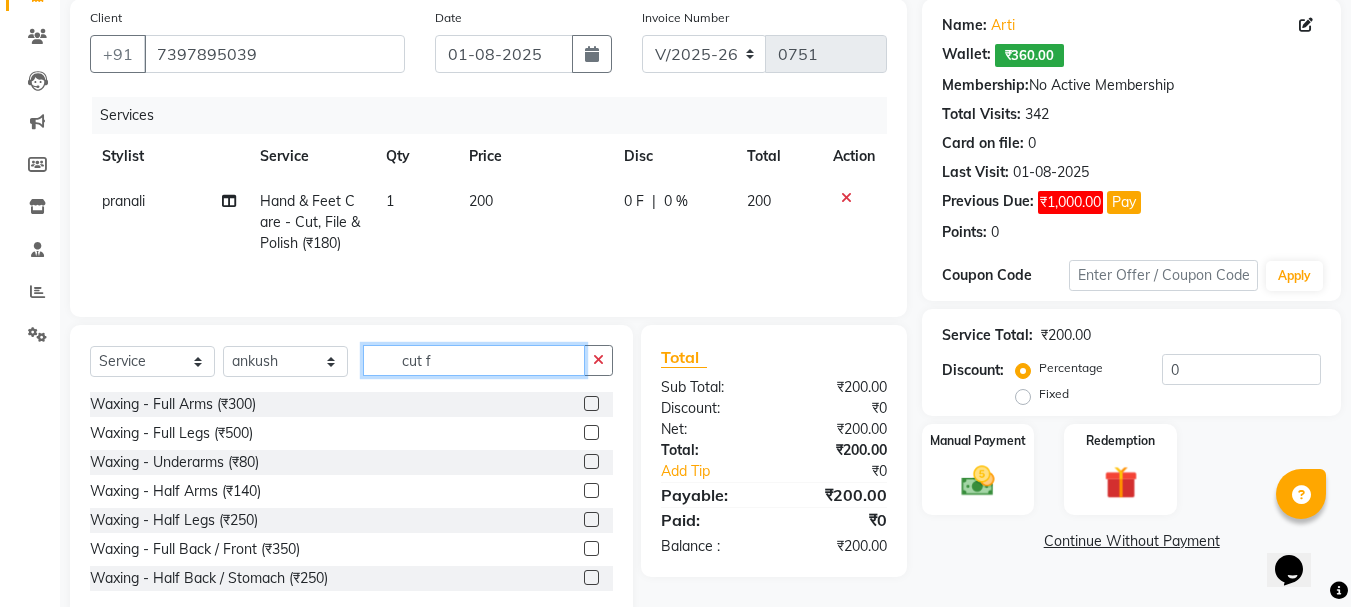 click on "cut f" 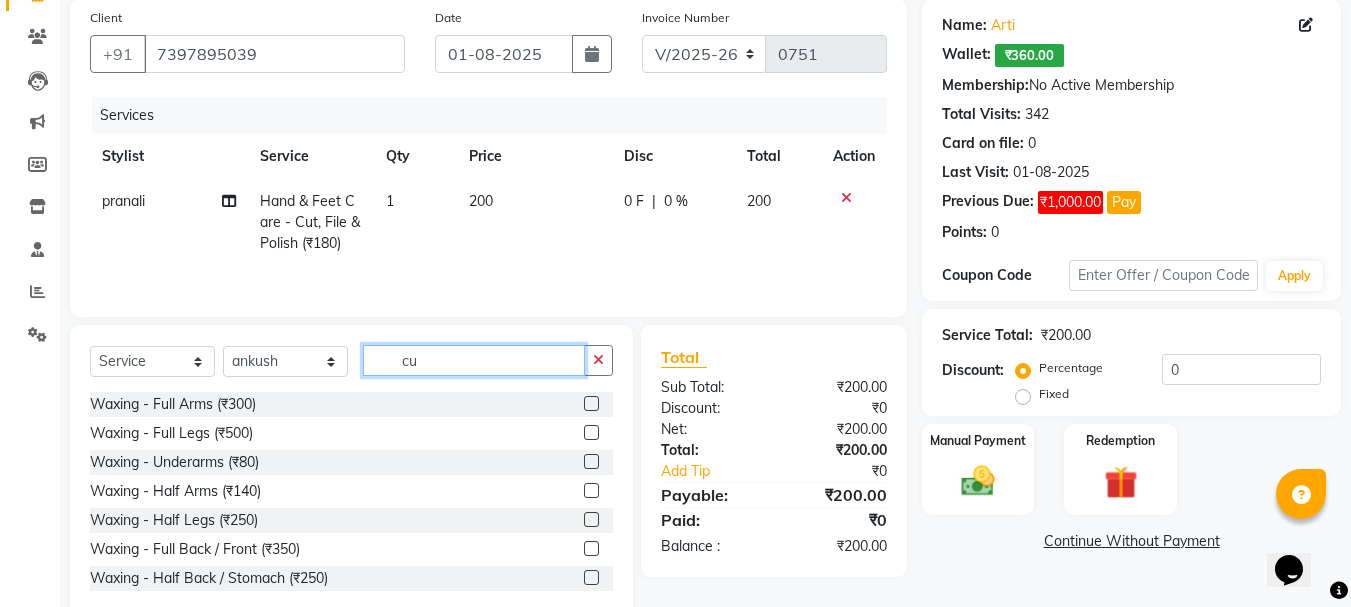 type on "c" 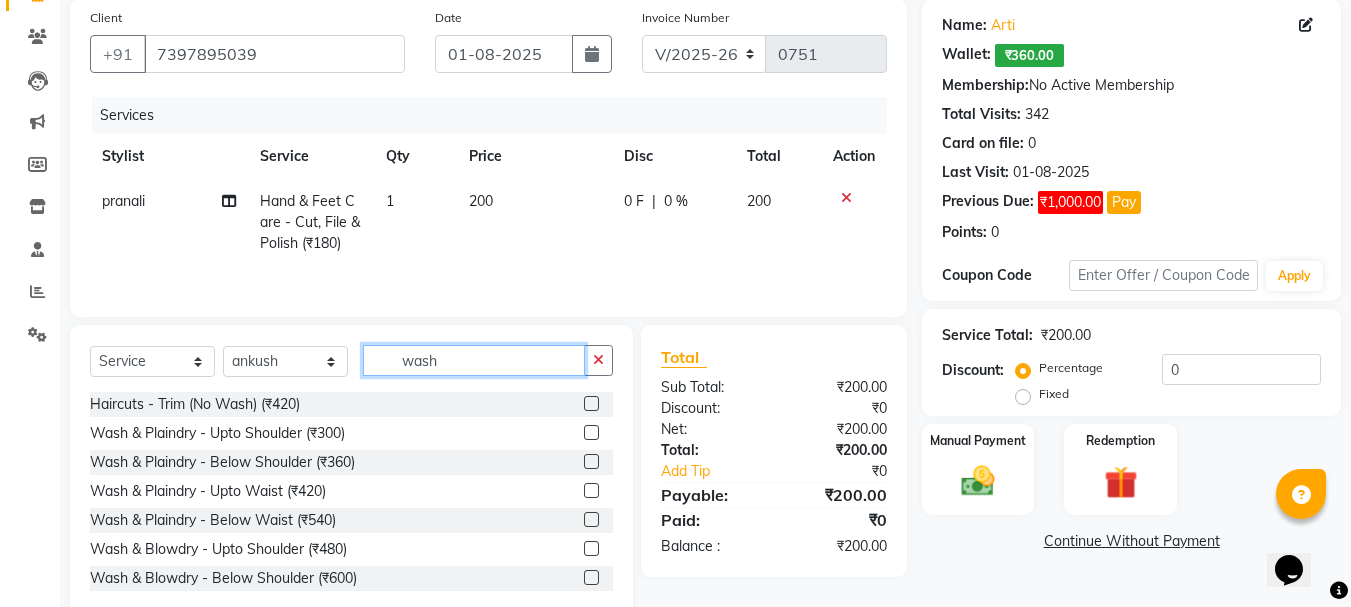 type on "wash" 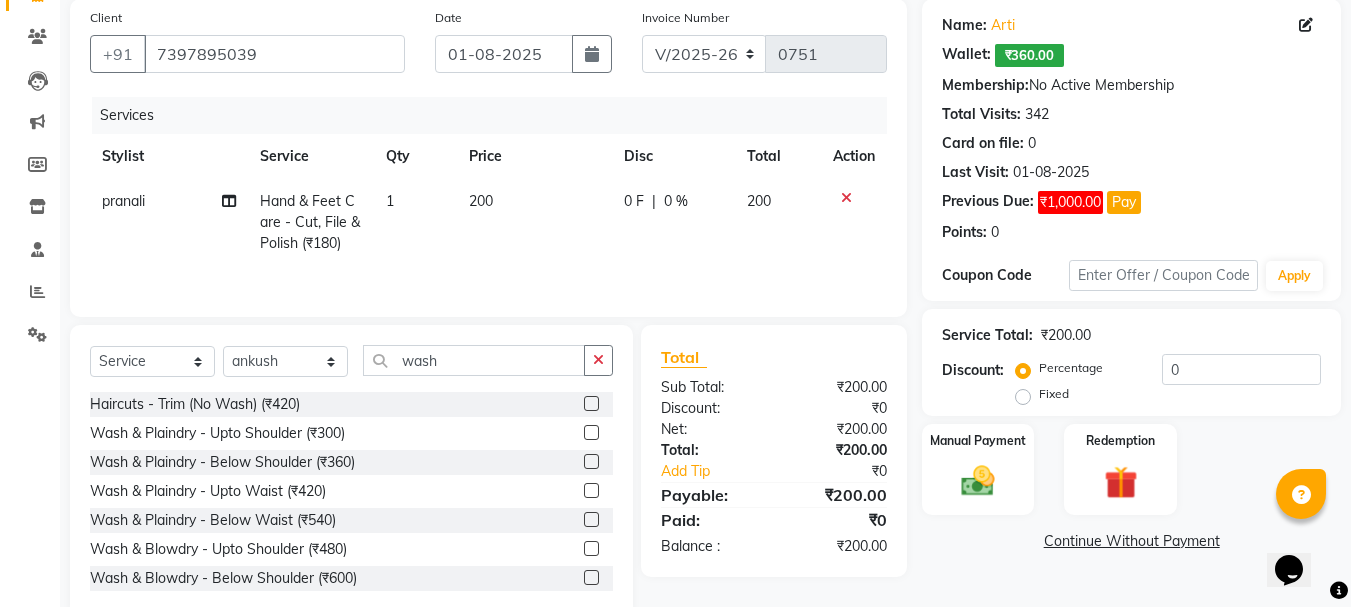 click 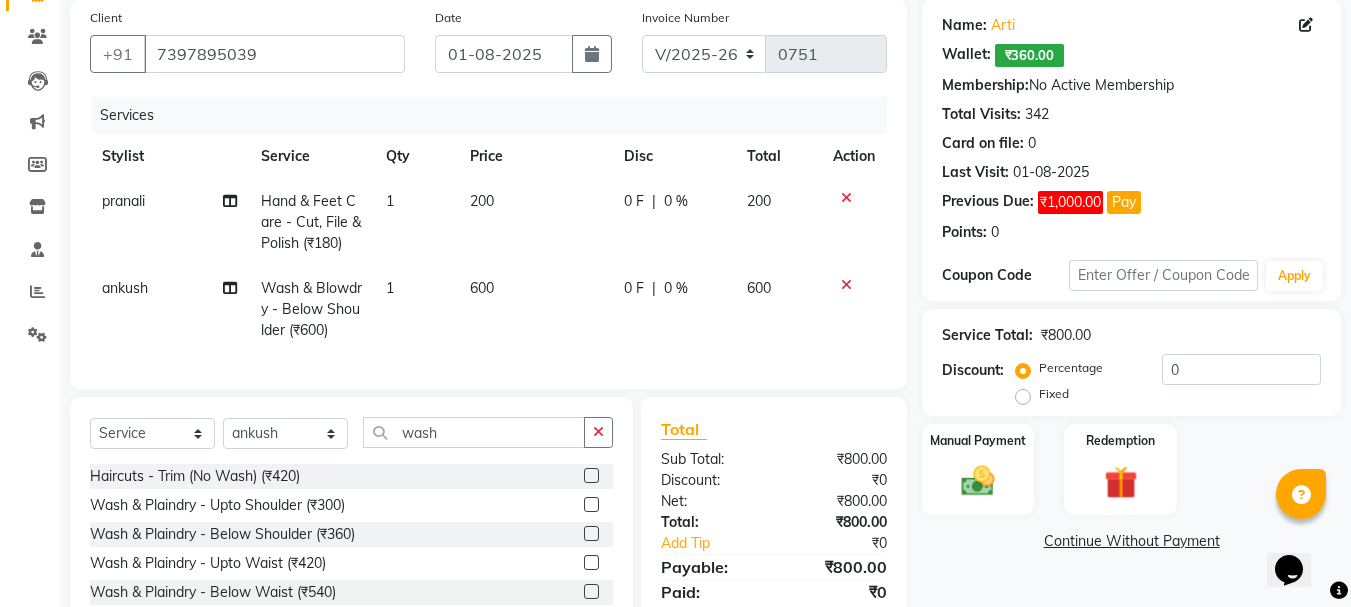 checkbox on "false" 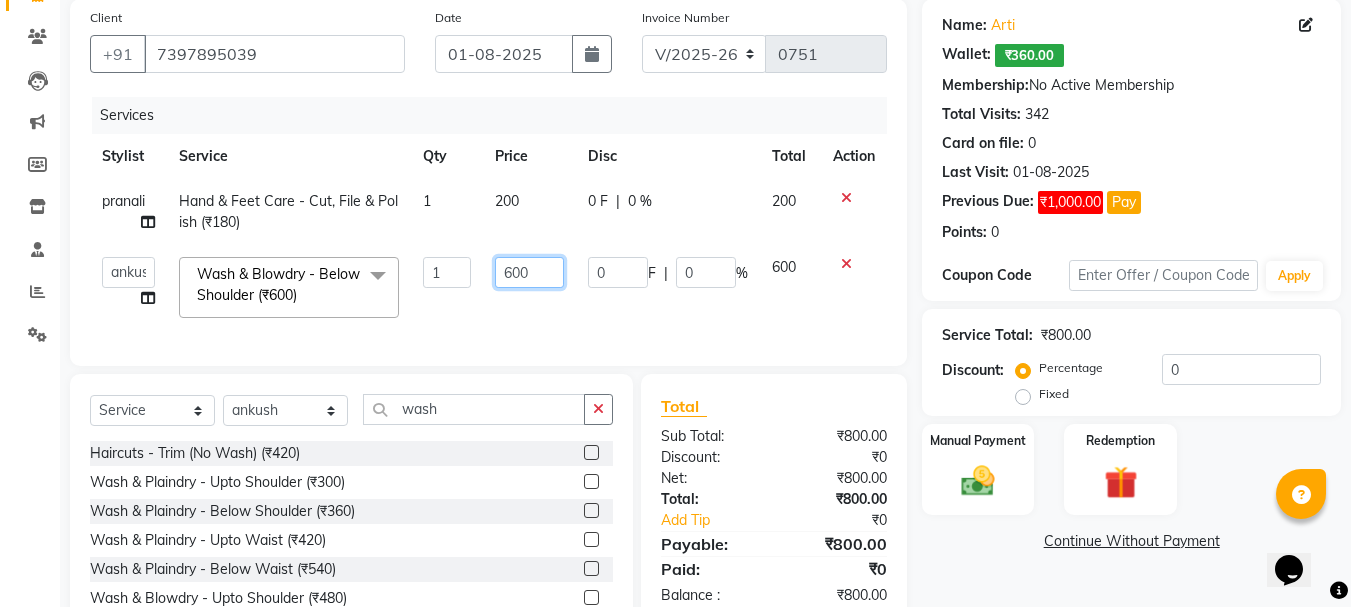 click on "600" 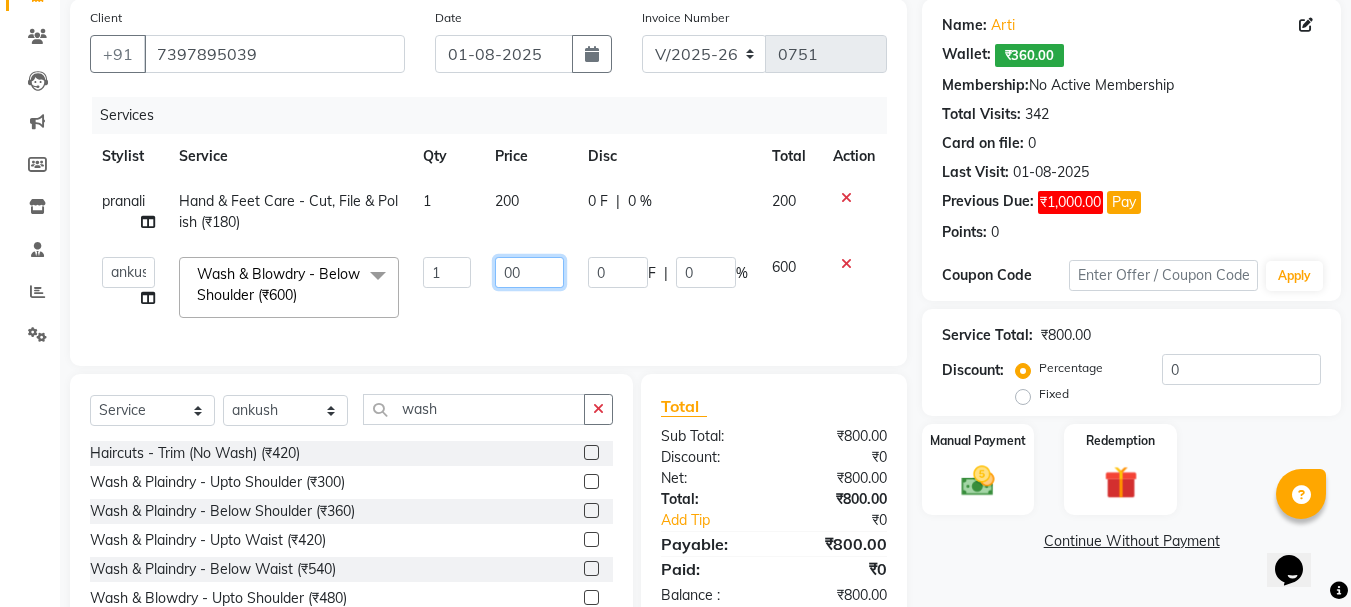 type on "700" 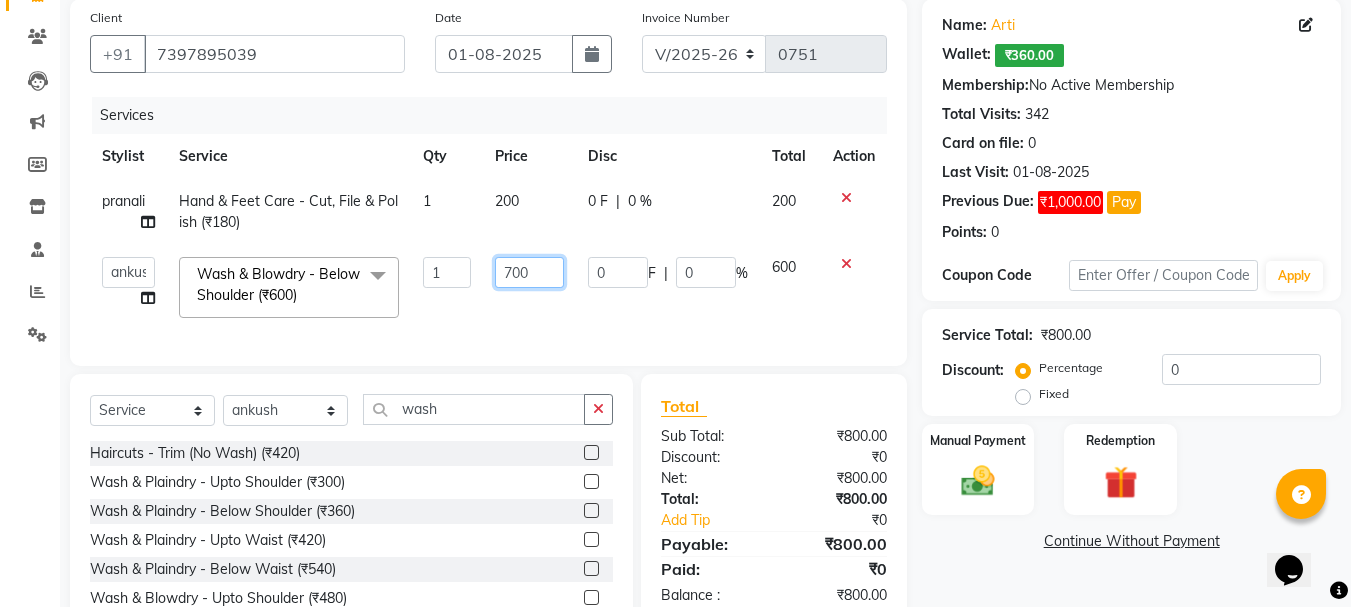scroll, scrollTop: 258, scrollLeft: 0, axis: vertical 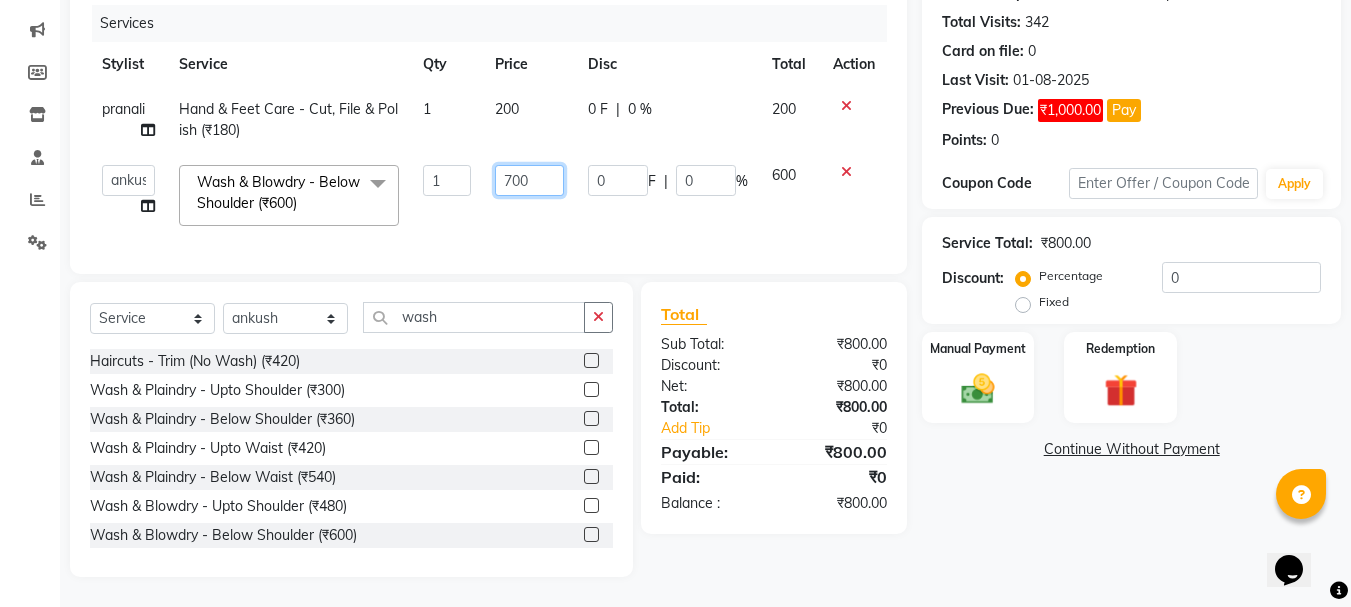 drag, startPoint x: 1365, startPoint y: 291, endPoint x: 4, endPoint y: 49, distance: 1382.3477 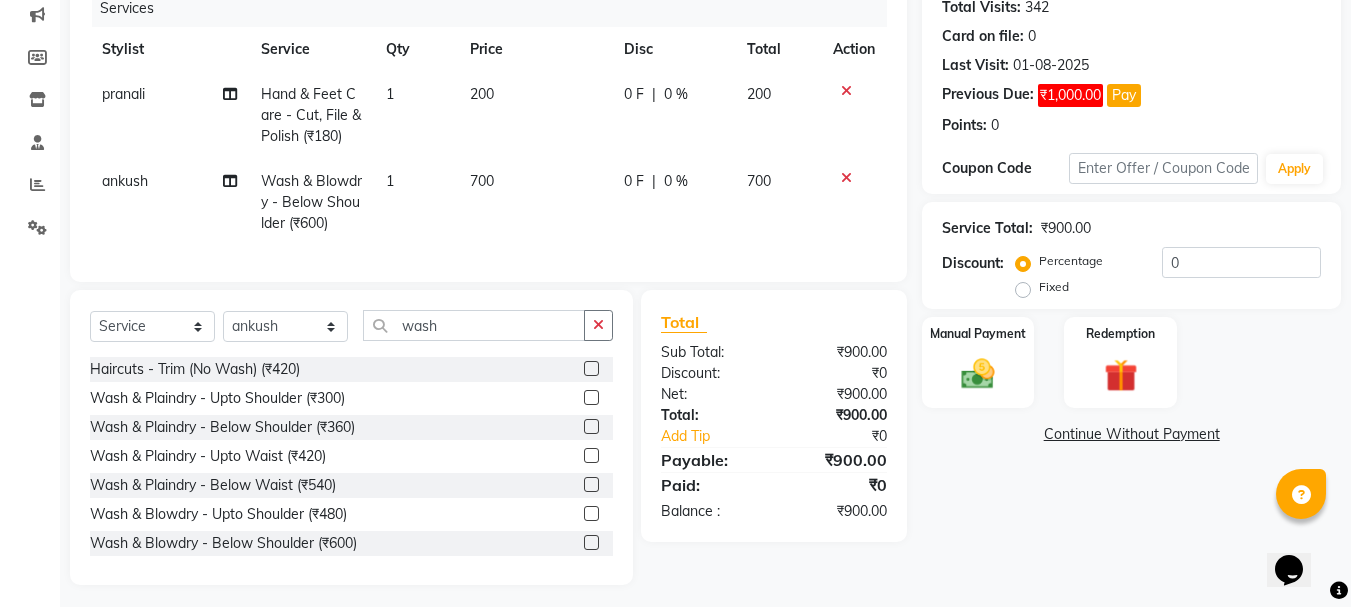 click on "Name: [FIRST]   Wallet:   ₹360.00  Membership:  No Active Membership  Total Visits:  342 Card on file:  0 Last Visit:   01-08-2025 Previous Due:  ₹1,000.00 Pay Points:   0  Coupon Code Apply Service Total:  ₹900.00  Discount:  Percentage   Fixed  0 Manual Payment Redemption  Continue Without Payment" 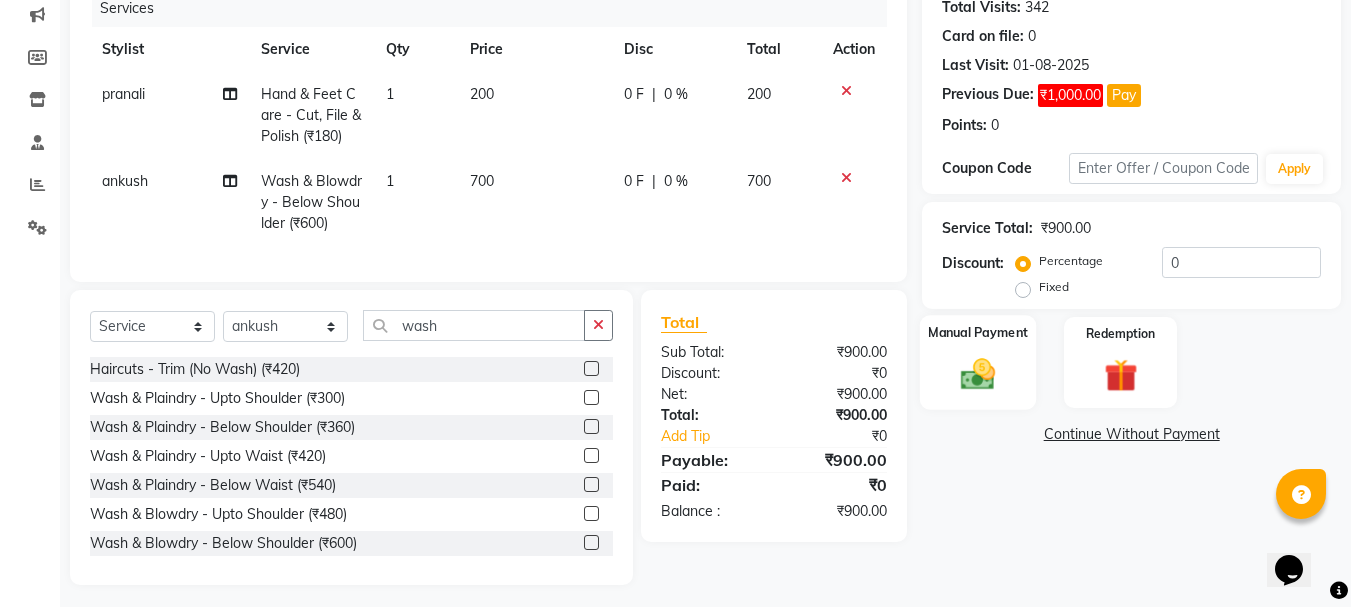 click 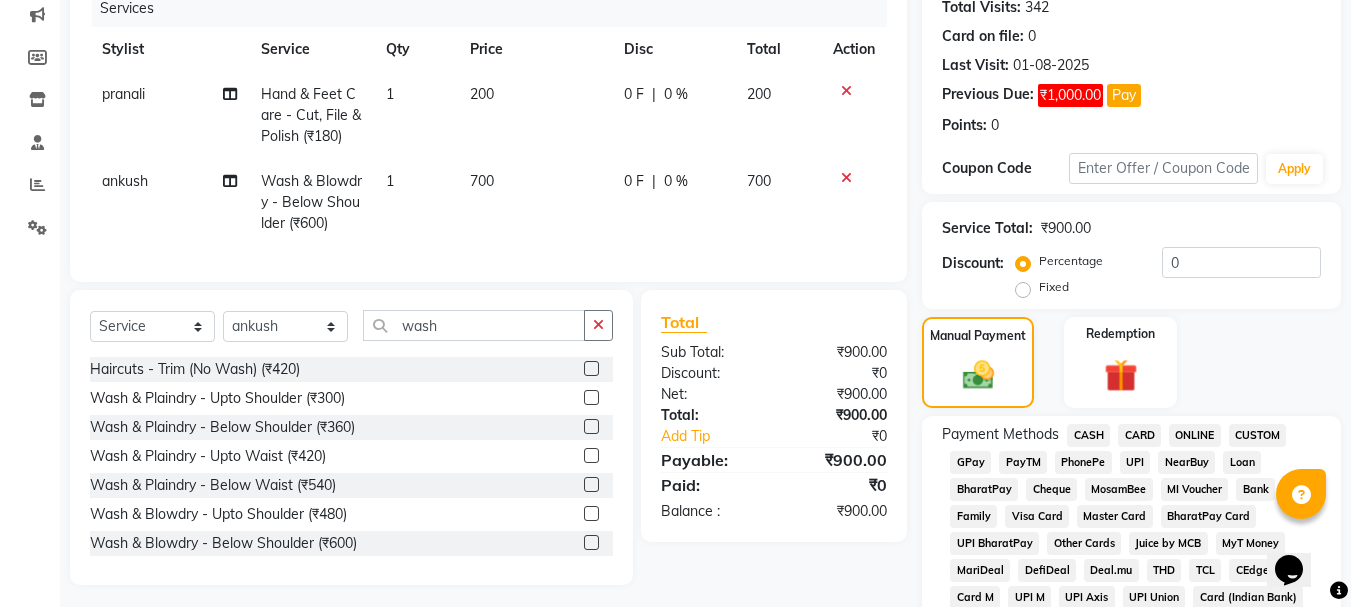 click on "CASH" 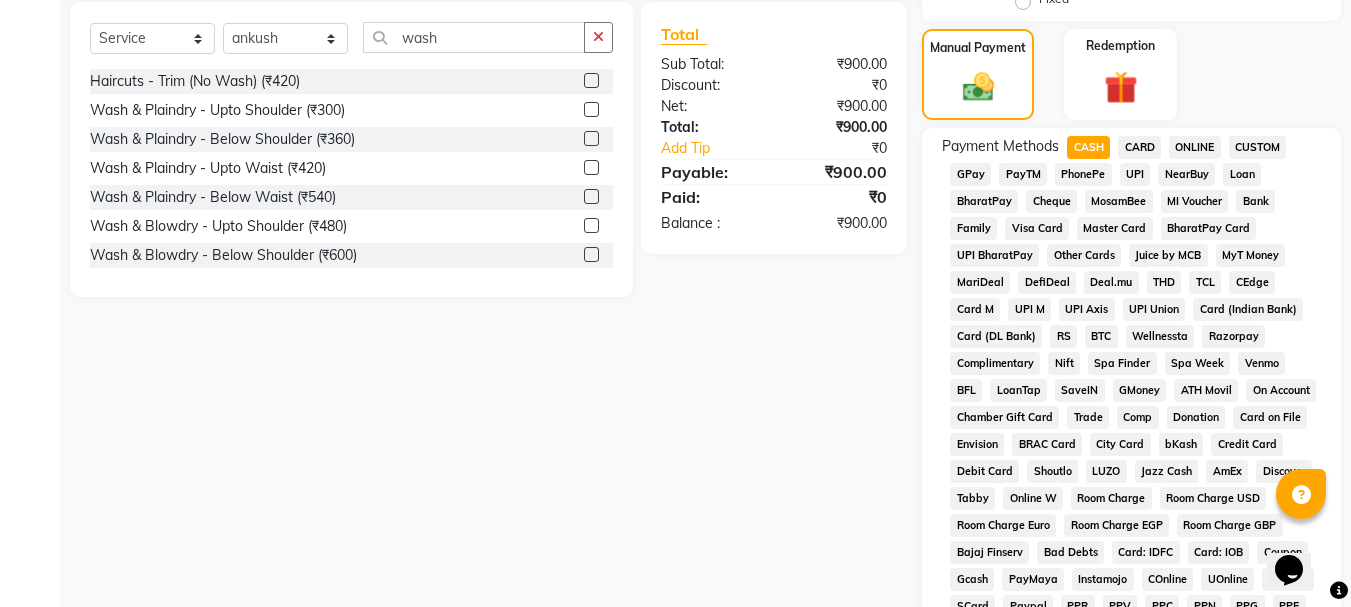 scroll, scrollTop: 957, scrollLeft: 0, axis: vertical 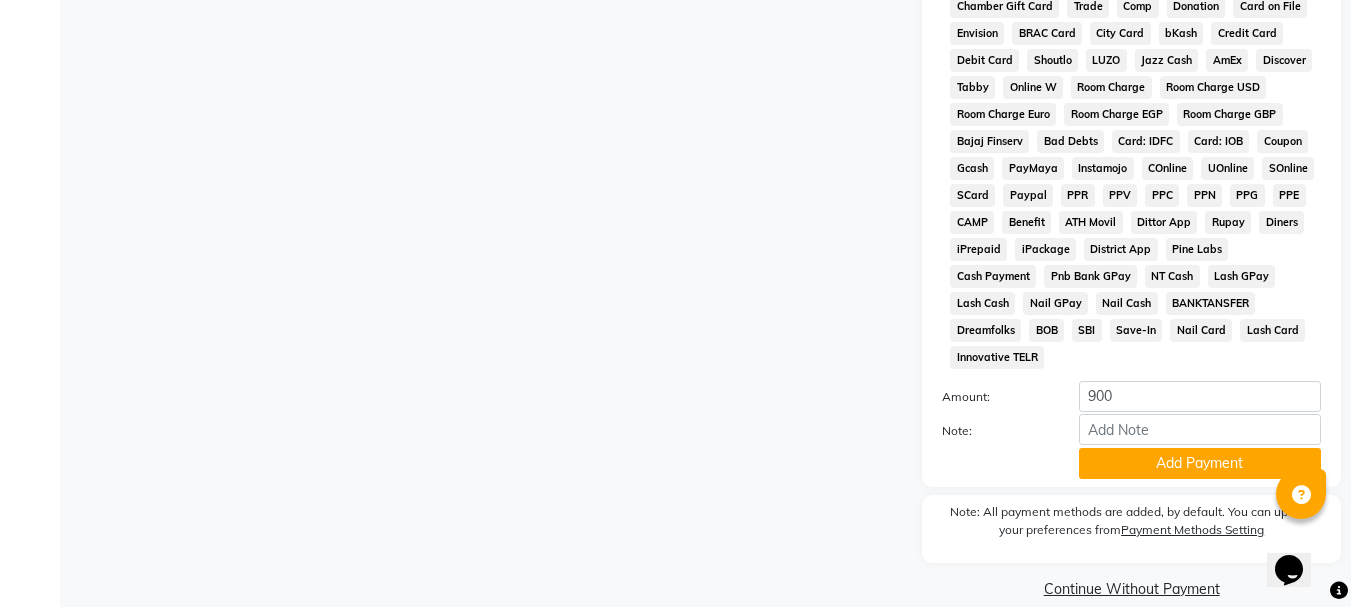 drag, startPoint x: 1162, startPoint y: 428, endPoint x: 1139, endPoint y: 548, distance: 122.18429 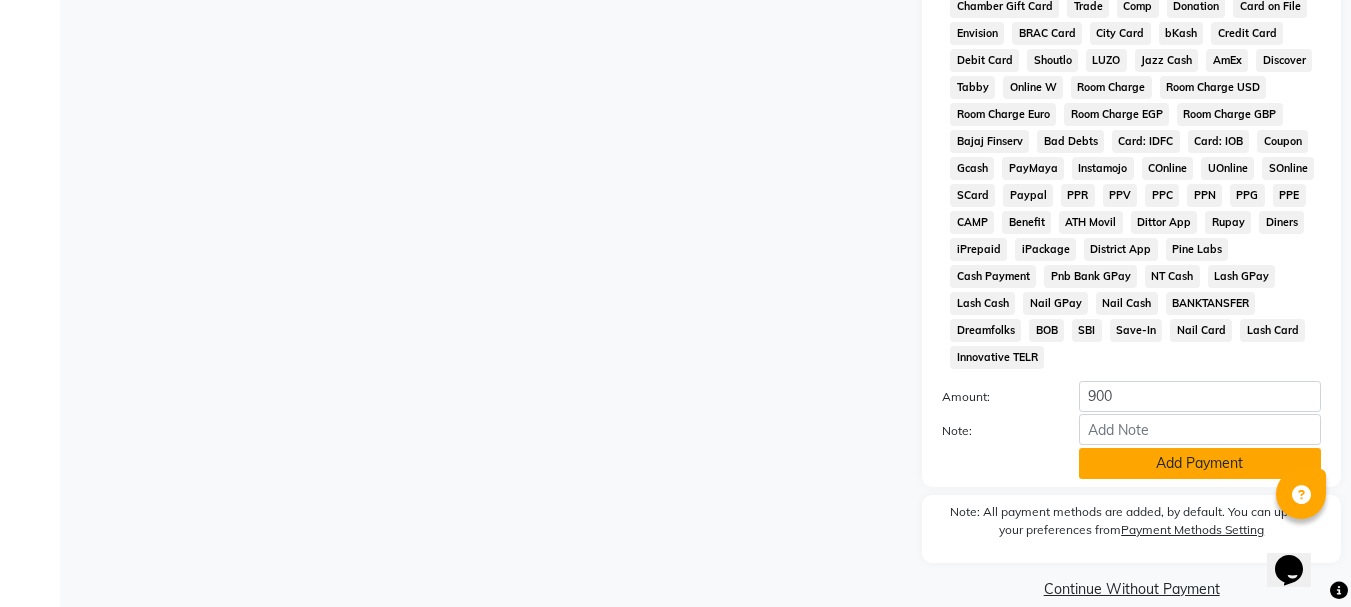 click on "Add Payment" 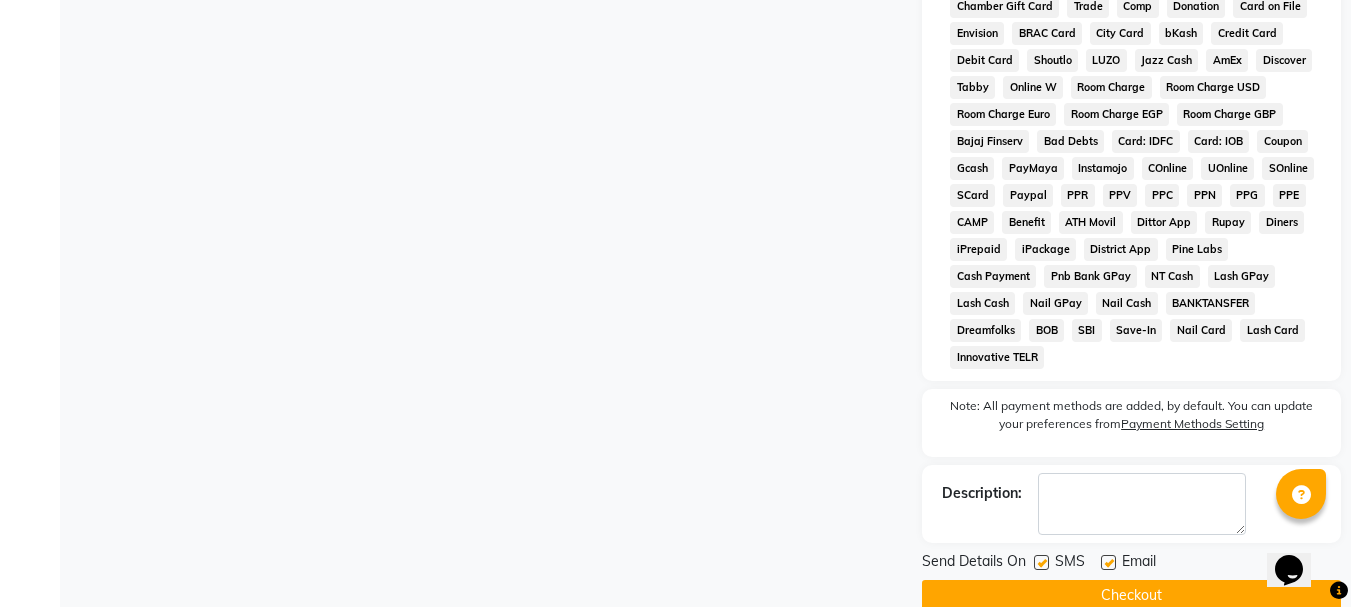 click on "Checkout" 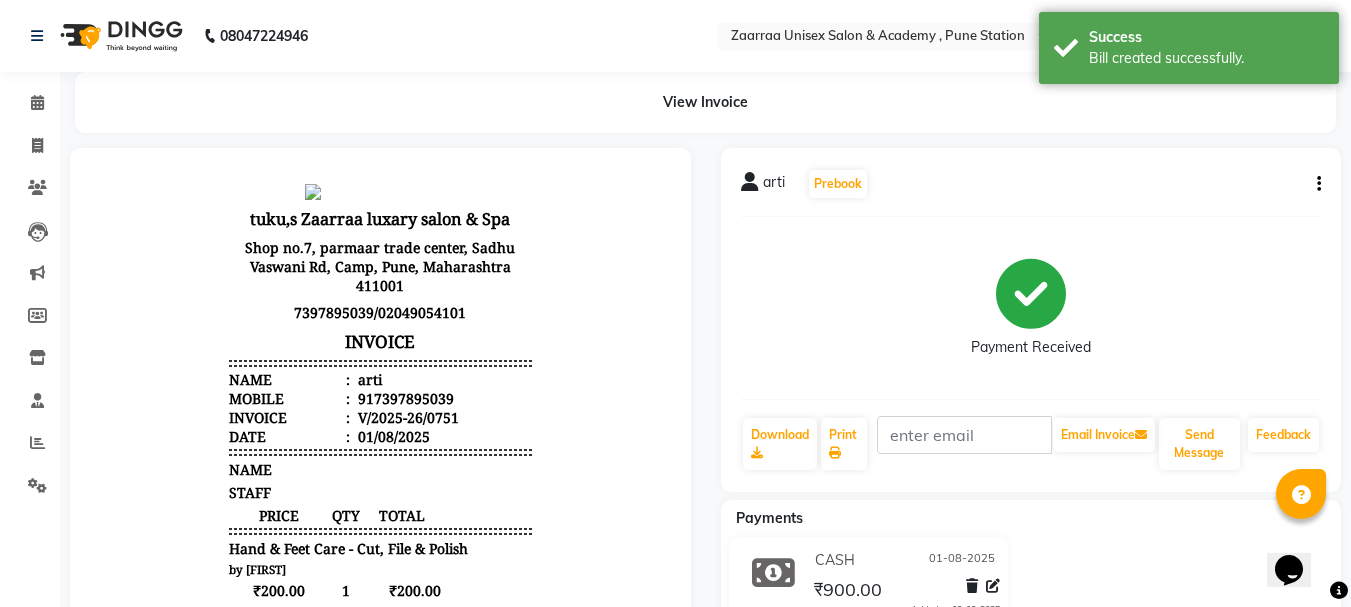 scroll, scrollTop: 0, scrollLeft: 0, axis: both 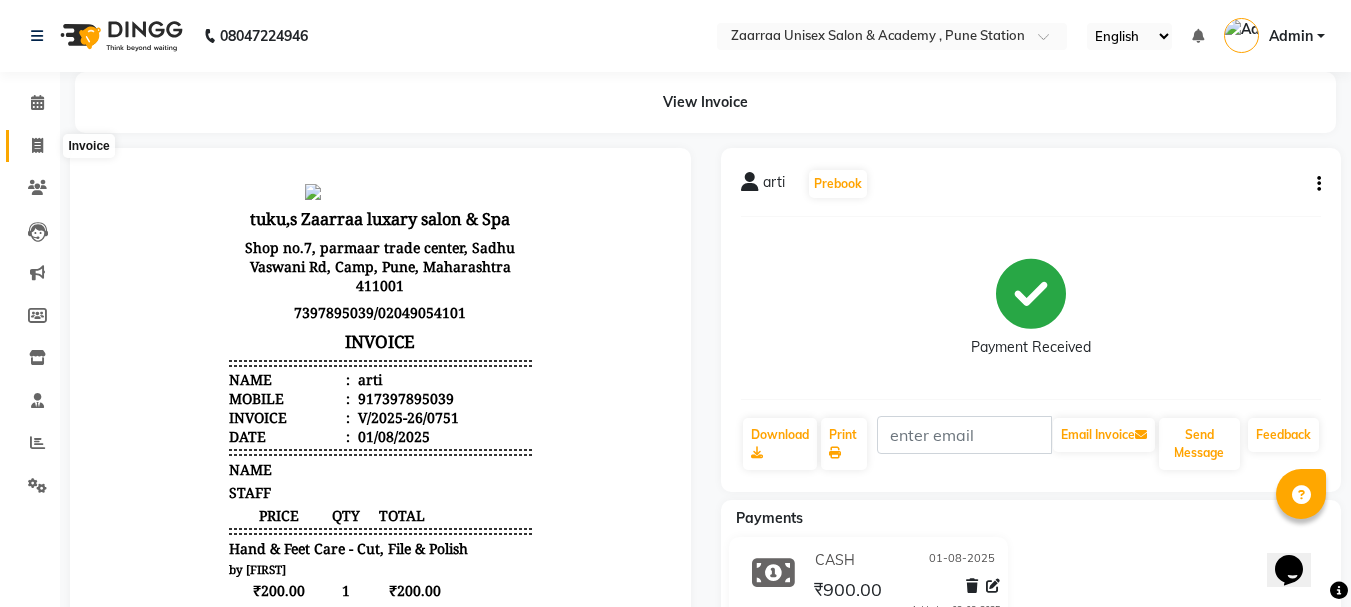 click 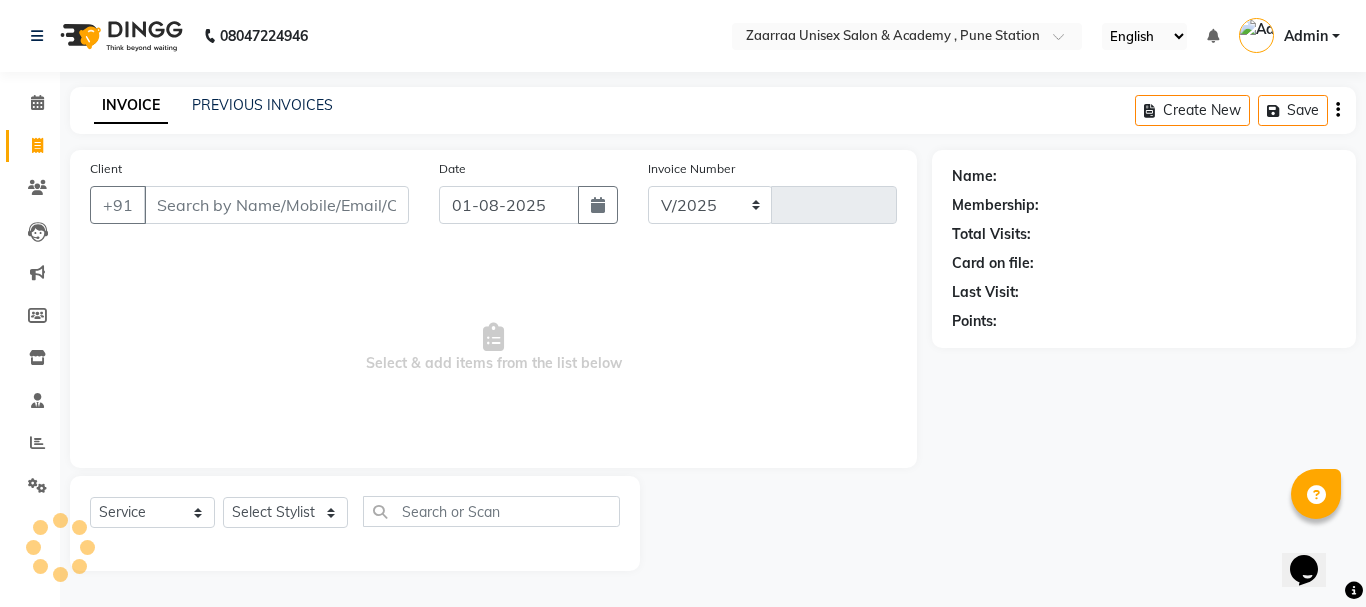 select on "3828" 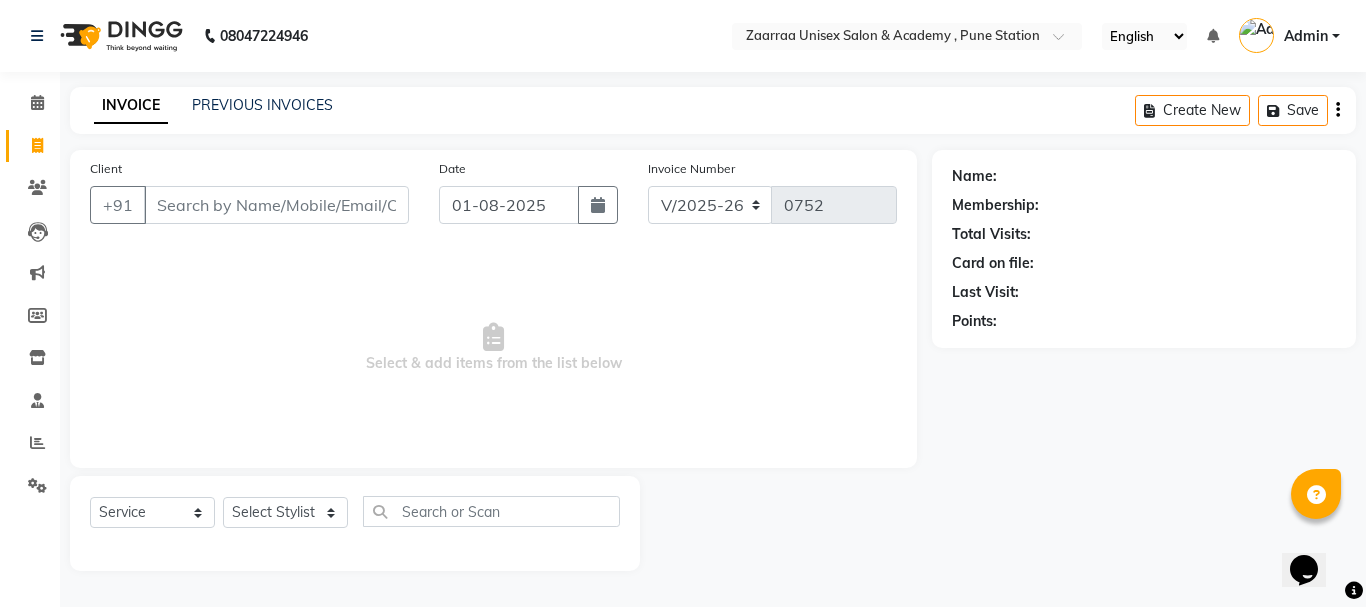 click on "Client" at bounding box center [276, 205] 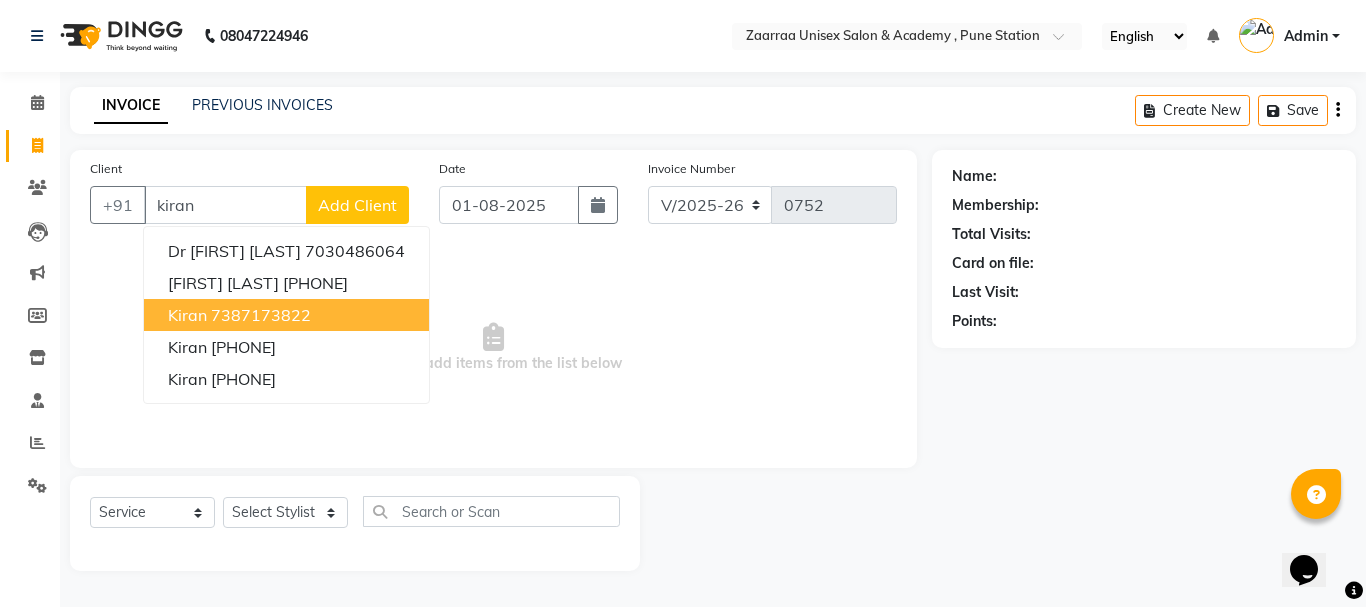 click on "7387173822" at bounding box center (261, 315) 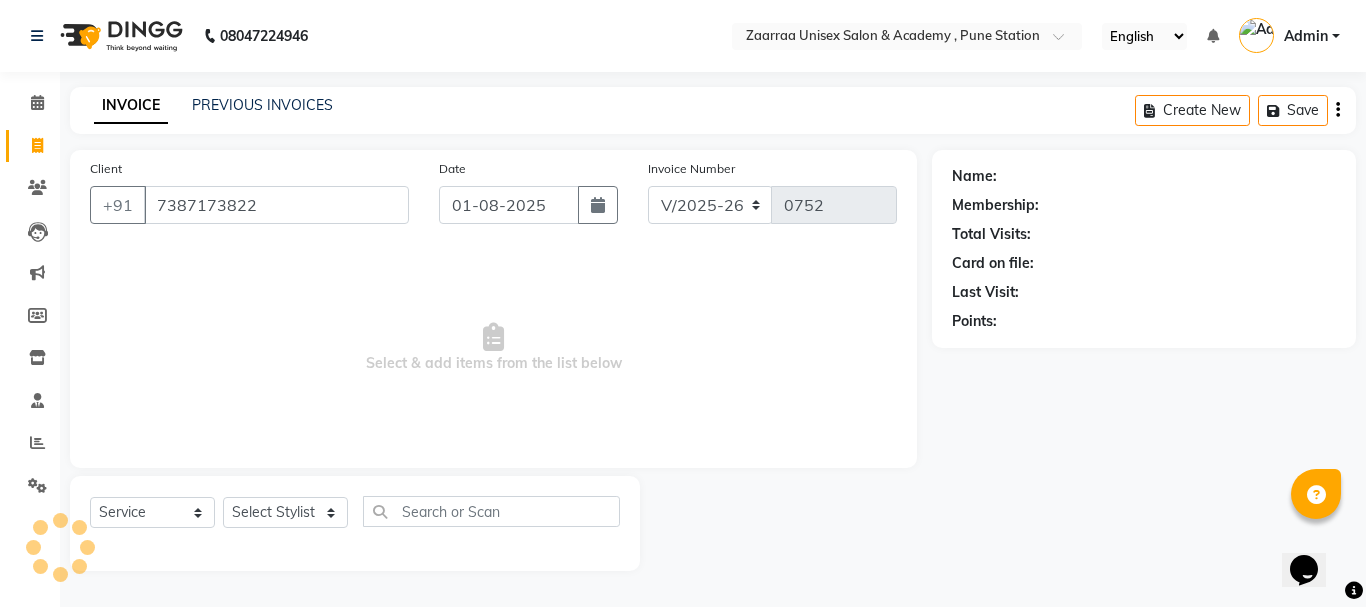 type on "7387173822" 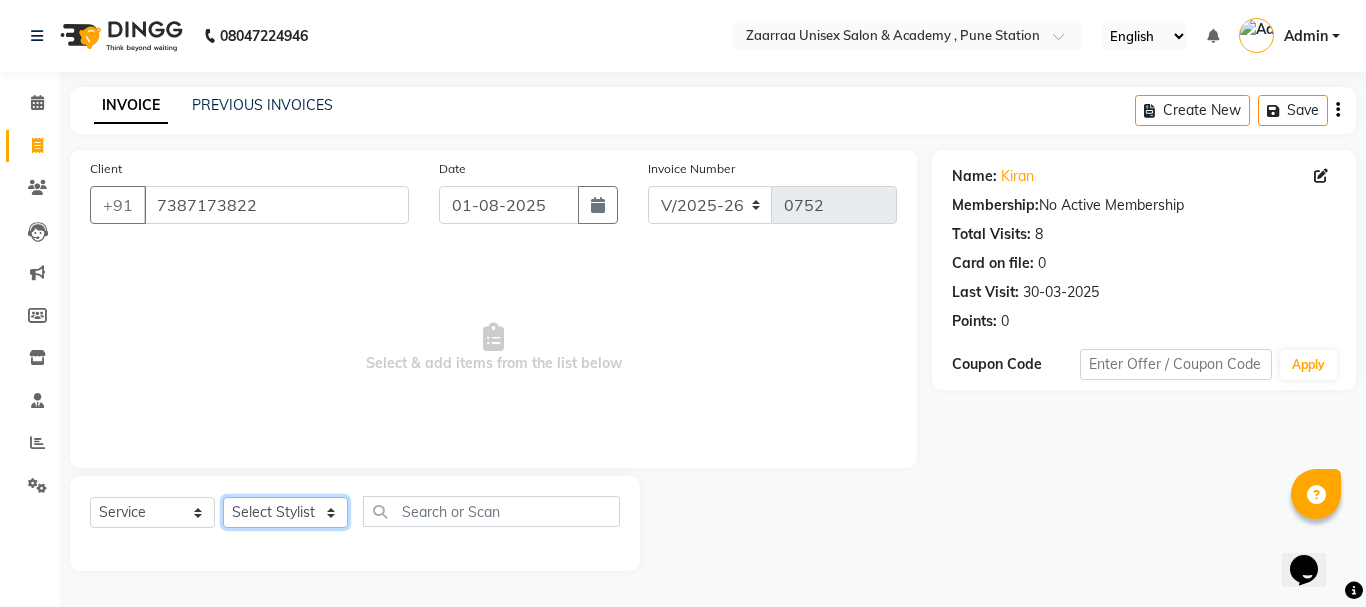 click on "Select Stylist [FIRST]  [FIRST] [FIRST] [FIRST]" 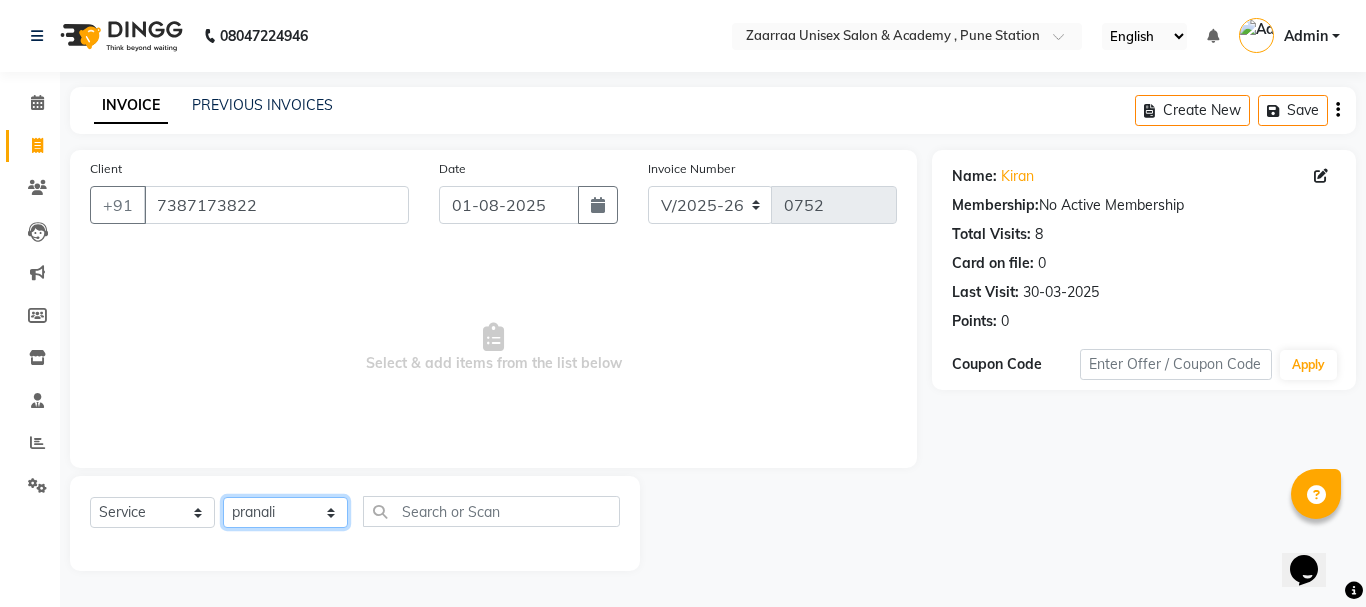 click on "Select Stylist [FIRST]  [FIRST] [FIRST] [FIRST]" 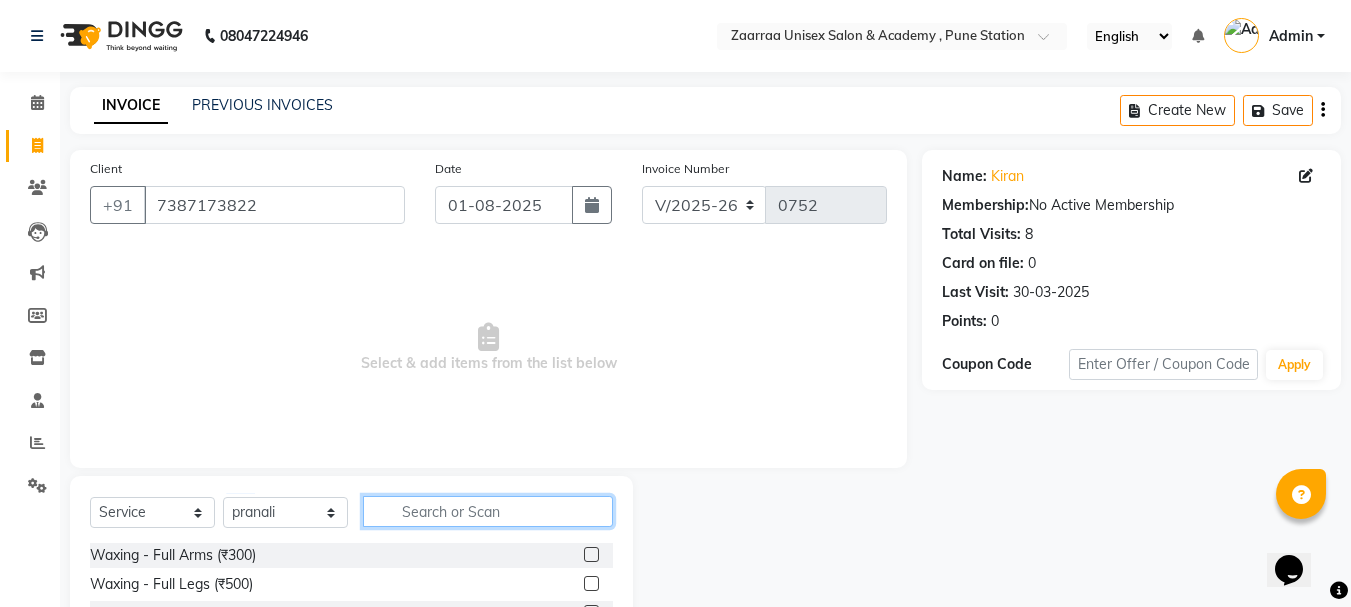 click 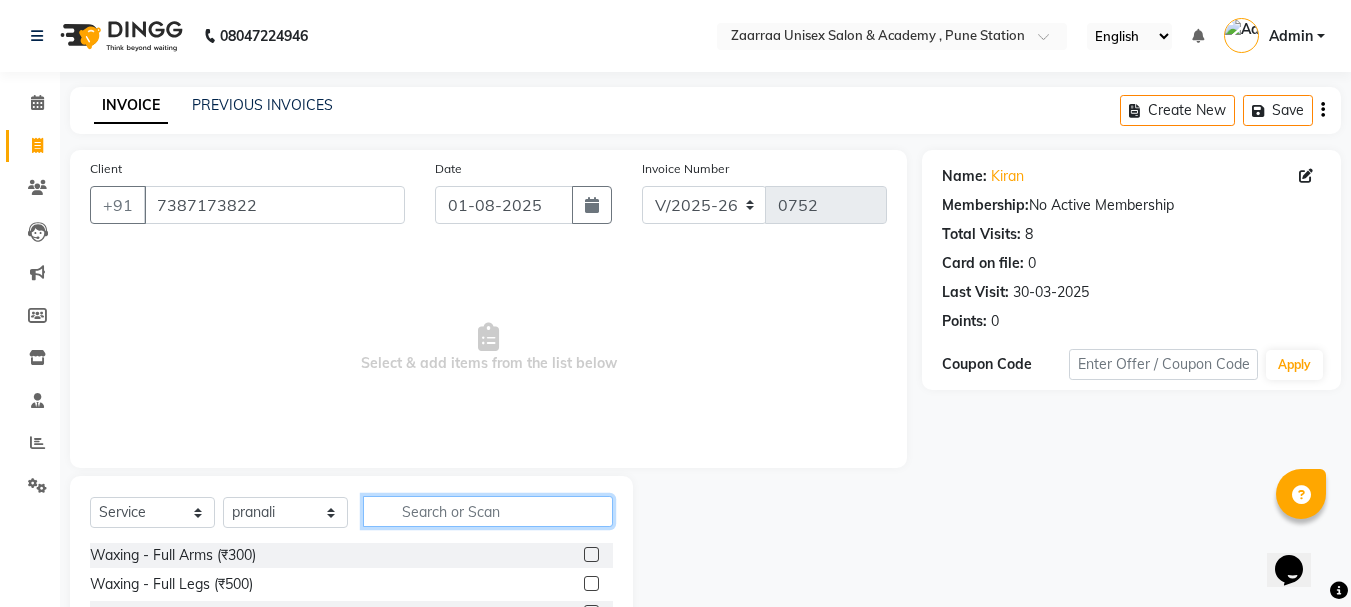 click 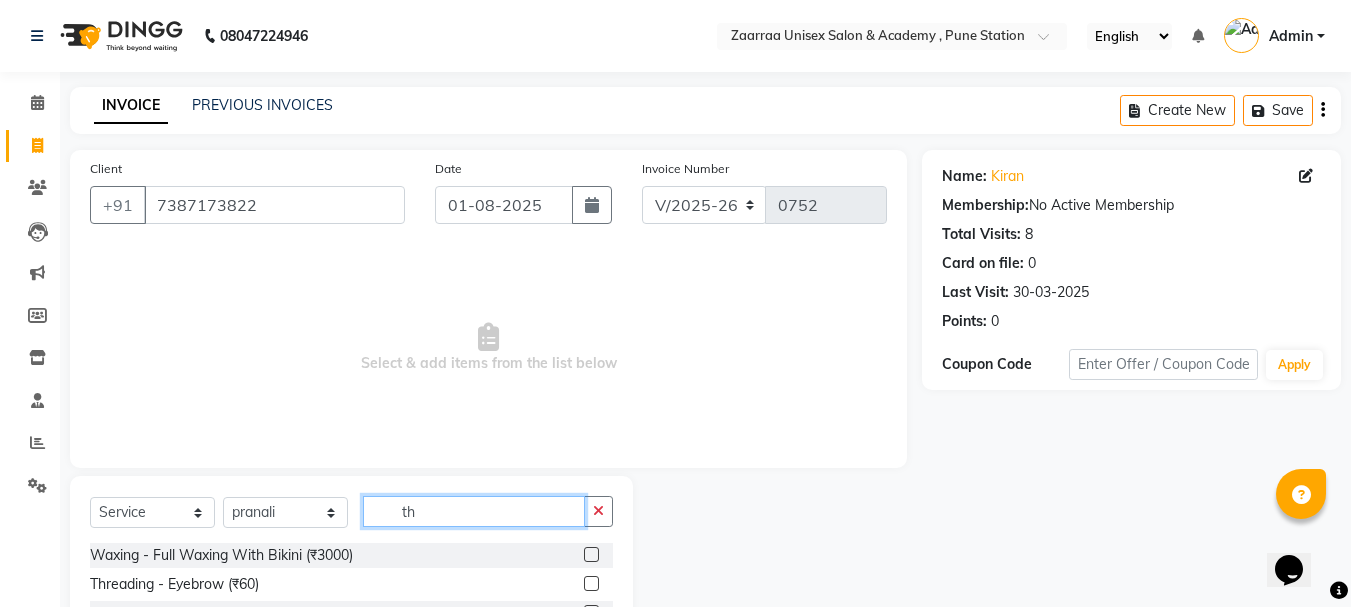type on "th" 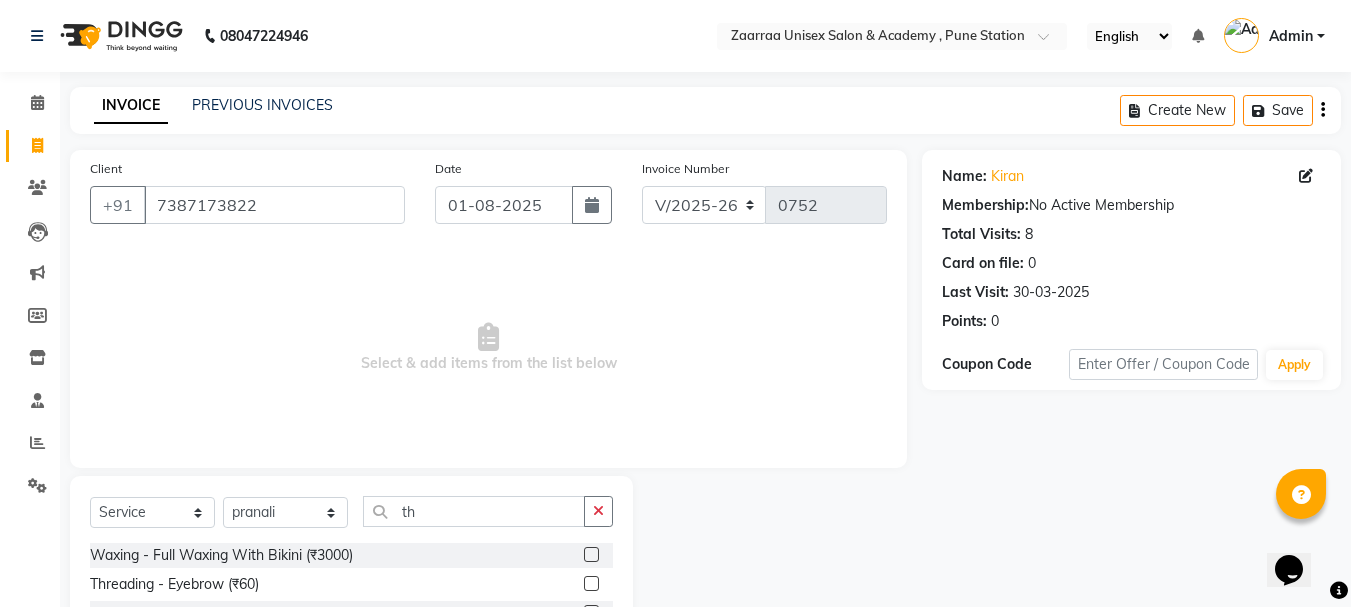 click 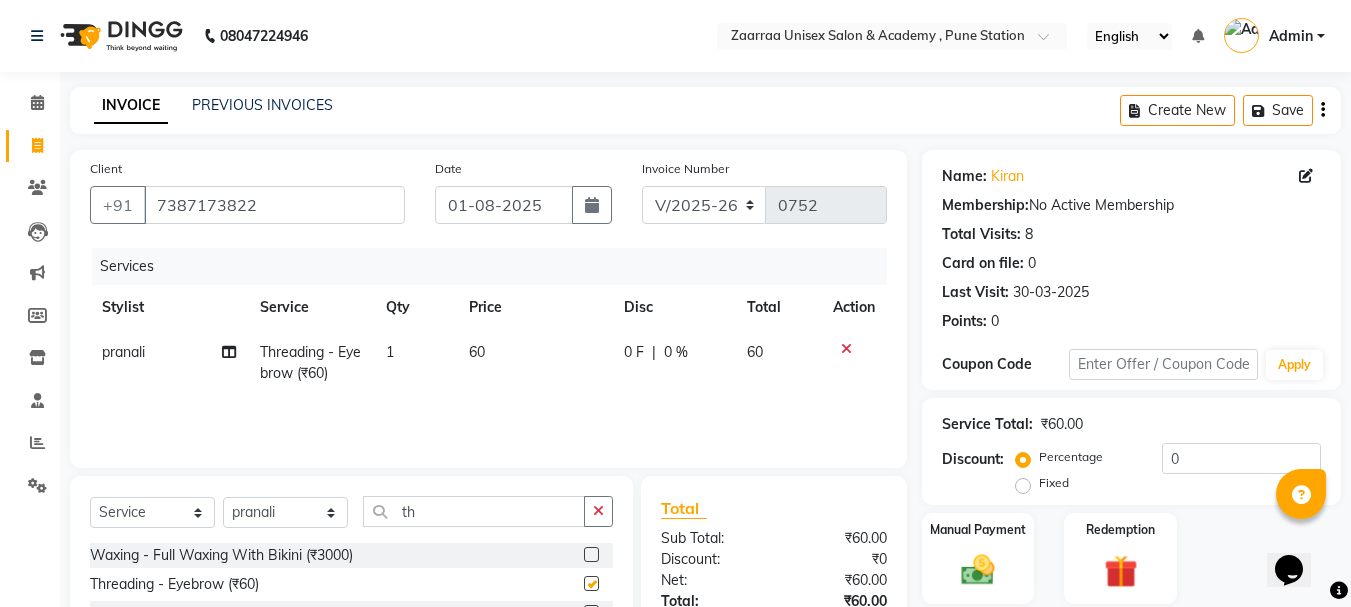 checkbox on "false" 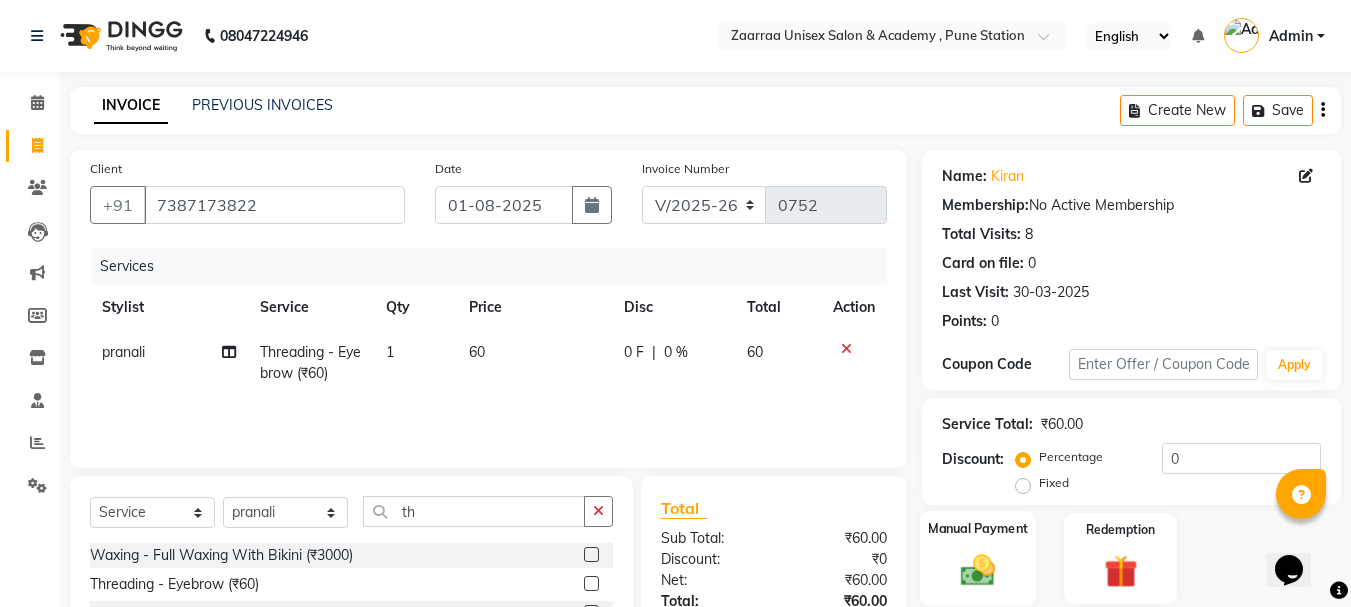 click 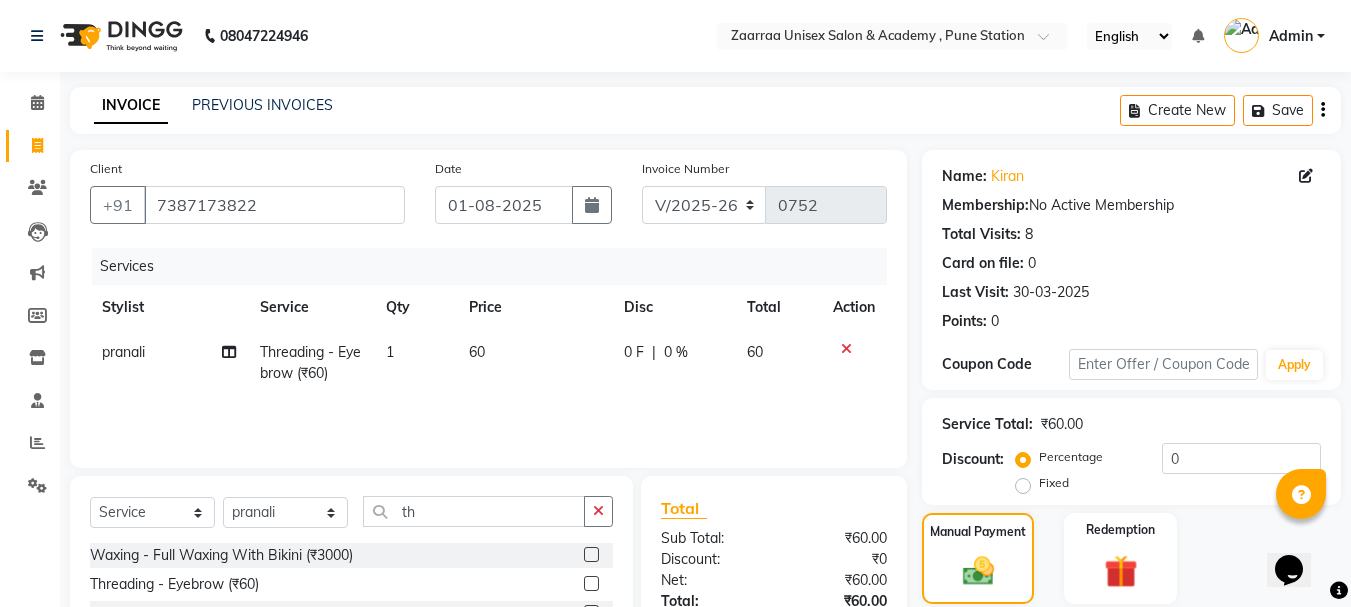 scroll, scrollTop: 789, scrollLeft: 0, axis: vertical 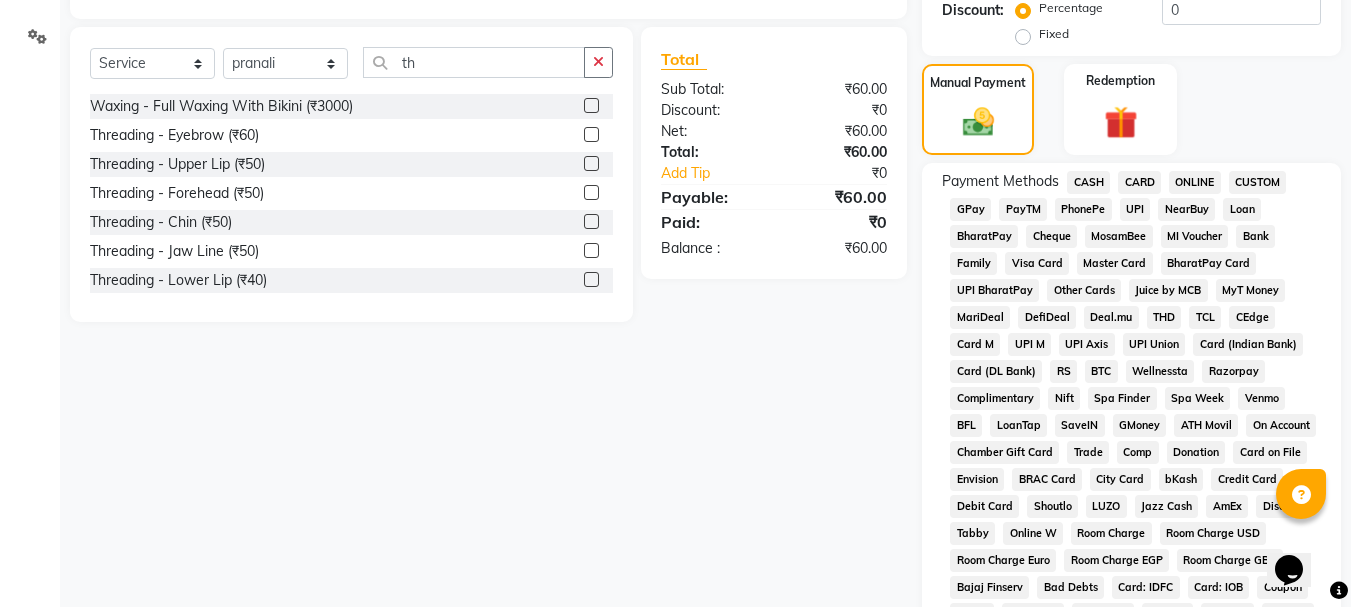 click on "GPay" 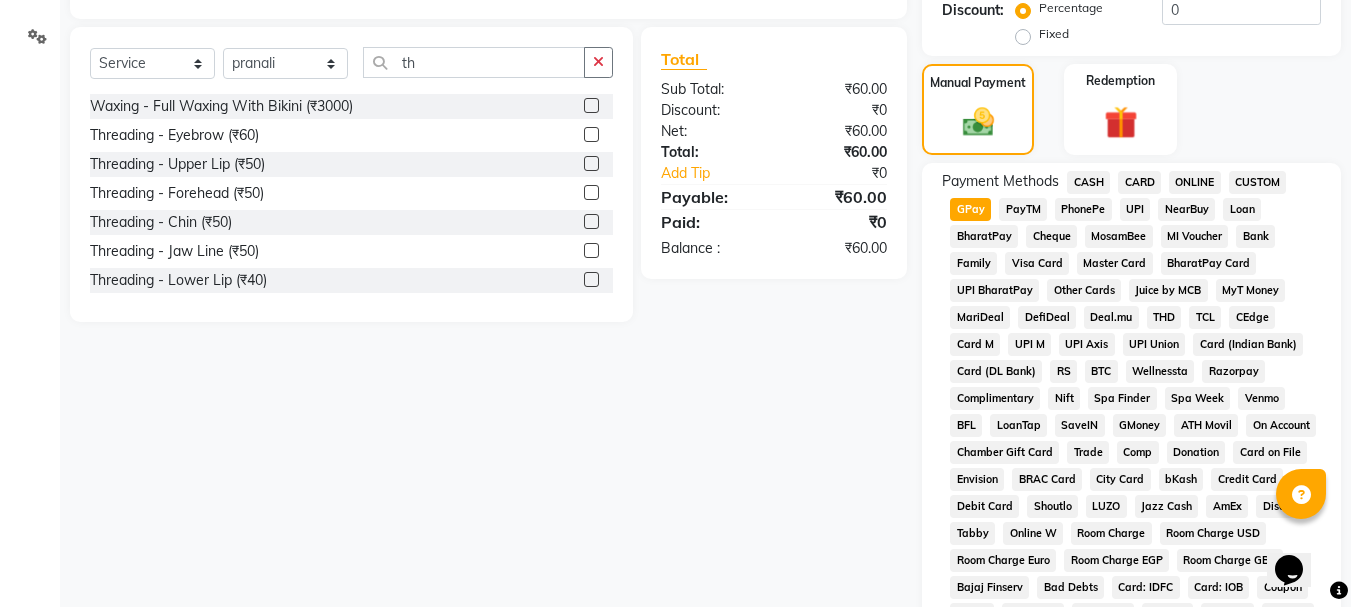 scroll, scrollTop: 895, scrollLeft: 0, axis: vertical 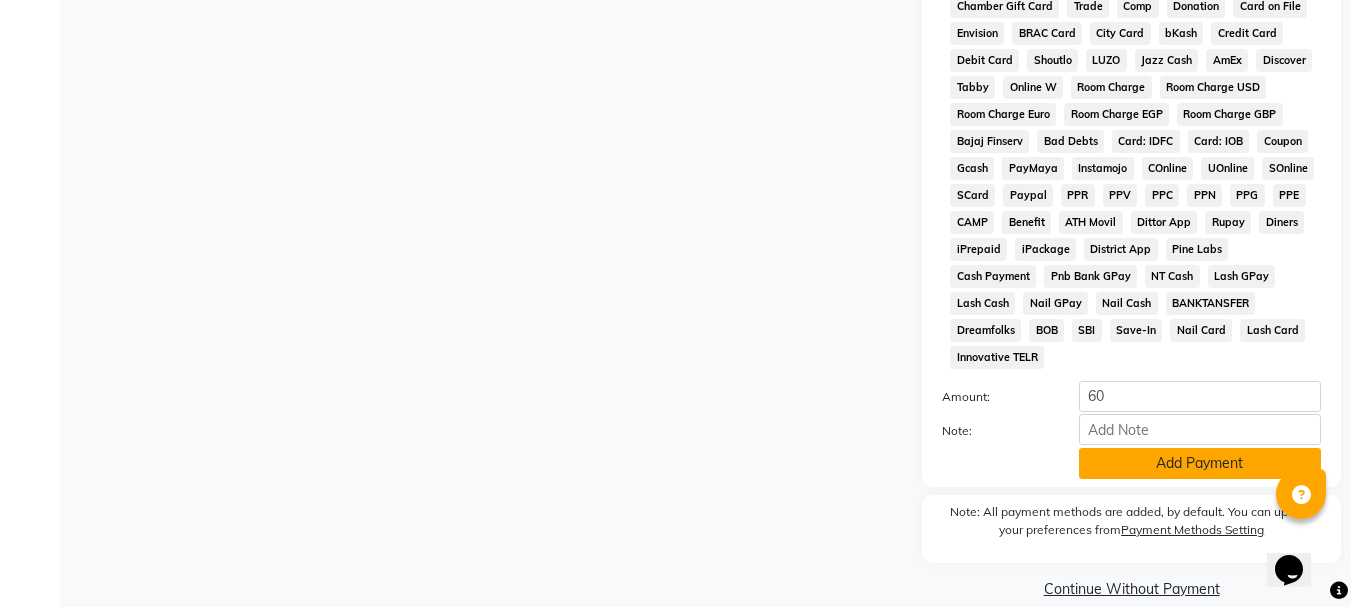 click on "Add Payment" 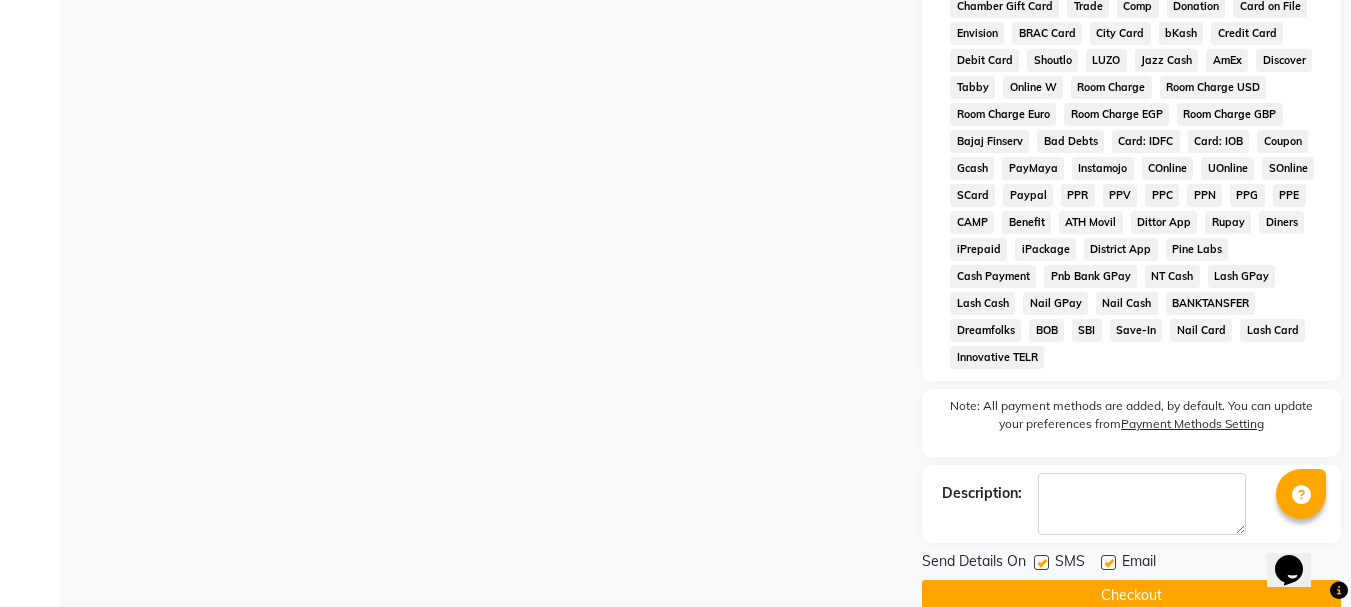 click 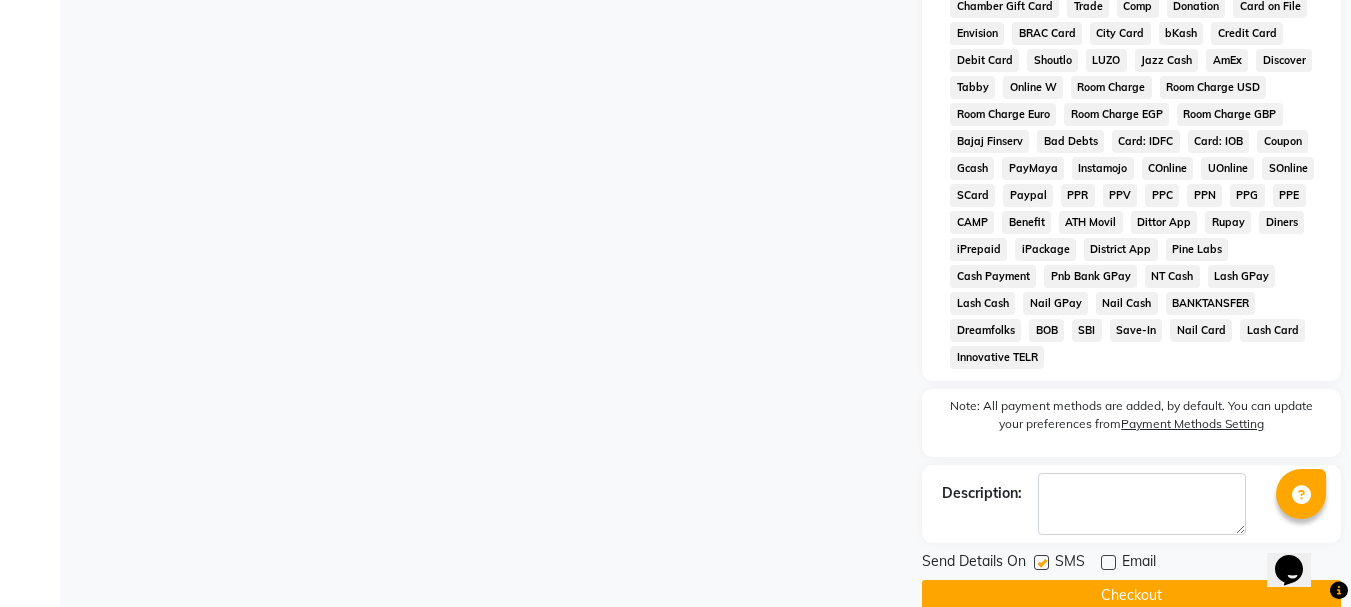 click 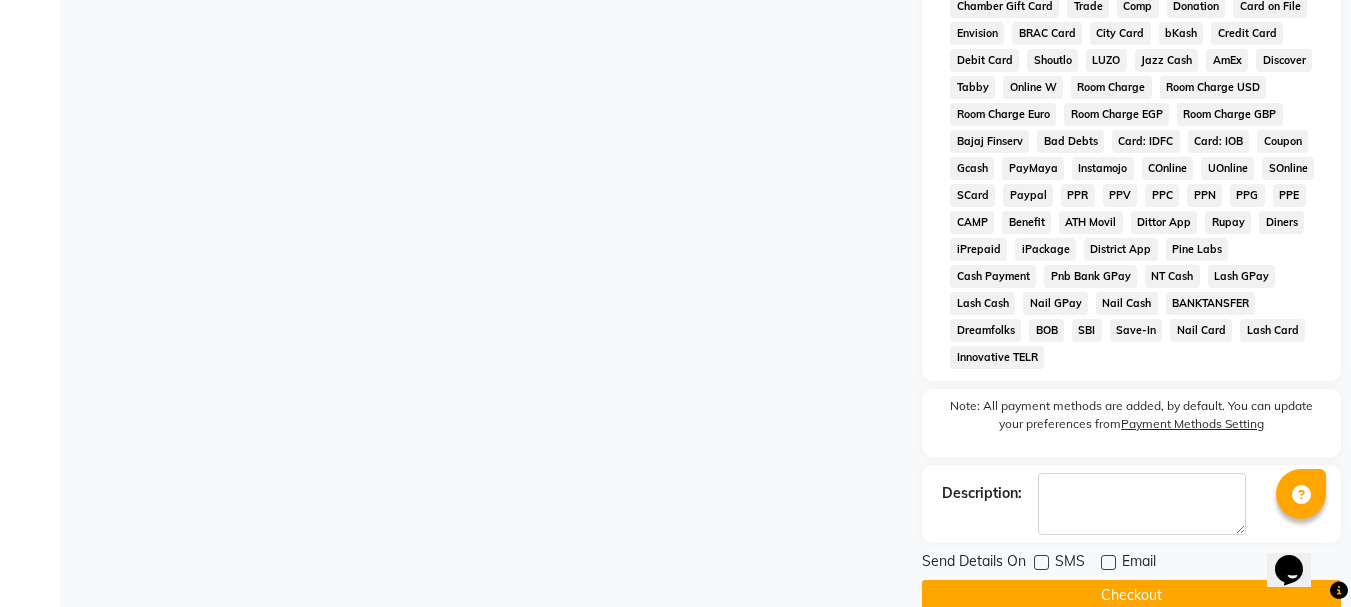 drag, startPoint x: 1042, startPoint y: 556, endPoint x: 769, endPoint y: 372, distance: 329.21878 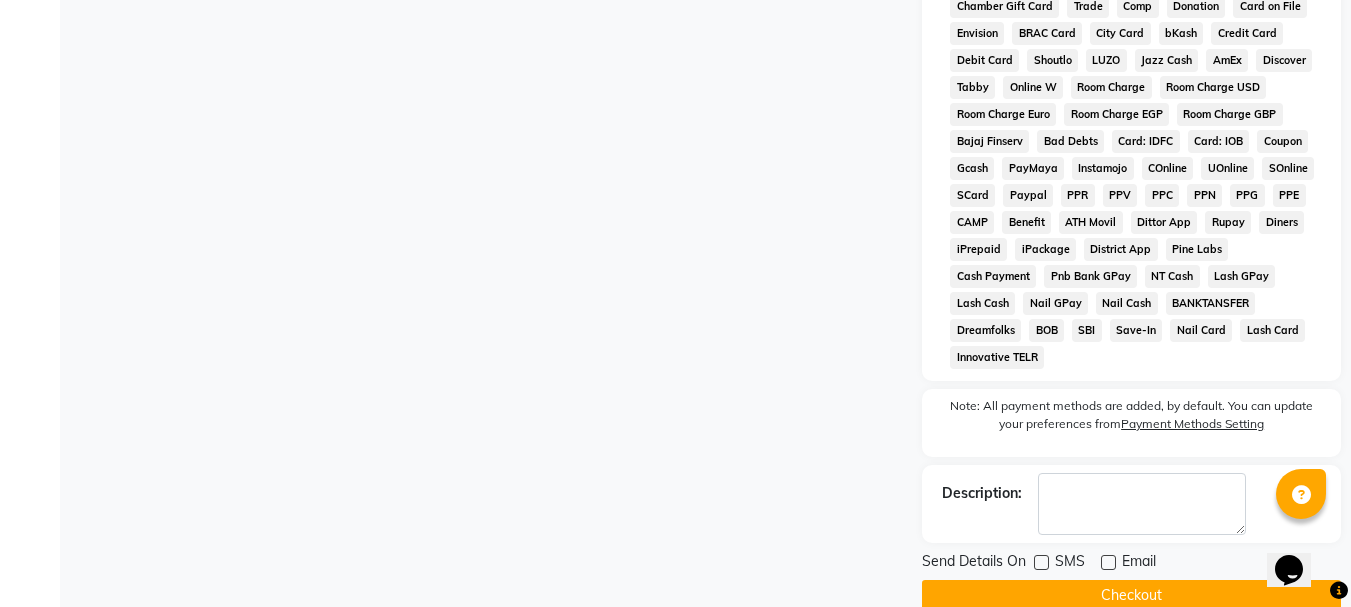 click on "Checkout" 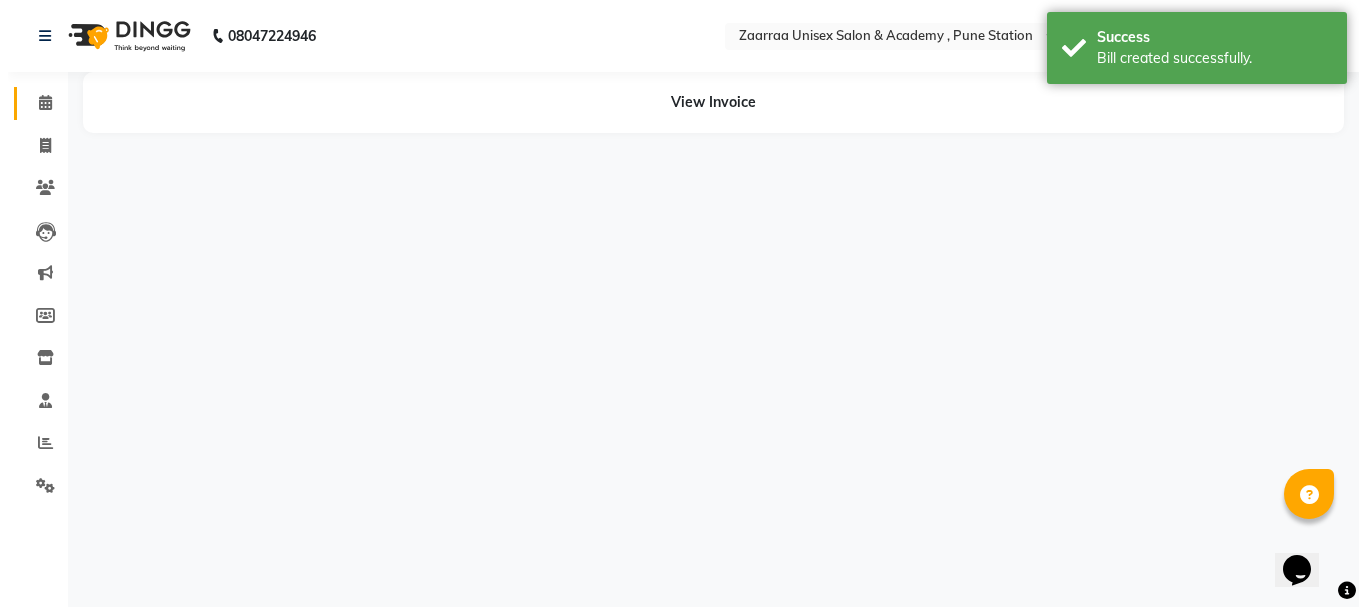 scroll, scrollTop: 0, scrollLeft: 0, axis: both 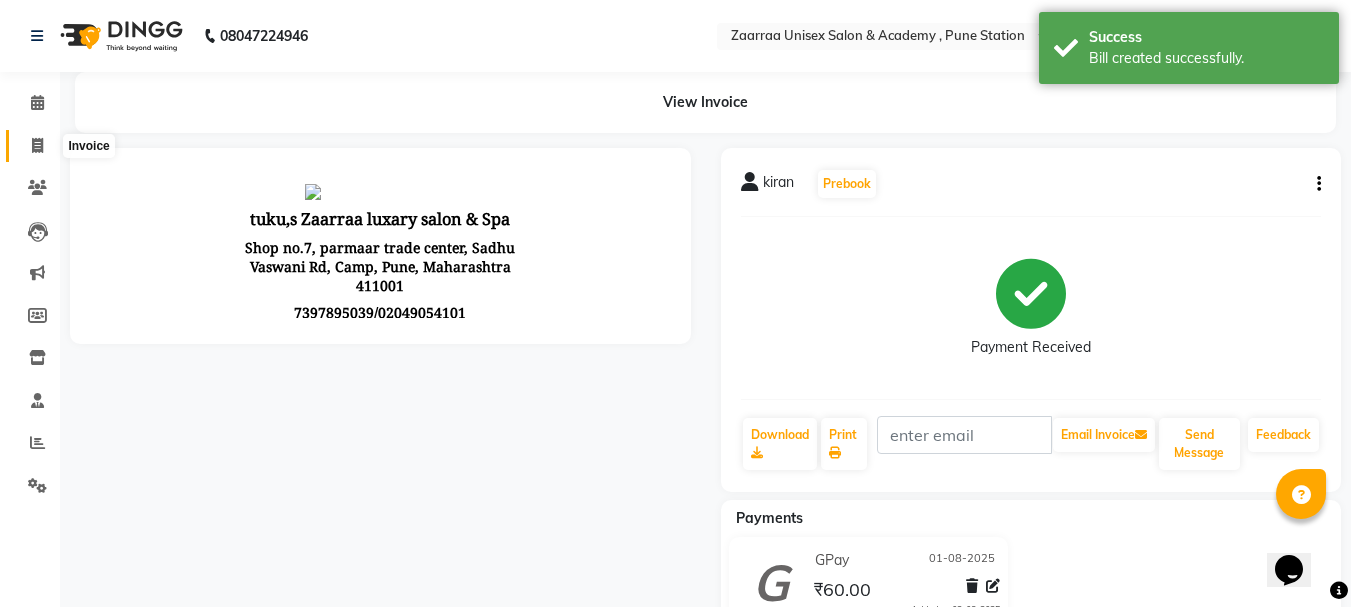 click 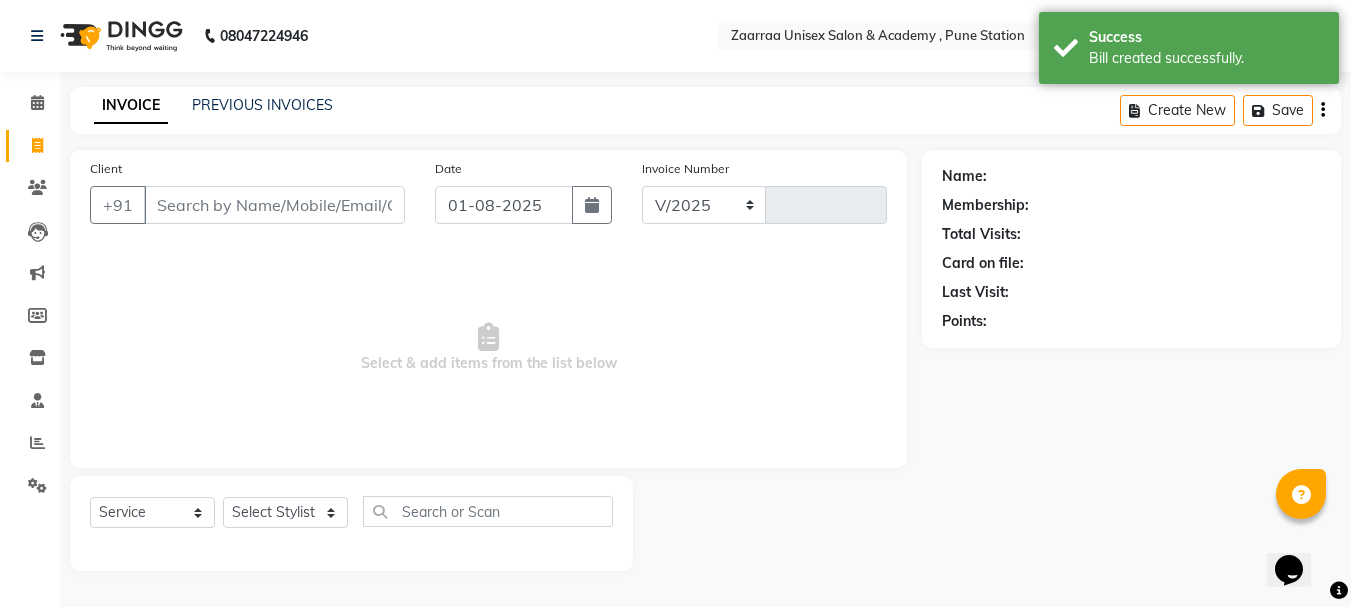 select on "3828" 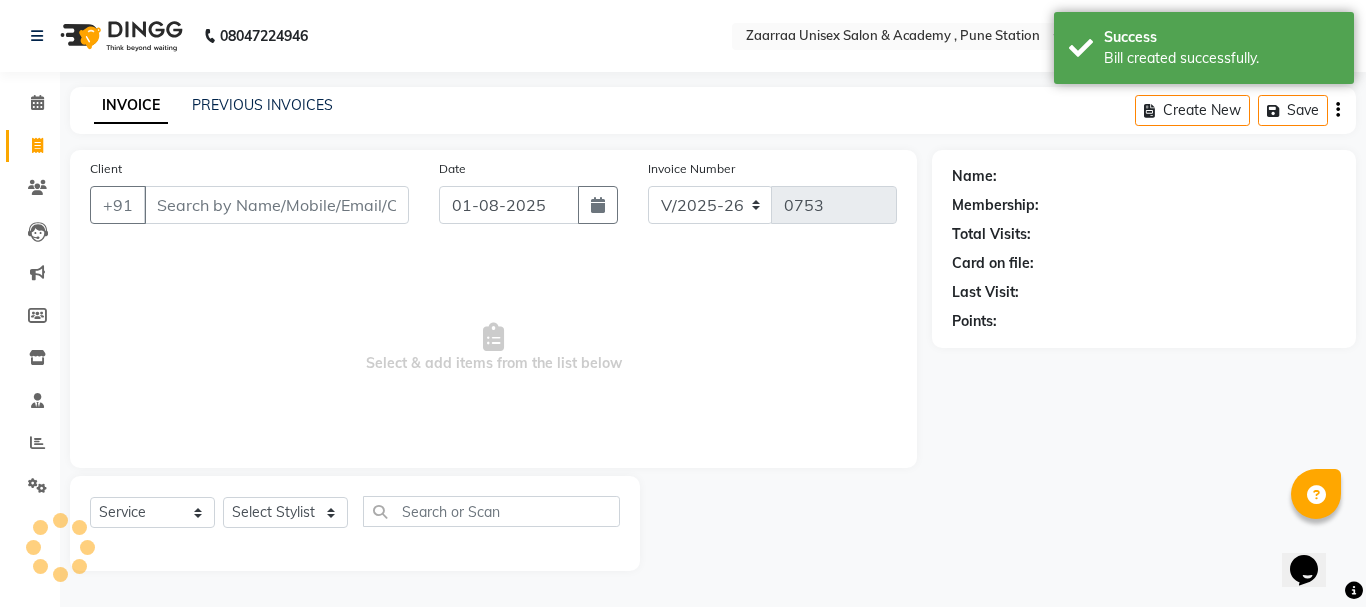 click on "Client" at bounding box center [276, 205] 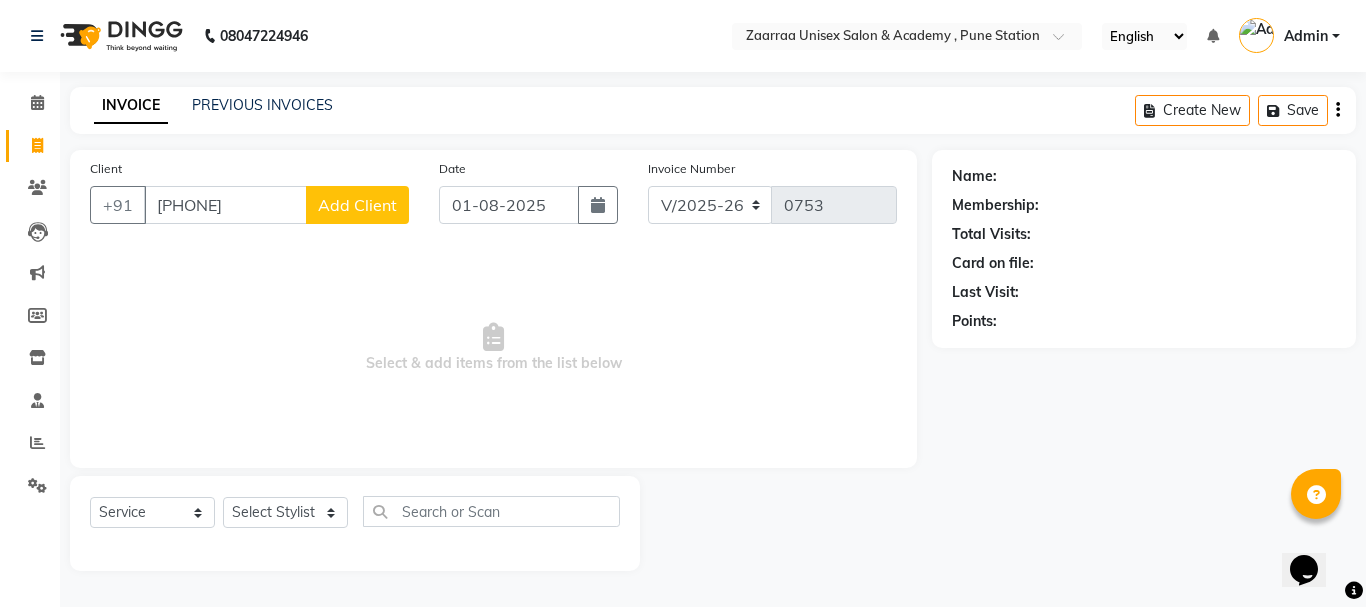 type on "[PHONE]" 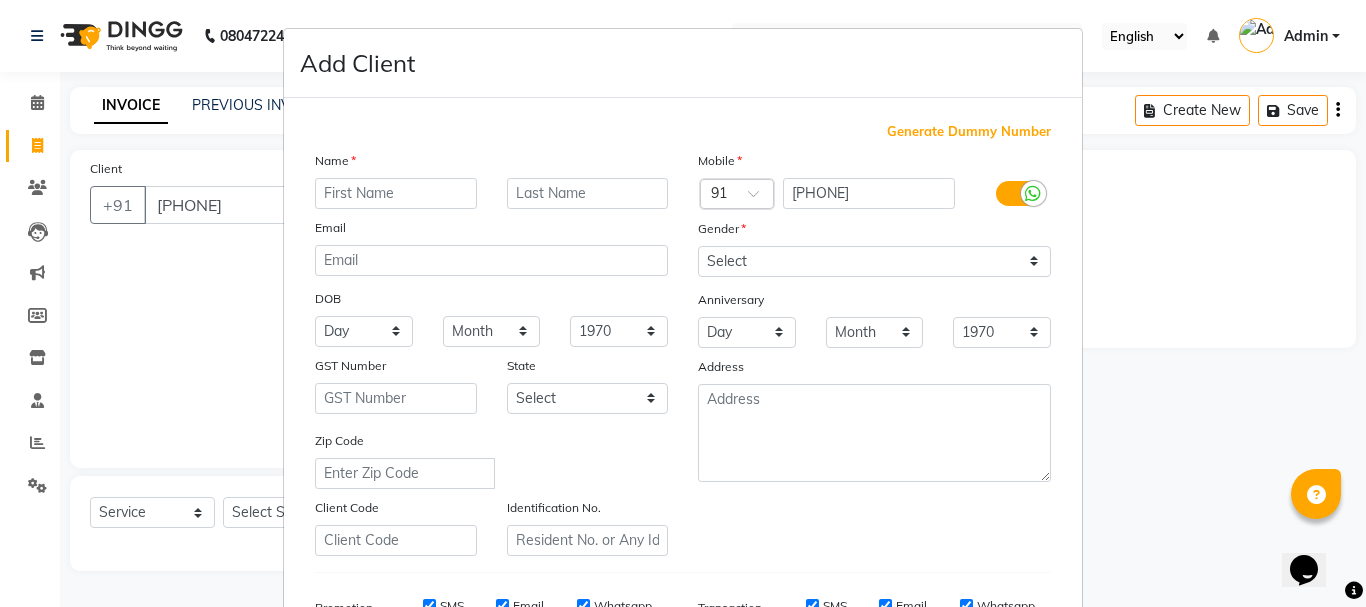 click at bounding box center [396, 193] 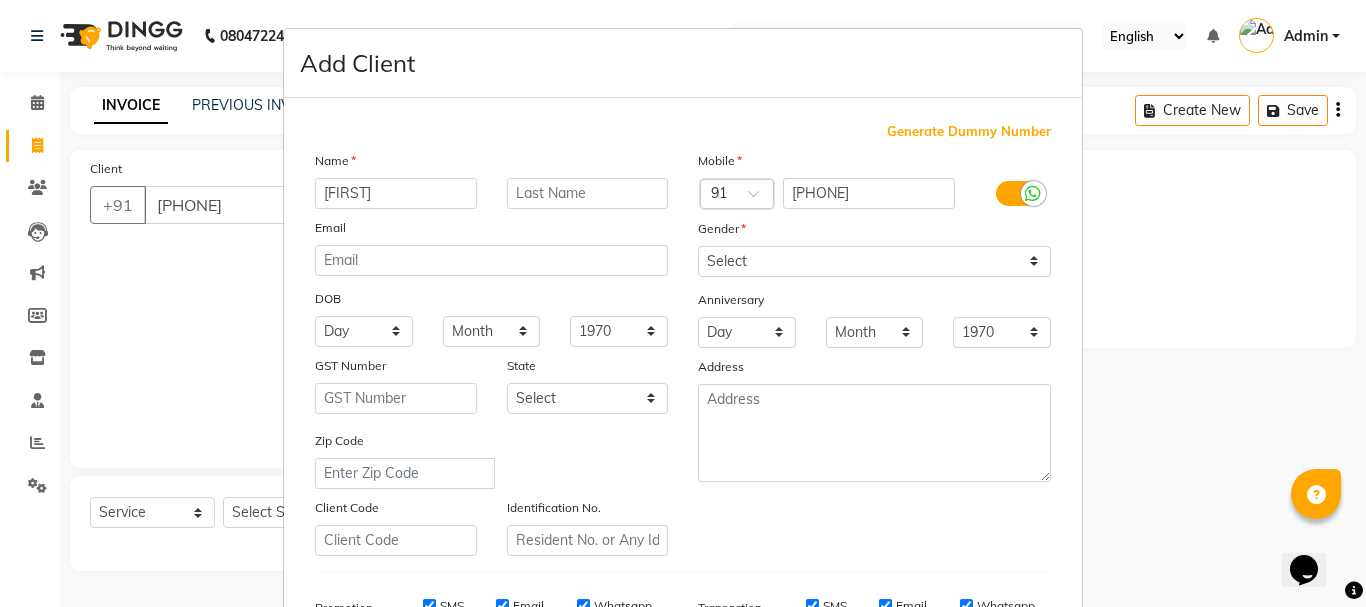 type on "[FIRST]" 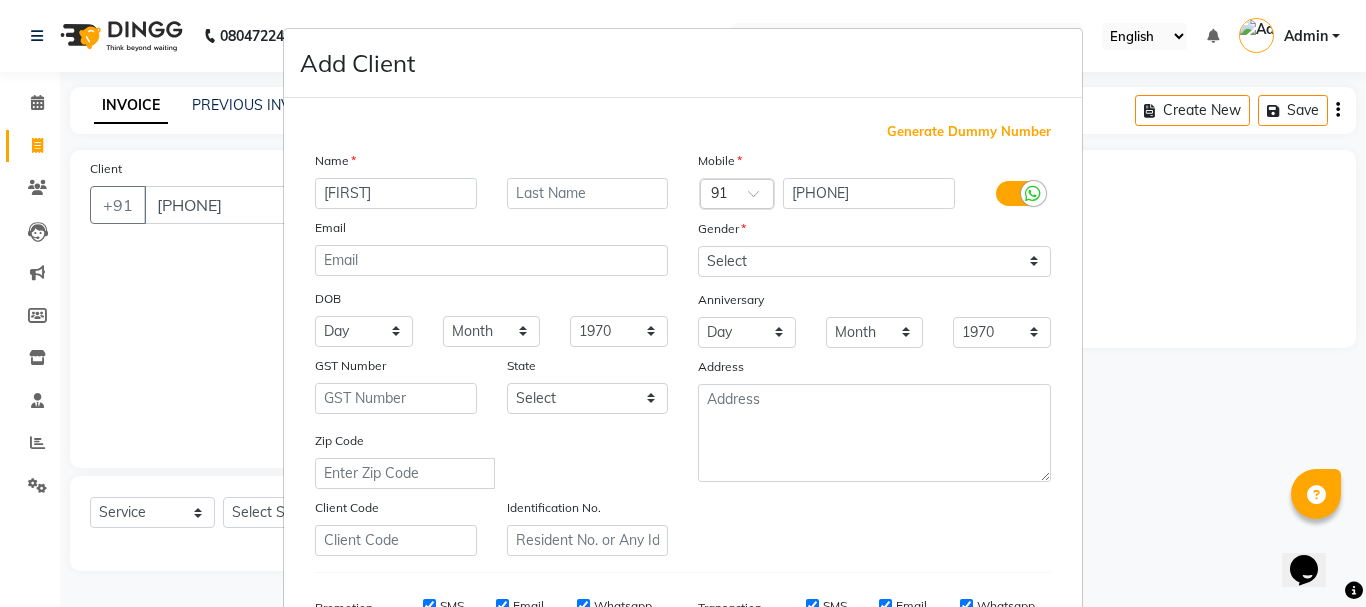 click at bounding box center (1033, 194) 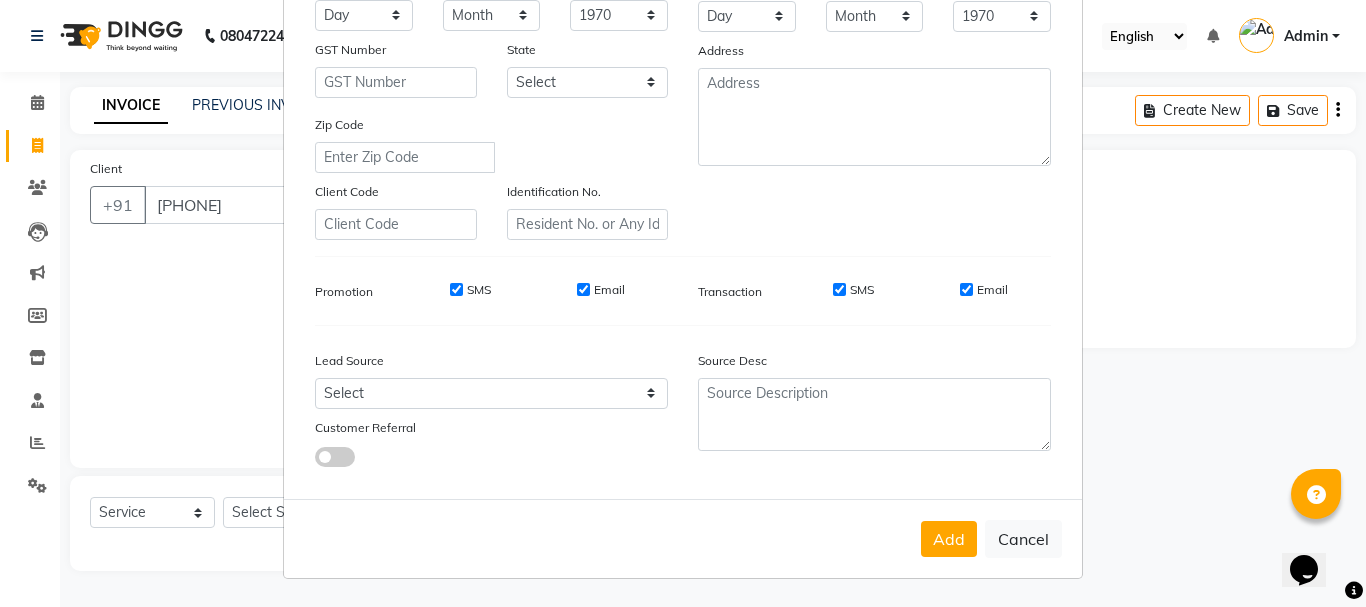 scroll, scrollTop: 63, scrollLeft: 0, axis: vertical 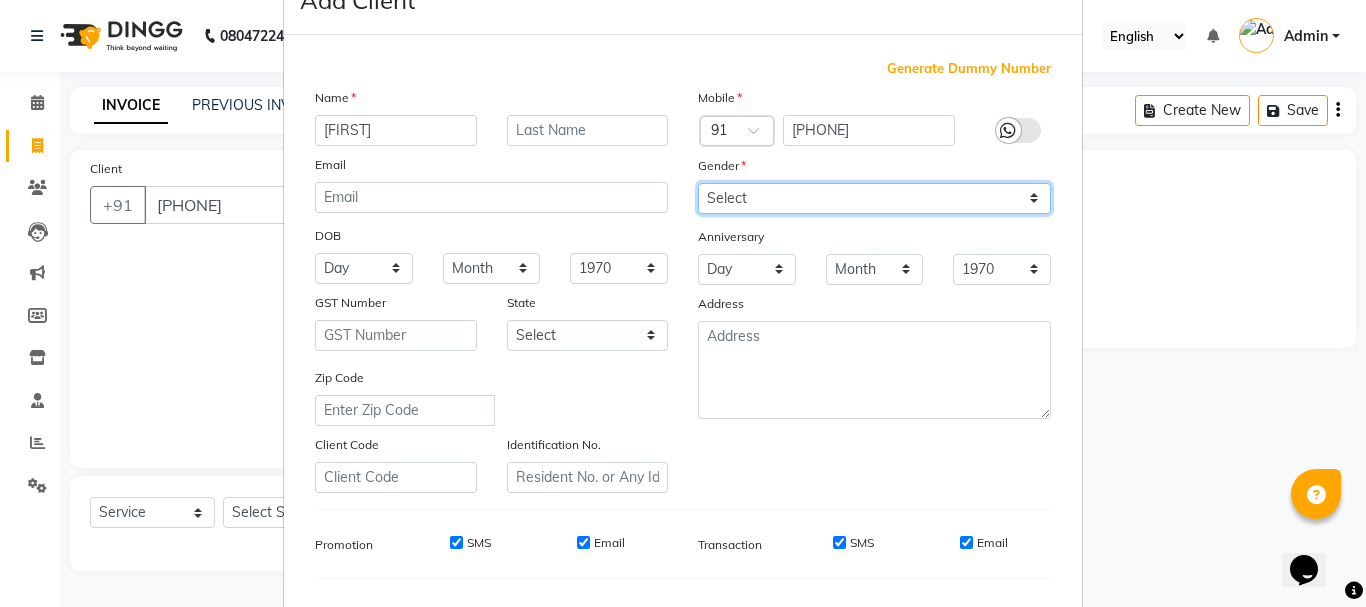 drag, startPoint x: 815, startPoint y: 195, endPoint x: 816, endPoint y: 206, distance: 11.045361 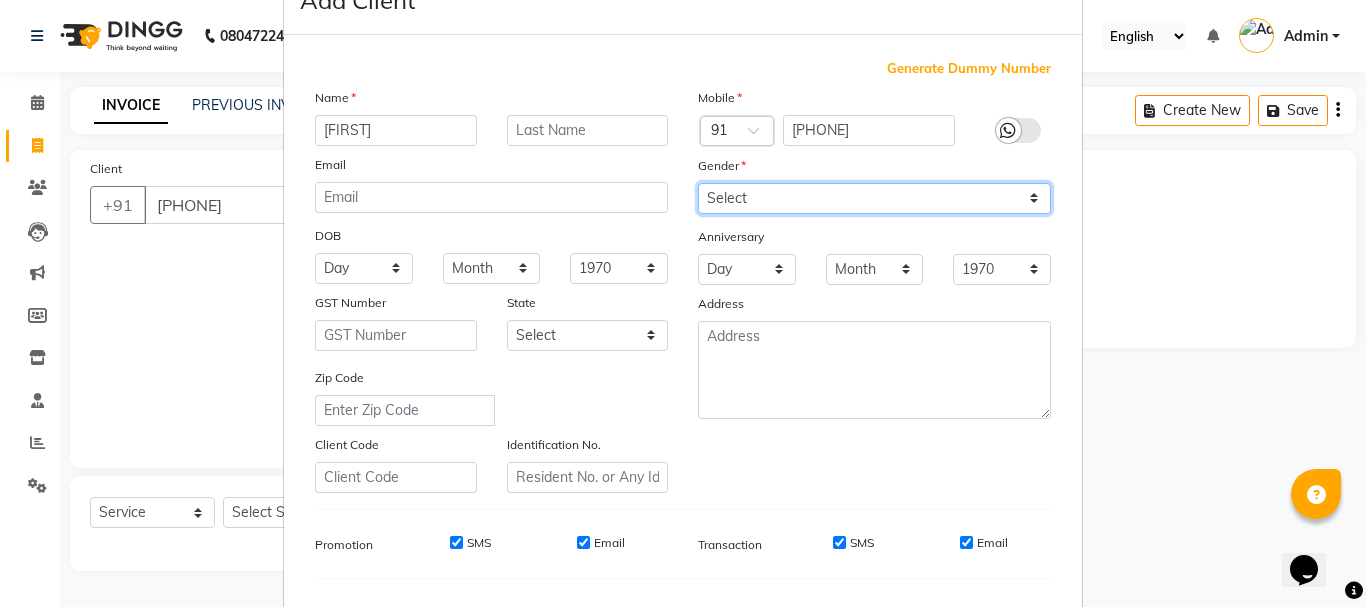 click on "Select Male Female Other Prefer Not To Say" at bounding box center (874, 198) 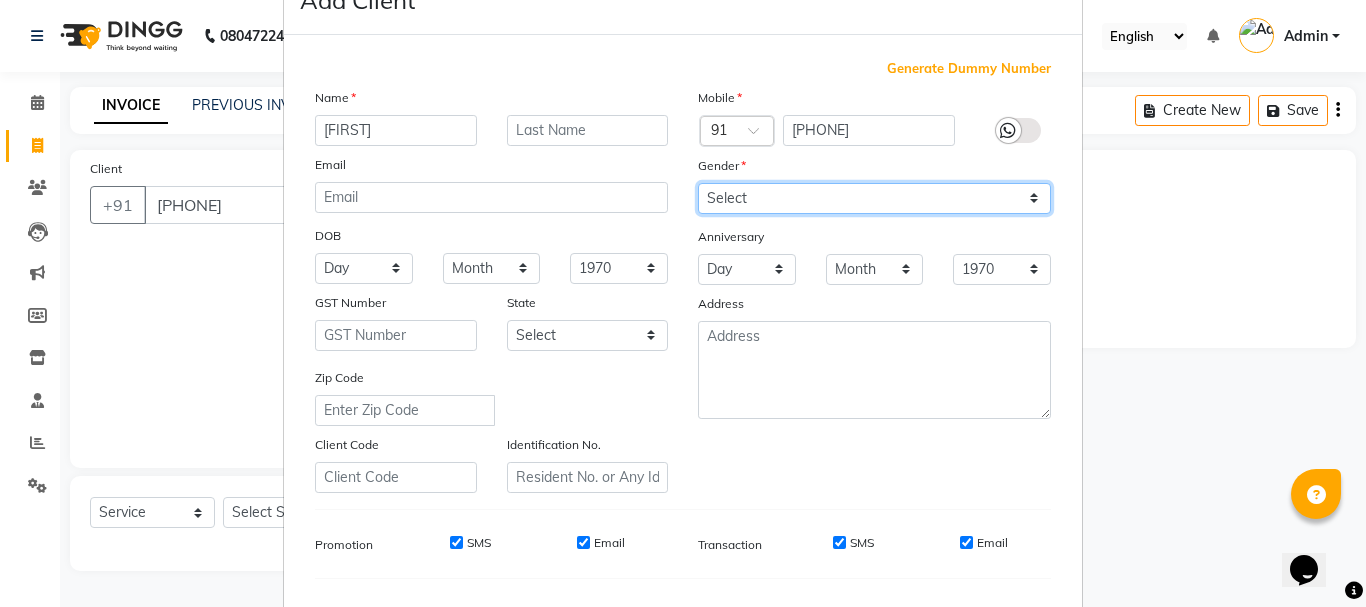 select on "female" 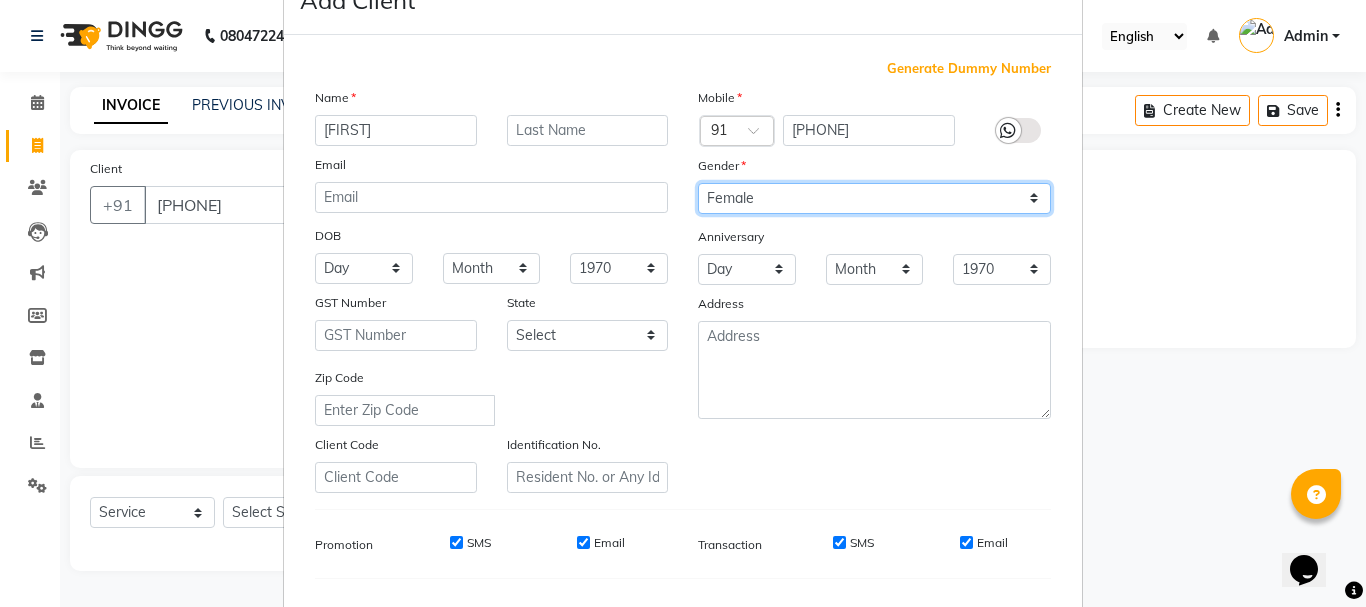 click on "Select Male Female Other Prefer Not To Say" at bounding box center [874, 198] 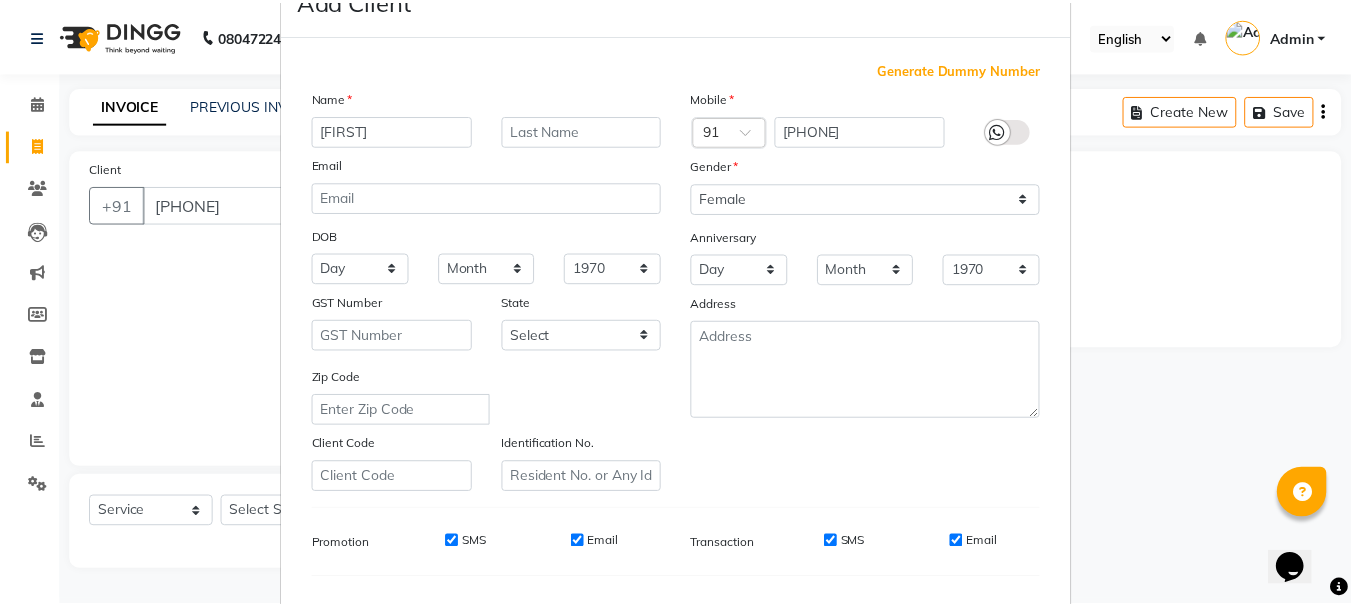 scroll, scrollTop: 316, scrollLeft: 0, axis: vertical 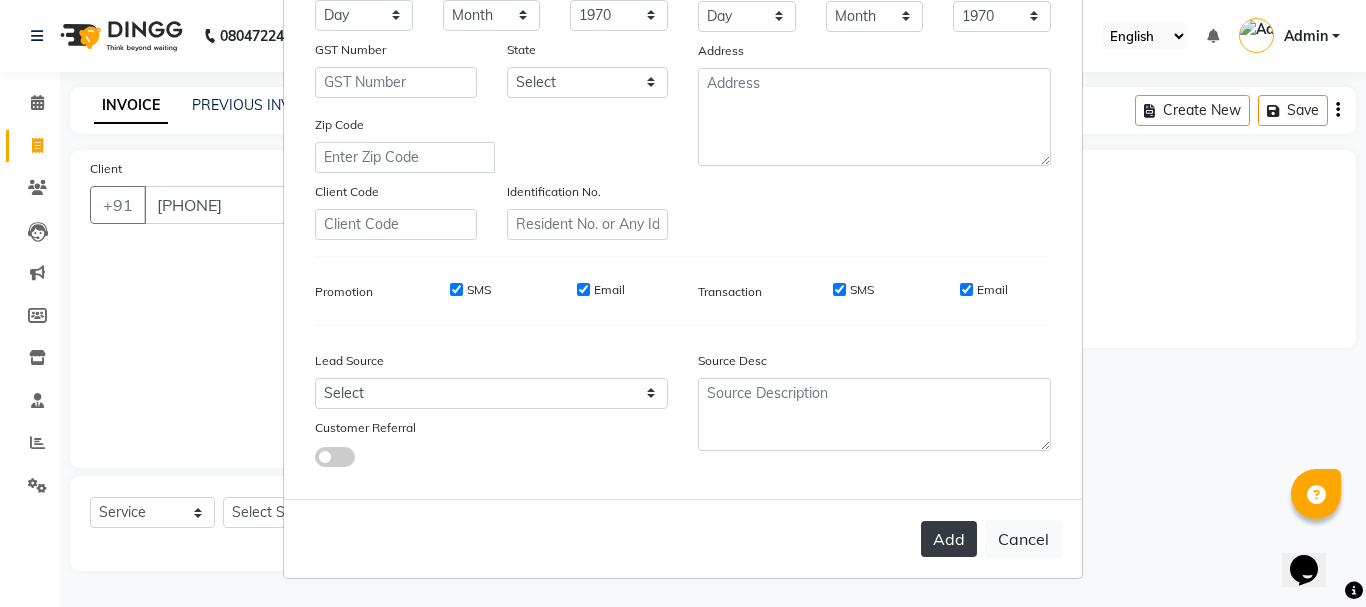 click on "Add" at bounding box center (949, 539) 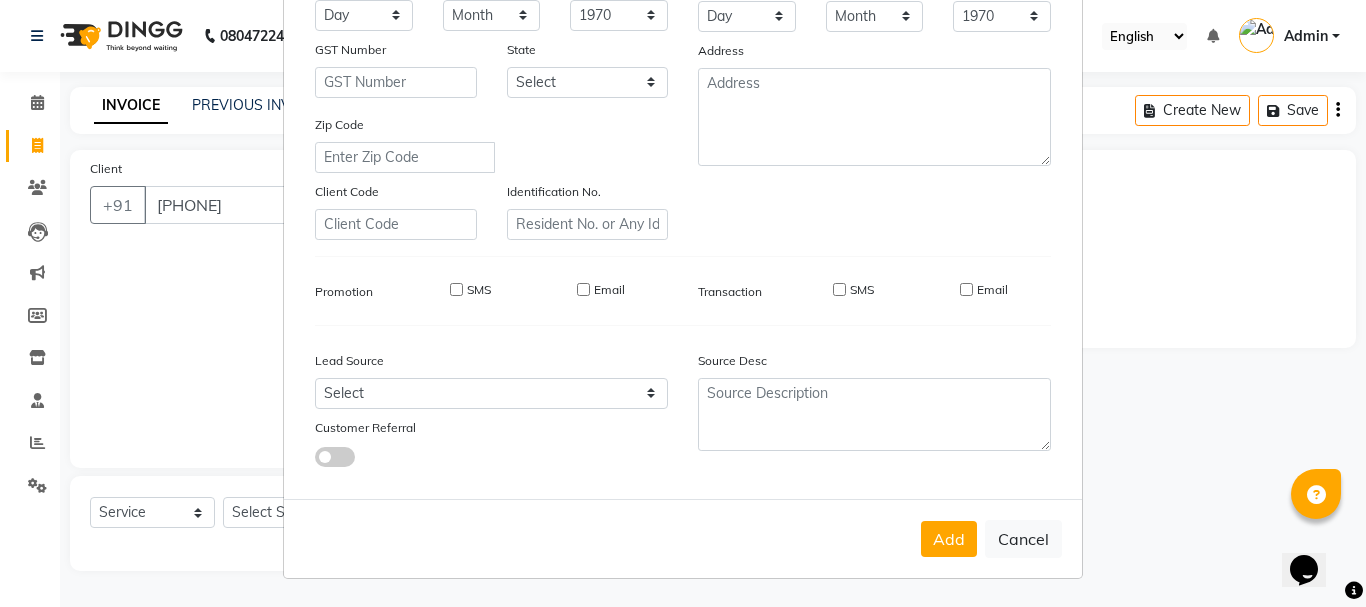type 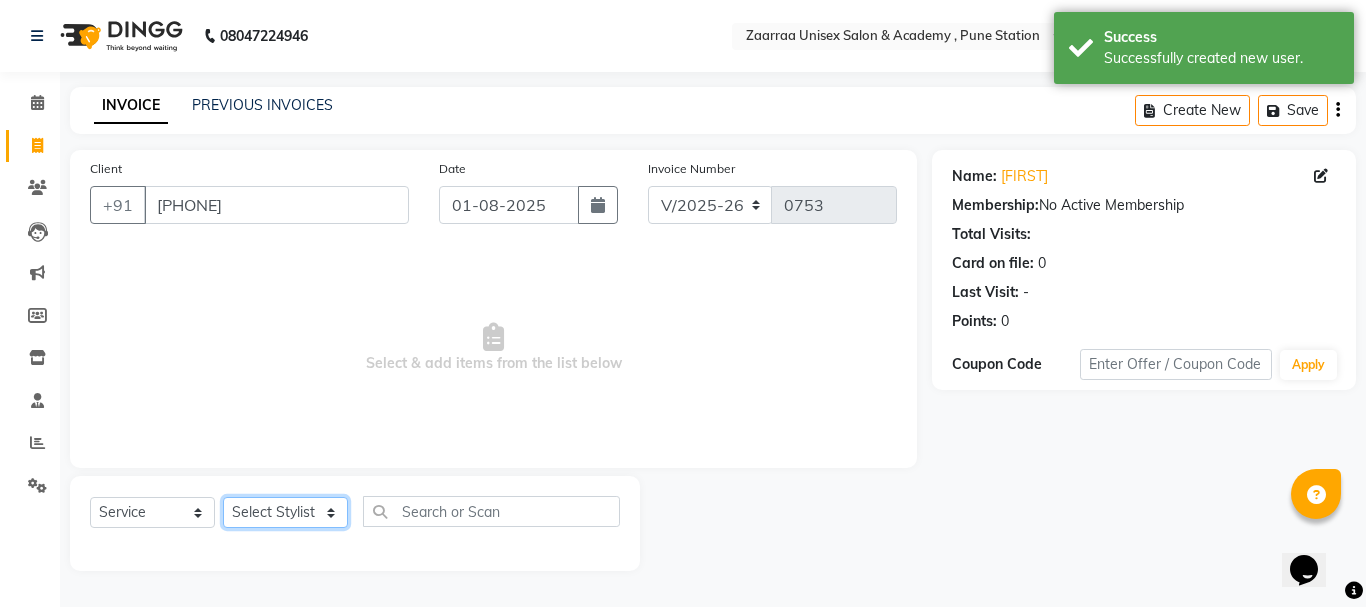 click on "Select Stylist [FIRST]  [FIRST] [FIRST] [FIRST]" 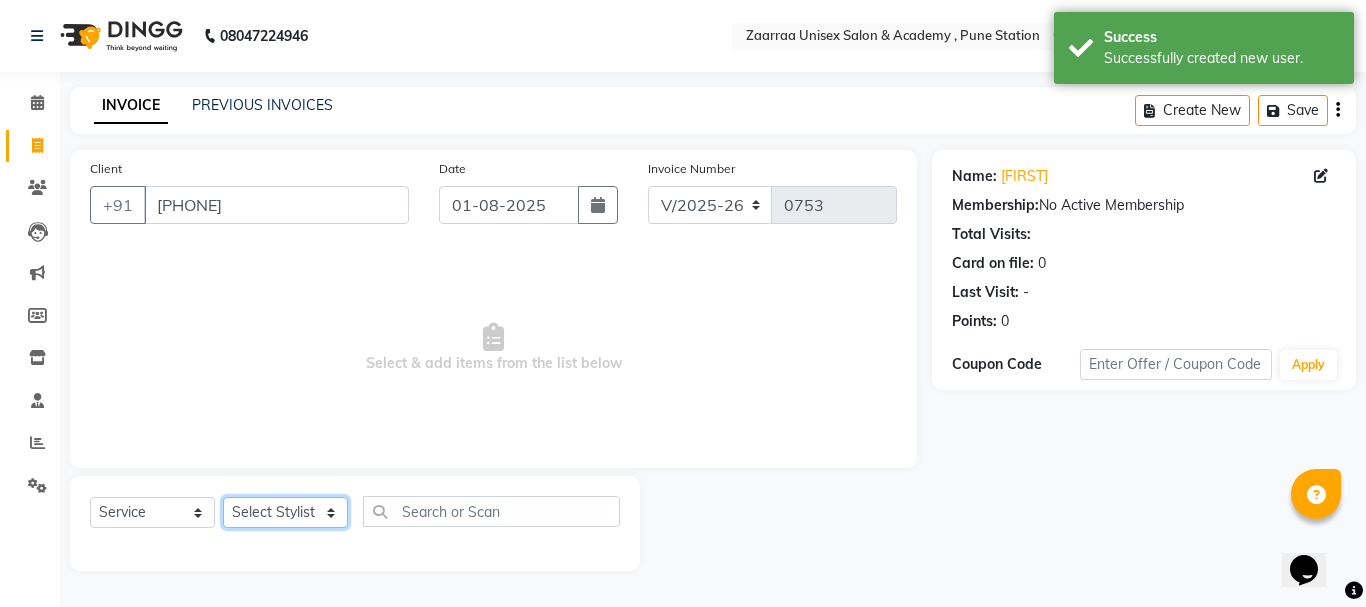 select on "46131" 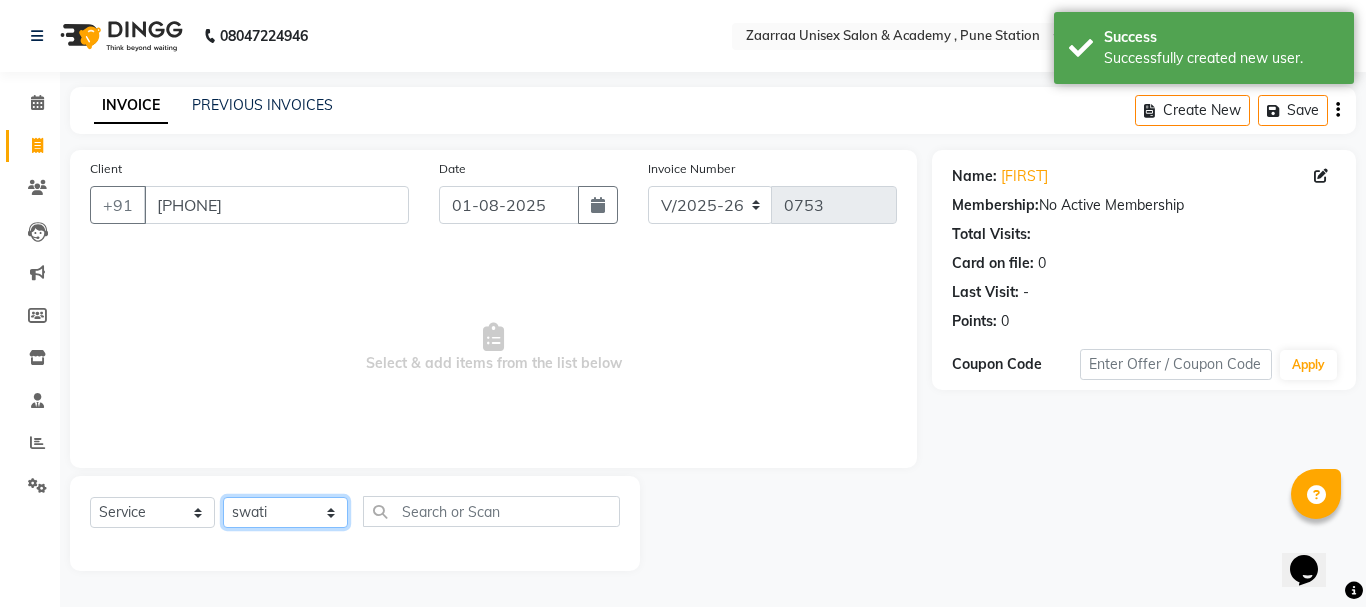 click on "Select Stylist [FIRST]  [FIRST] [FIRST] [FIRST]" 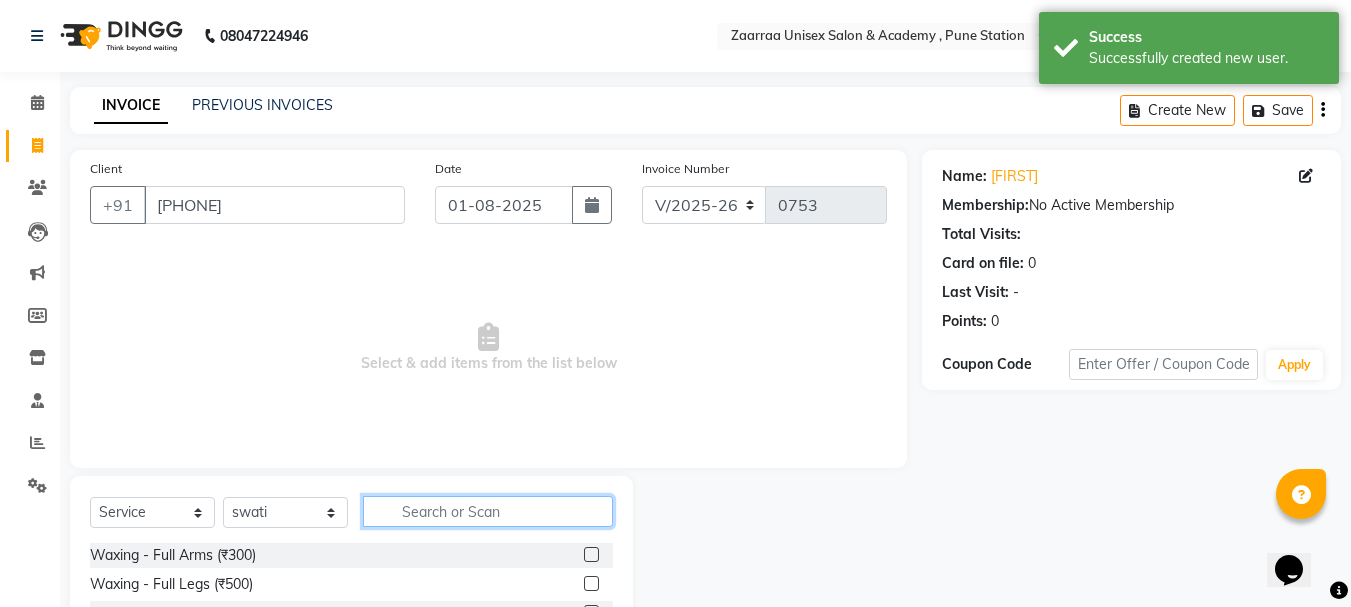 click 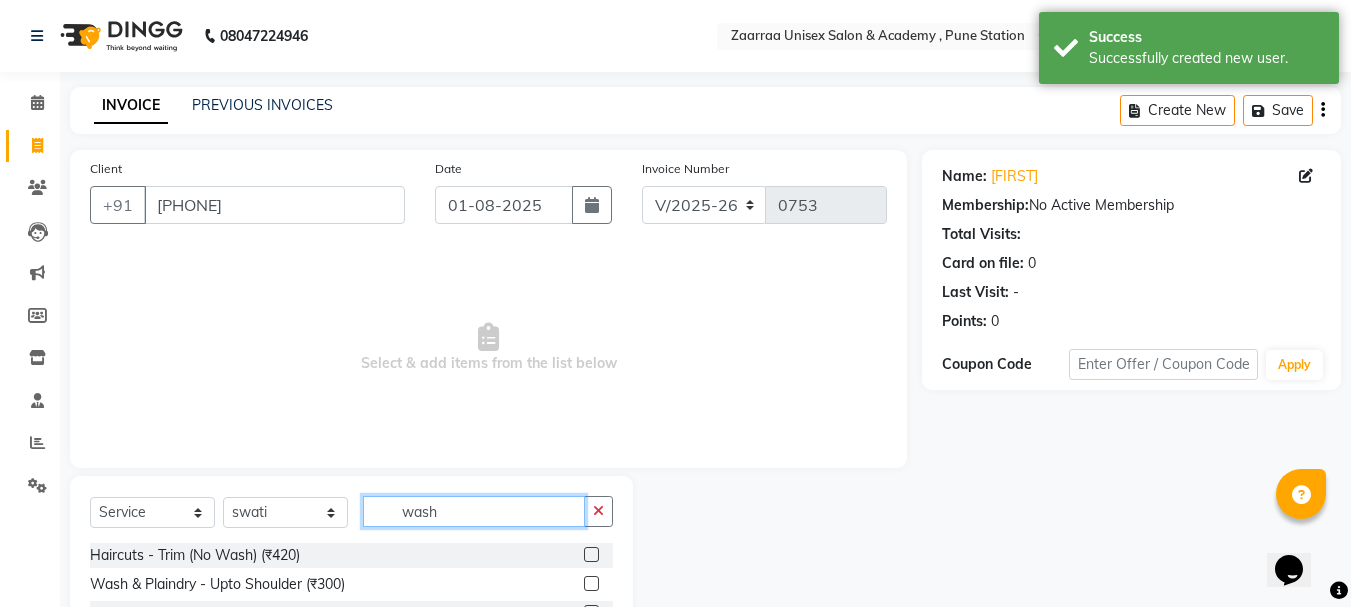 scroll, scrollTop: 194, scrollLeft: 0, axis: vertical 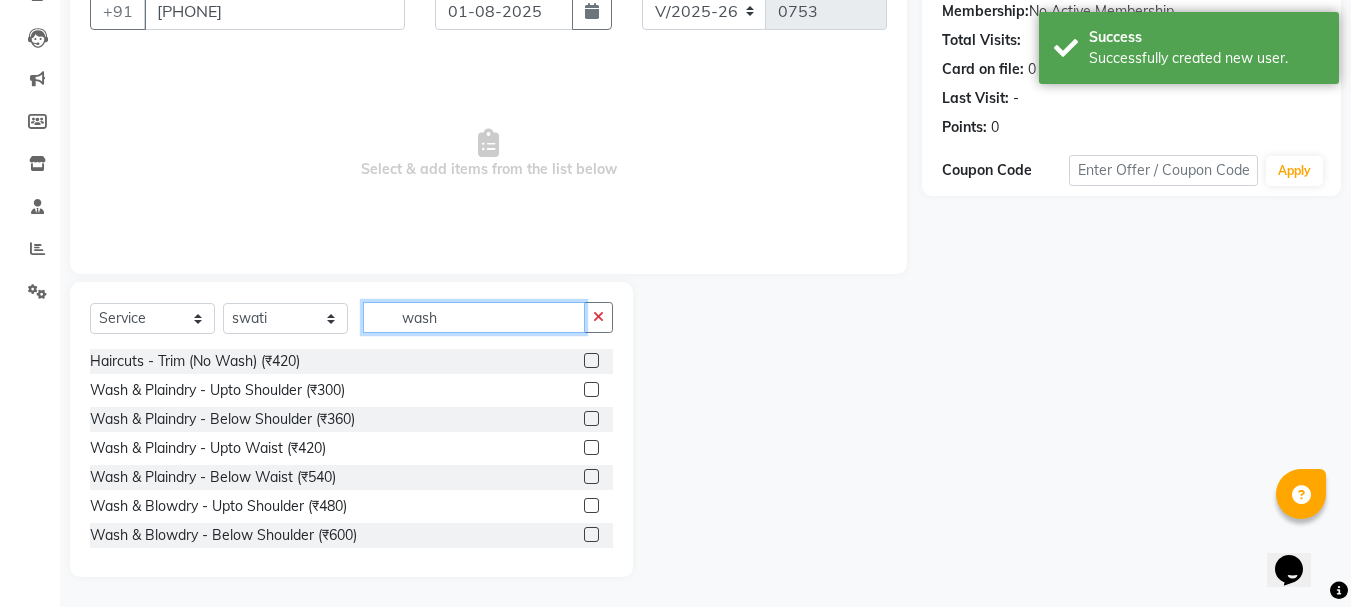 type on "wash" 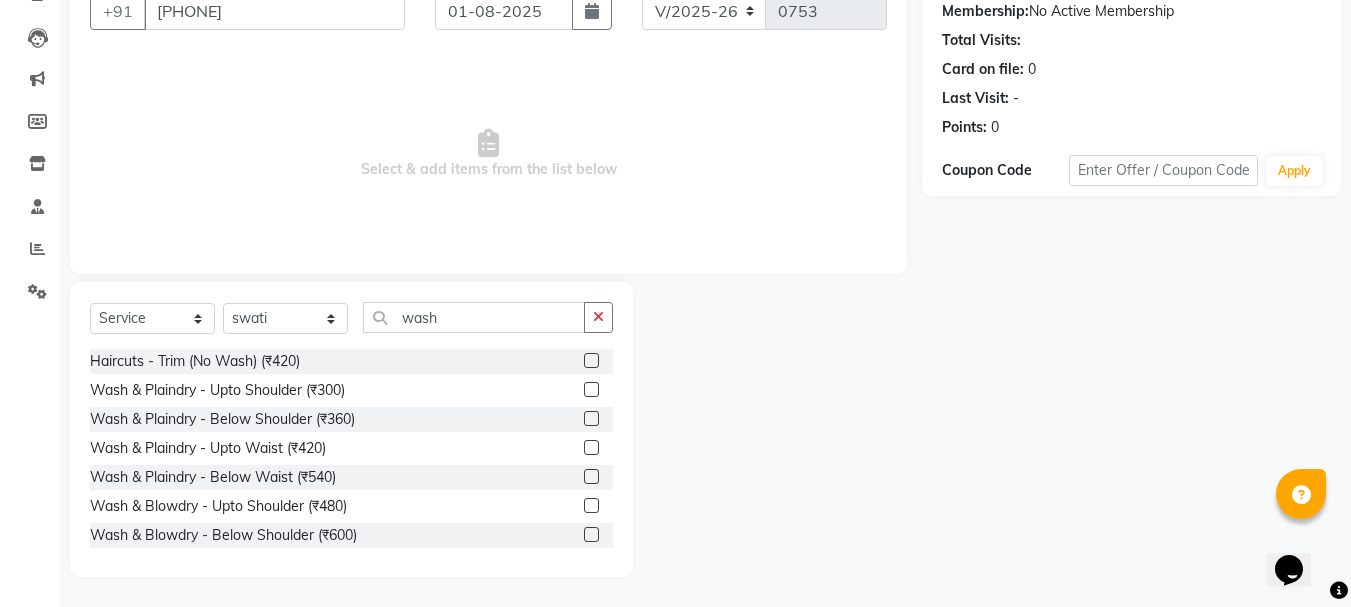 click 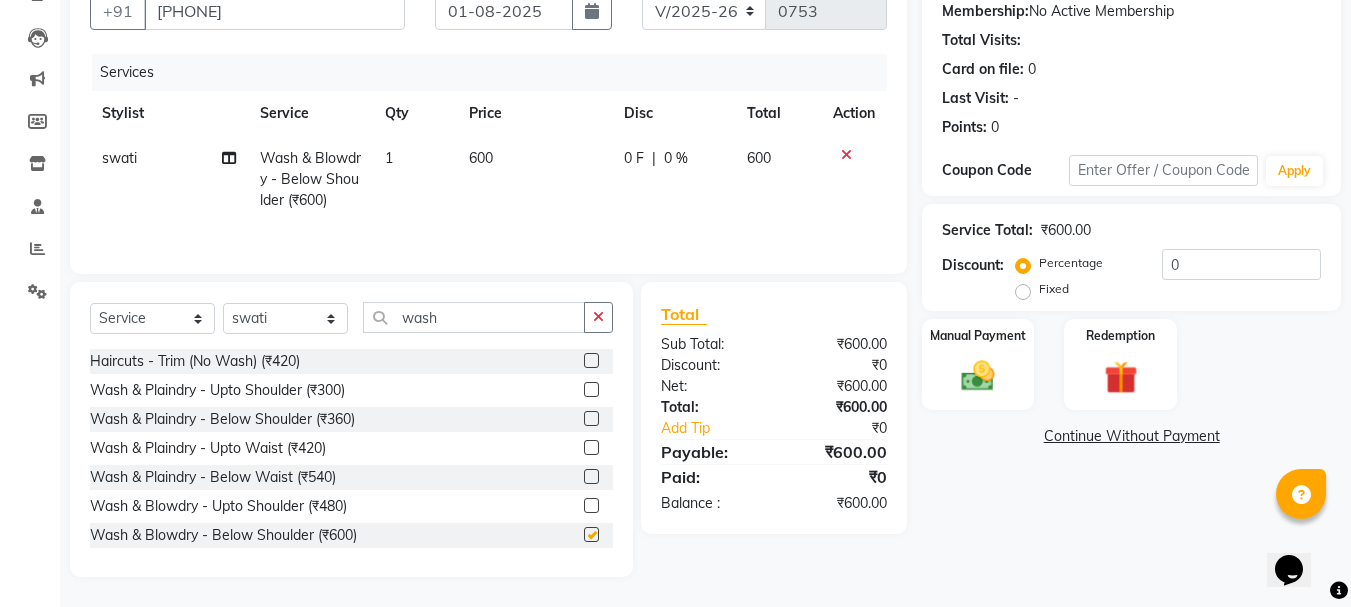 checkbox on "false" 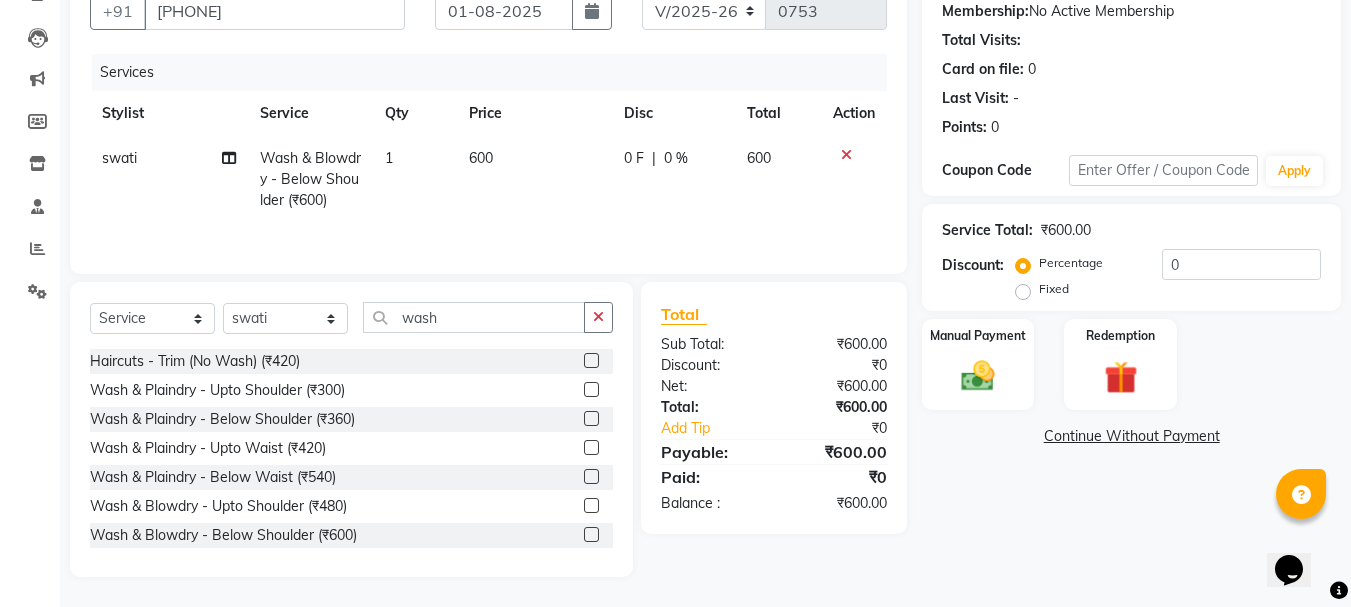 click on "600" 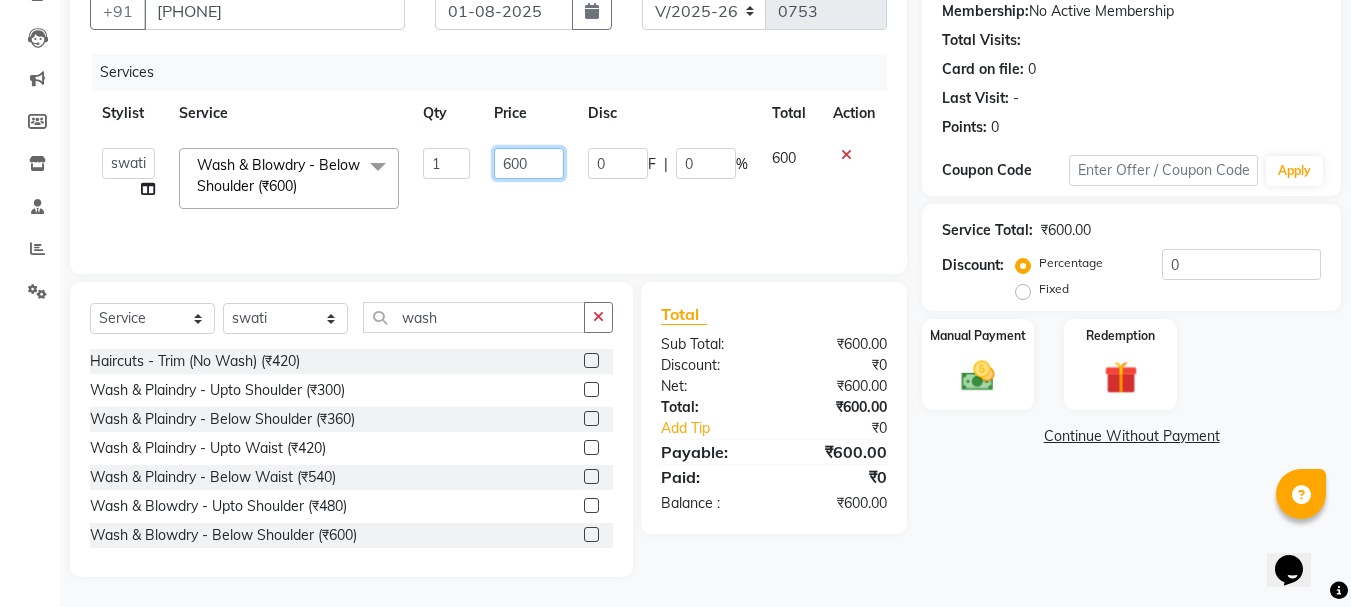 click on "600" 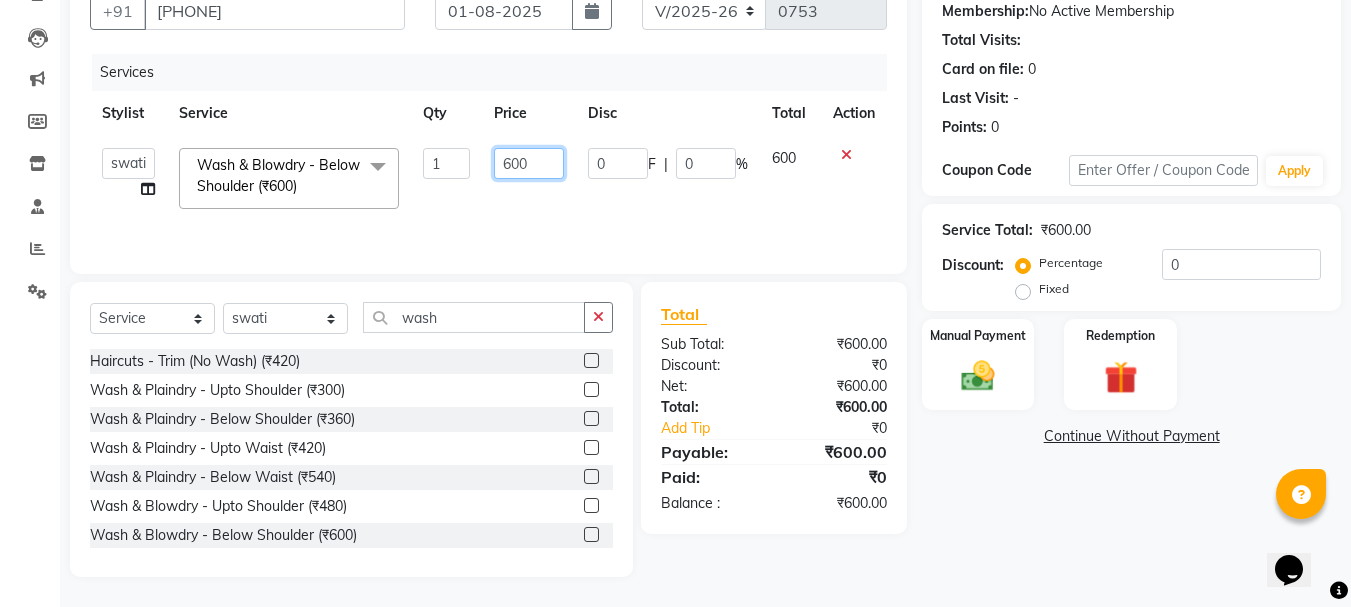 click on "600" 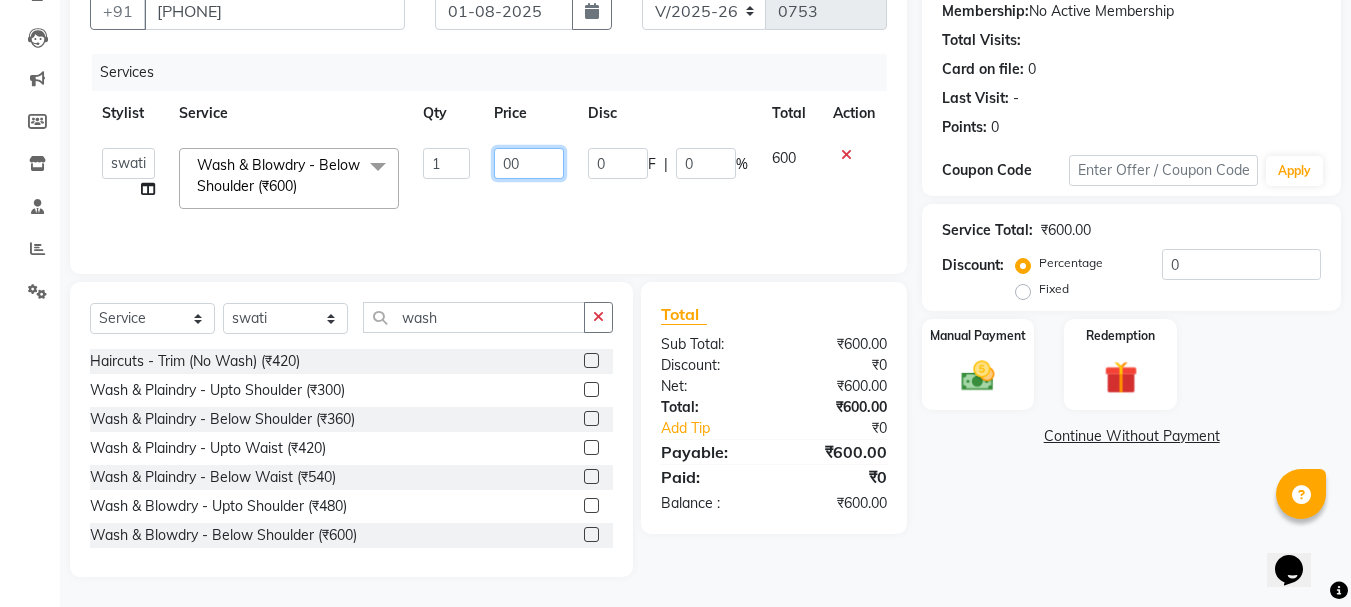type on "700" 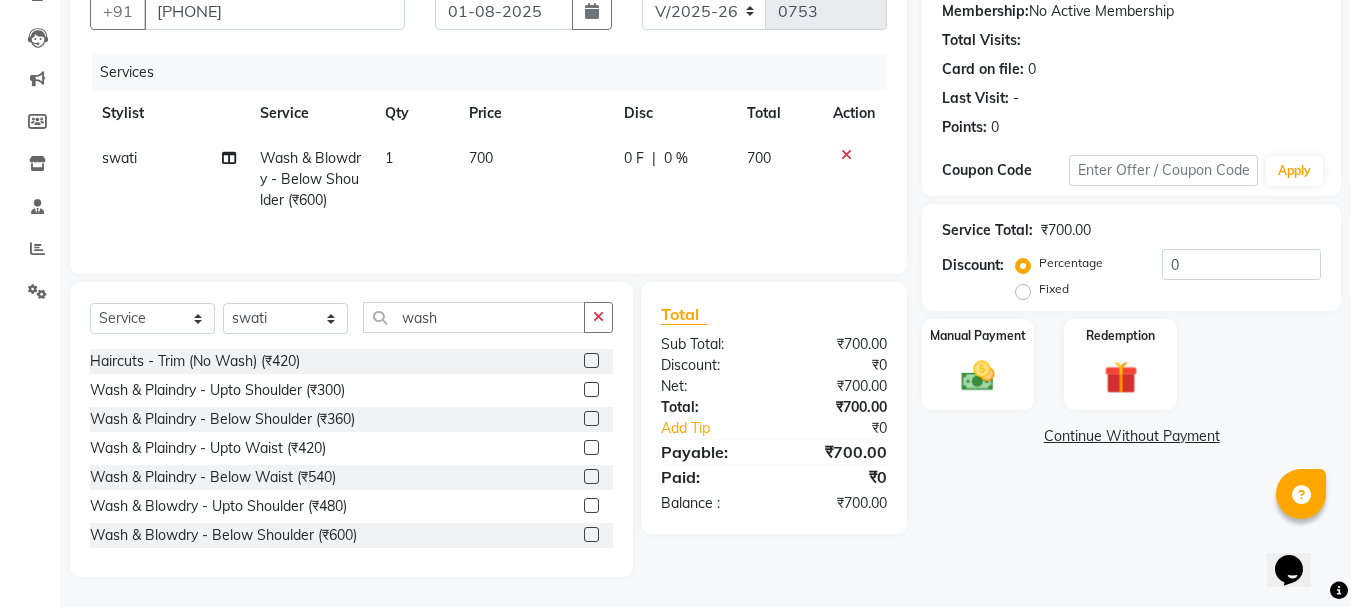 click on "Name: [FIRST]  Membership:  No Active Membership  Total Visits:   Card on file:  0 Last Visit:   - Points:   0  Coupon Code Apply Service Total:  ₹700.00  Discount:  Percentage   Fixed  0 Manual Payment Redemption  Continue Without Payment" 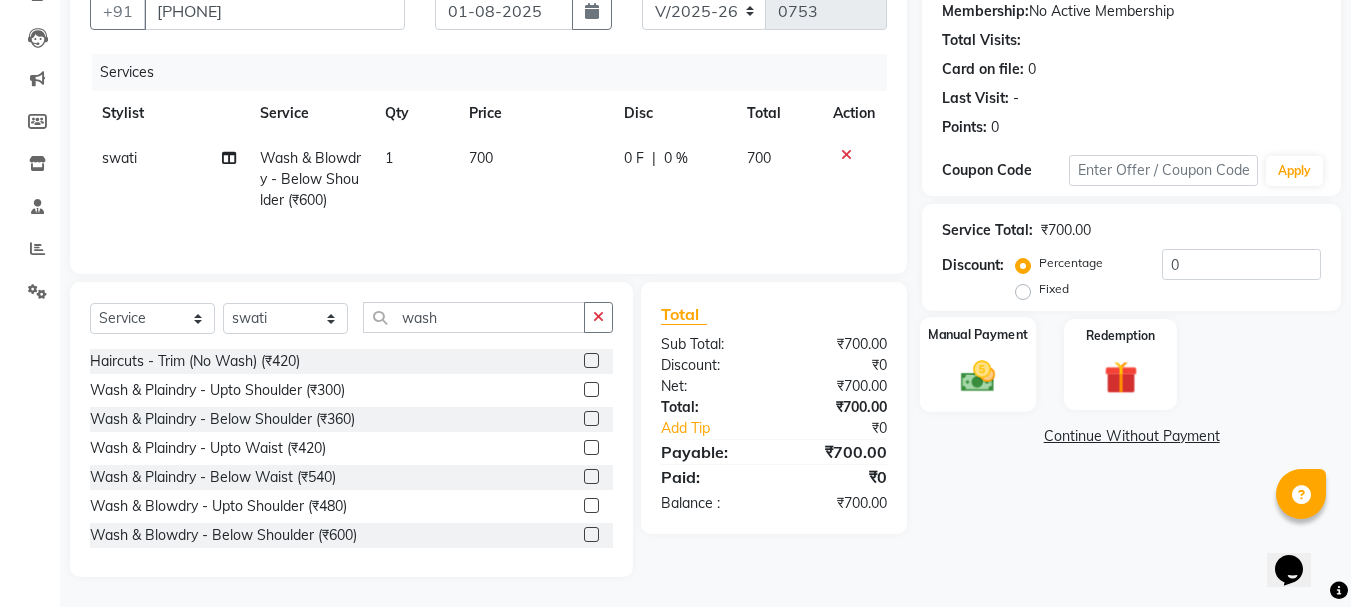 click 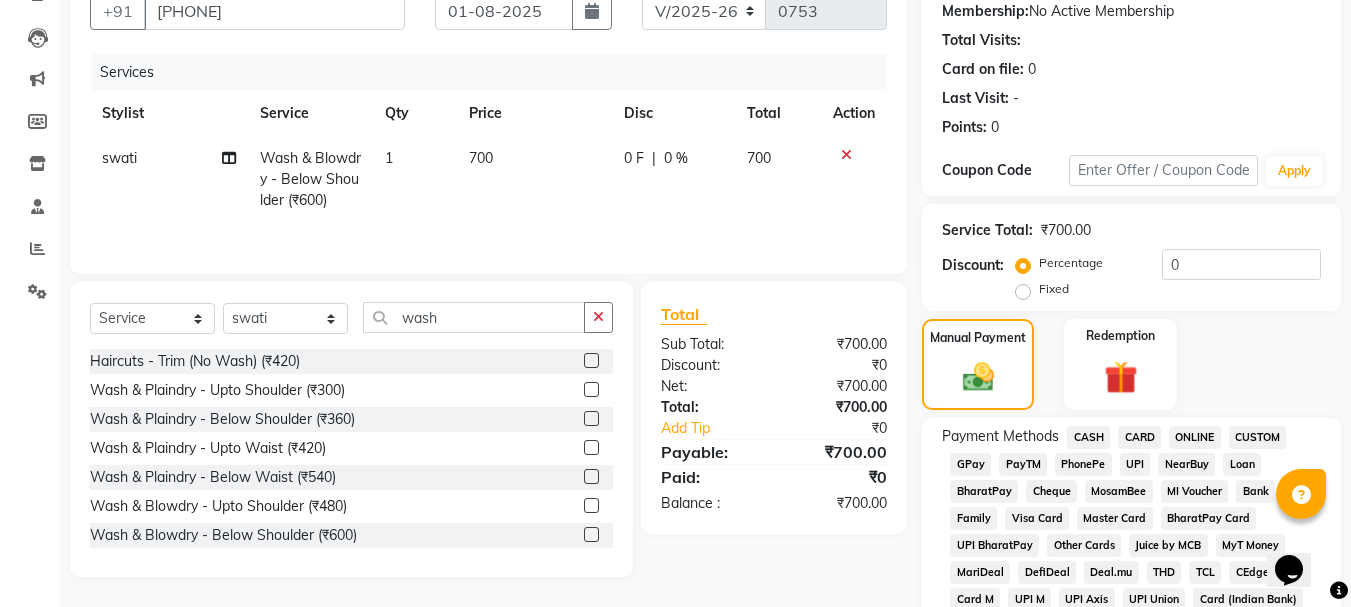 click on "GPay" 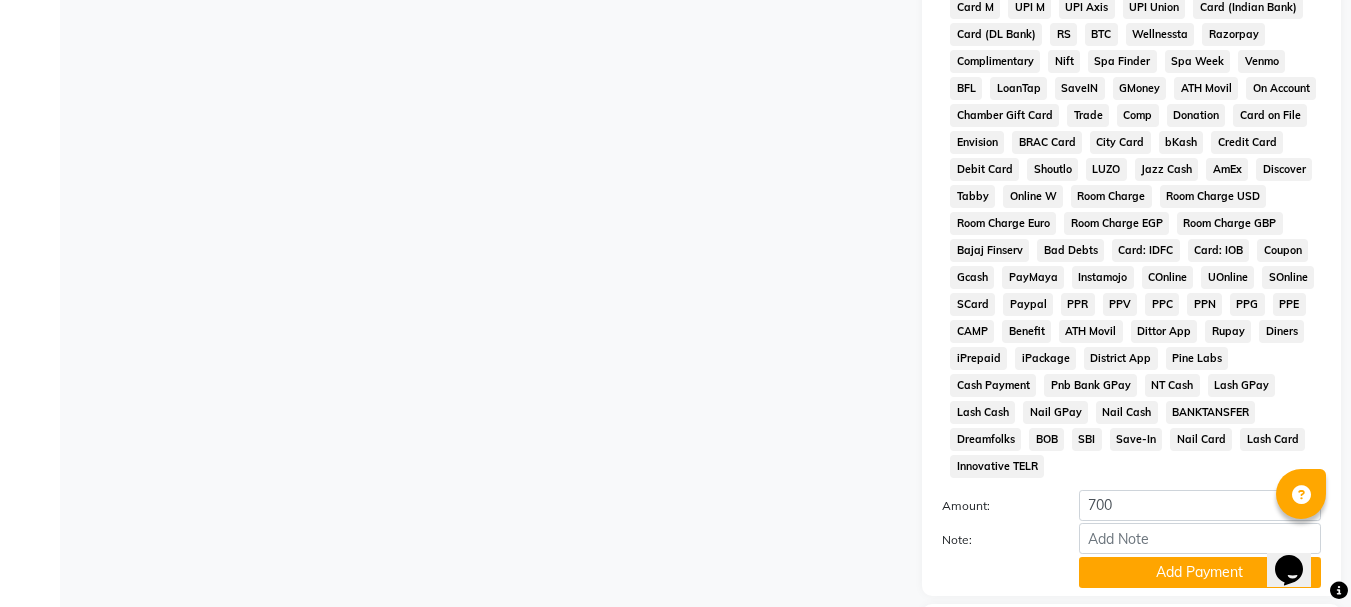 scroll, scrollTop: 895, scrollLeft: 0, axis: vertical 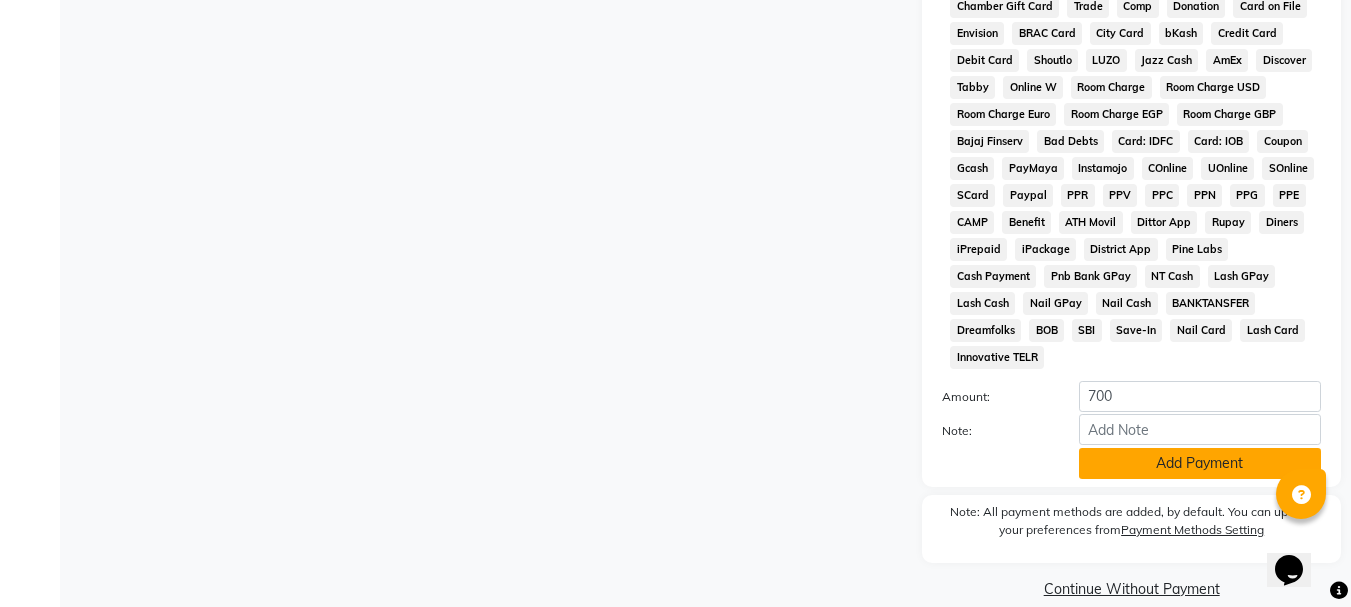 click on "Add Payment" 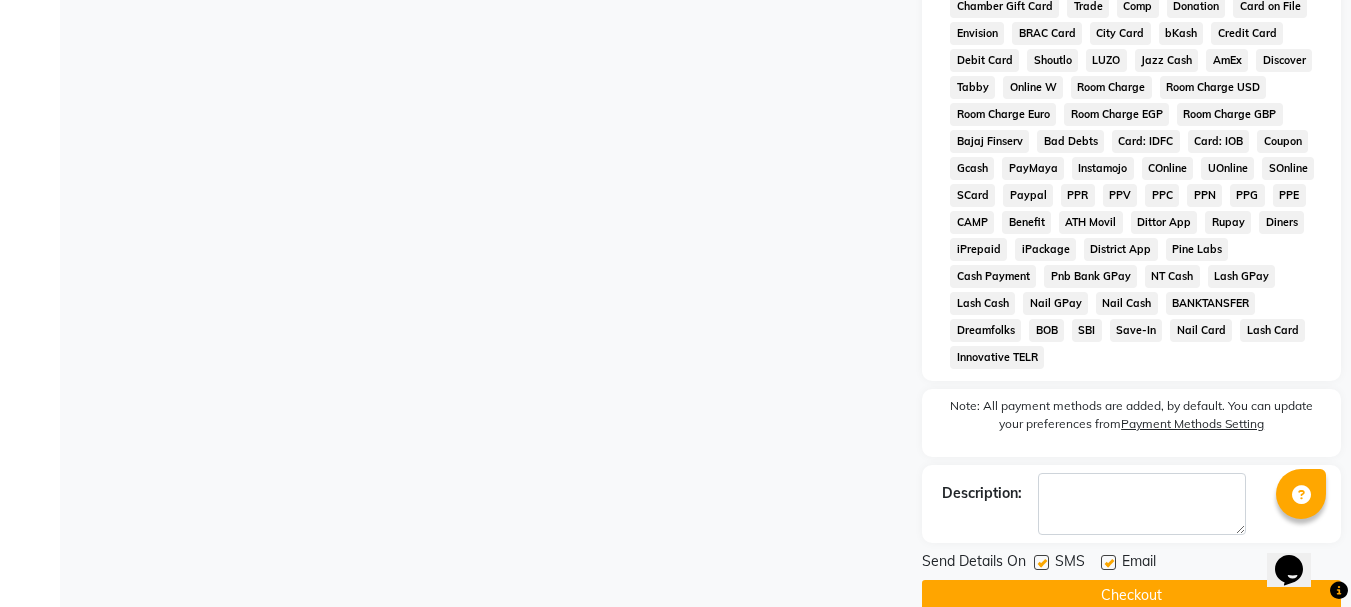 click on "Send Details On SMS Email  Checkout" 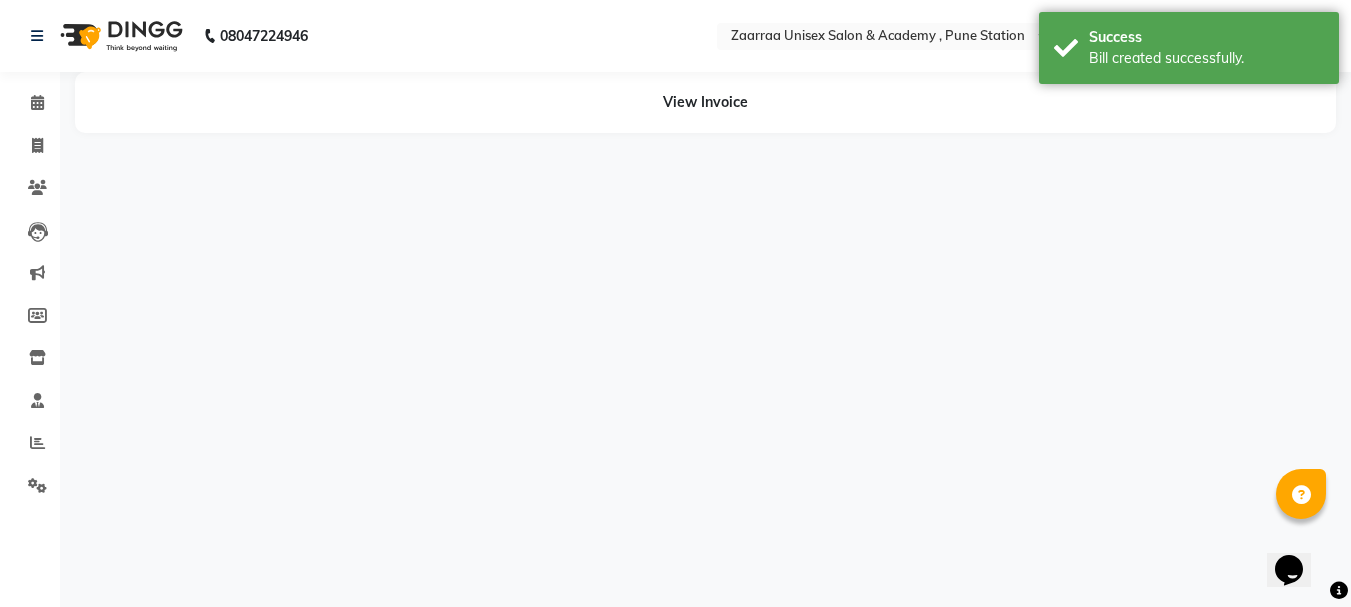 scroll, scrollTop: 0, scrollLeft: 0, axis: both 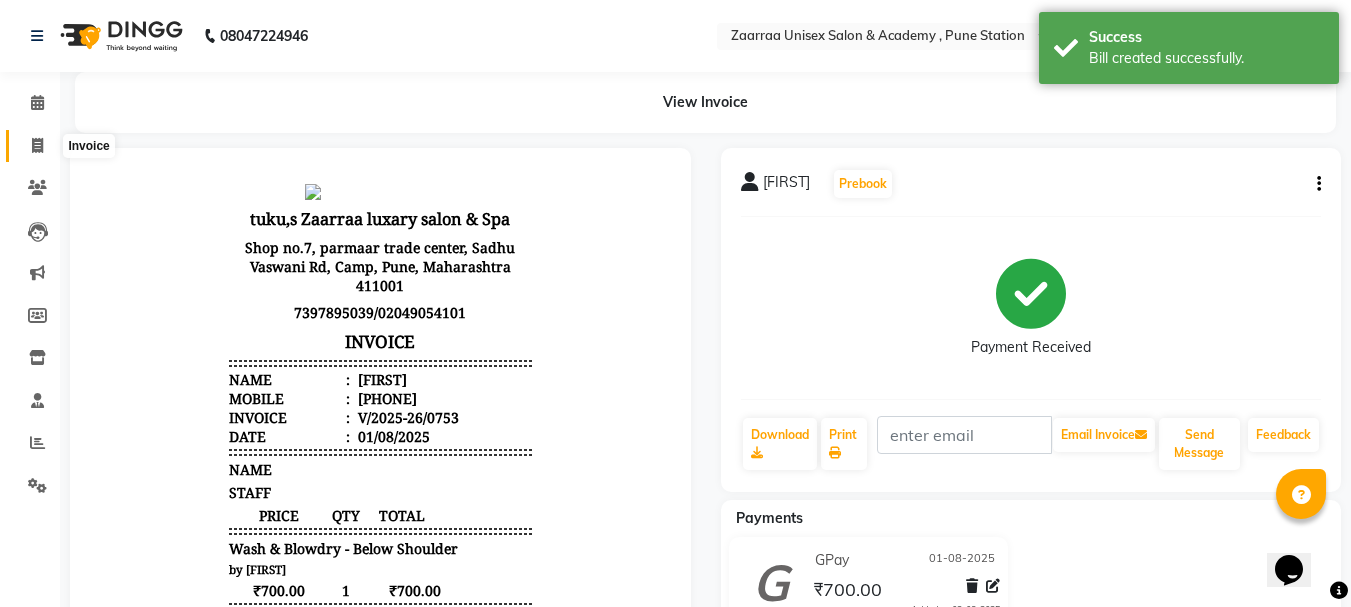 click 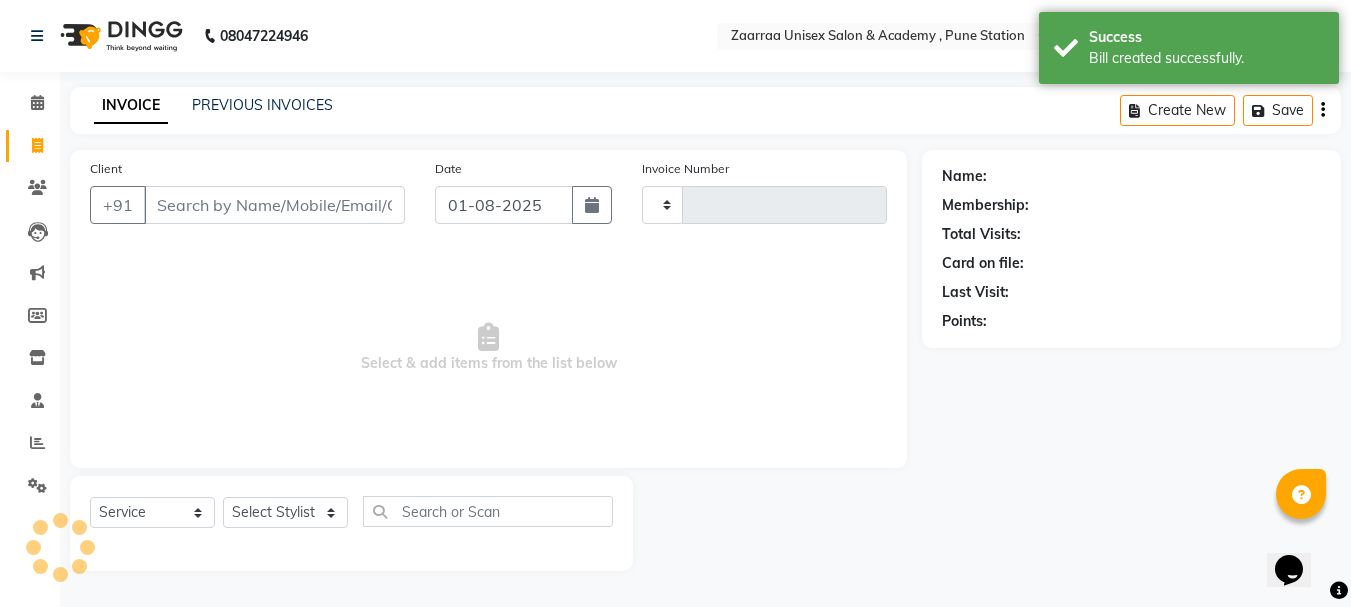 type on "0754" 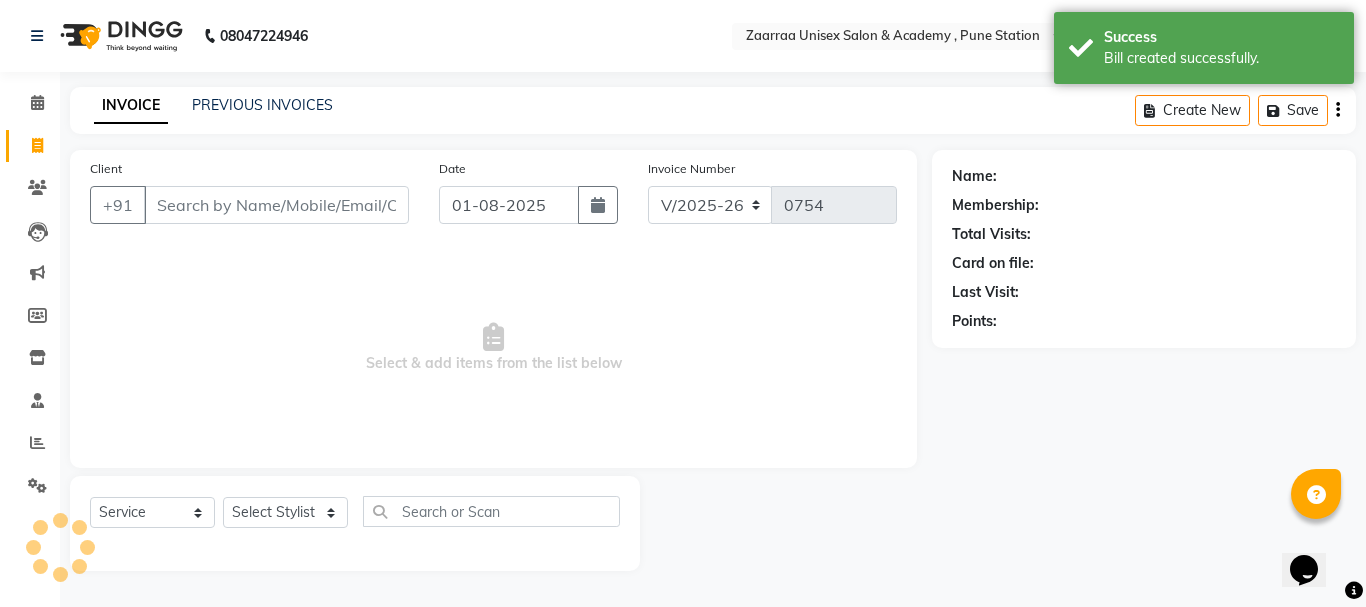 click on "Client" at bounding box center [276, 205] 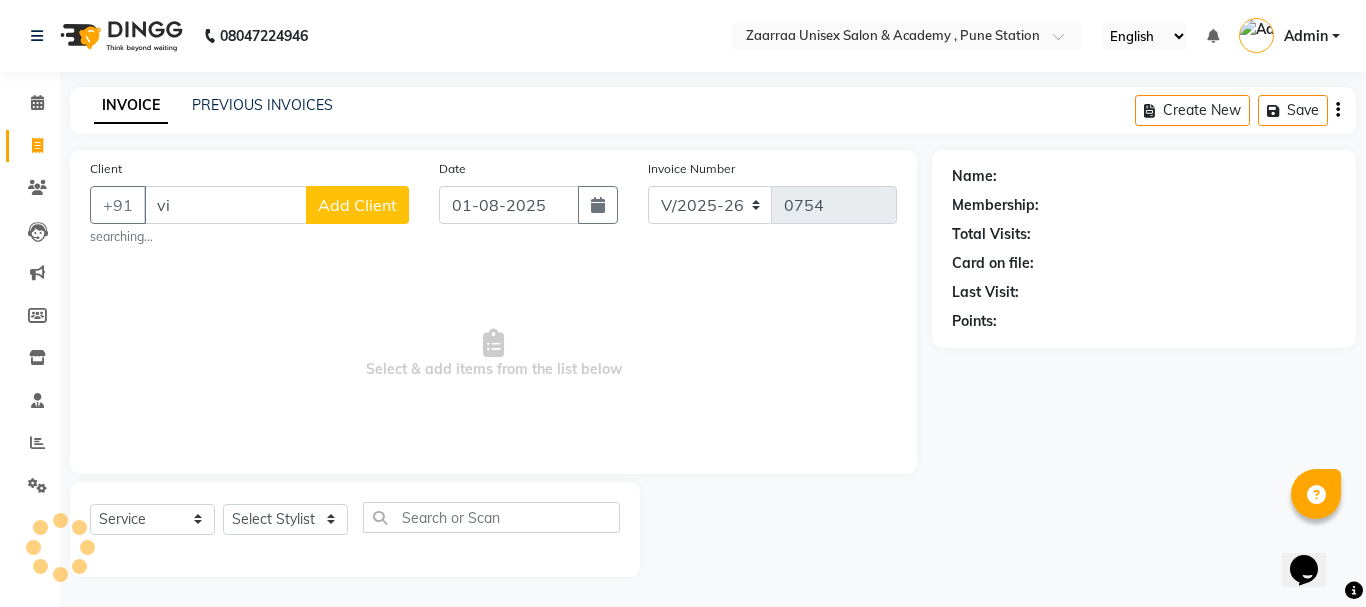 type on "v" 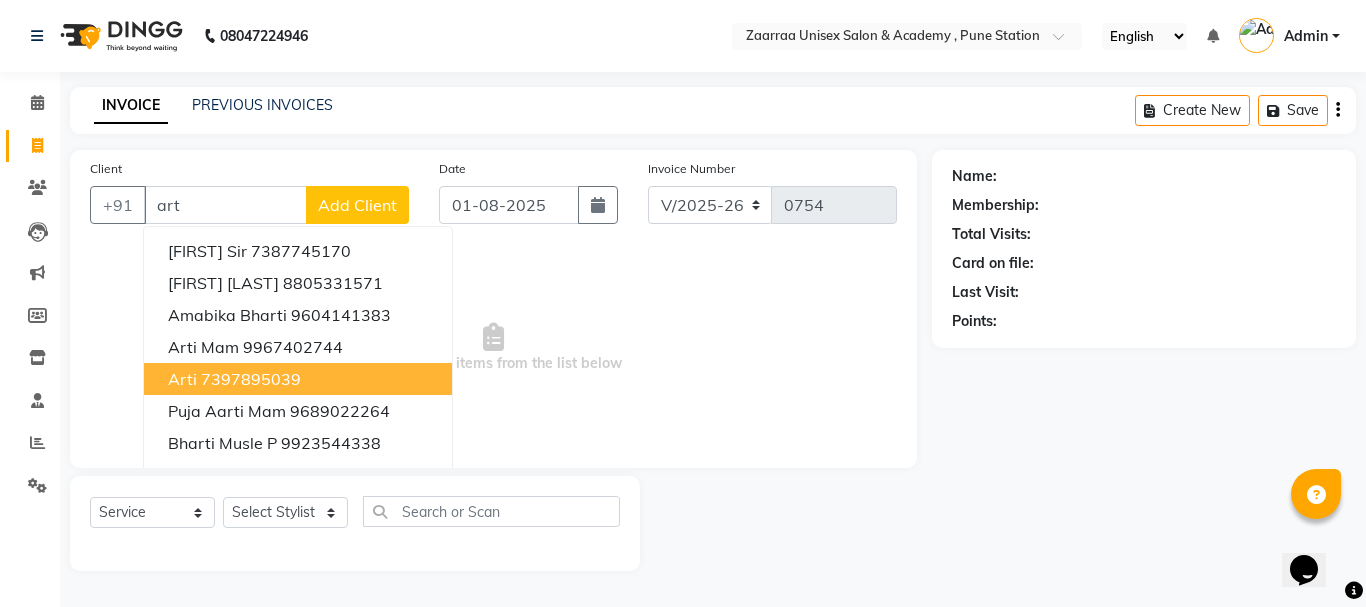 click on "7397895039" at bounding box center (251, 379) 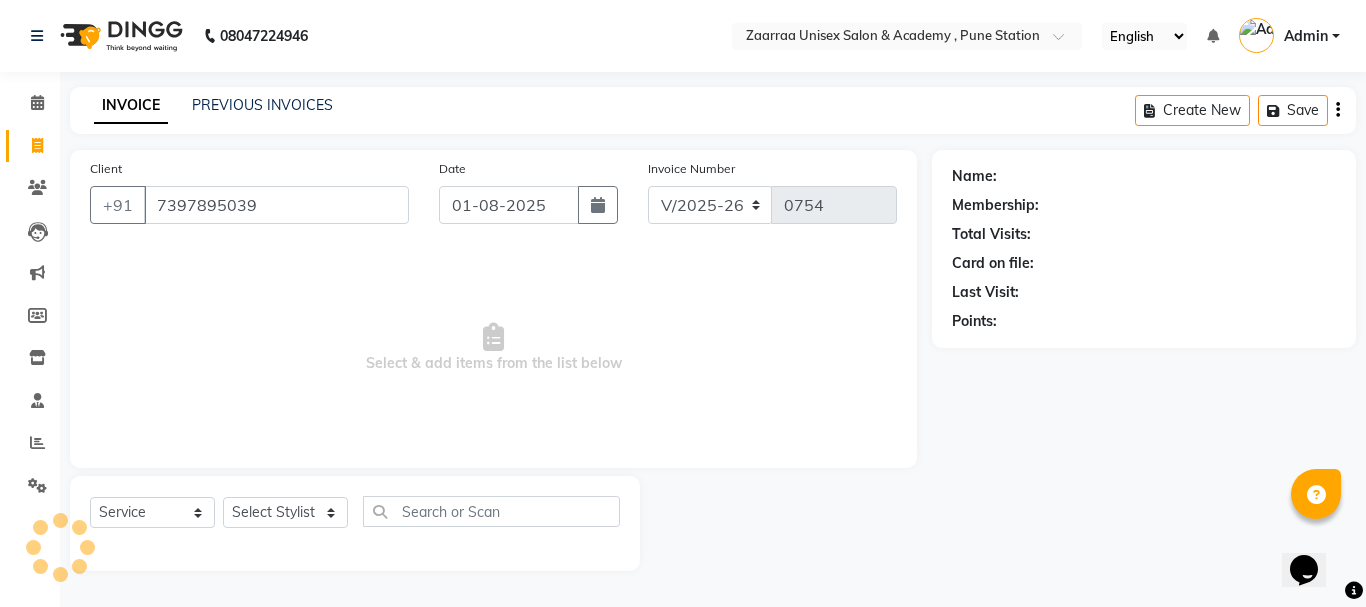 type on "7397895039" 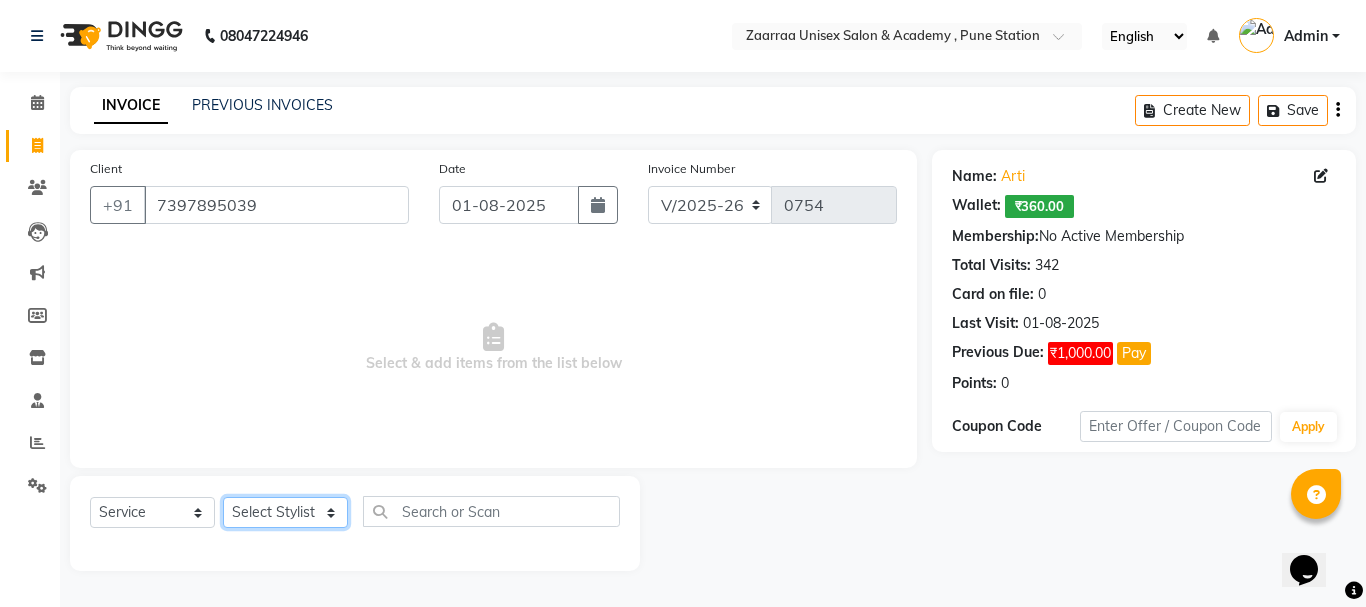 click on "Select Stylist [FIRST]  [FIRST] [FIRST] [FIRST]" 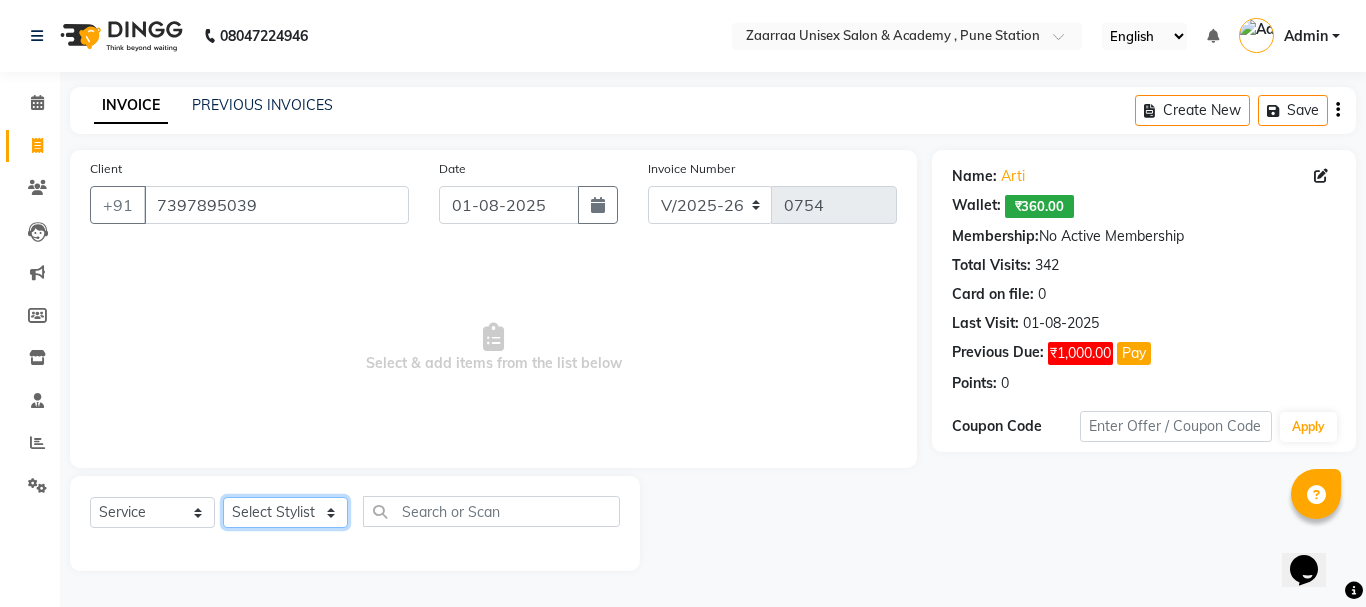 select on "46131" 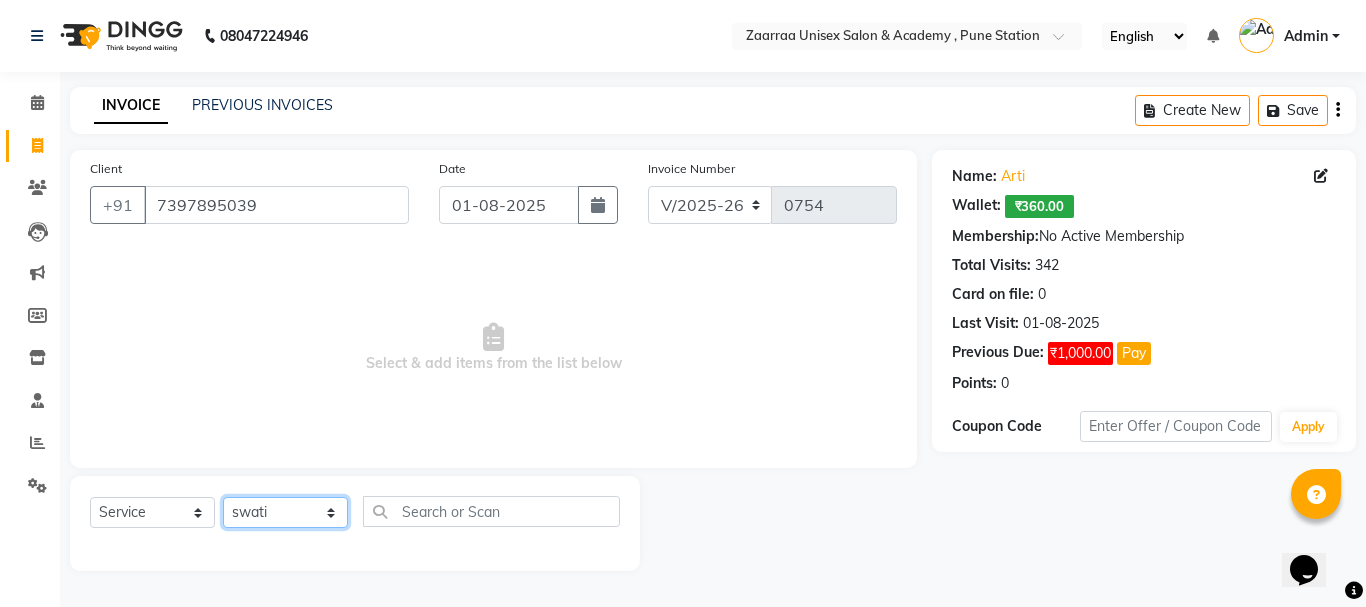 click on "Select Stylist [FIRST]  [FIRST] [FIRST] [FIRST]" 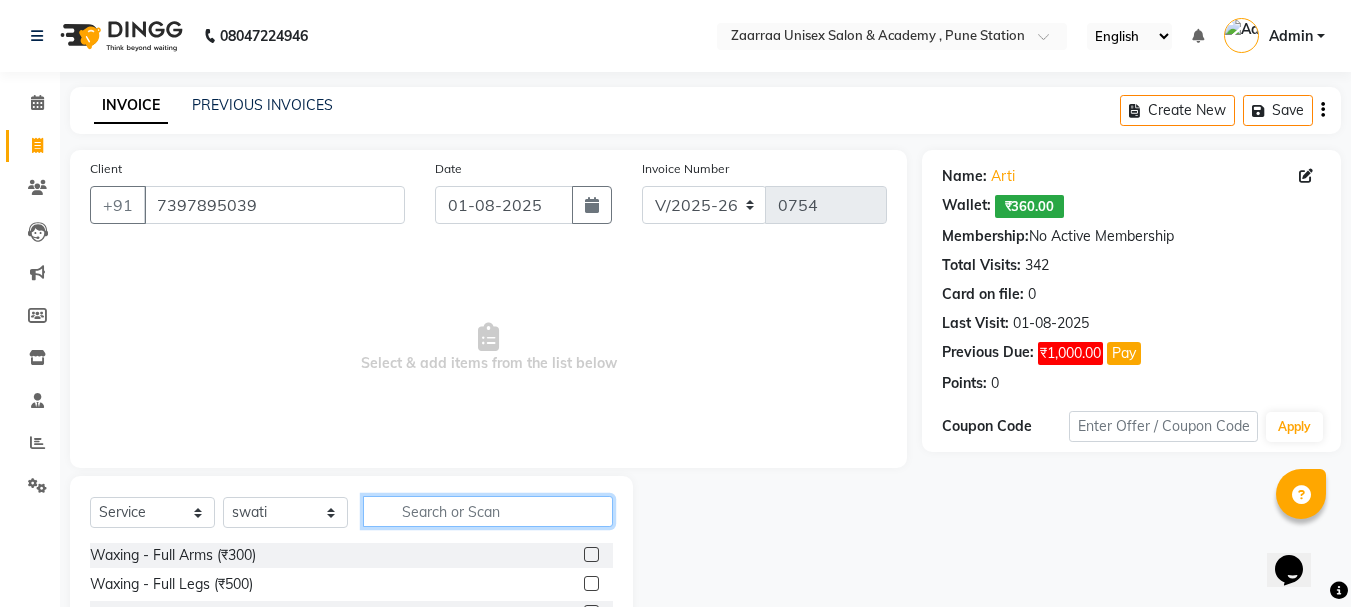 click 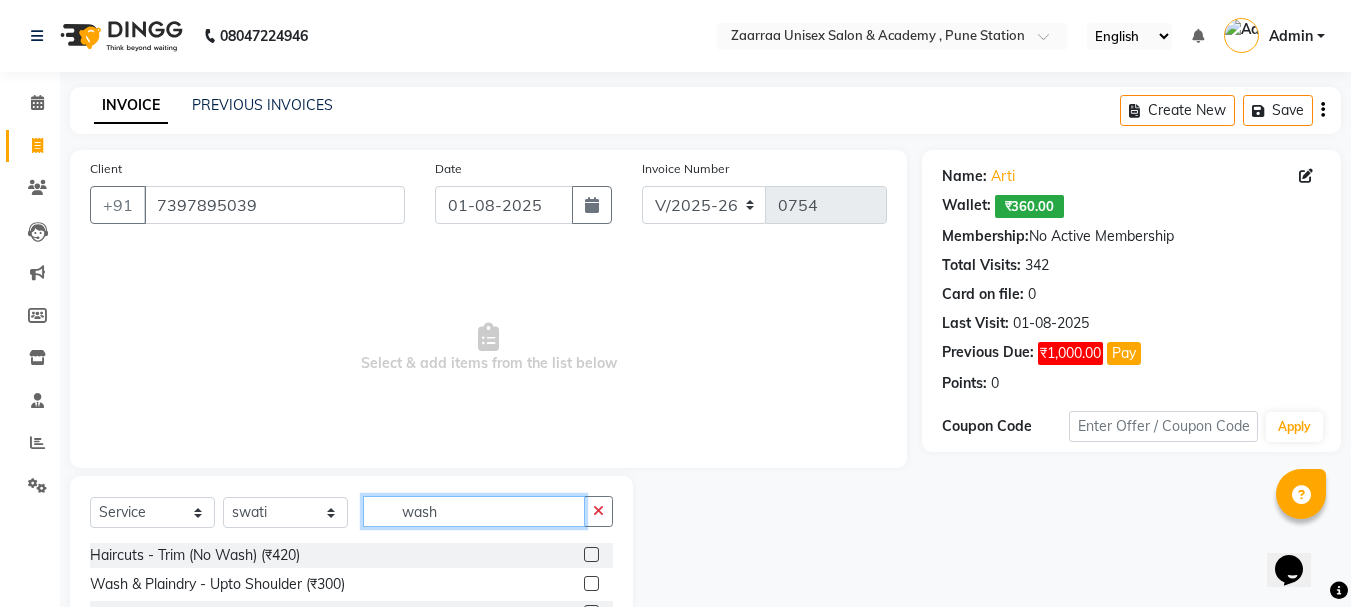 scroll, scrollTop: 194, scrollLeft: 0, axis: vertical 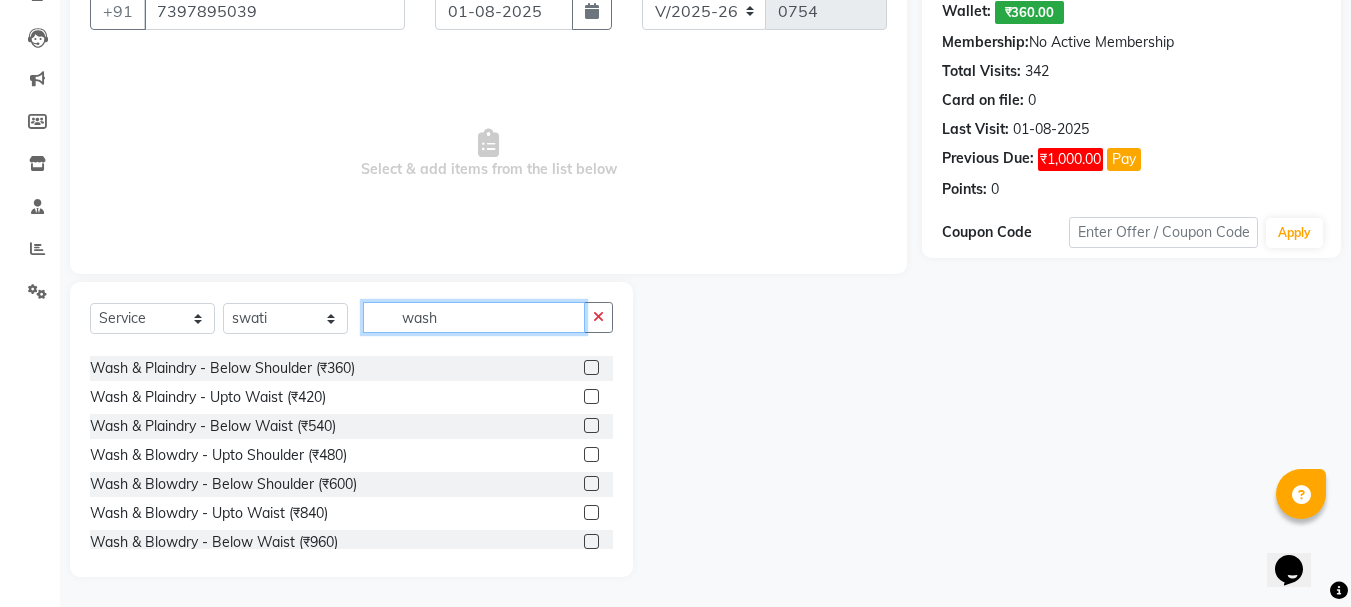 type on "wash" 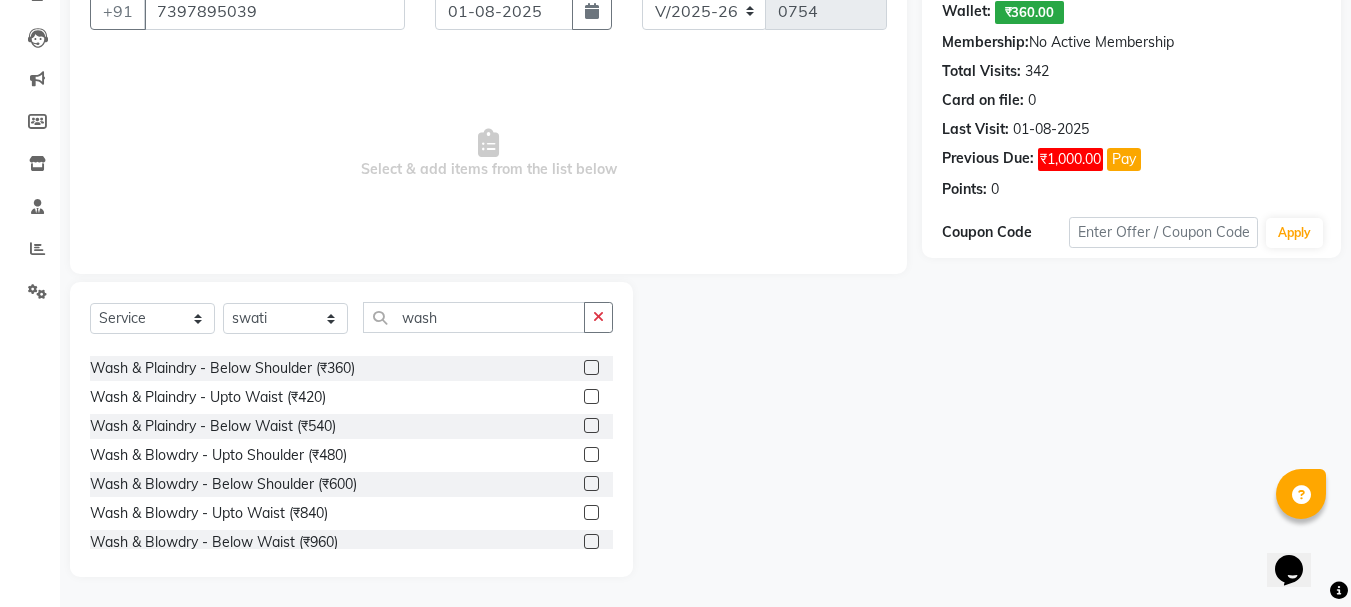 click 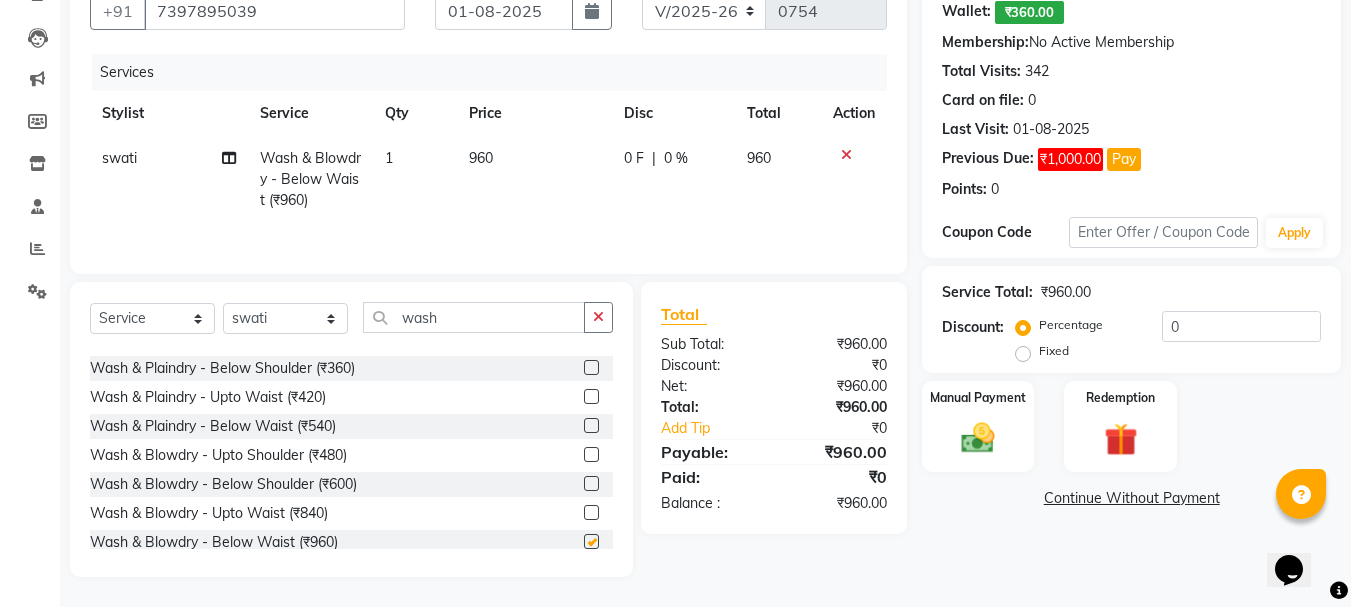 checkbox on "false" 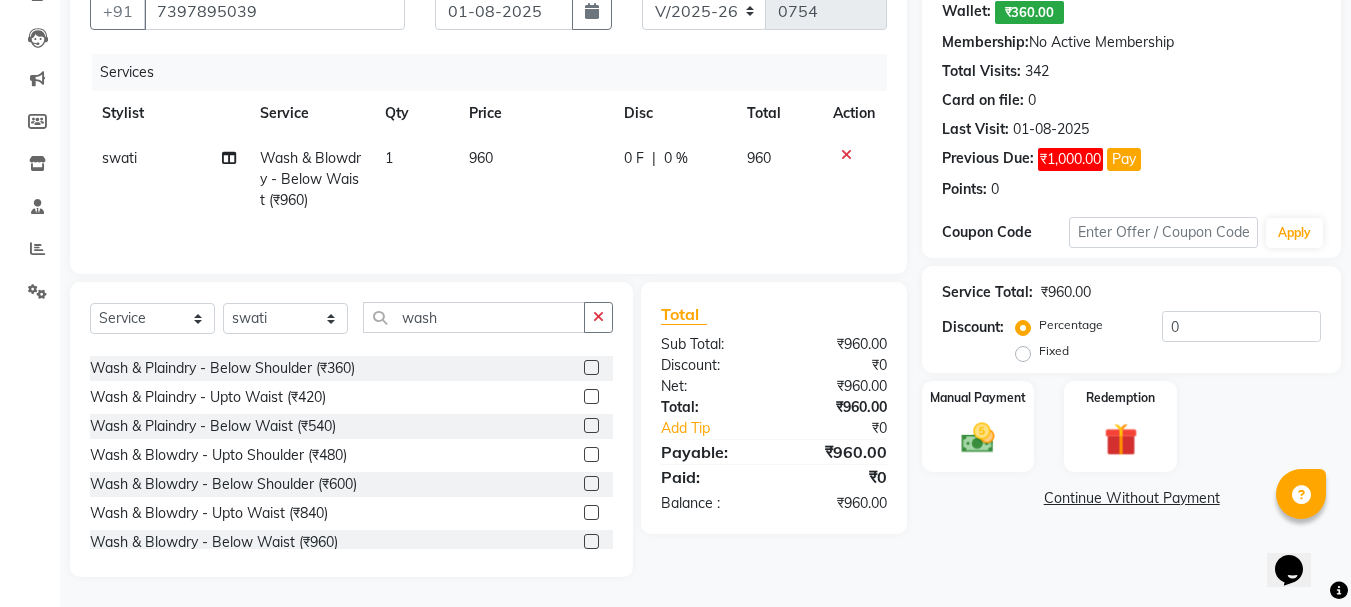 click on "960" 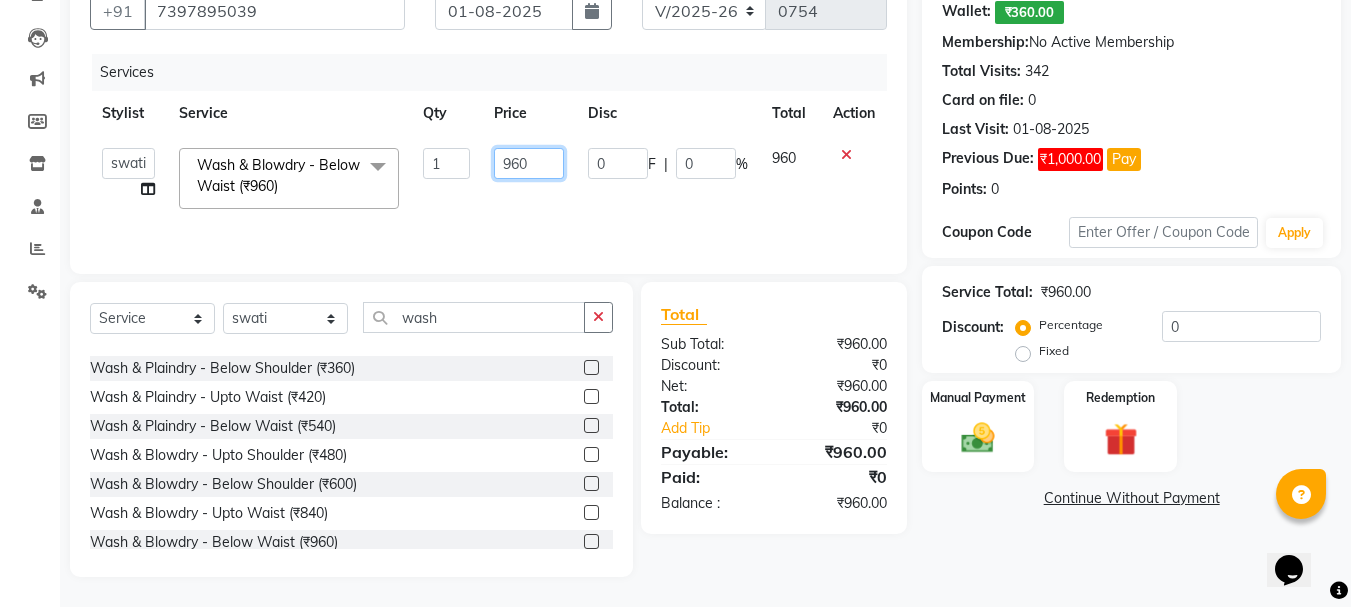 click on "960" 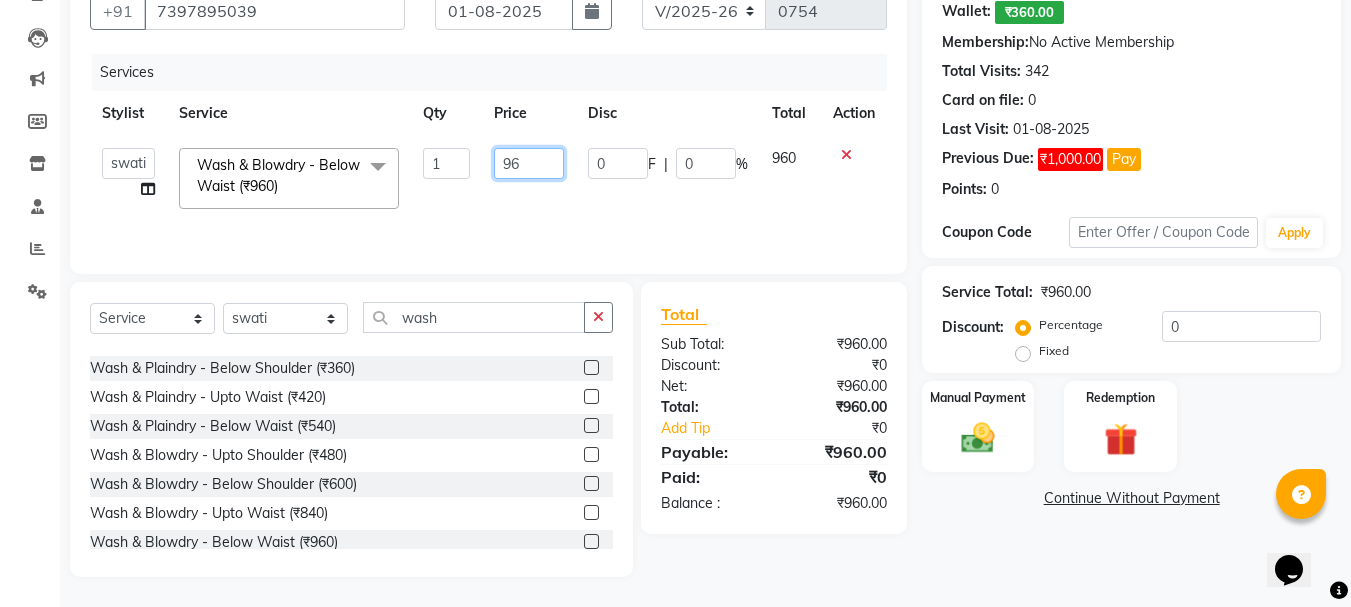 type on "9" 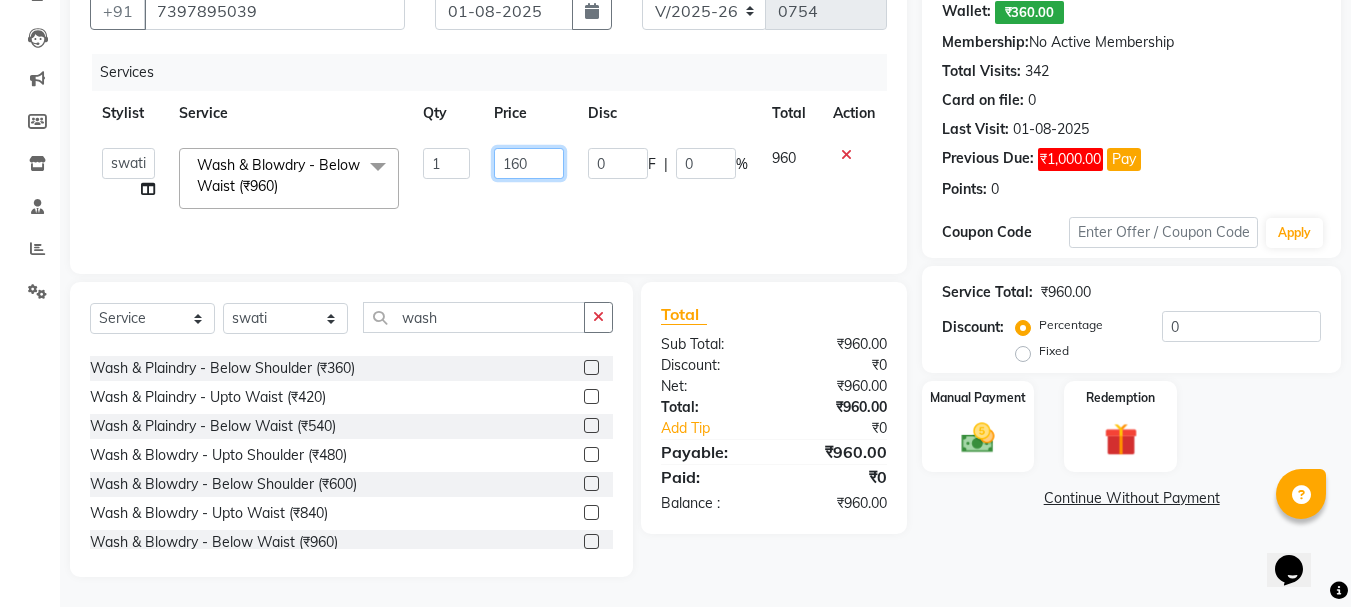 type on "1600" 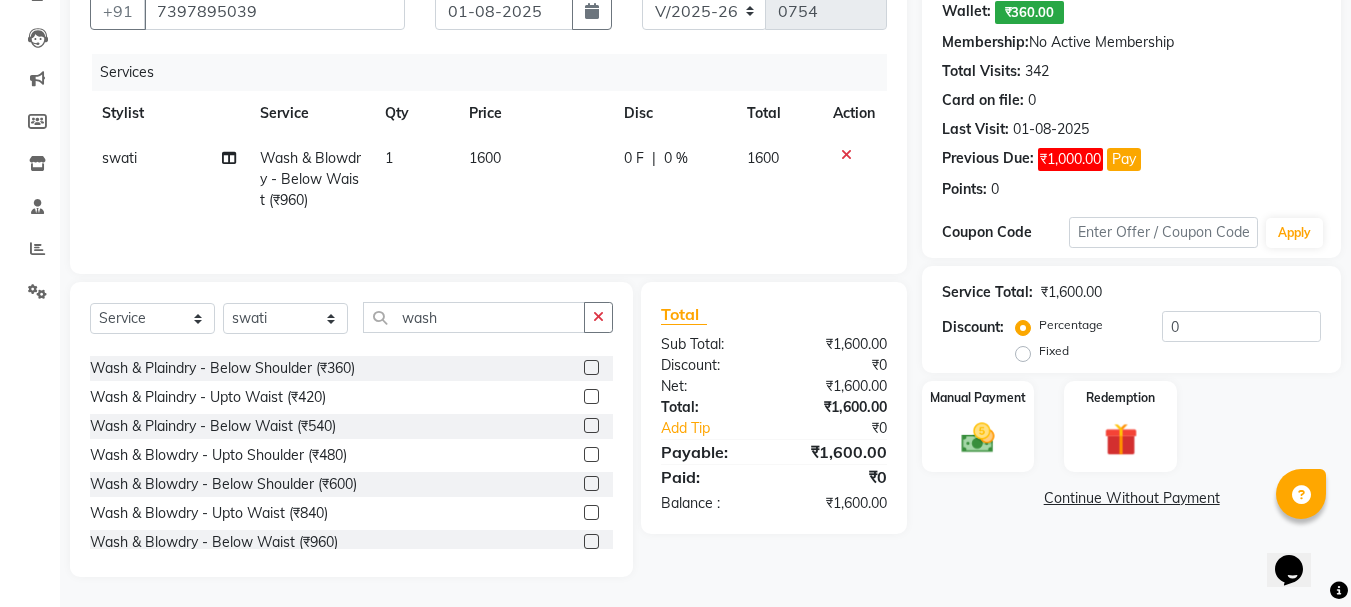 click on "Name: [FIRST]   Wallet:   ₹360.00  Membership:  No Active Membership  Total Visits:  342 Card on file:  0 Last Visit:   01-08-2025 Previous Due:  ₹1,000.00 Pay Points:   0  Coupon Code Apply Service Total:  ₹1,600.00  Discount:  Percentage   Fixed  0 Manual Payment Redemption  Continue Without Payment" 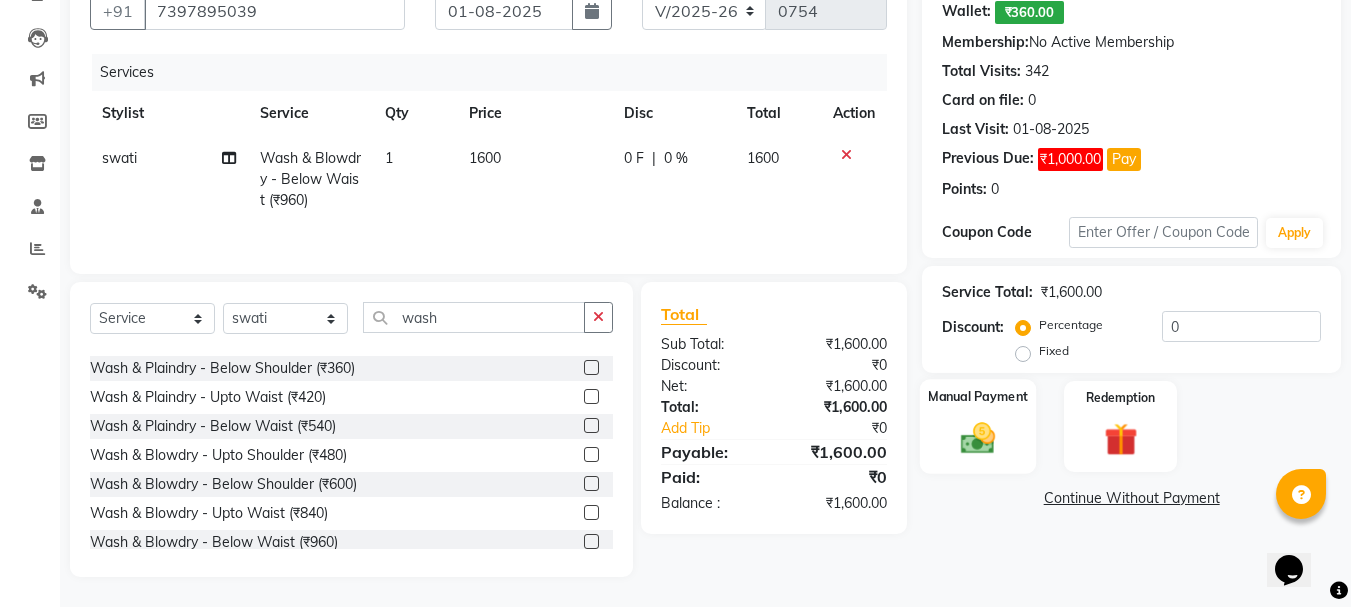 click 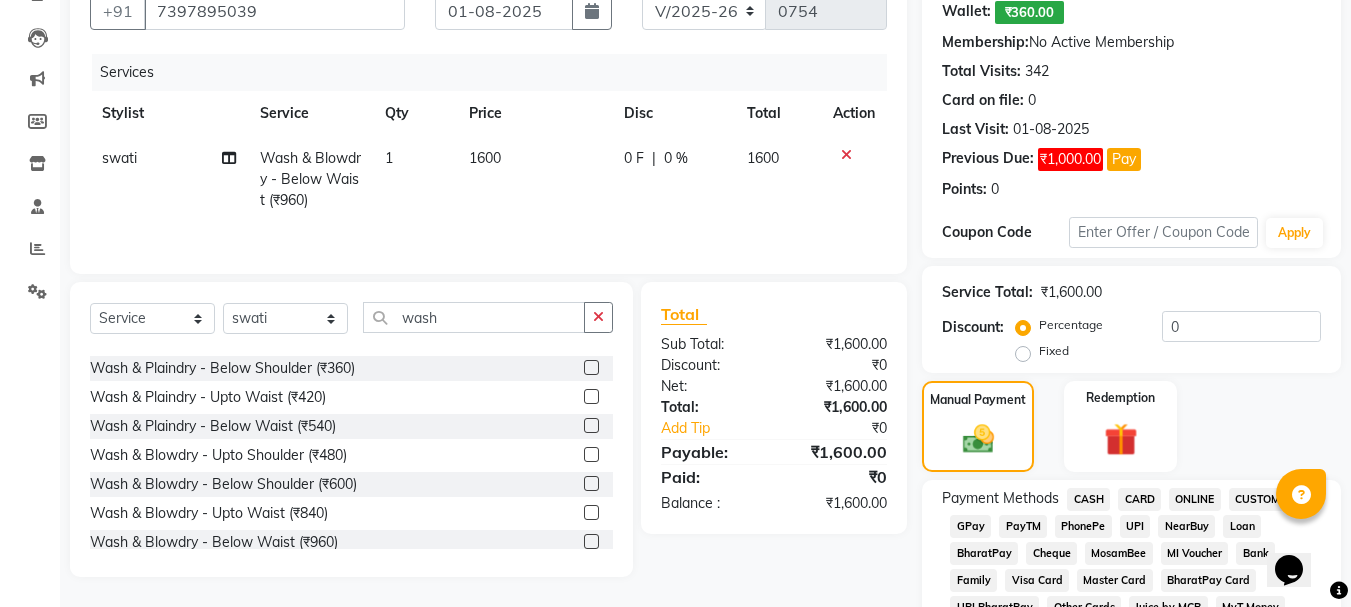 click on "GPay" 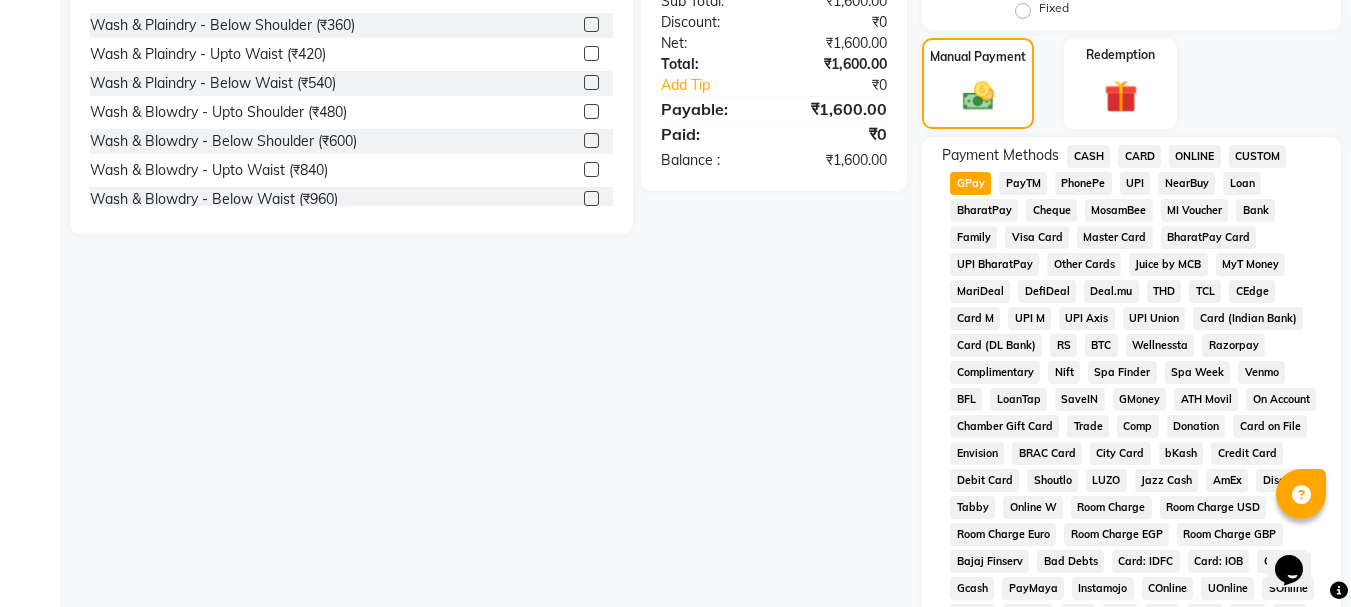 scroll, scrollTop: 444, scrollLeft: 0, axis: vertical 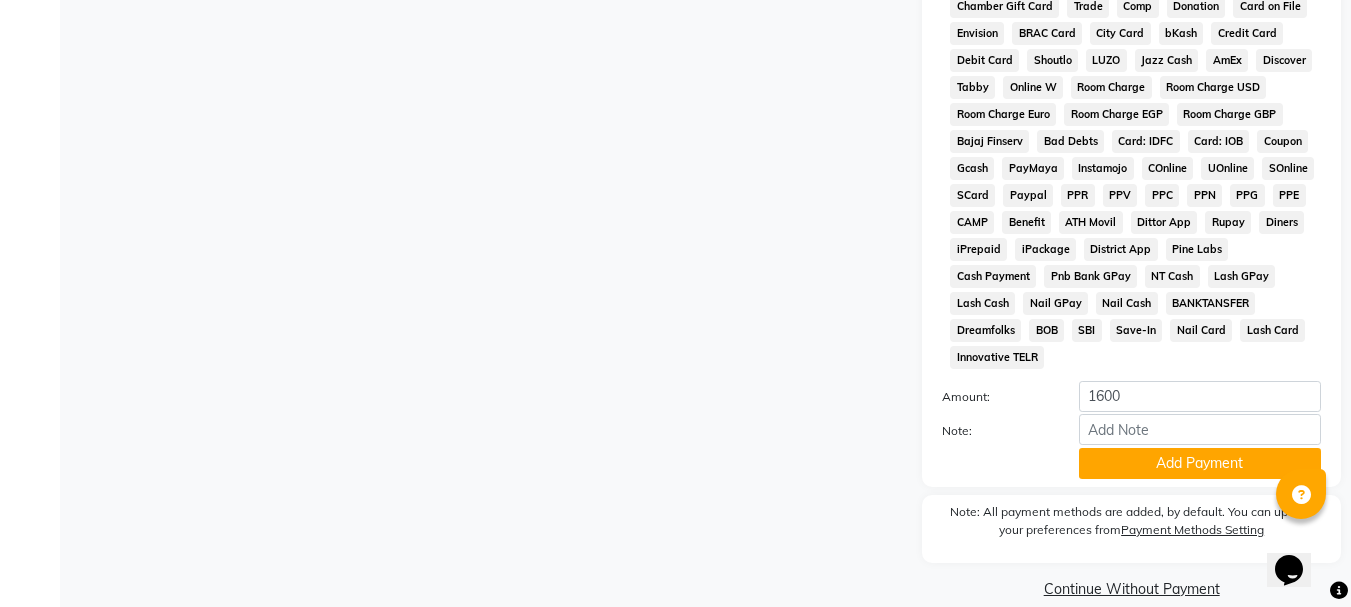 drag, startPoint x: 1365, startPoint y: 290, endPoint x: 1, endPoint y: 36, distance: 1387.448 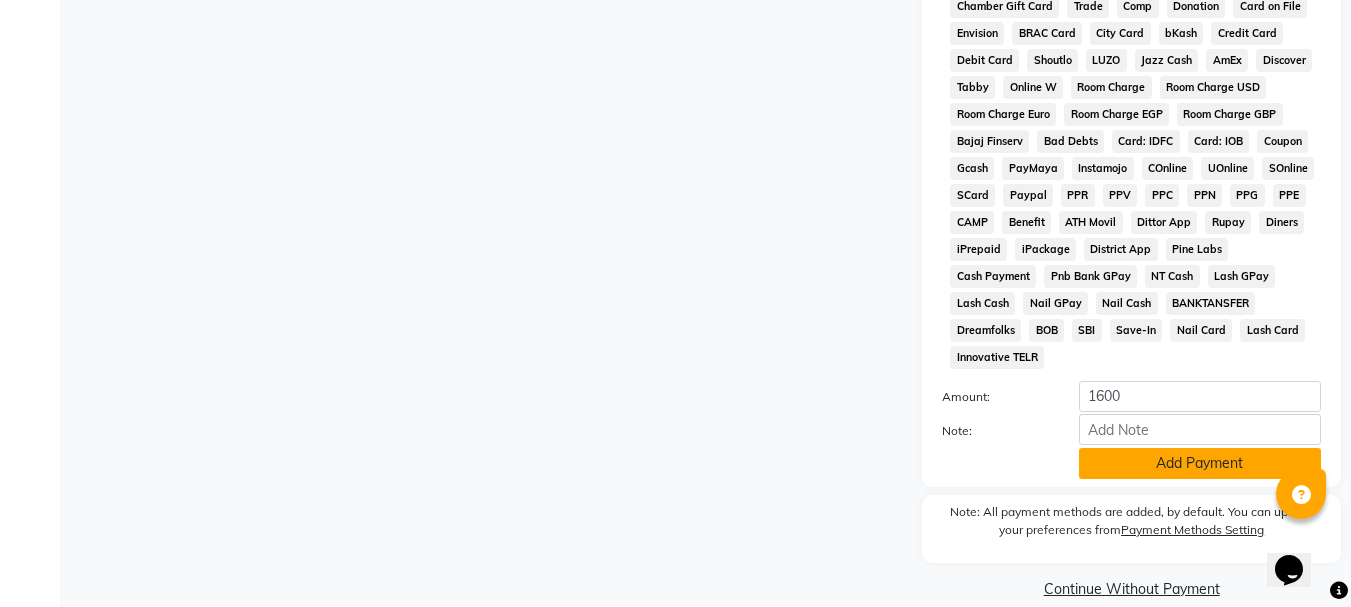click on "Add Payment" 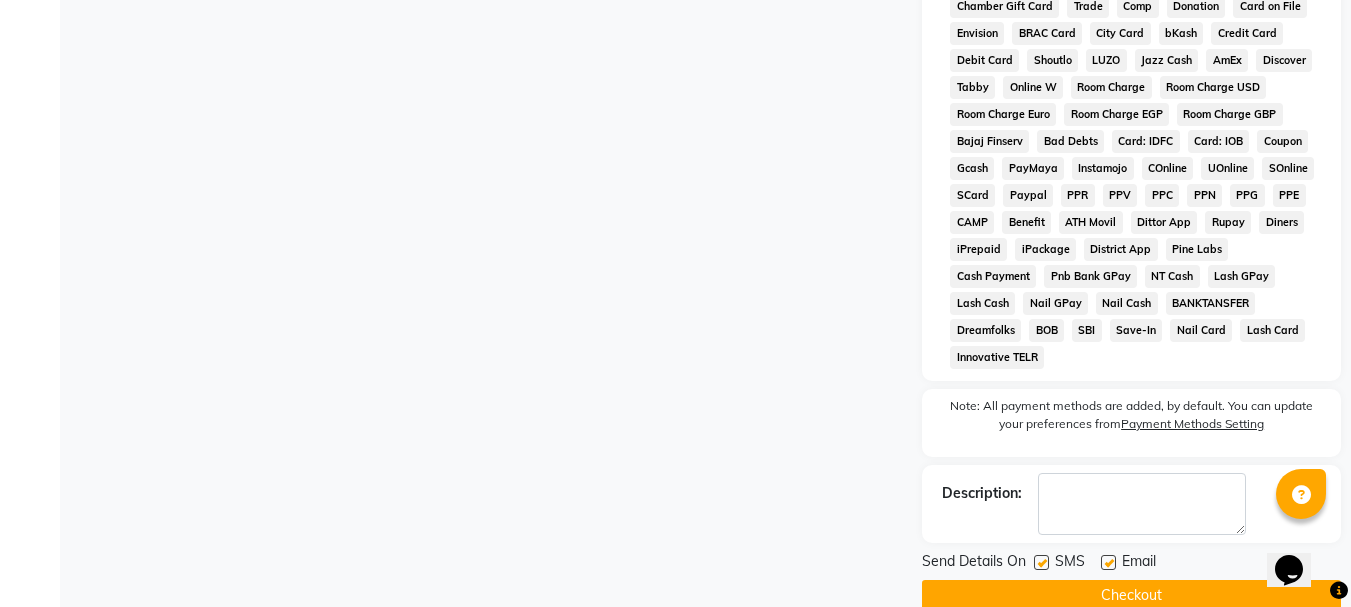 drag, startPoint x: 1211, startPoint y: 516, endPoint x: 1199, endPoint y: 543, distance: 29.546574 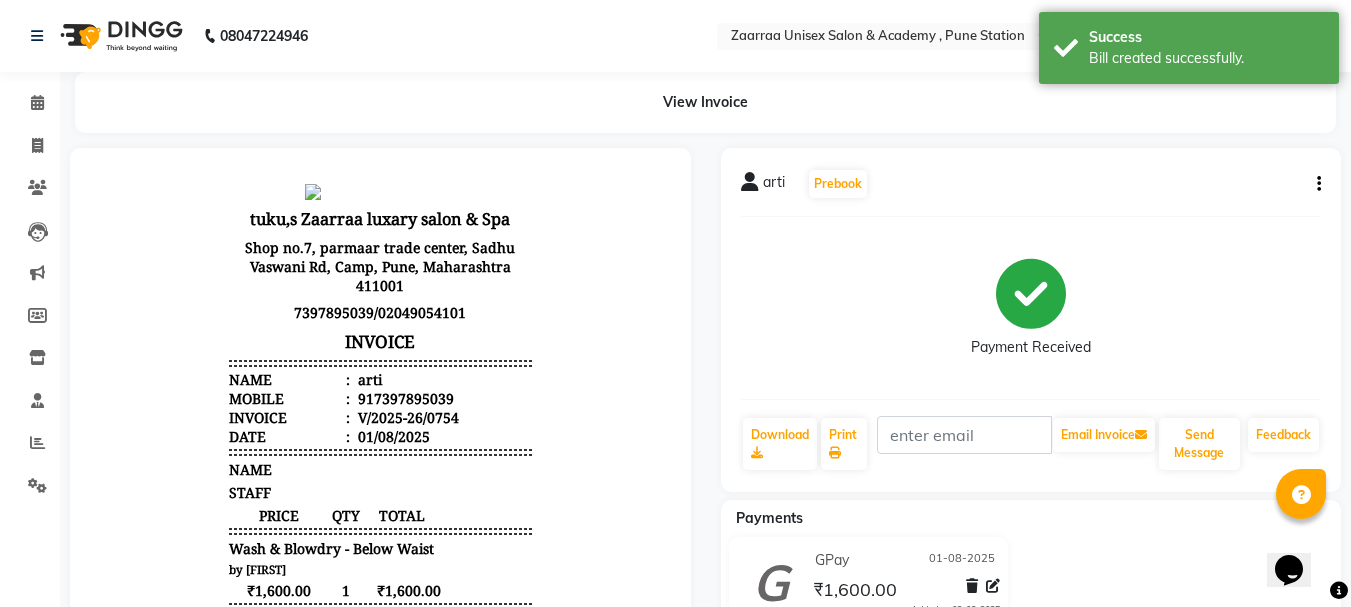 scroll, scrollTop: 0, scrollLeft: 0, axis: both 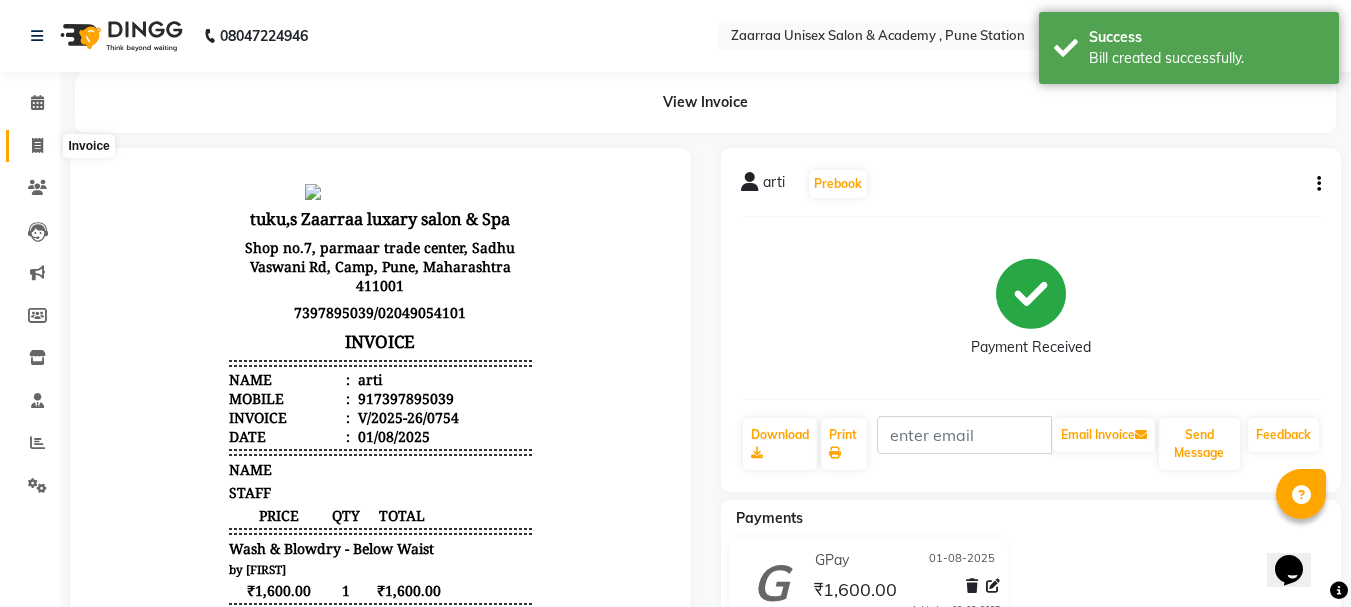 click 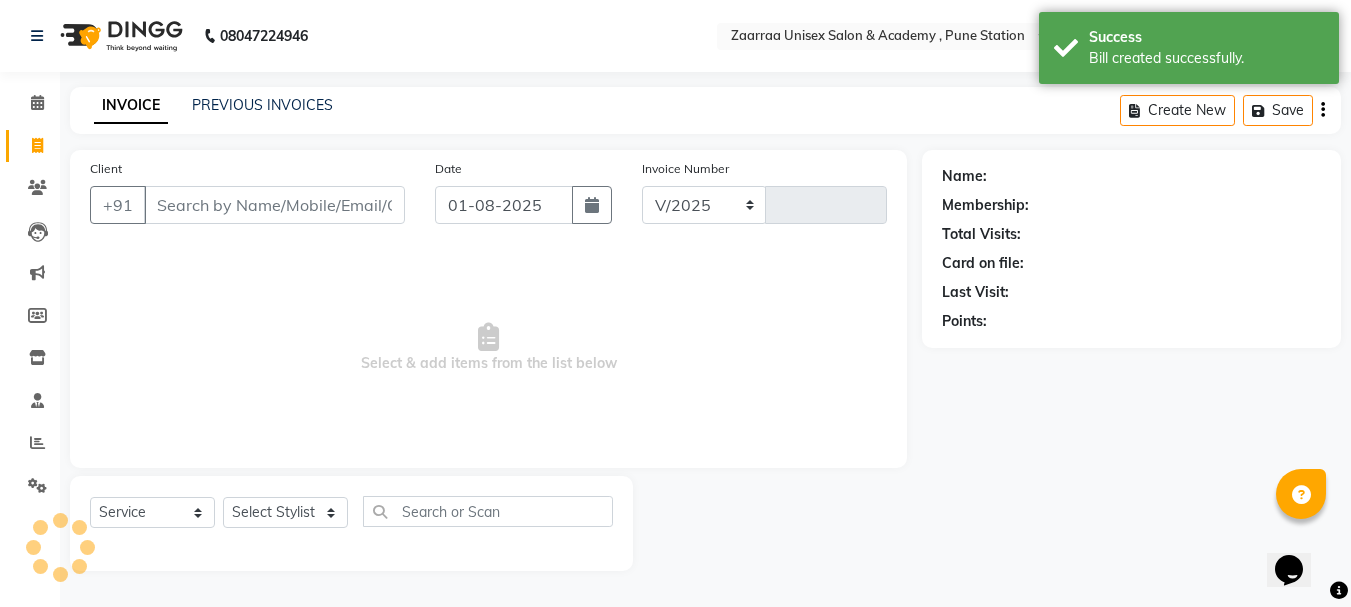 select on "3828" 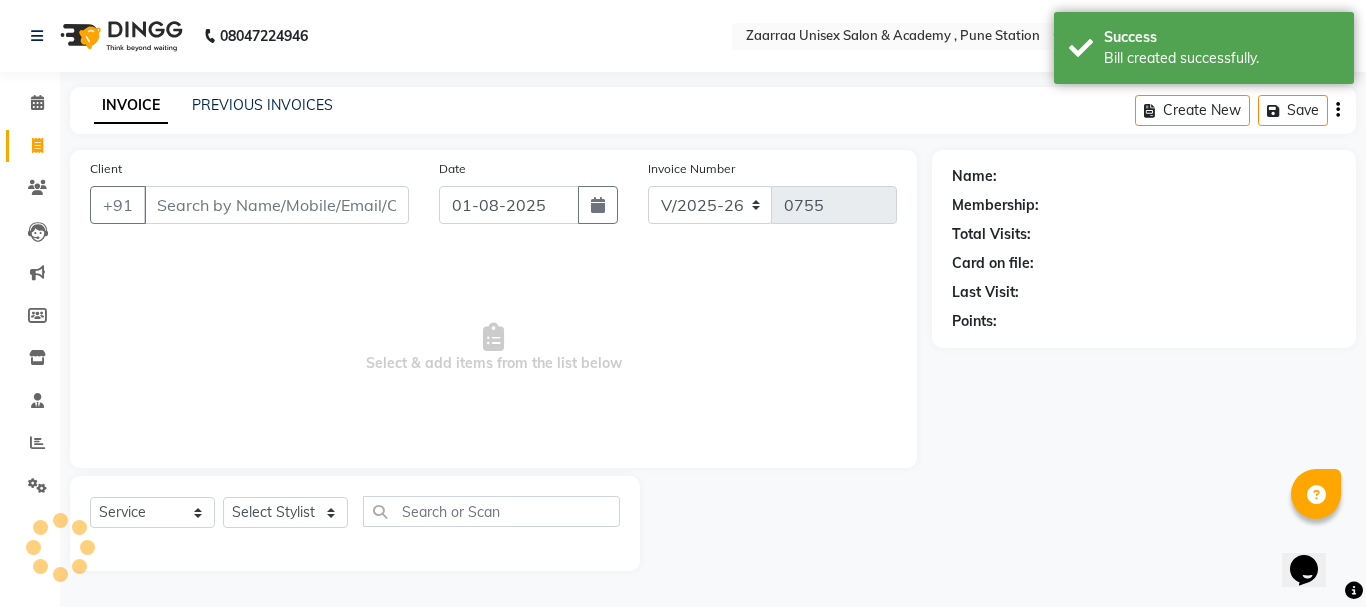 click on "Client" at bounding box center [276, 205] 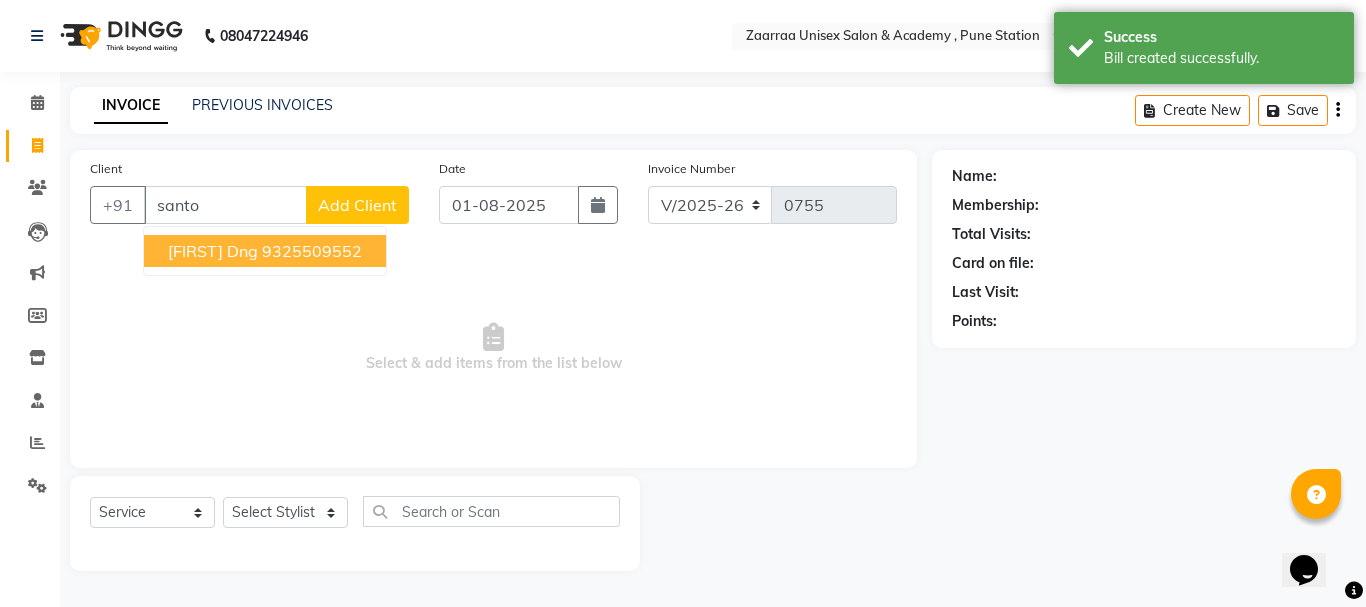 click on "[FIRST] Dng" at bounding box center [213, 251] 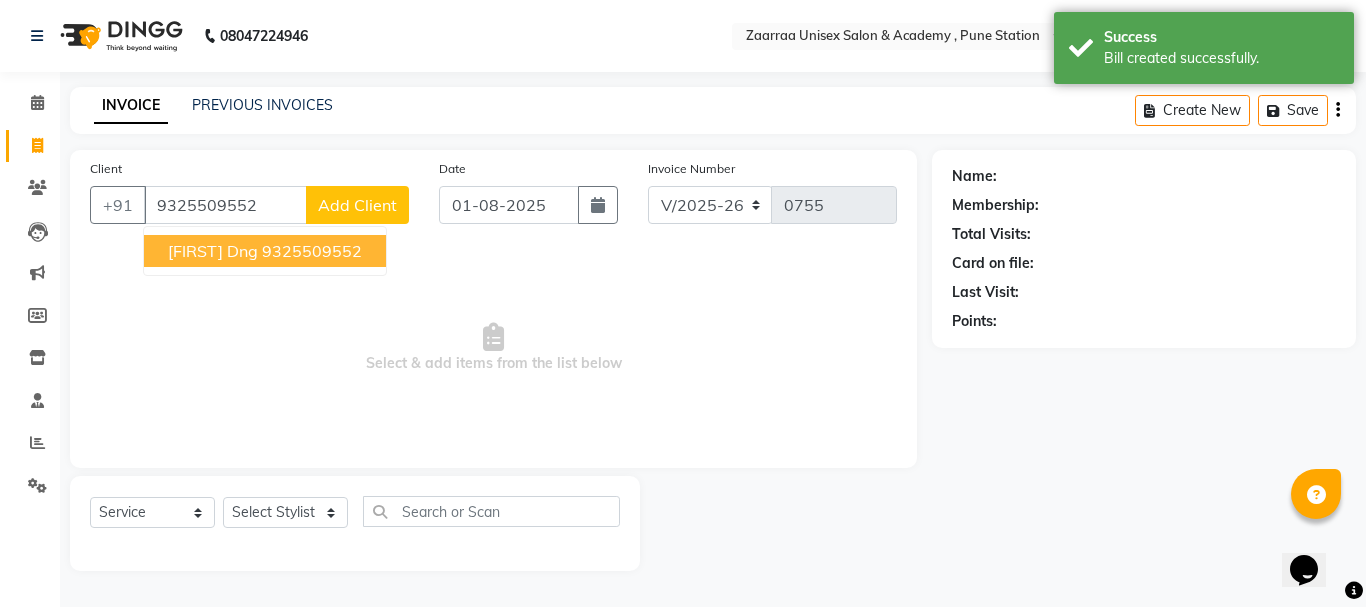 type on "9325509552" 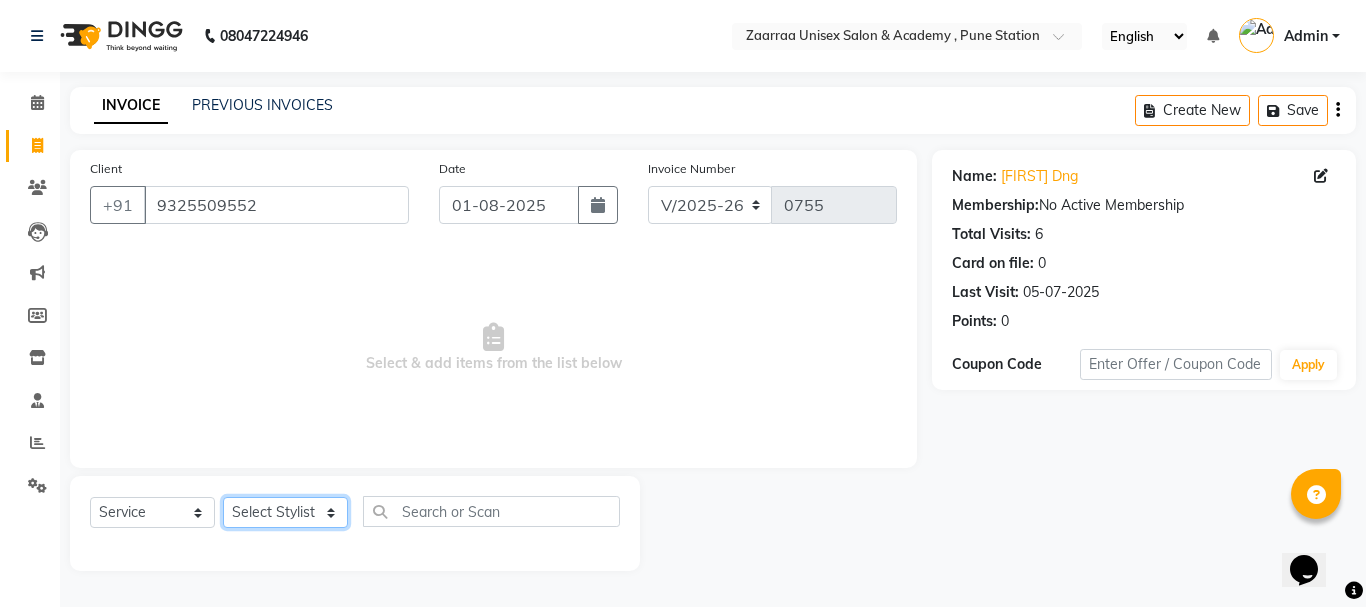 click on "Select Stylist [FIRST]  [FIRST] [FIRST] [FIRST]" 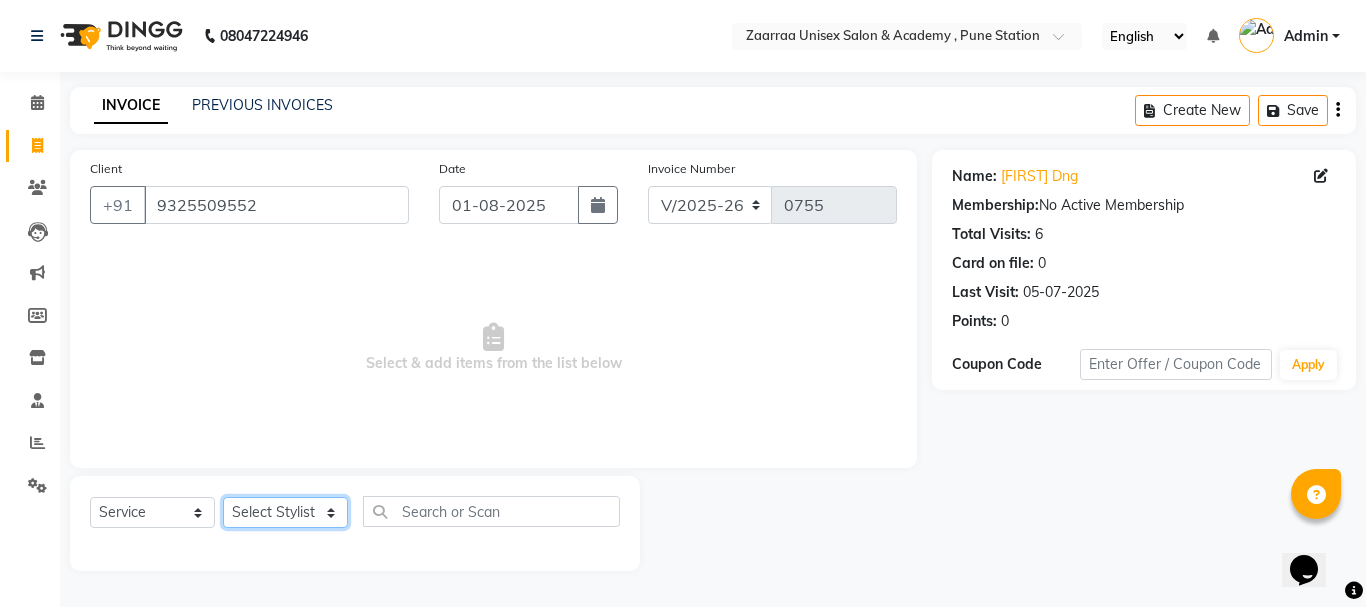 select on "24601" 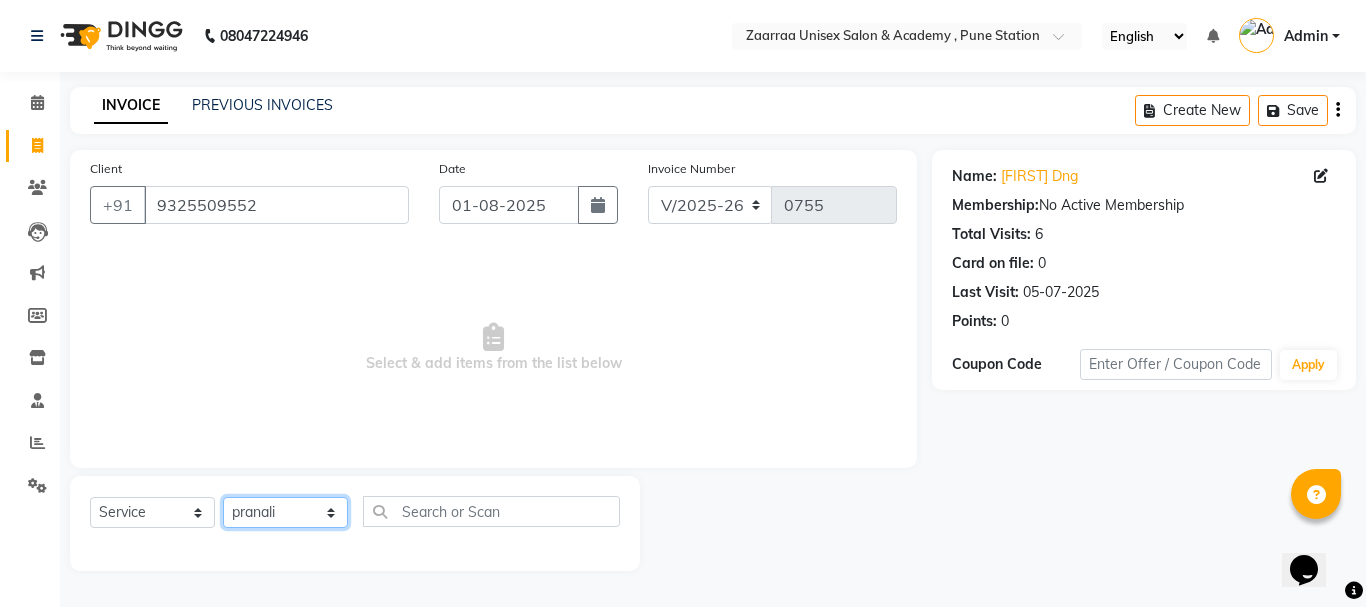 click on "Select Stylist [FIRST]  [FIRST] [FIRST] [FIRST]" 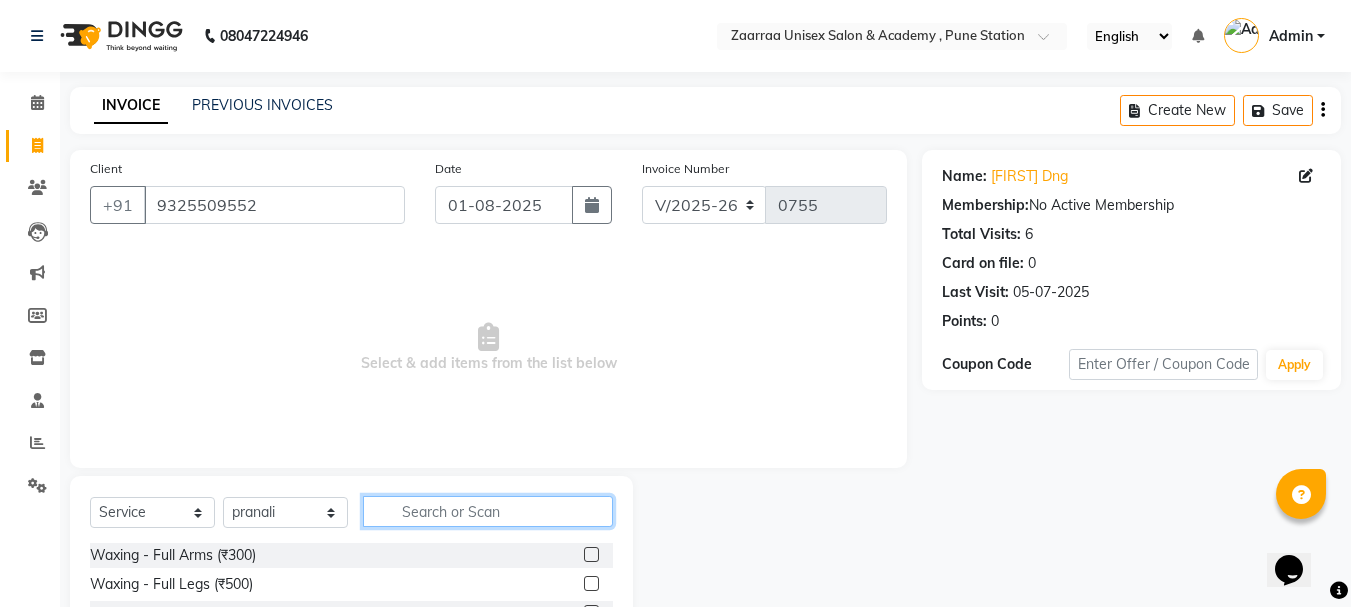 click 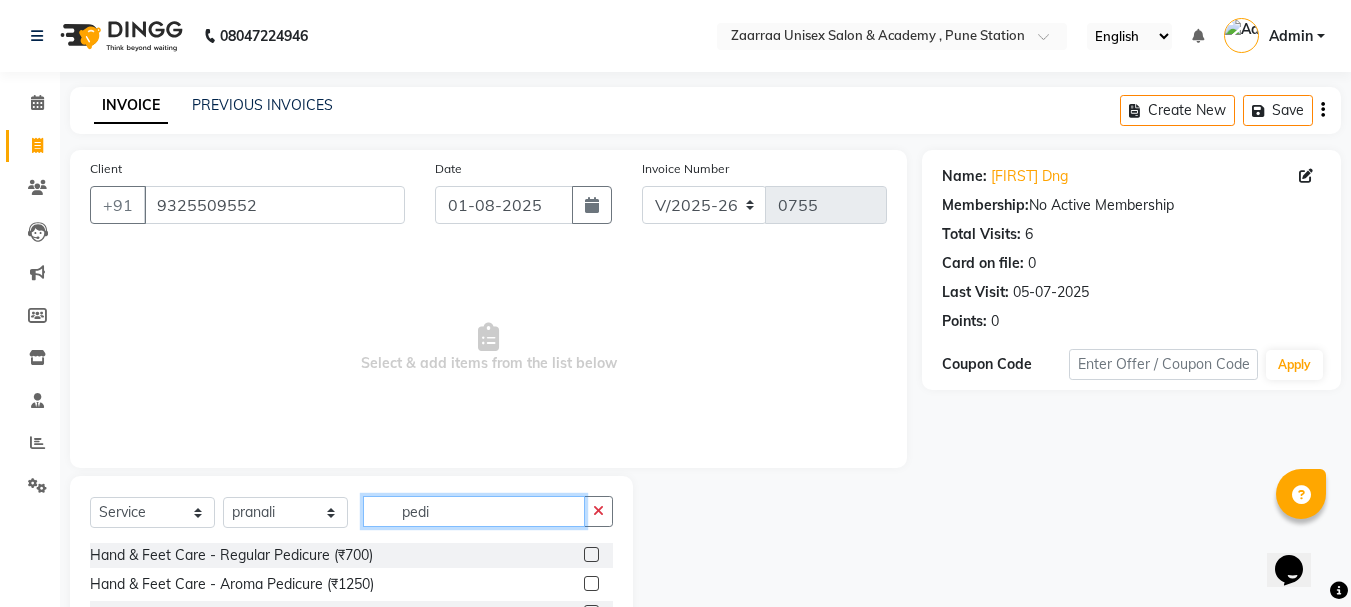 type on "pedi" 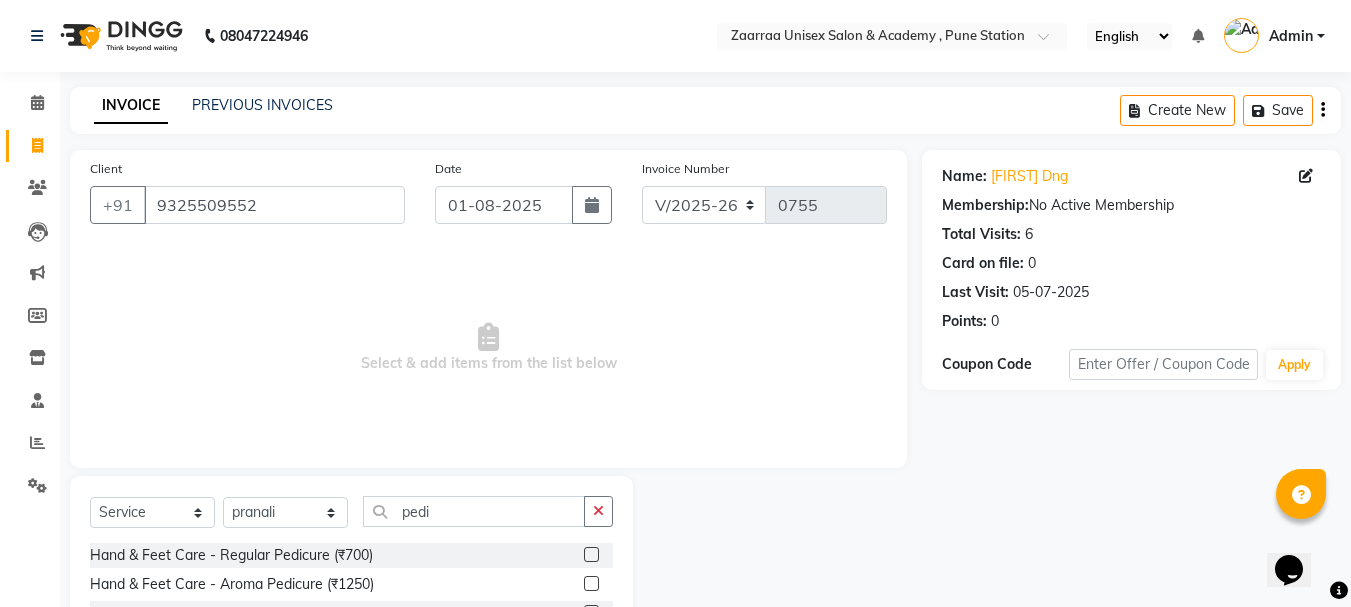 click 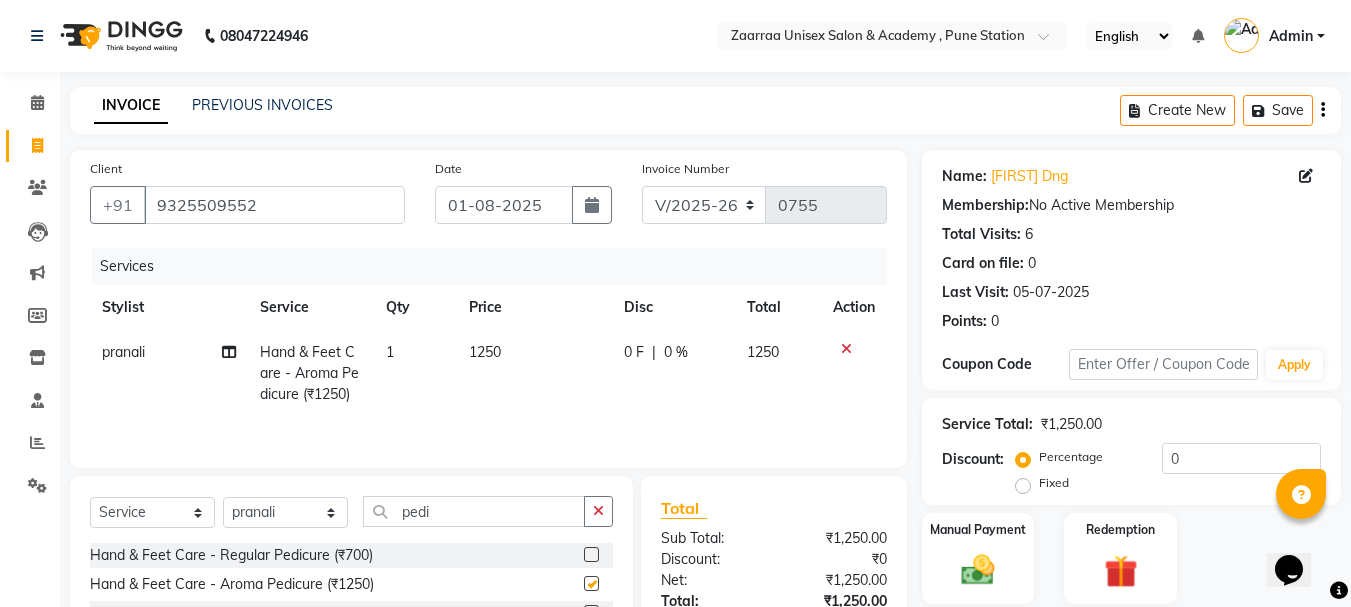 checkbox on "false" 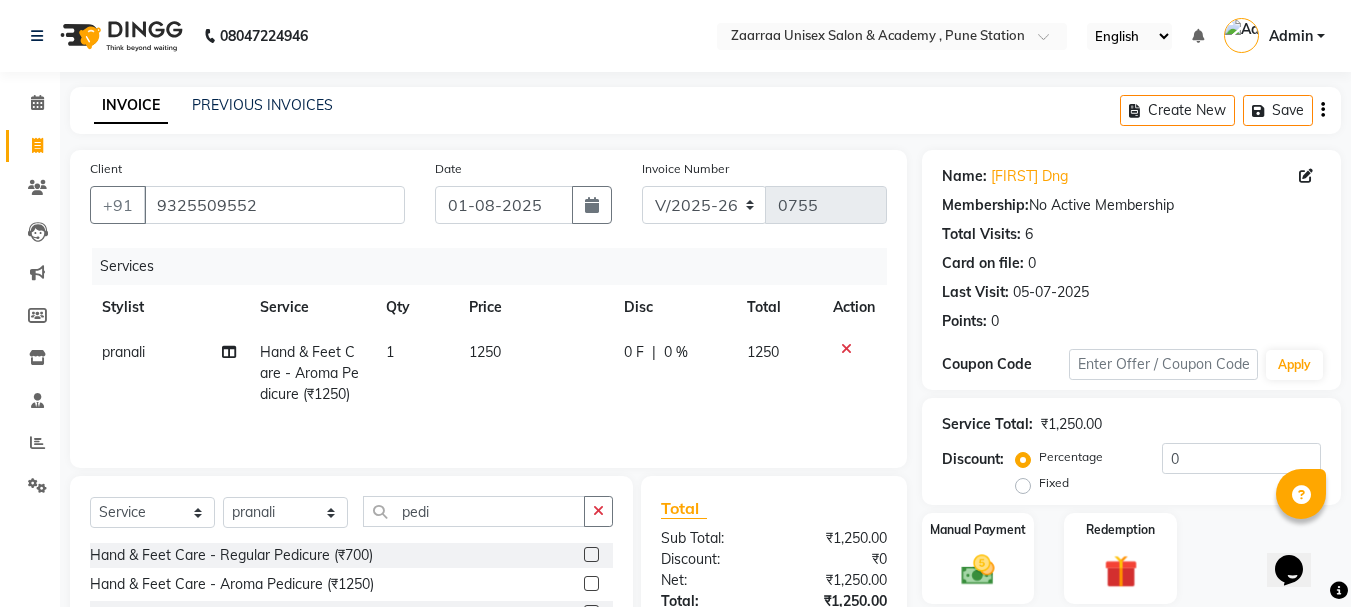 click on "1250" 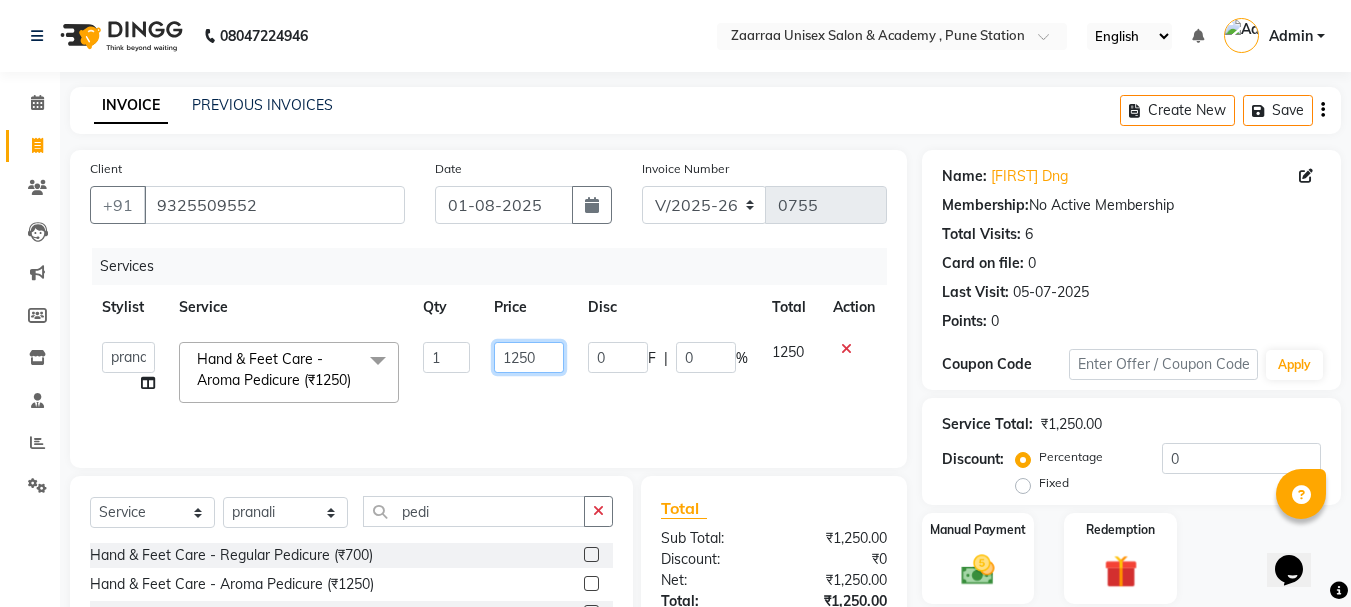 click on "1250" 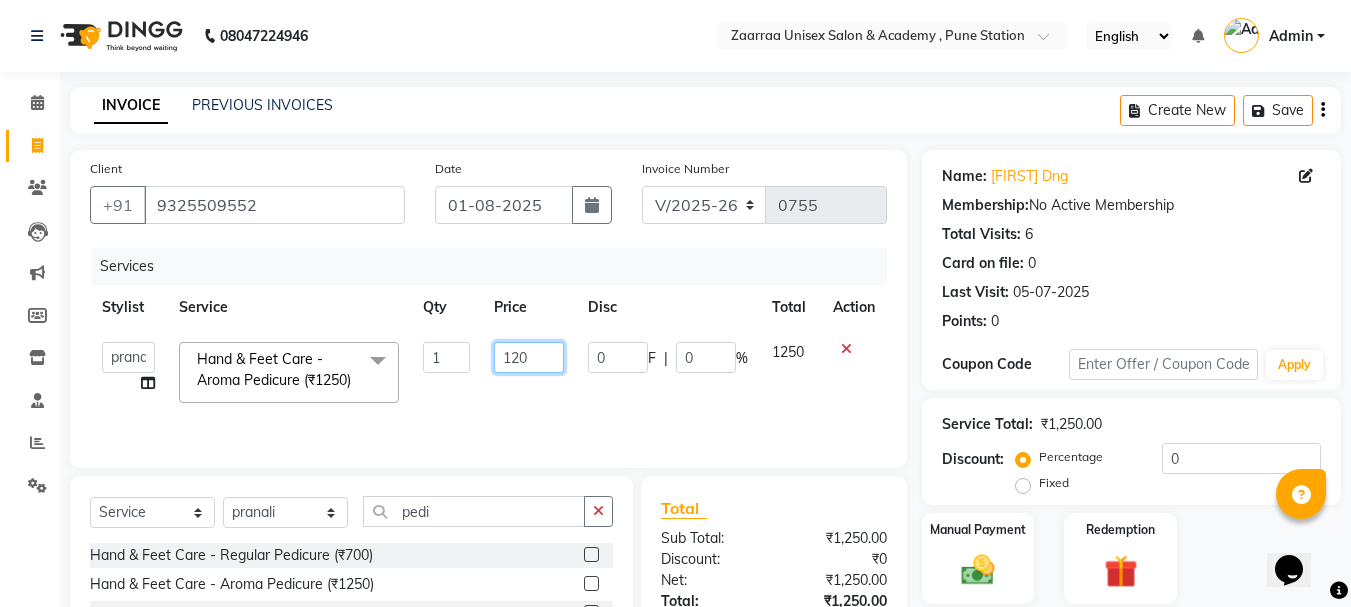 type on "1200" 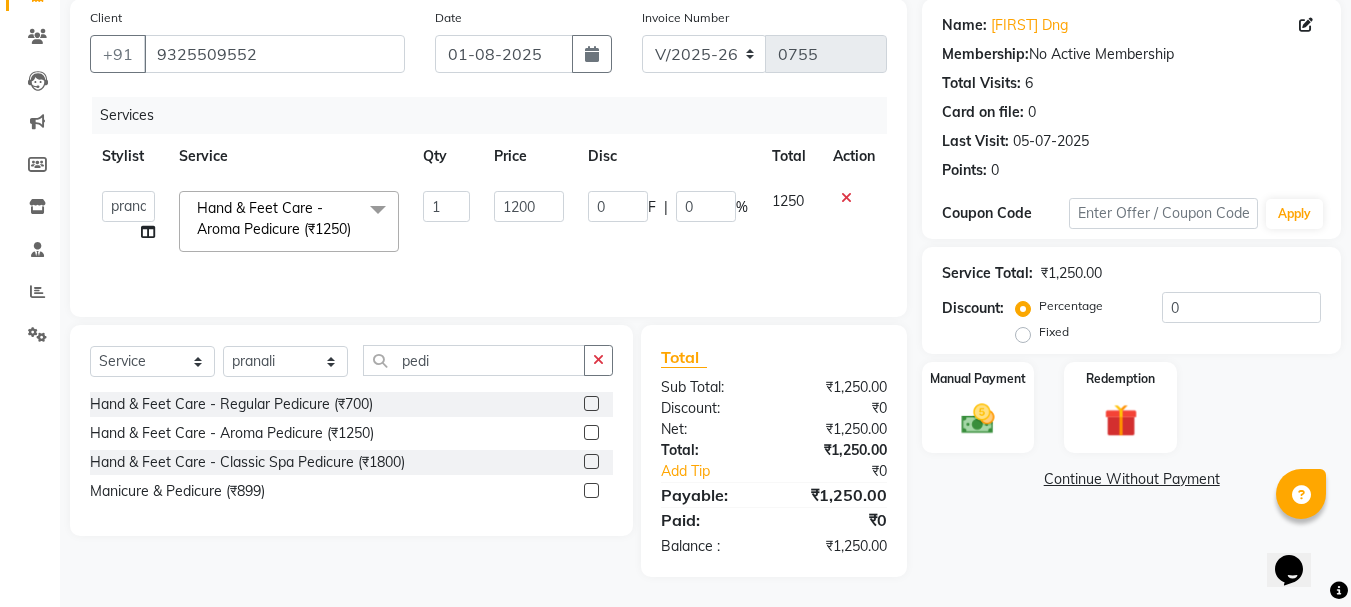 scroll, scrollTop: 151, scrollLeft: 0, axis: vertical 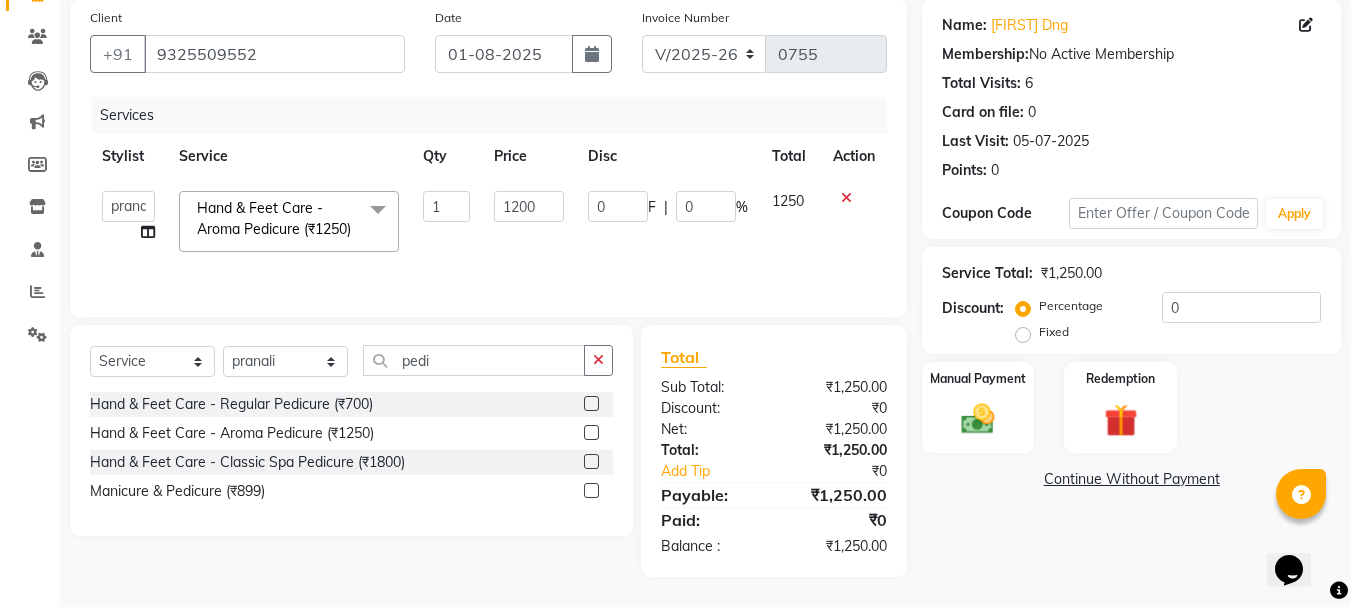 click on "INVOICE PREVIOUS INVOICES Create New   Save  Client +91 [PHONE] Date 01-08-2025 Invoice Number V/2025 V/2025-26 0755 Services Stylist Service Qty Price Disc Total Action  [FIRST]    [FIRST]   [FIRST]   [FIRST]  Hand & Feet Care - Aroma Pedicure (₹1250)  x Waxing - Full Arms (₹300) Waxing - Full Legs (₹500) Waxing - Underarms (₹80) Waxing - Half Arms (₹140) Waxing - Half Legs (₹250) Waxing - Full Back / Front (₹350) Waxing - Half Back / Stomach (₹250) Waxing - Full Waxing (₹800) Waxing - Full Body (₹1500) Waxing - Bikini Line (₹180) Waxing - Full Face (₹300) Waxing - Upper Lip (₹70) Waxing - Side Locks (₹120) Waxing - Chin (₹70) Waxing - Full Waxing With Bikini (₹3000) Threading - Eyebrow (₹60) Threading - Upper Lip (₹50) Threading - Forehead (₹50) Threading - Chin (₹50) Threading - Jaw Line (₹50) Threading - Lower Lip (₹40) Threading - Side Locks (₹80) Threading - Neck (₹60) Threading - Nose (₹20) Threading - Full Face (₹300) Peel Off Wax - Upper Lip (₹140)" 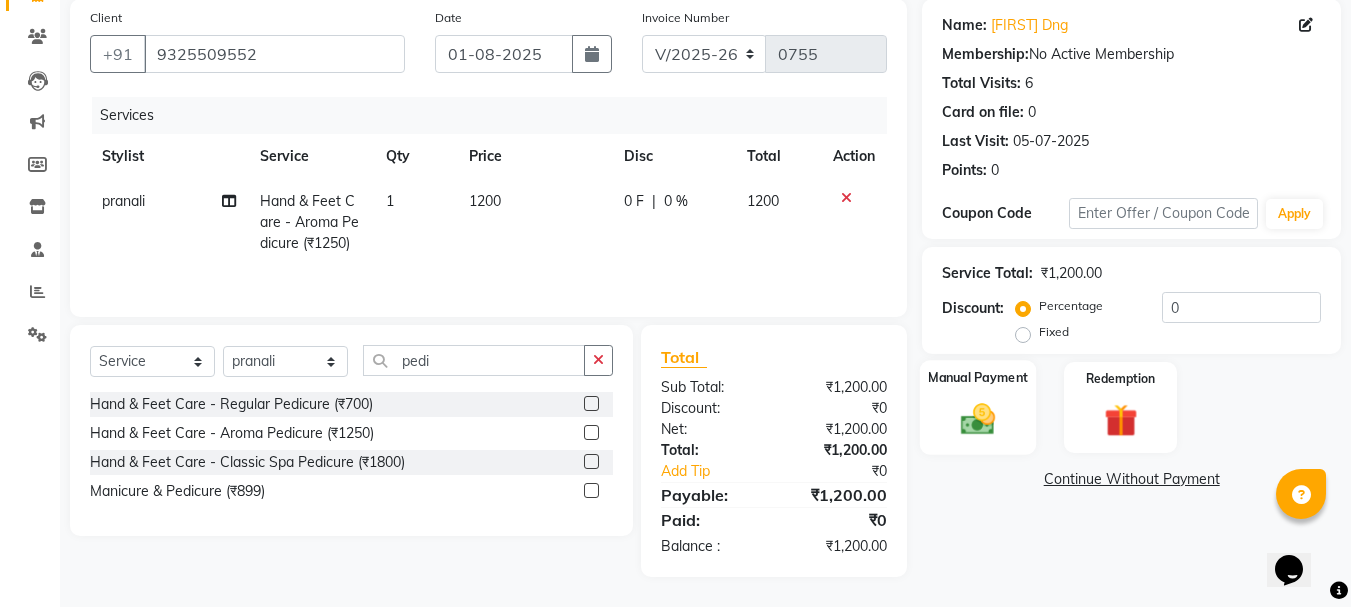 click 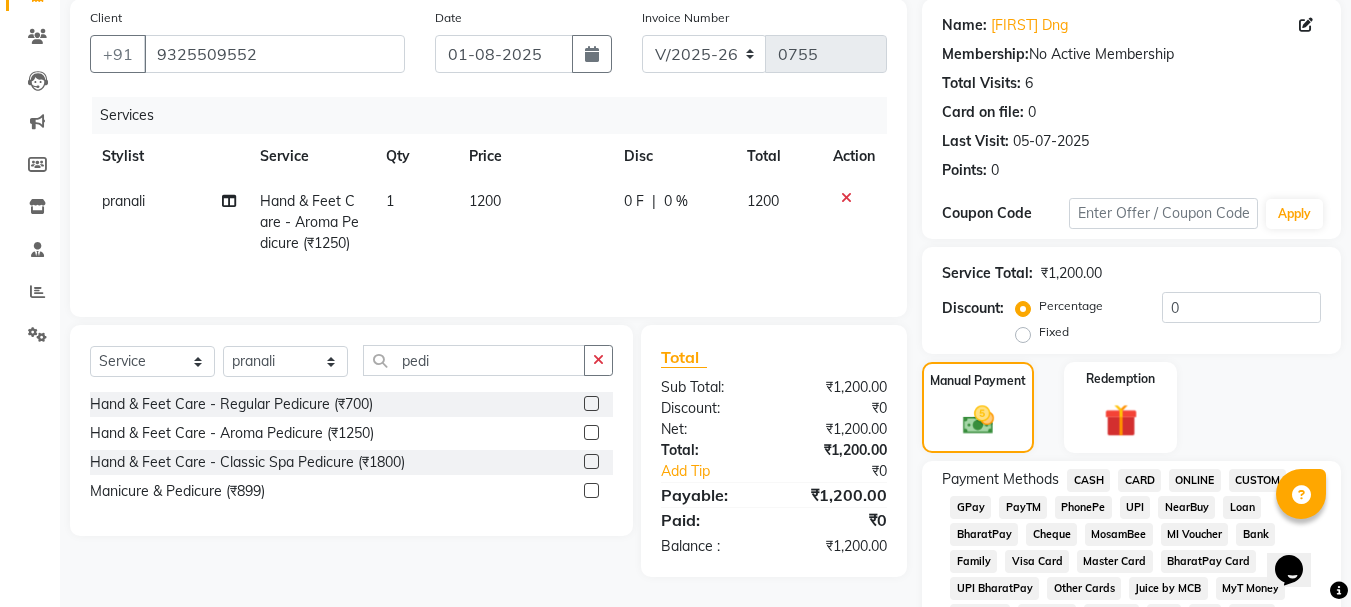 scroll, scrollTop: 170, scrollLeft: 0, axis: vertical 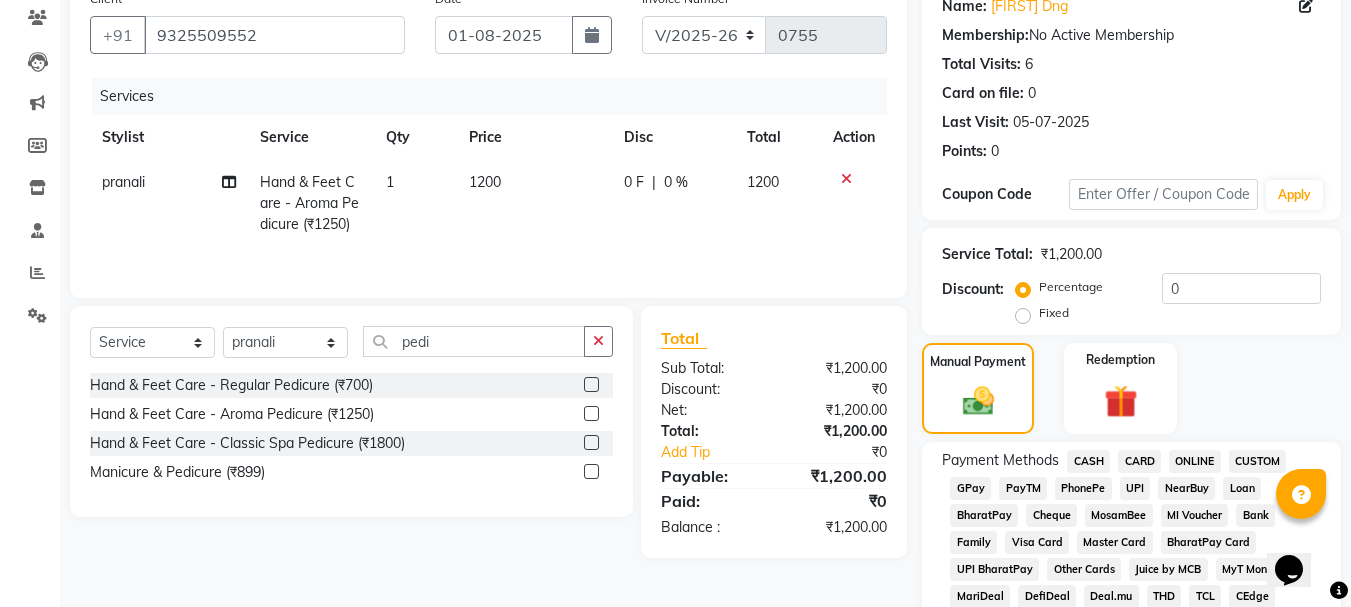 click on "CASH" 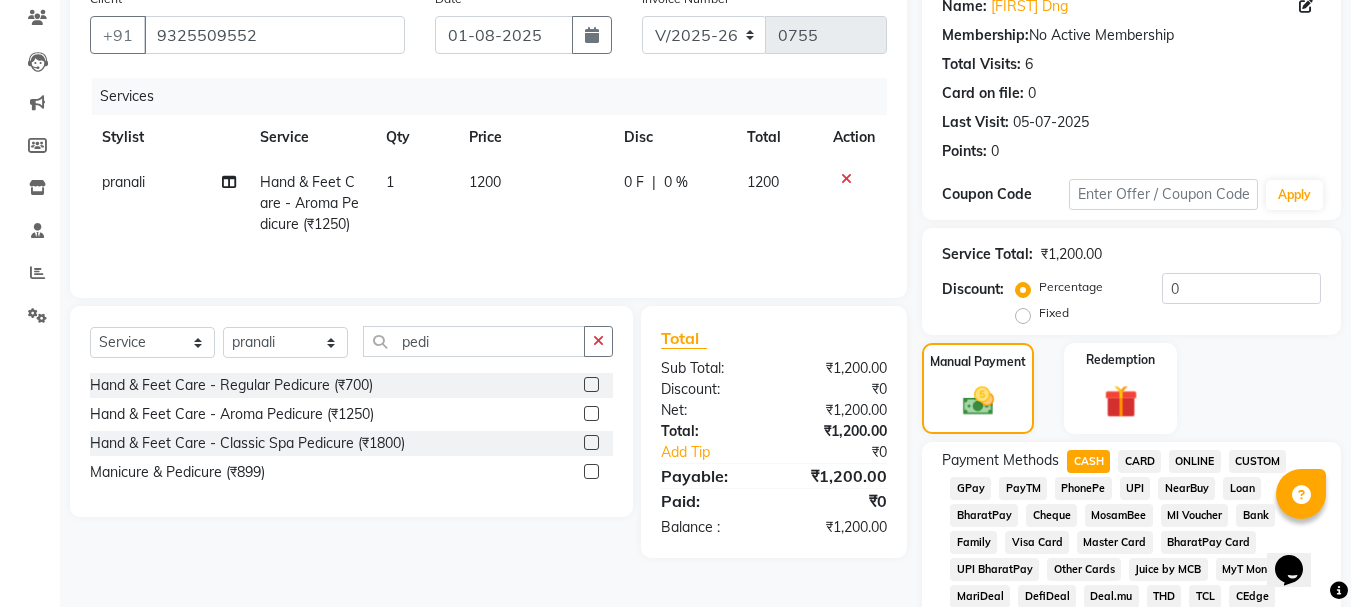 scroll, scrollTop: 895, scrollLeft: 0, axis: vertical 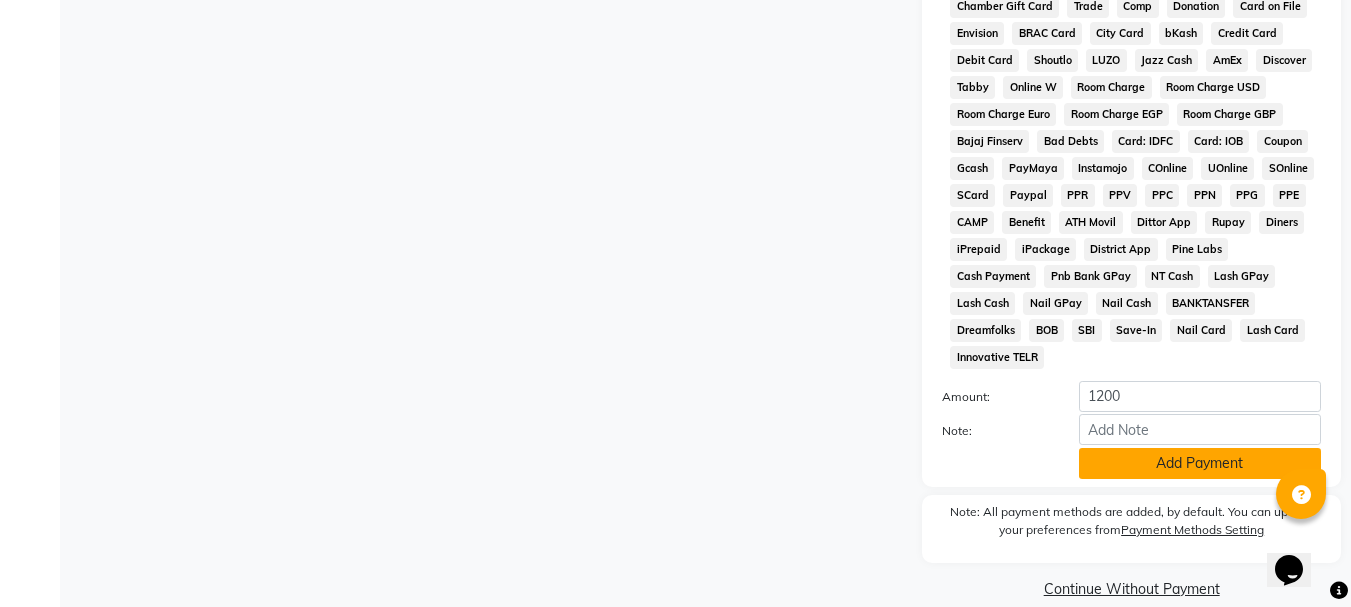 click on "Add Payment" 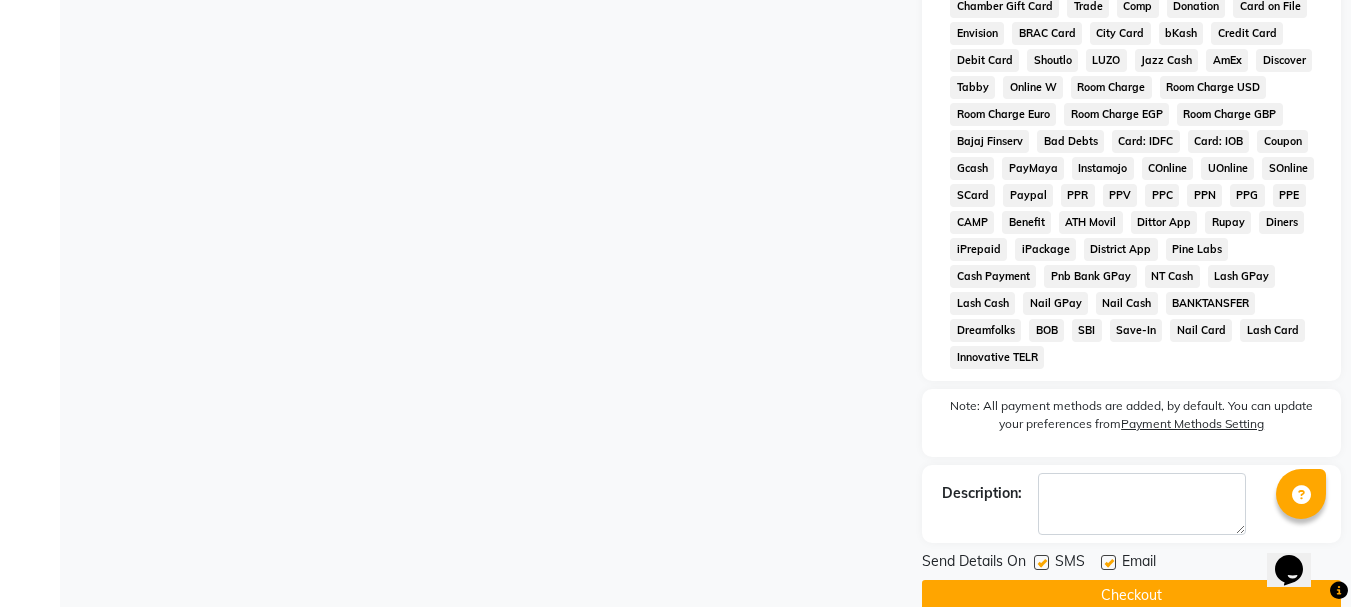 click on "Checkout" 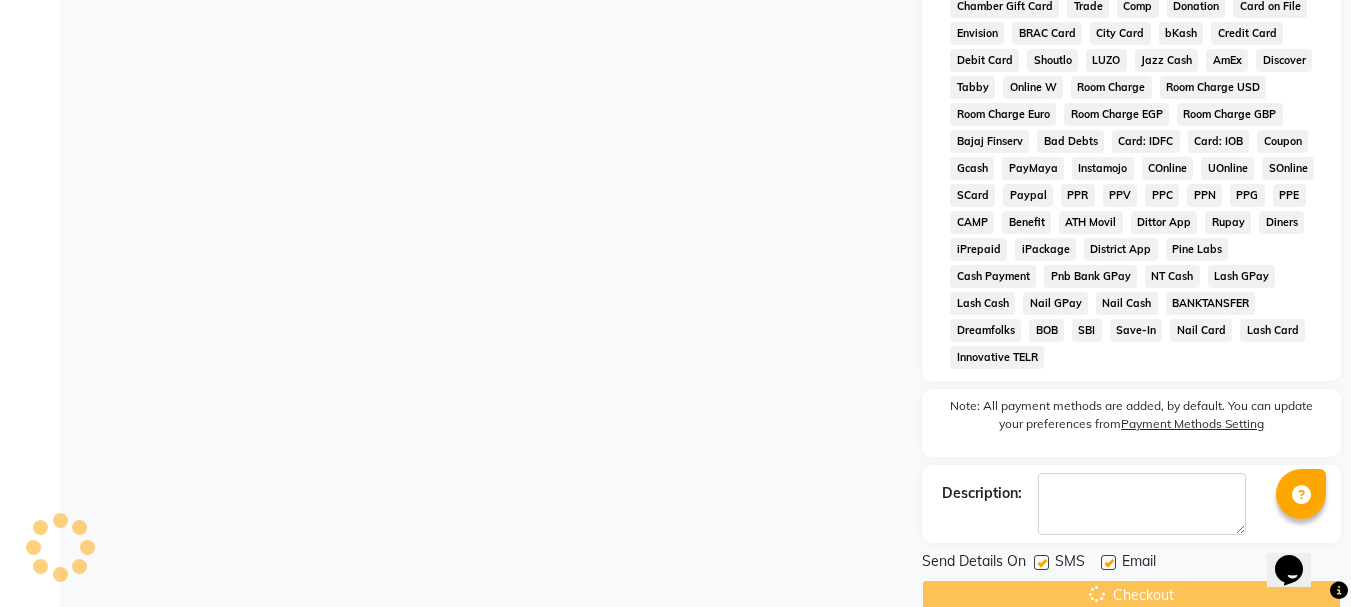scroll, scrollTop: 0, scrollLeft: 0, axis: both 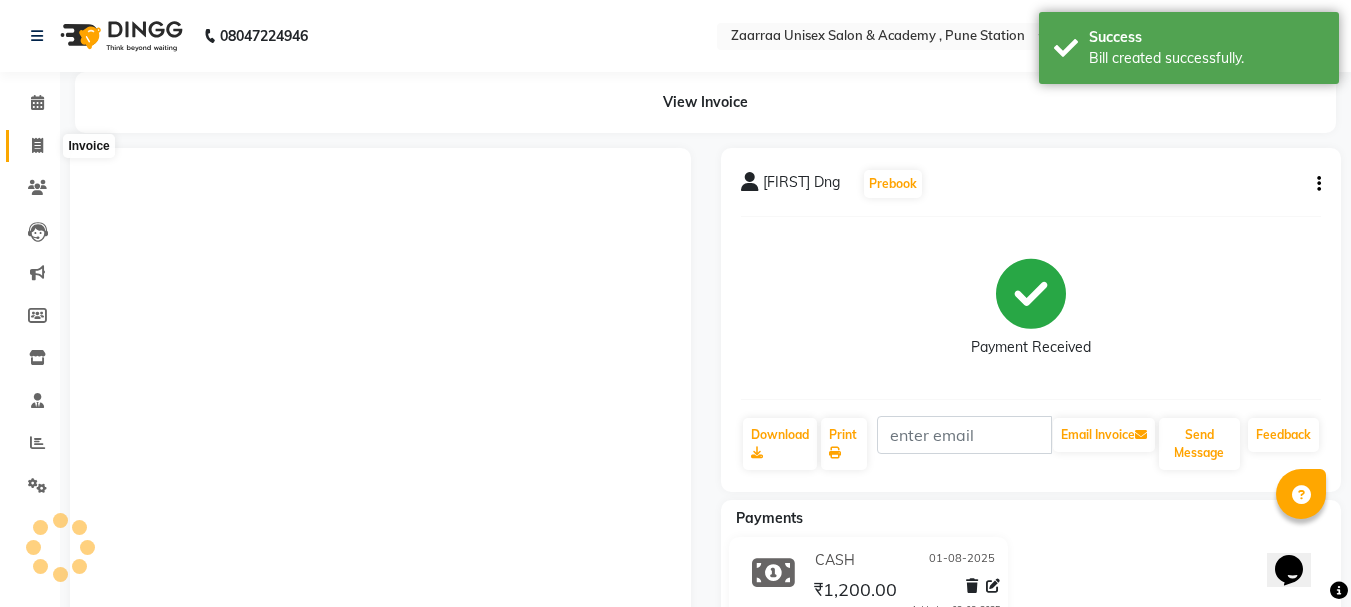 click on "Invoice" 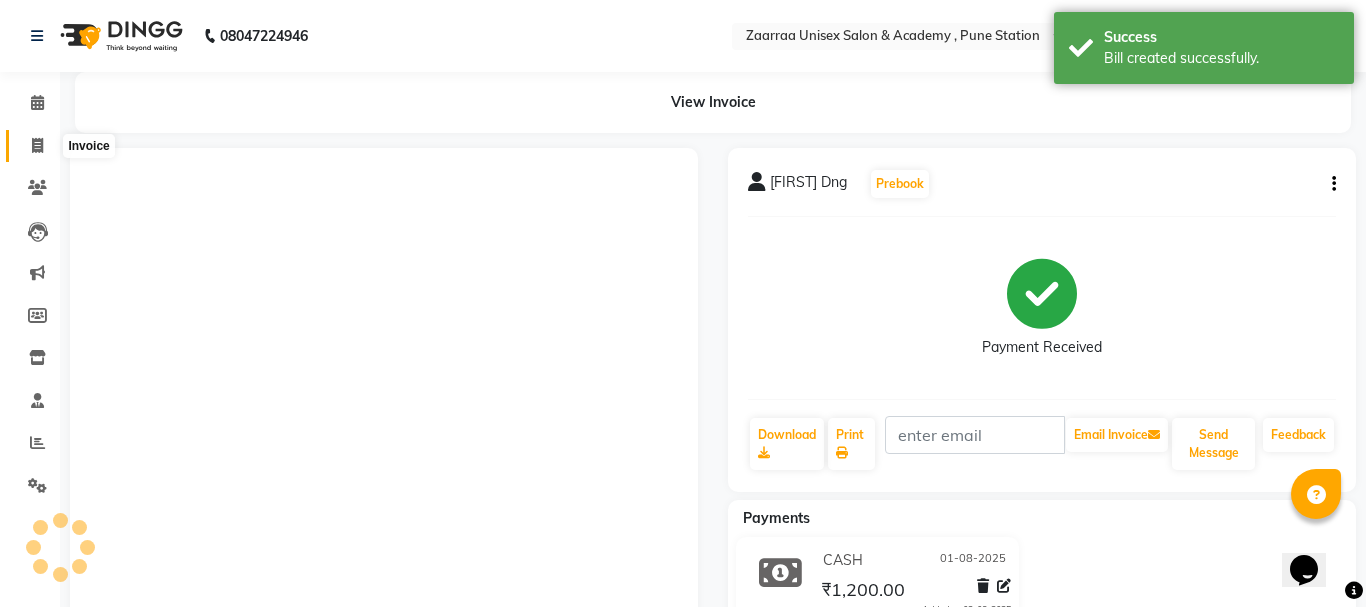 select on "3828" 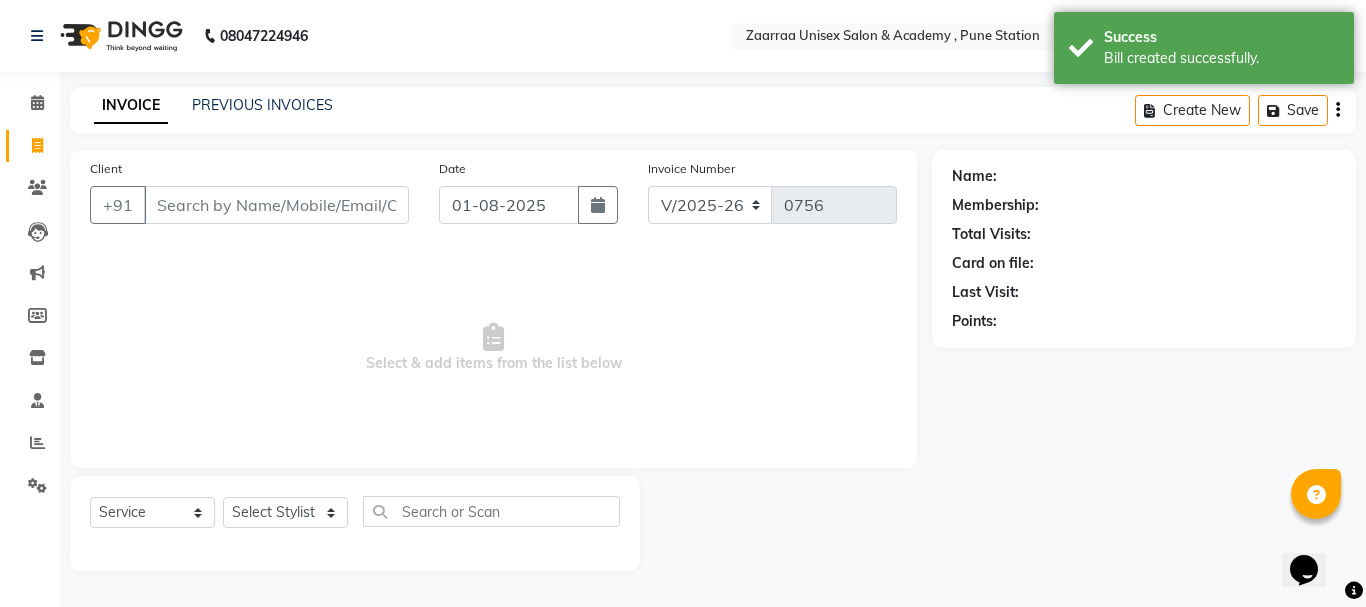 click on "Client" at bounding box center [276, 205] 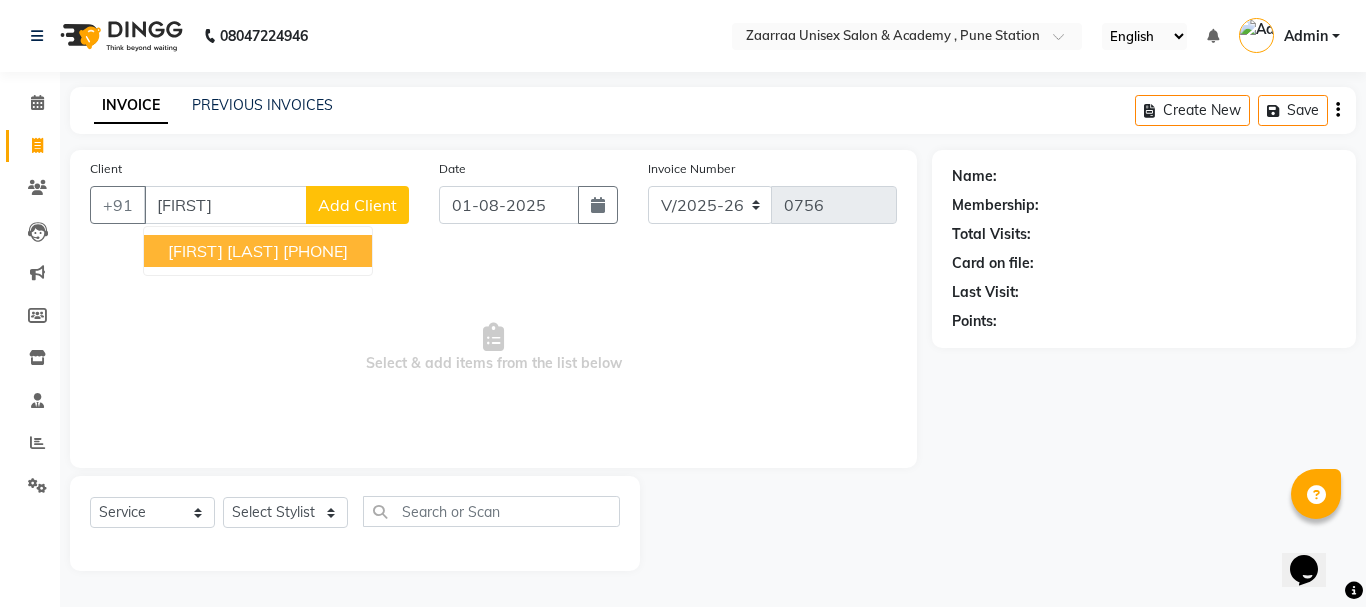 click on "[PHONE]" at bounding box center (315, 251) 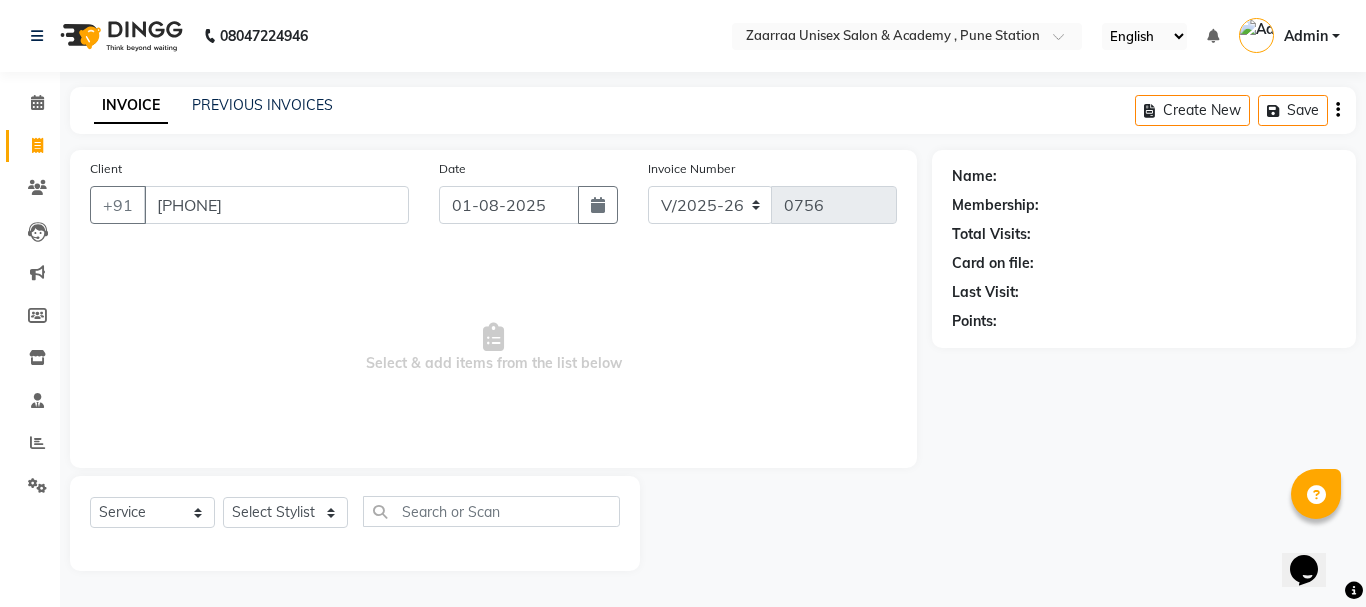 type on "[PHONE]" 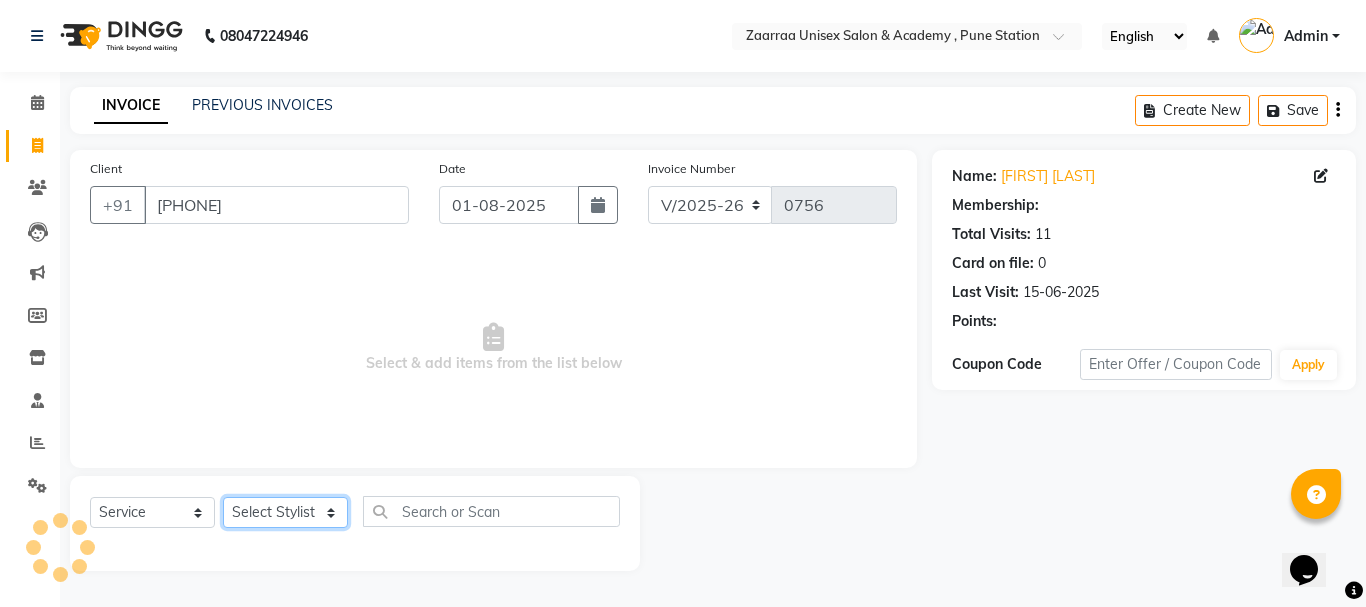 click on "Select Stylist [FIRST]  [FIRST] [FIRST] [FIRST]" 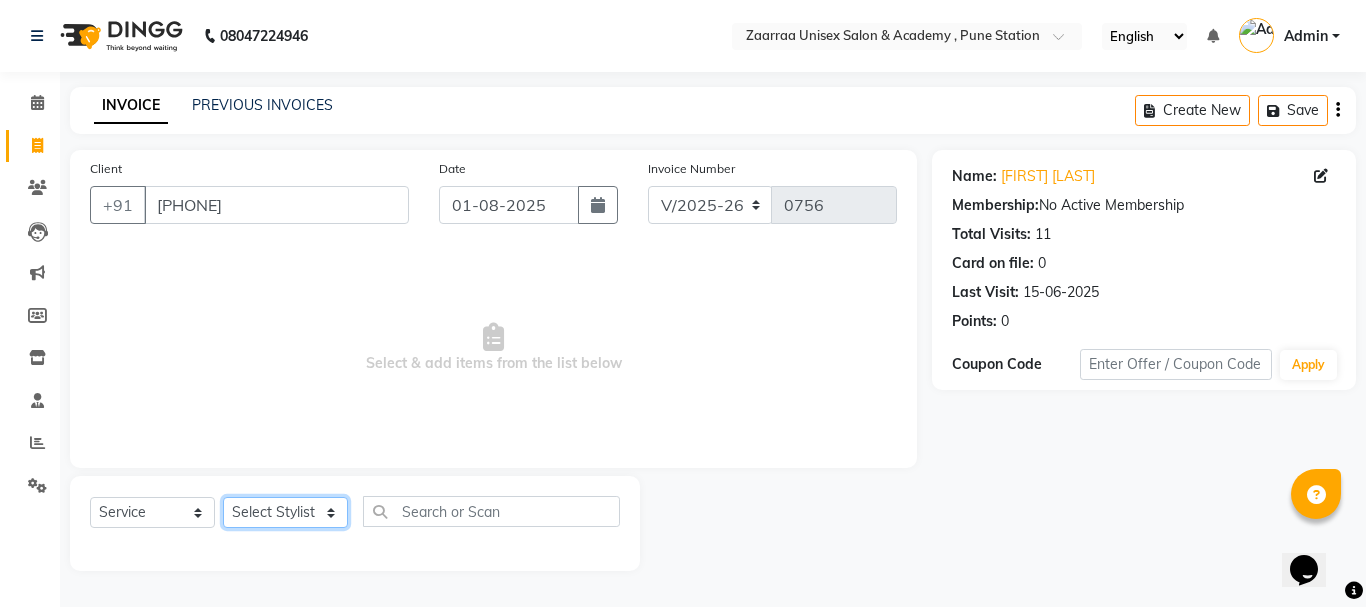 select on "24601" 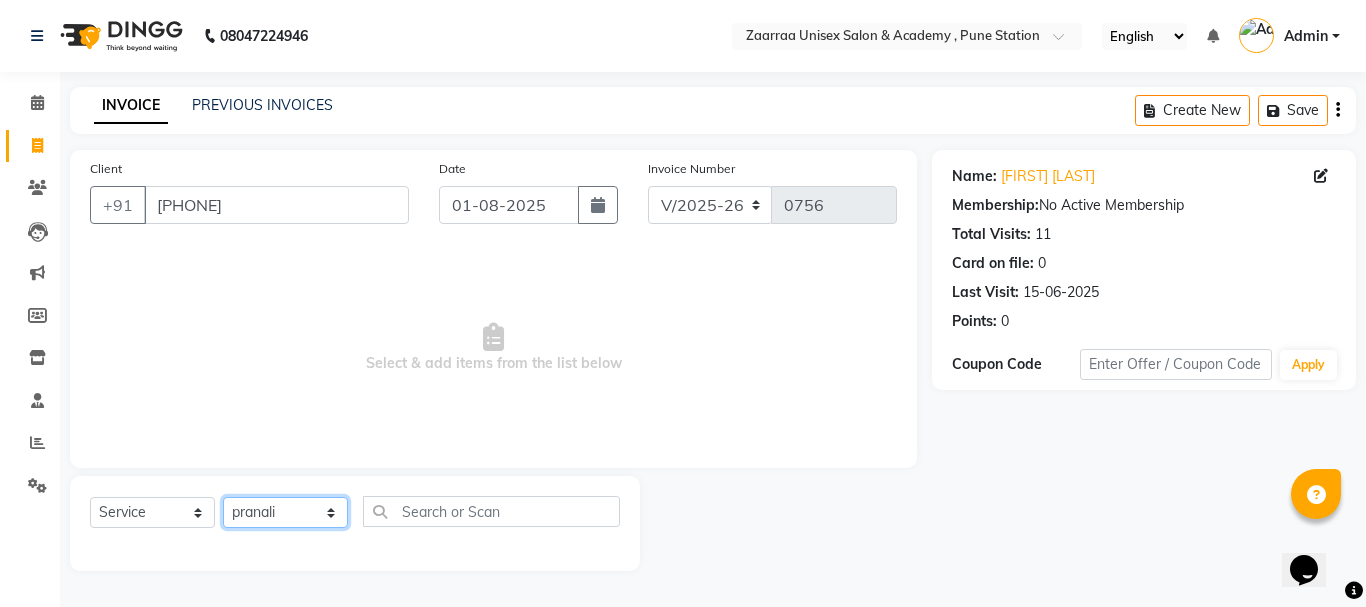 click on "Select Stylist [FIRST]  [FIRST] [FIRST] [FIRST]" 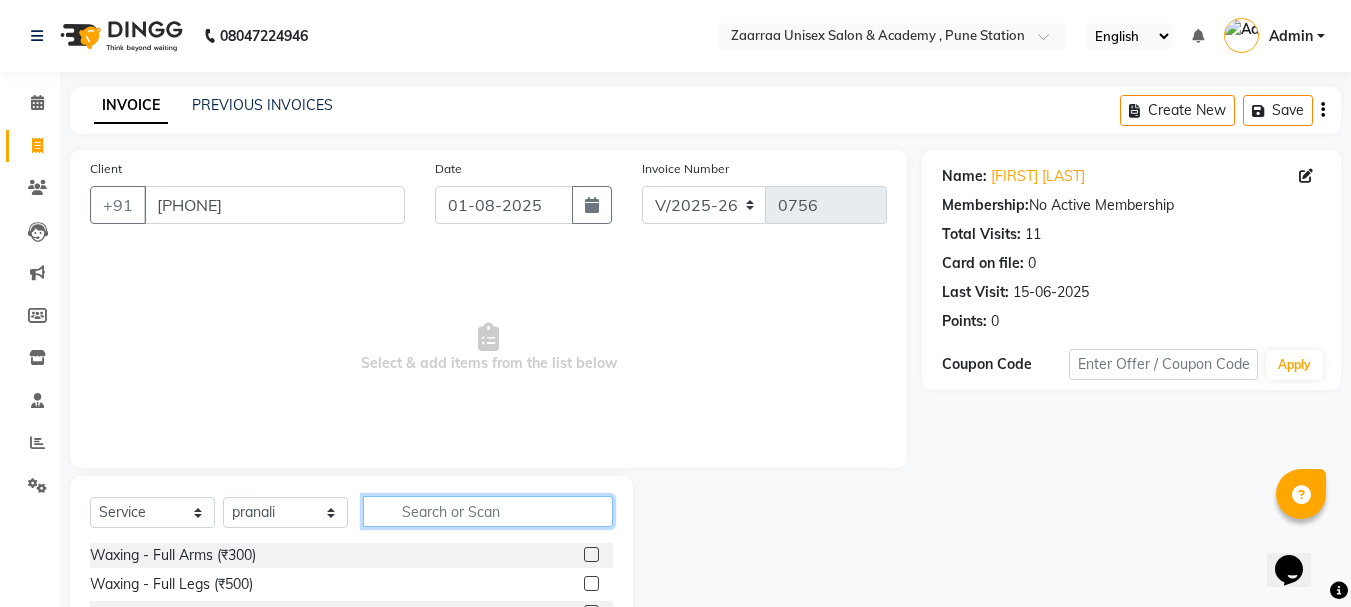 click 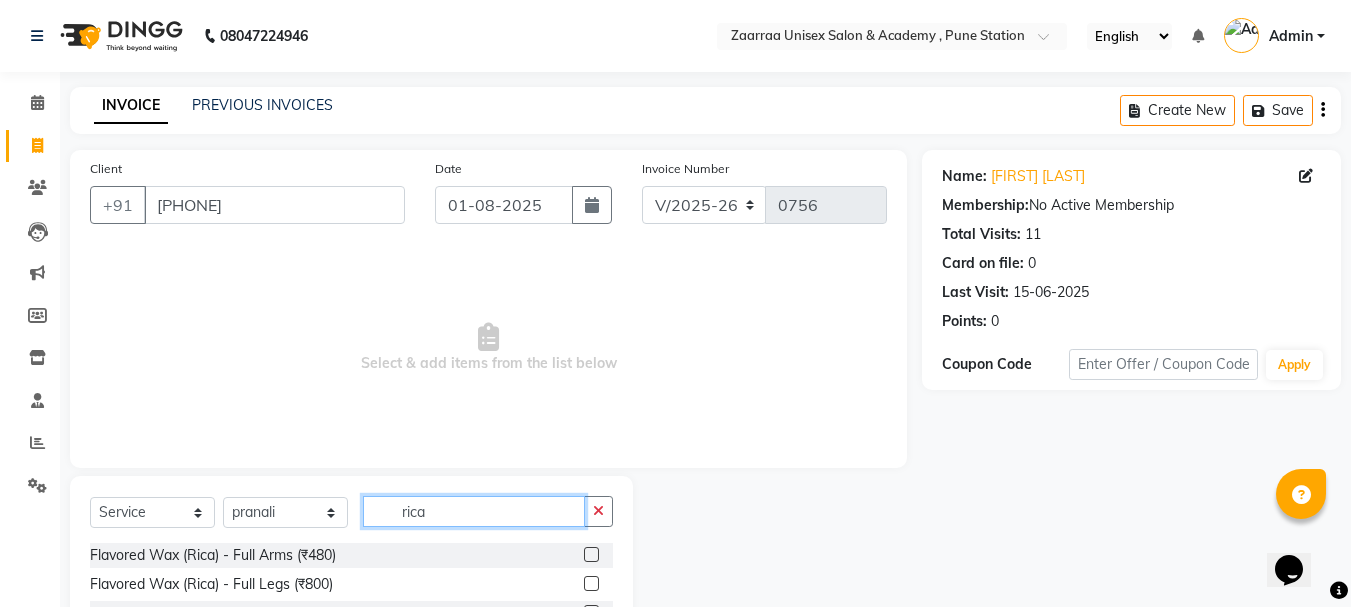 type on "rica" 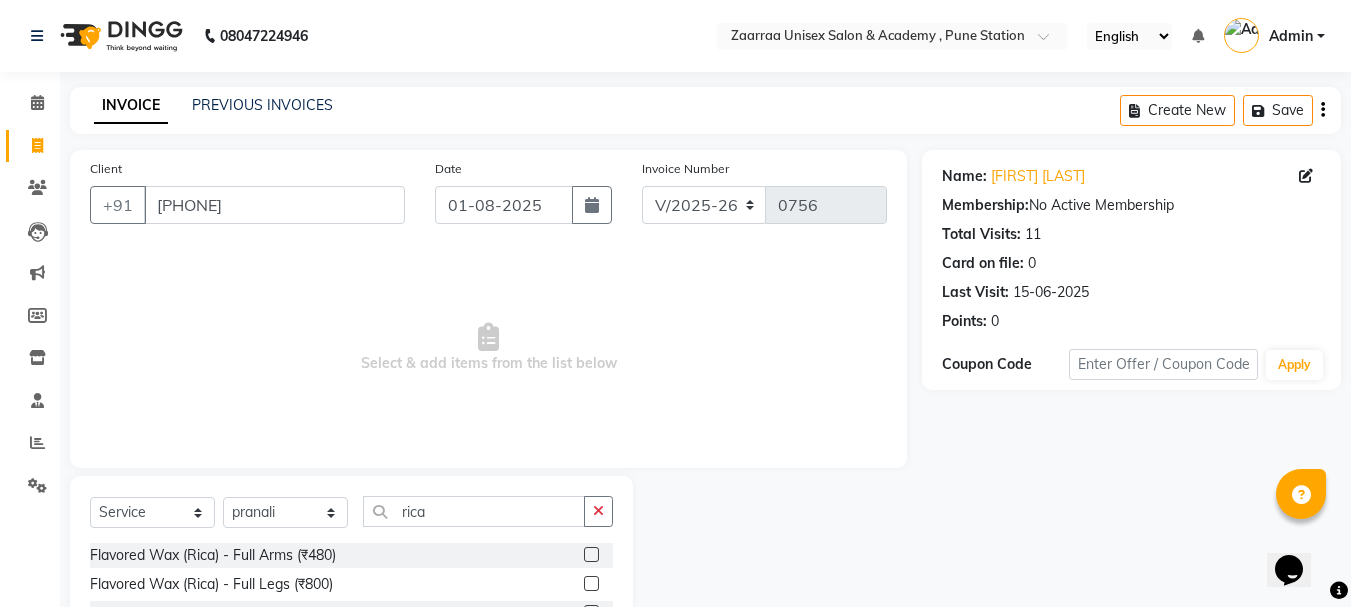 click 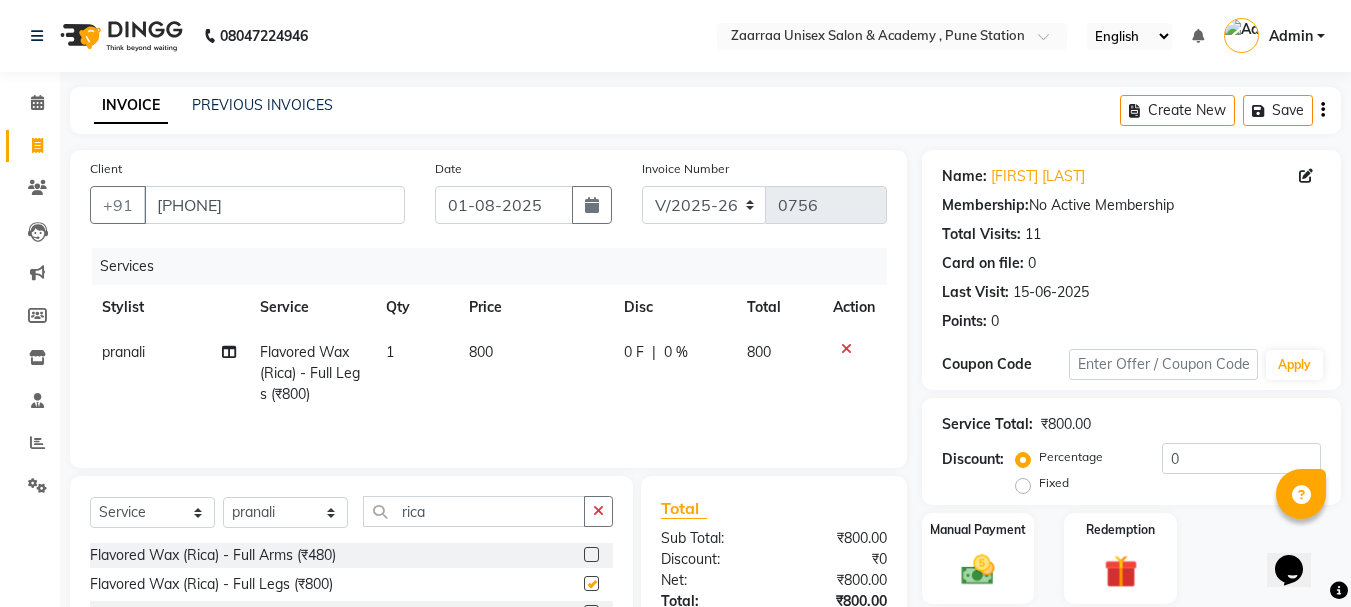 checkbox on "false" 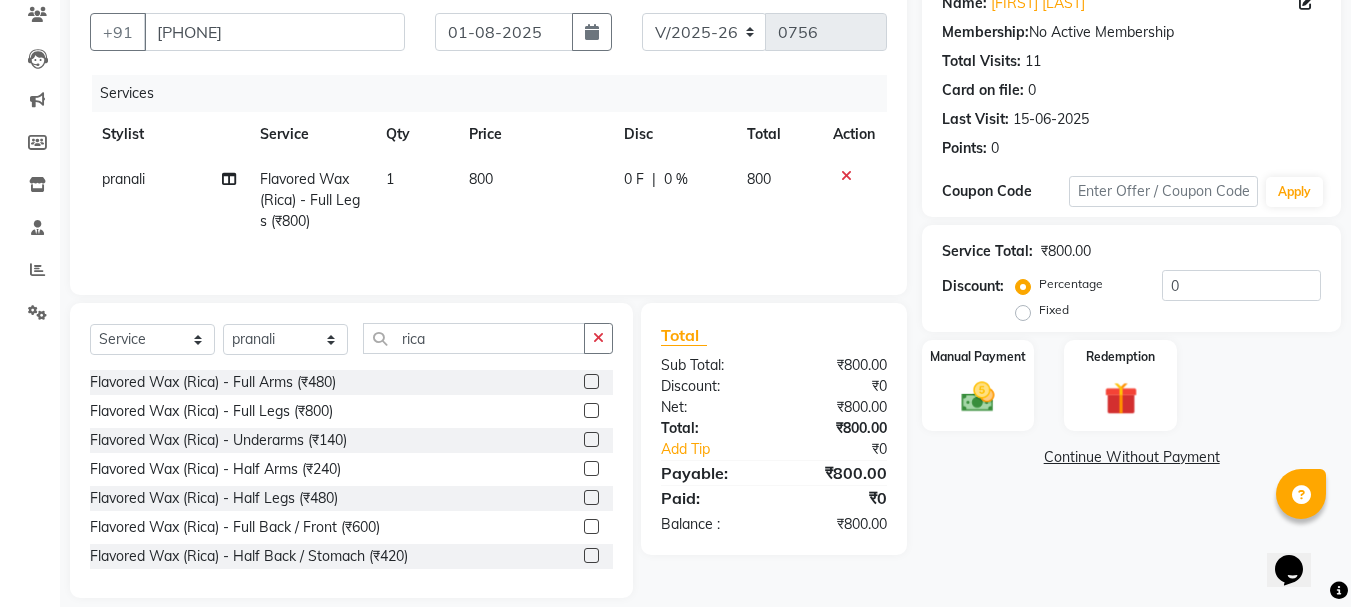 scroll, scrollTop: 194, scrollLeft: 0, axis: vertical 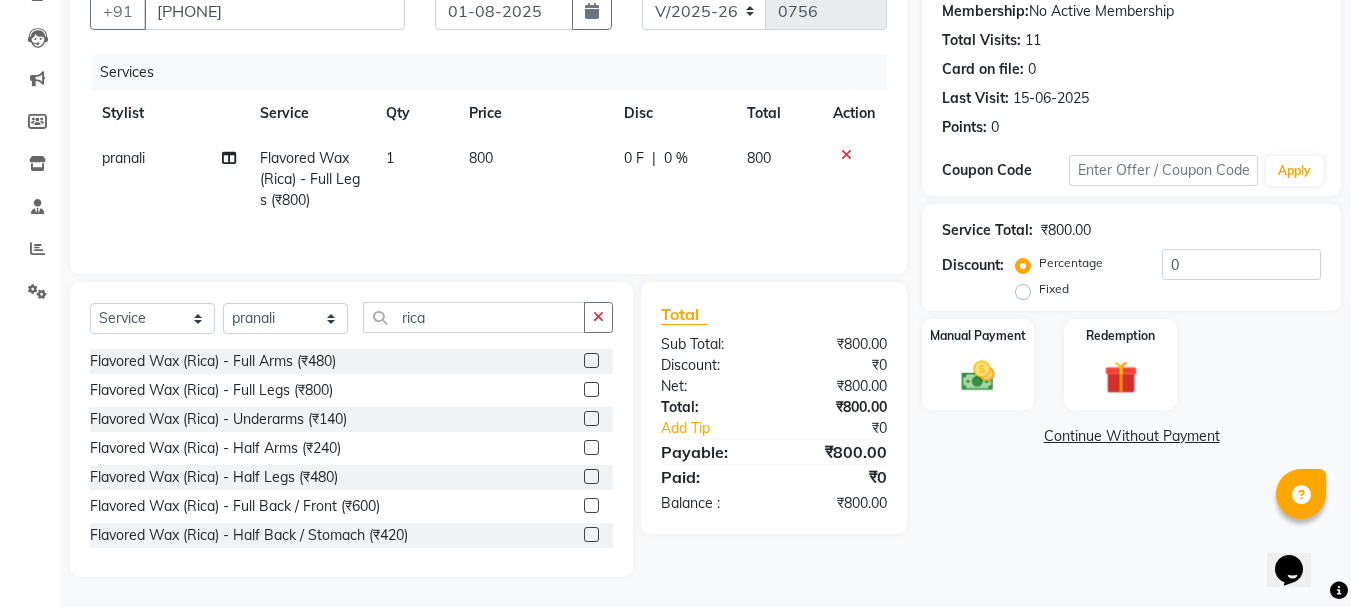 click 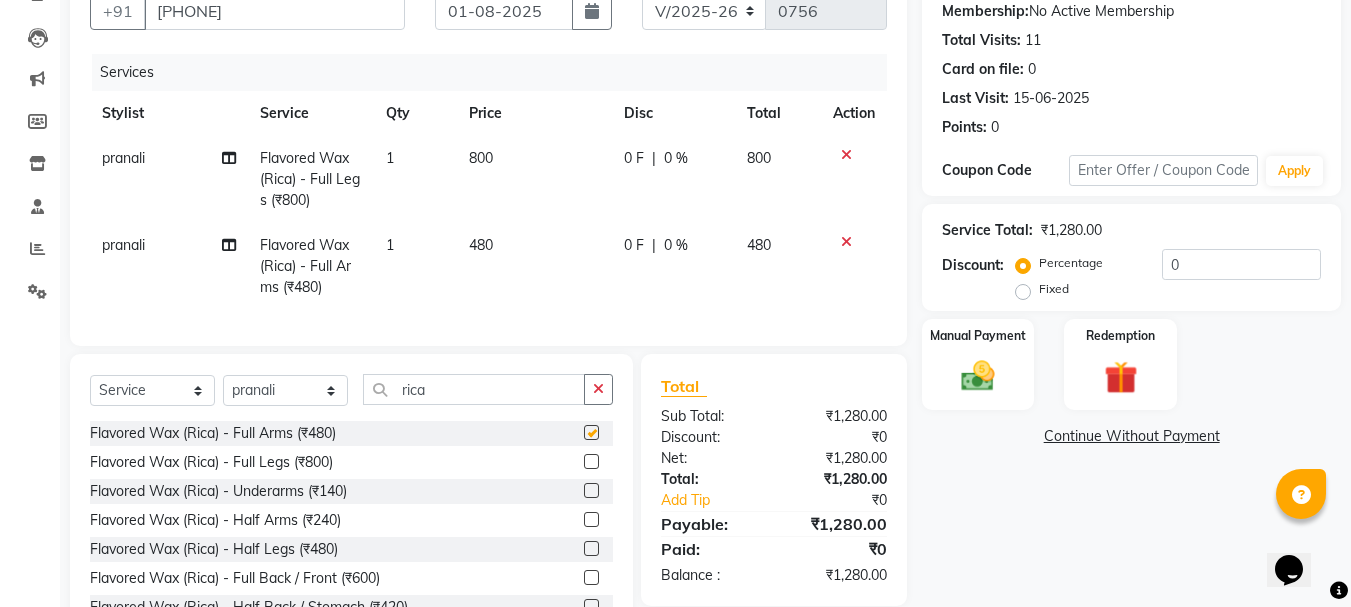 checkbox on "false" 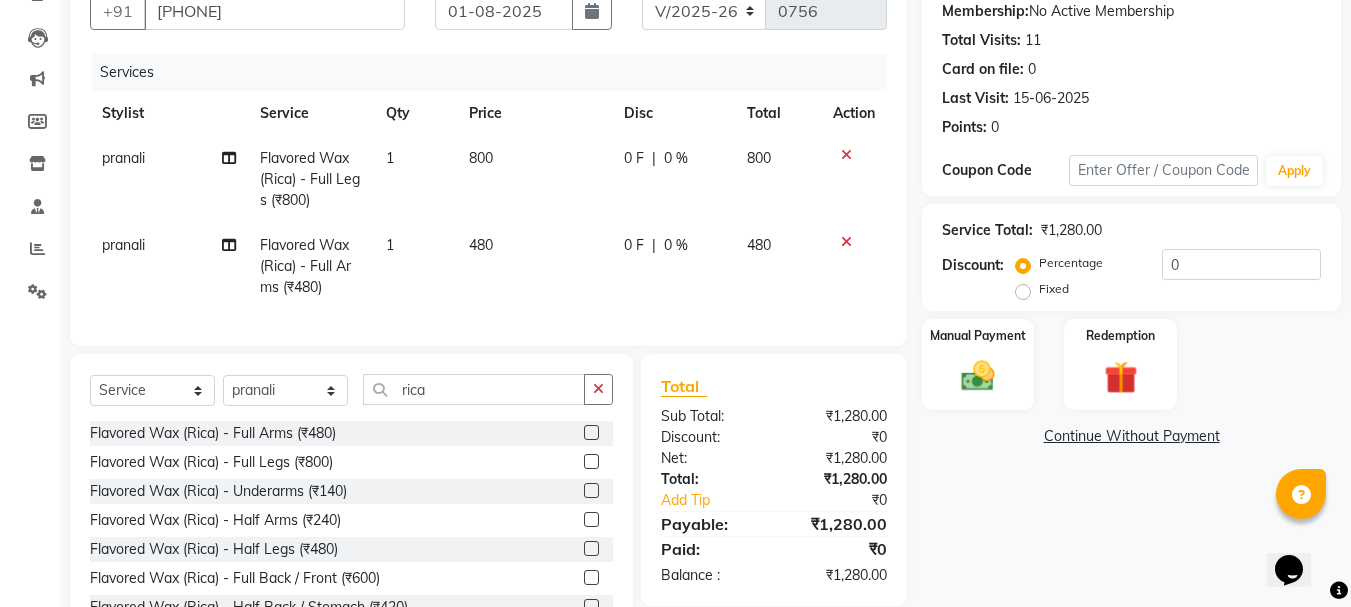 click 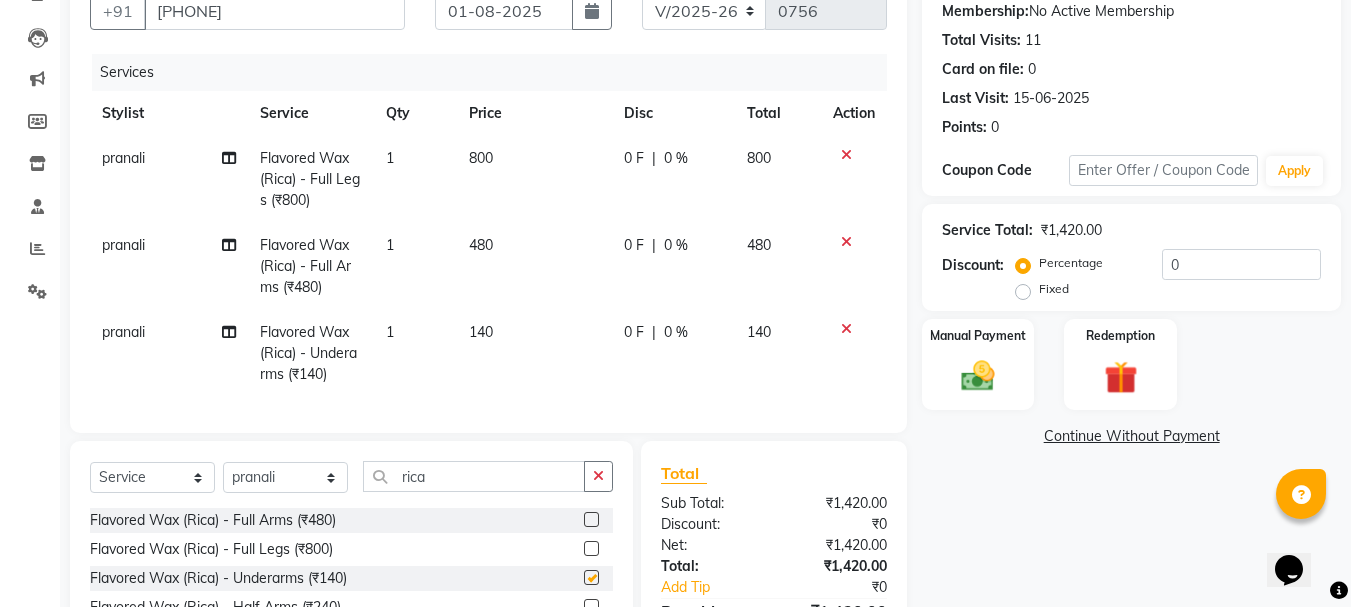 checkbox on "false" 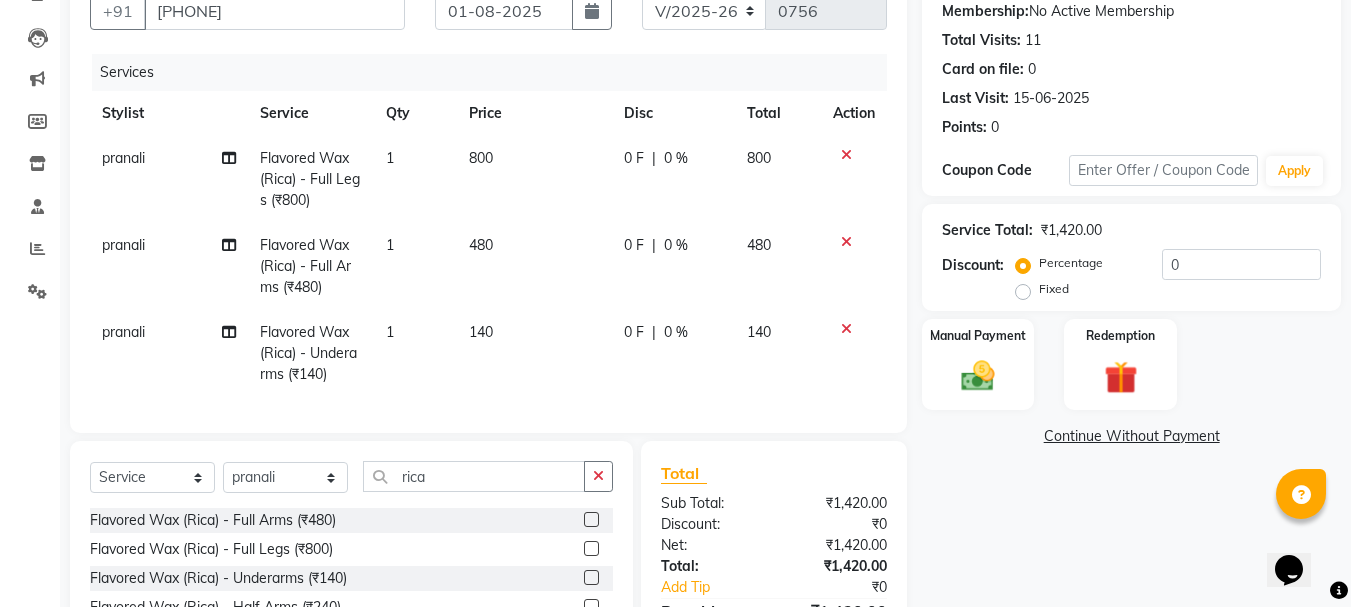 click 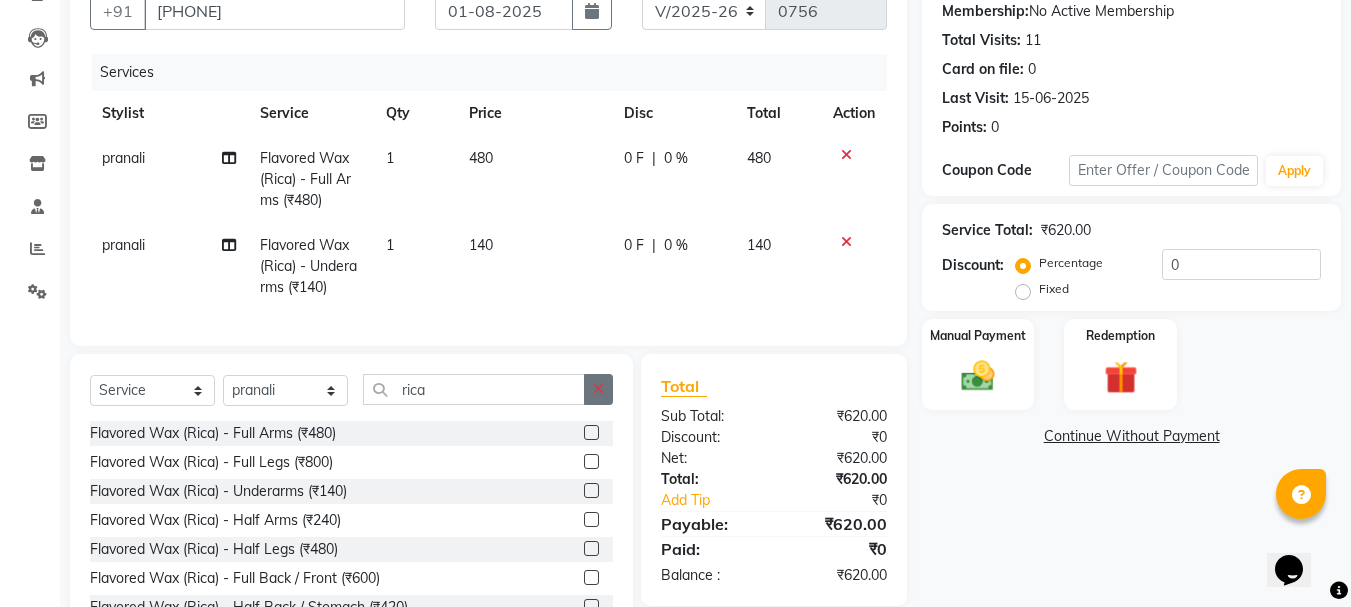 click 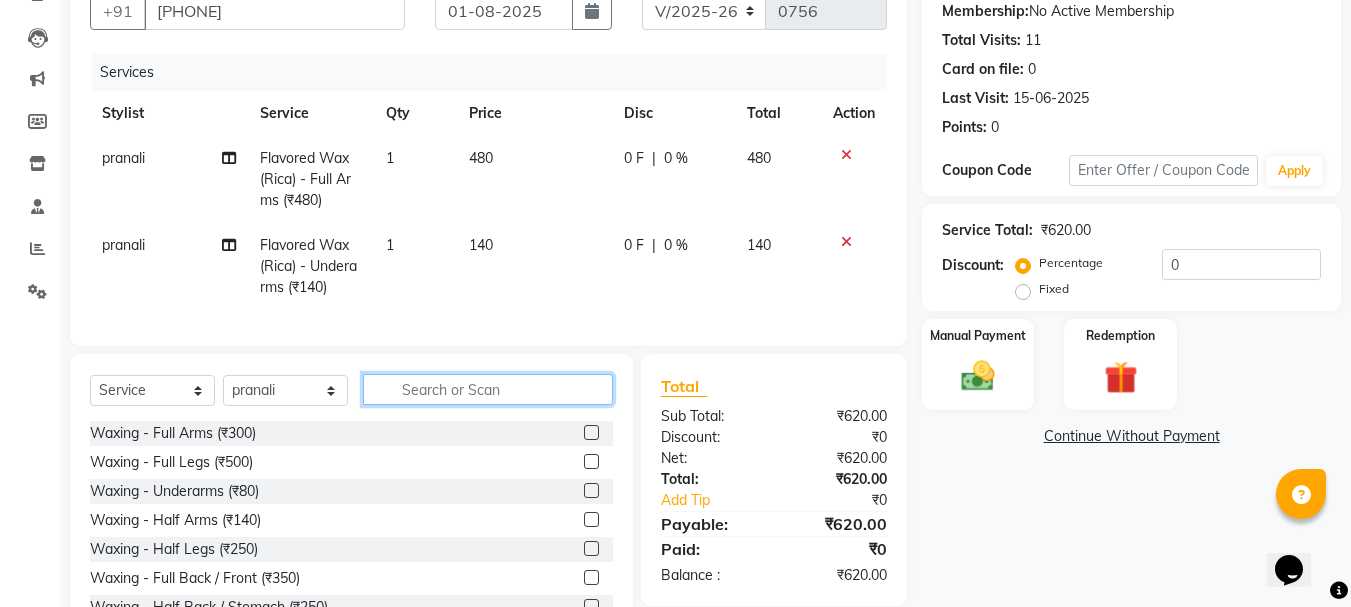 click 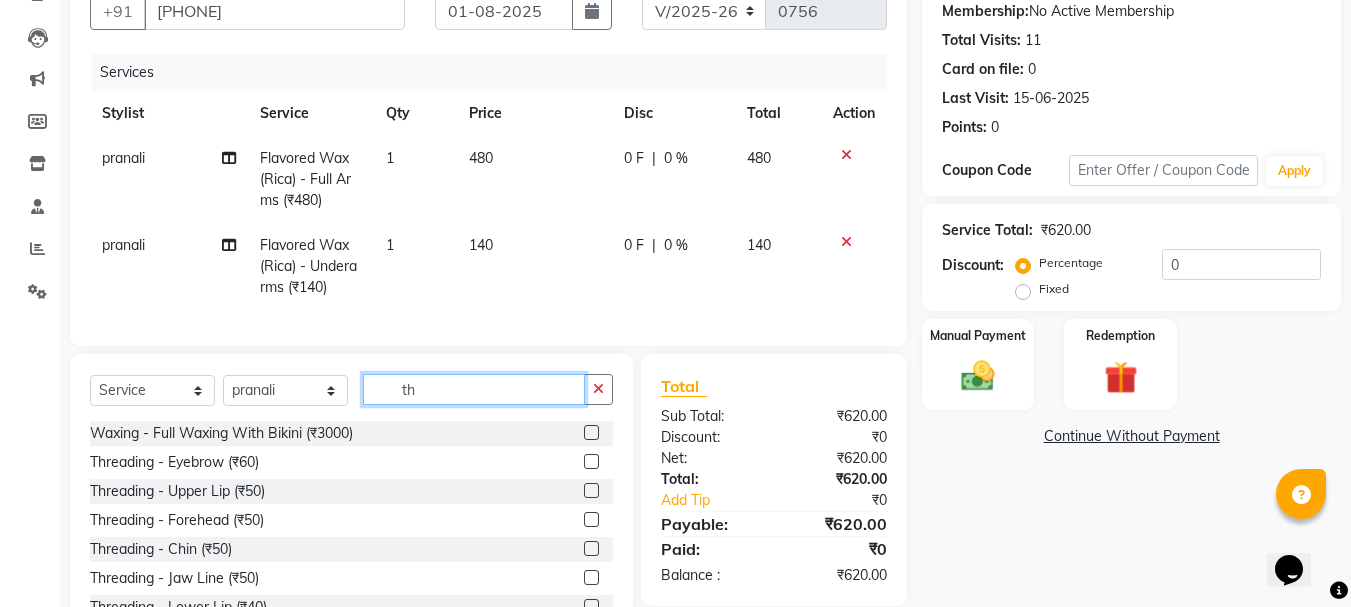 type on "th" 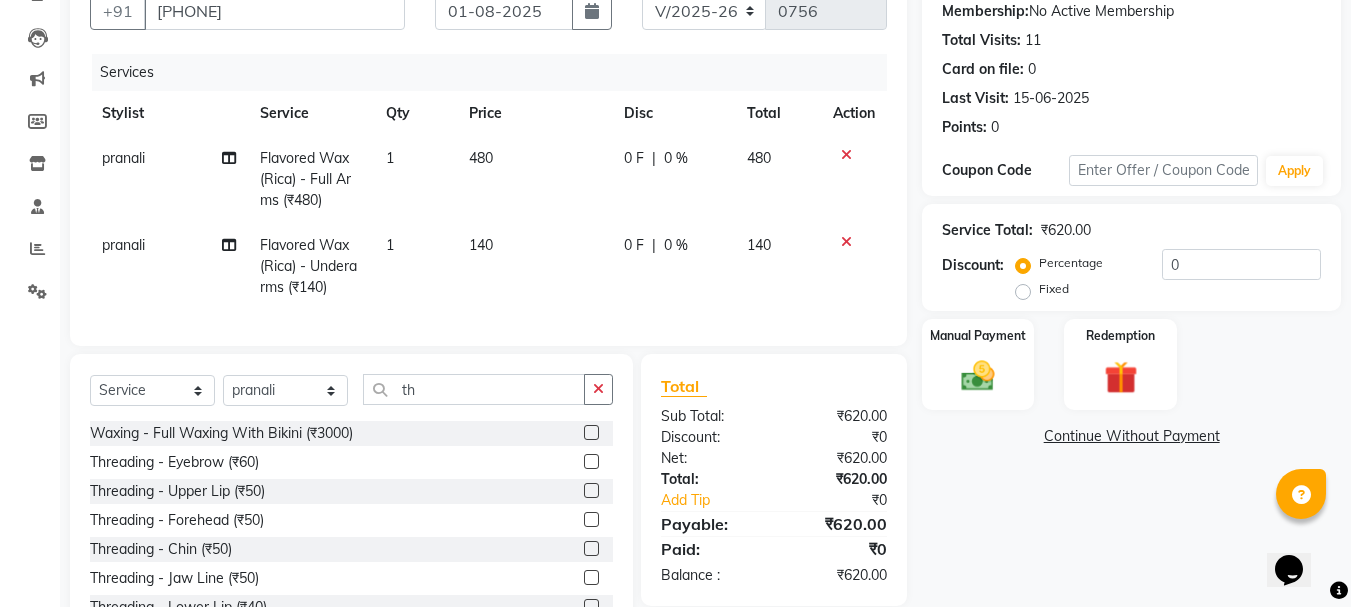 click 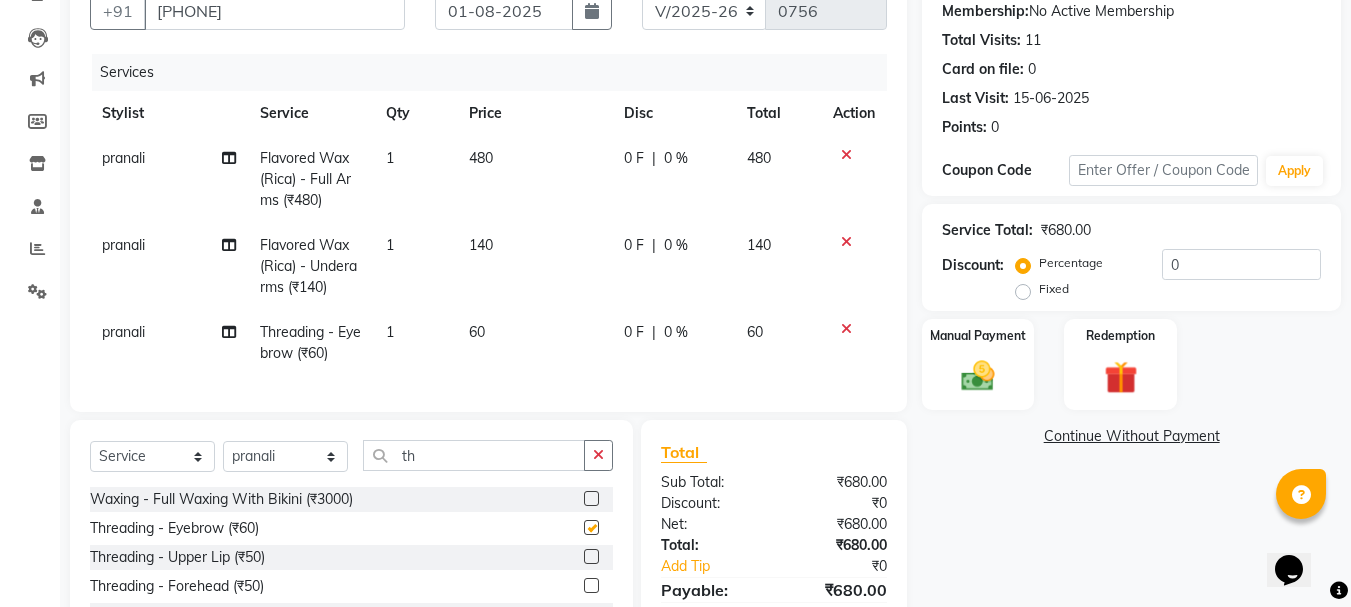 checkbox on "false" 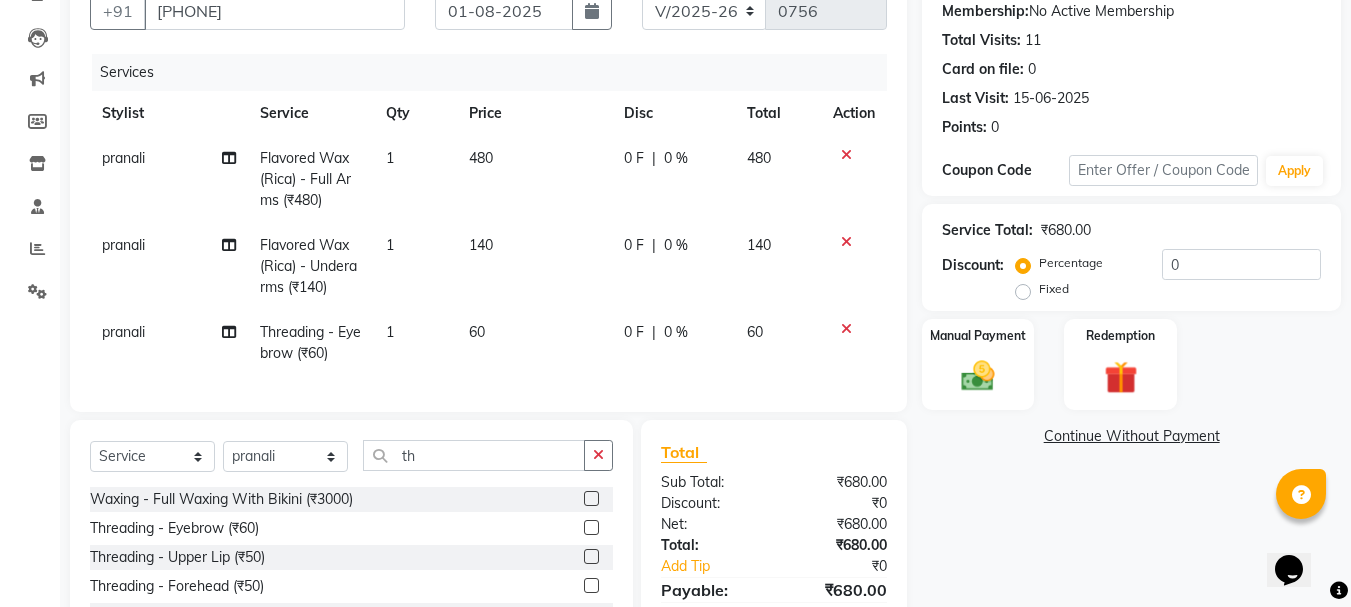 click on "140" 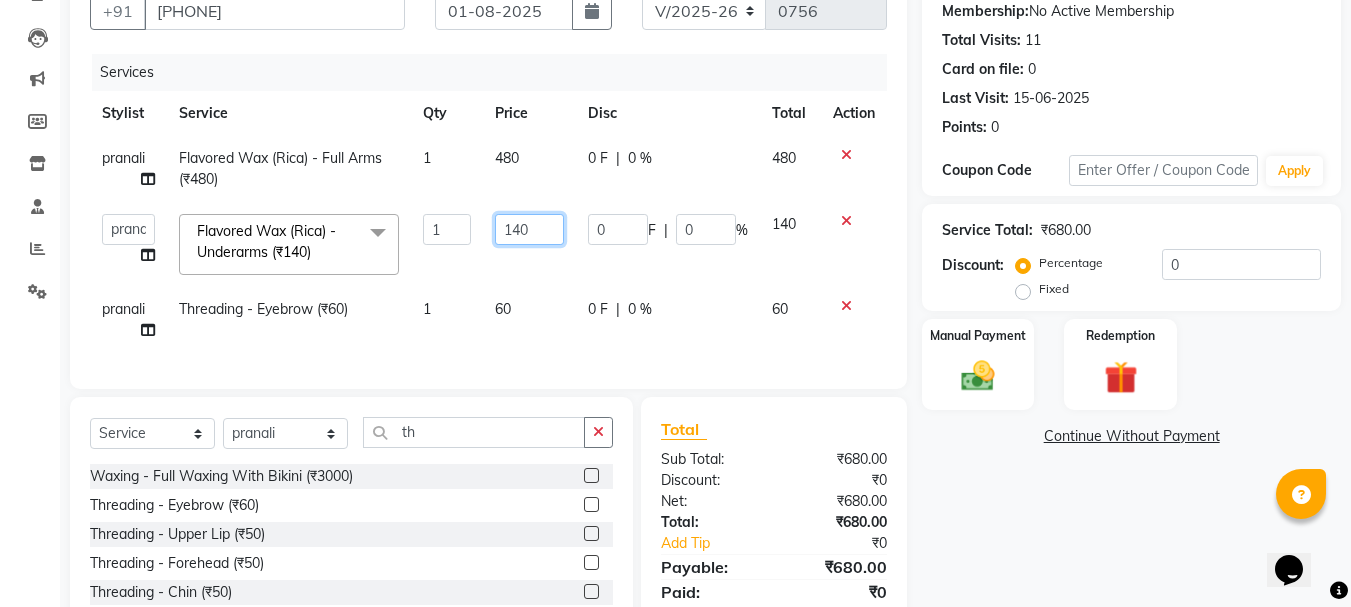 click on "140" 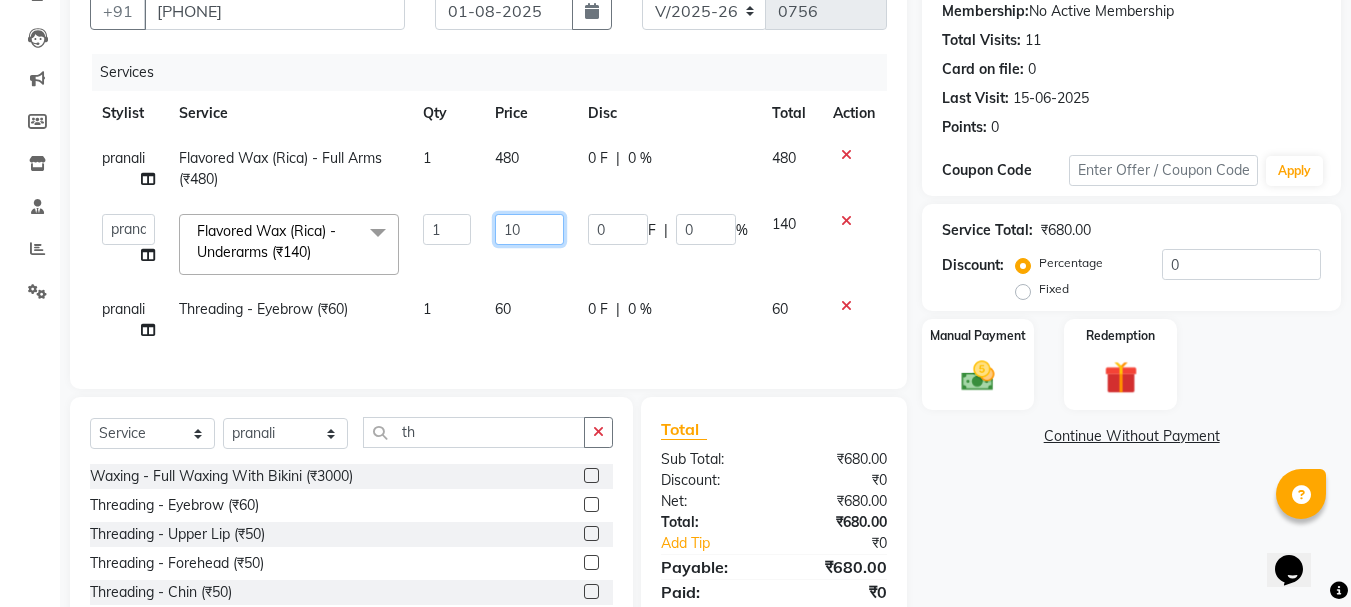 type on "150" 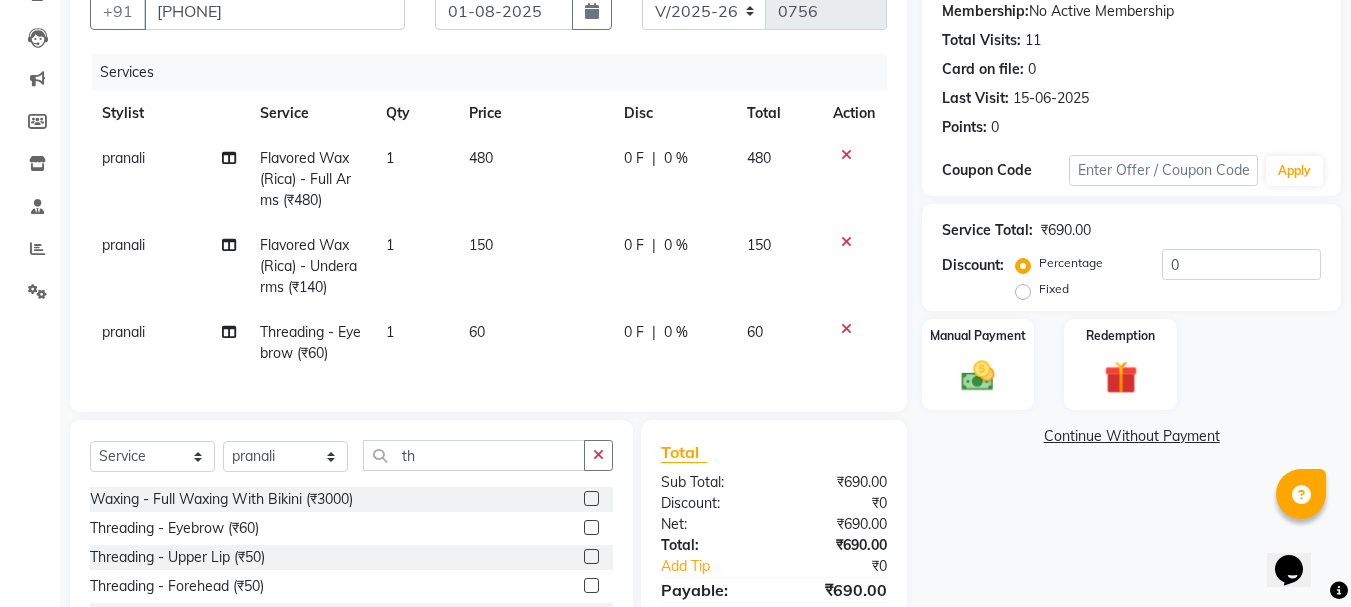 click on "480" 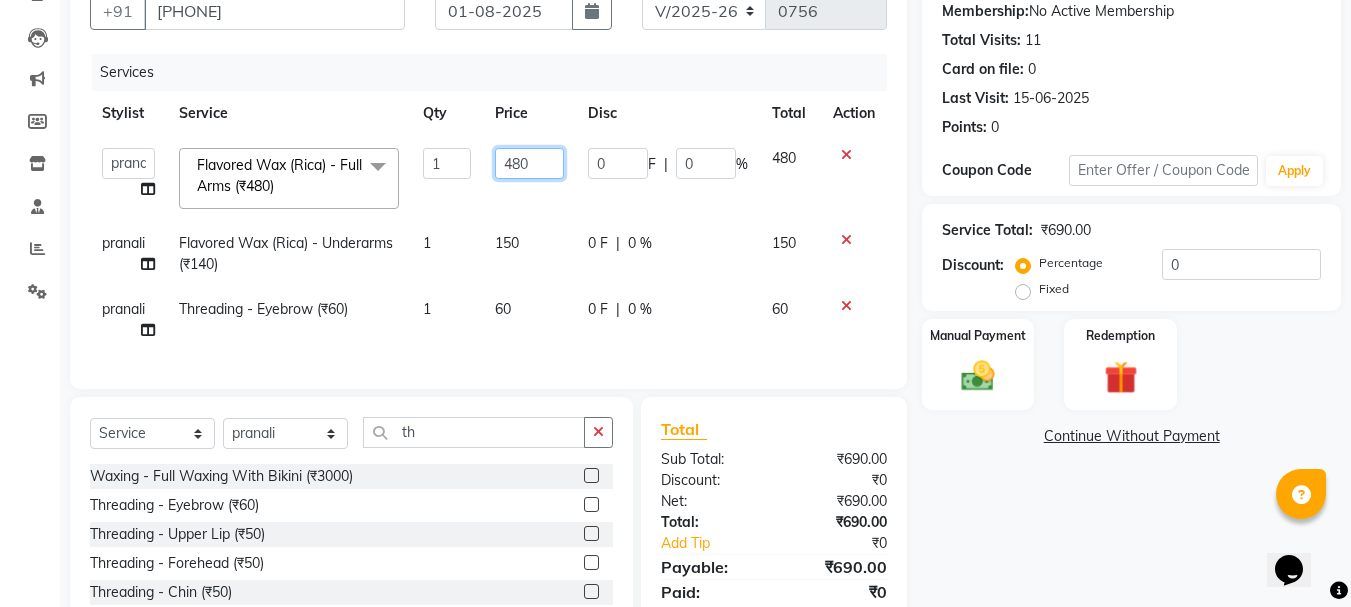 click on "480" 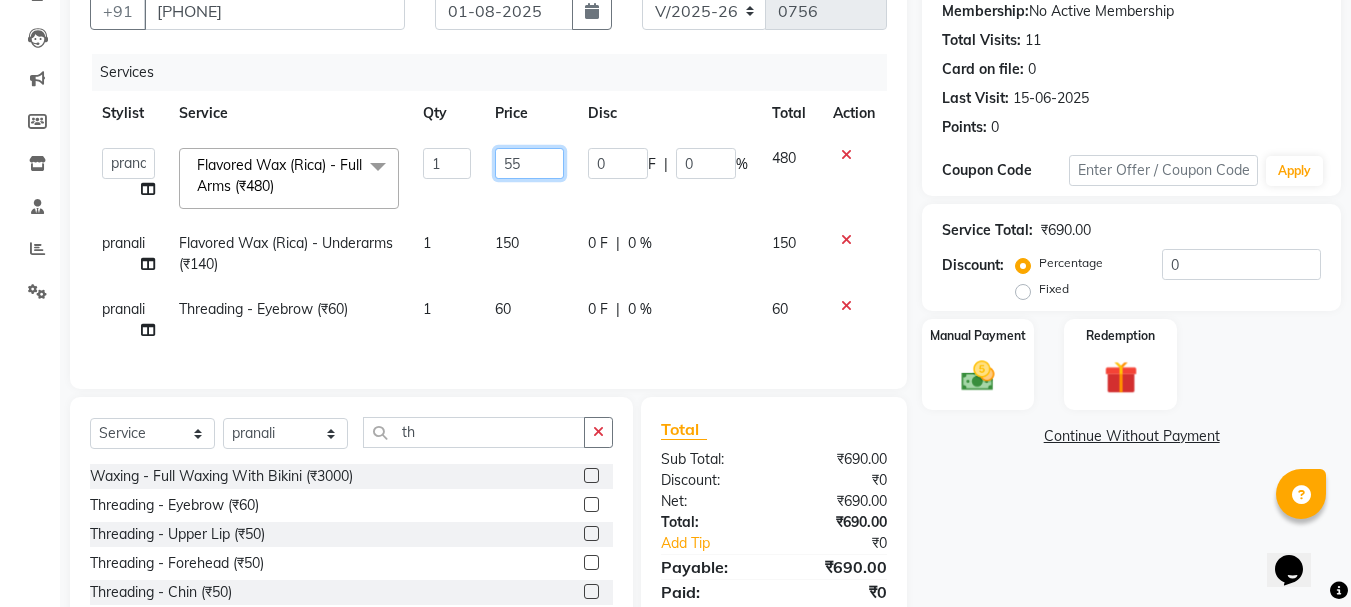 type on "550" 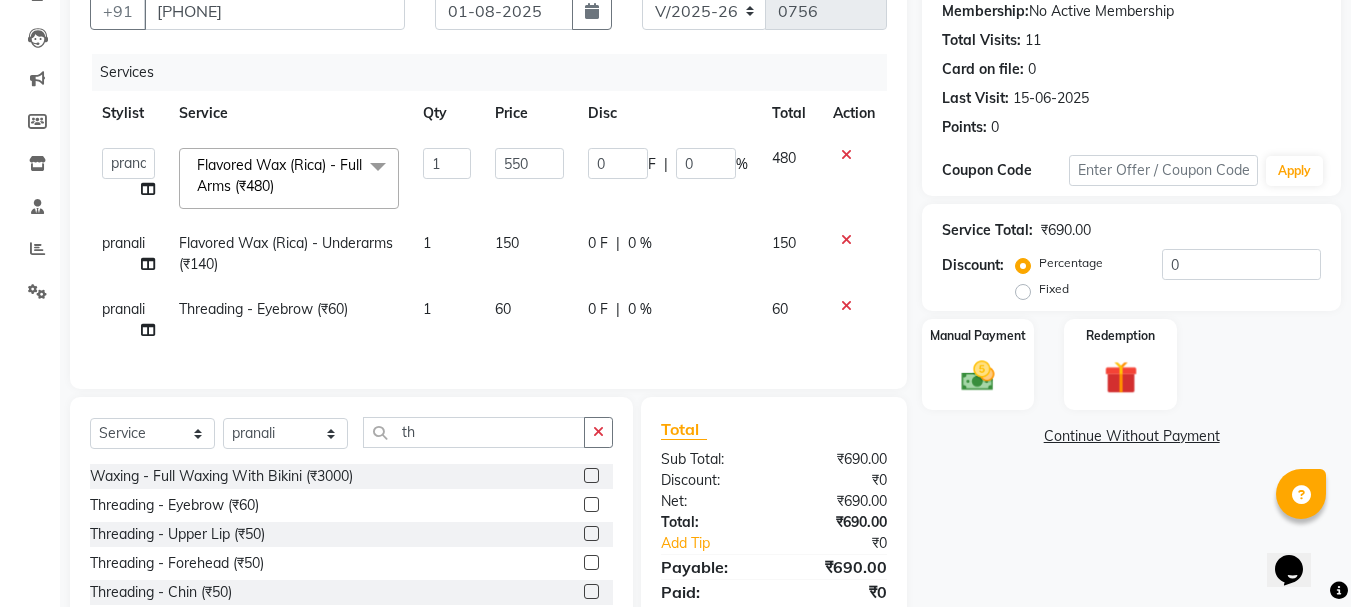 click on "Name: [FIRST] [LAST] Membership:  No Active Membership  Total Visits:  11 Card on file:  0 Last Visit:   15-06-2025 Points:   0  Coupon Code Apply Service Total:  ₹690.00  Discount:  Percentage   Fixed  0 Manual Payment Redemption  Continue Without Payment" 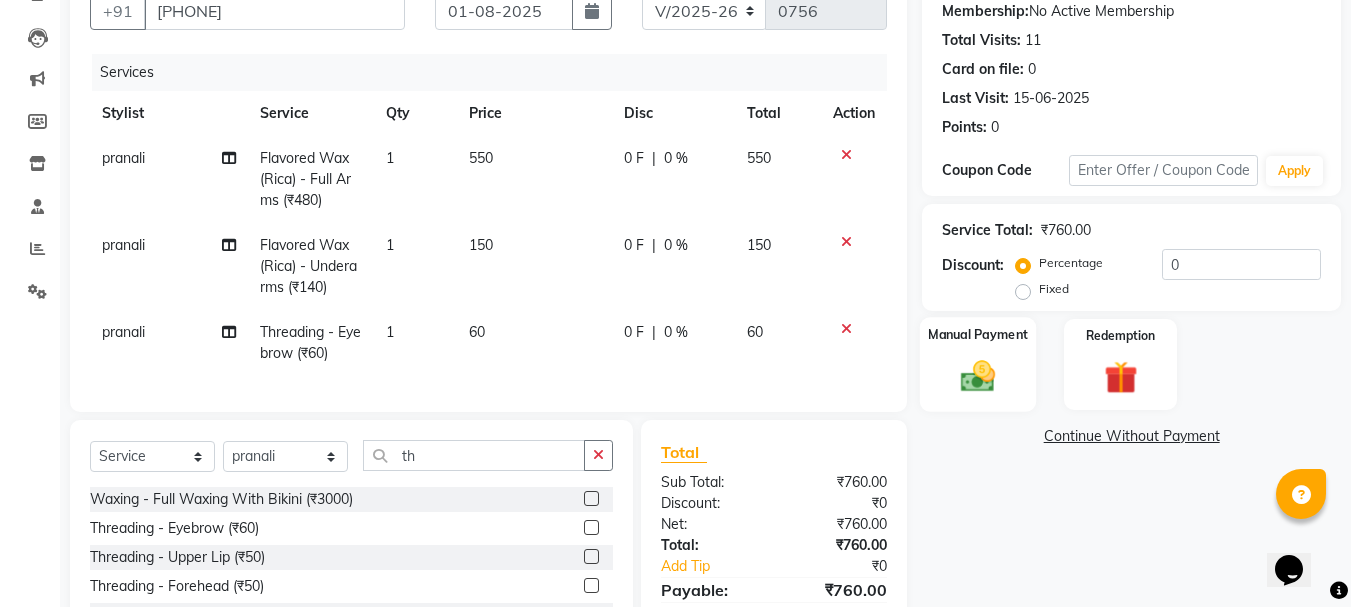 click 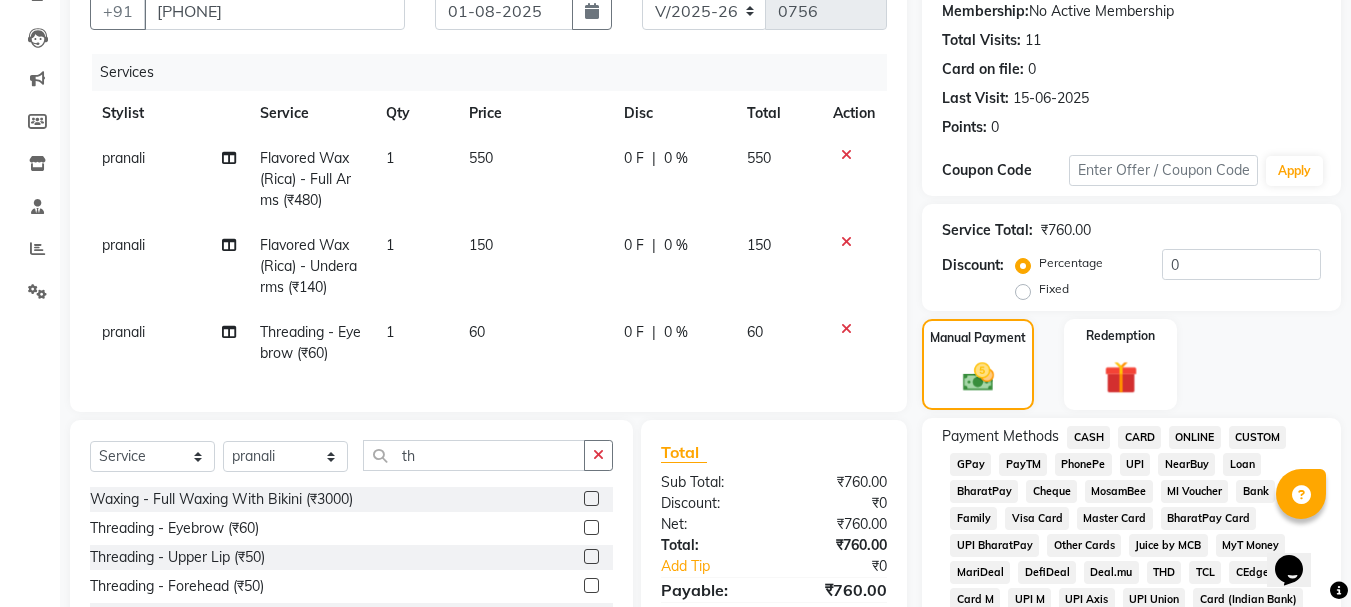 click on "GPay" 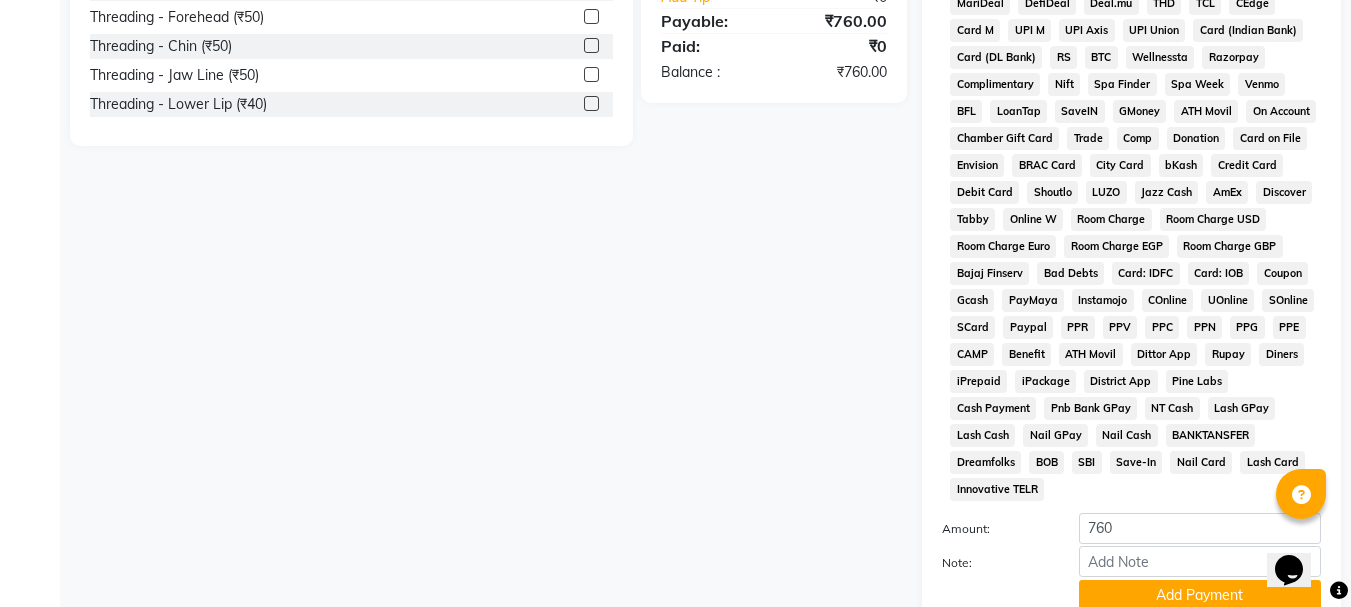 scroll, scrollTop: 895, scrollLeft: 0, axis: vertical 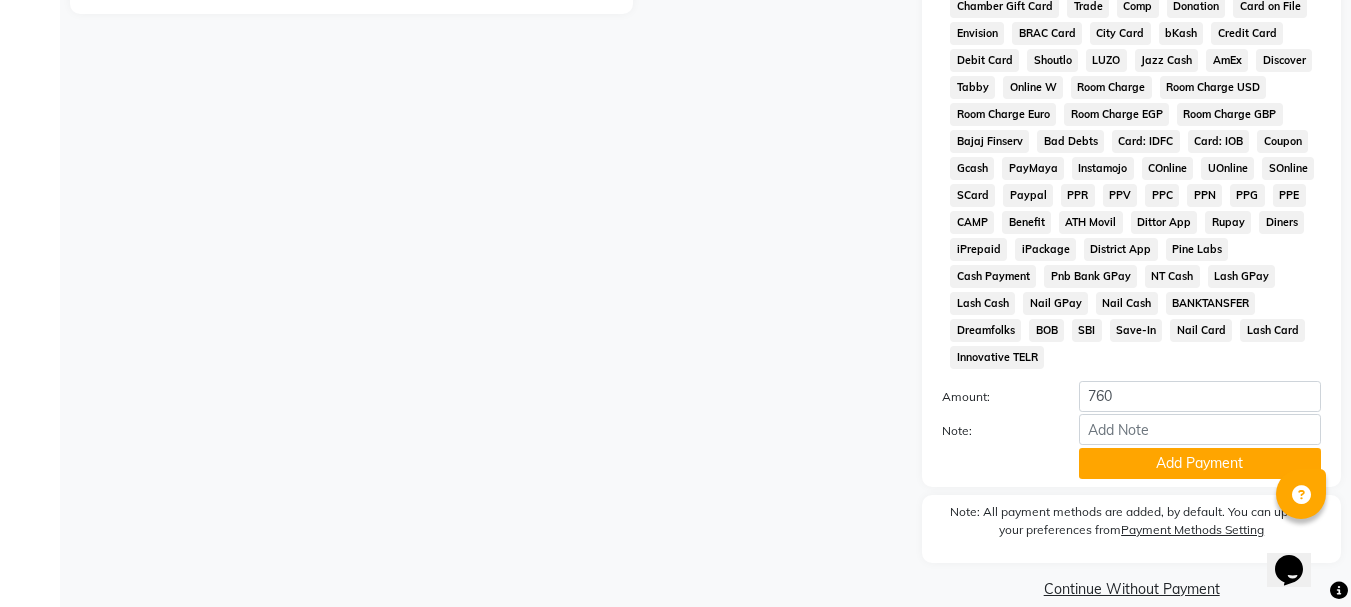 click on "Note:" 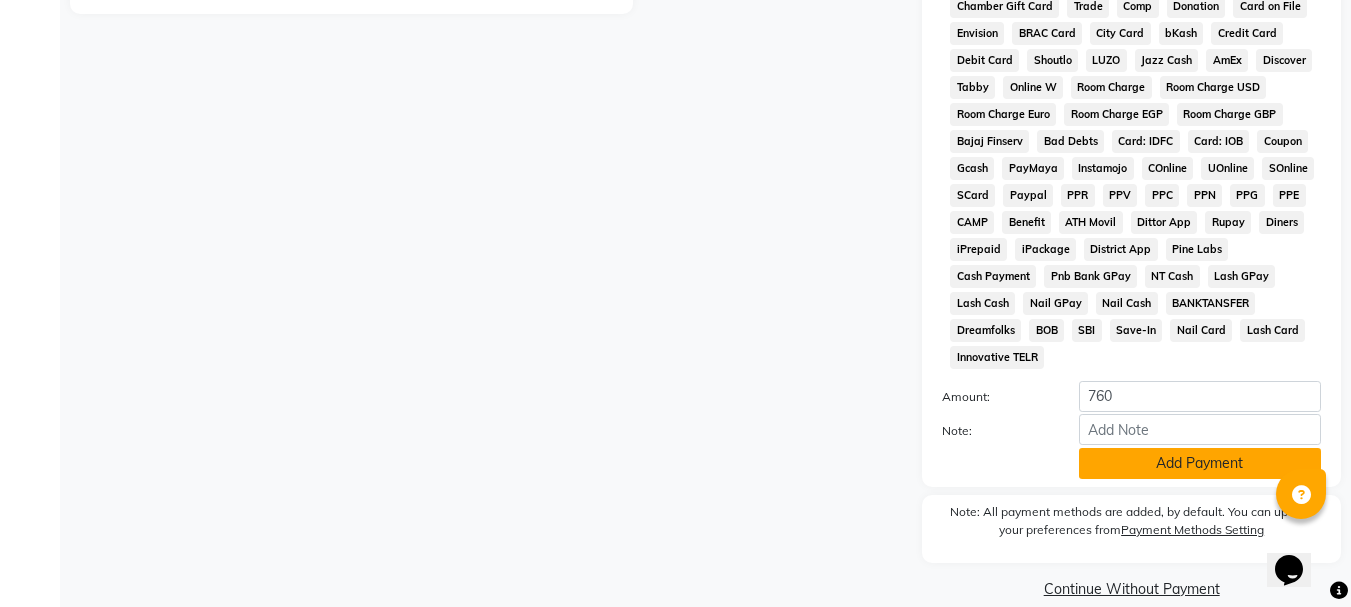 click on "Add Payment" 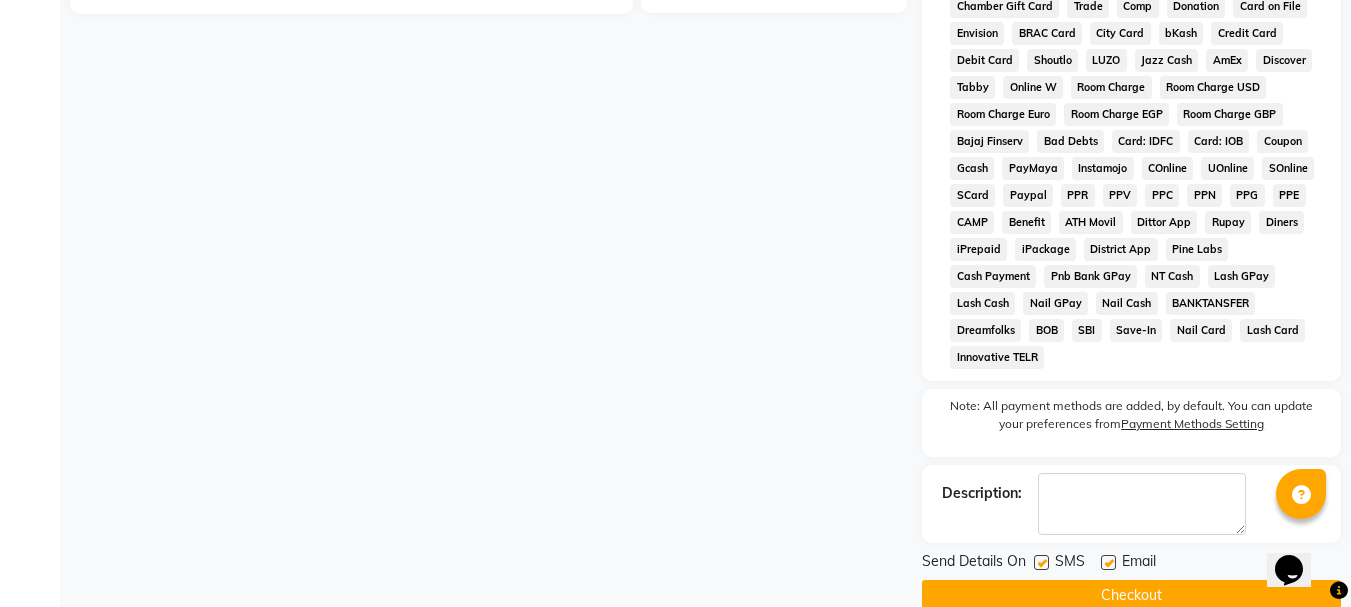 click on "Checkout" 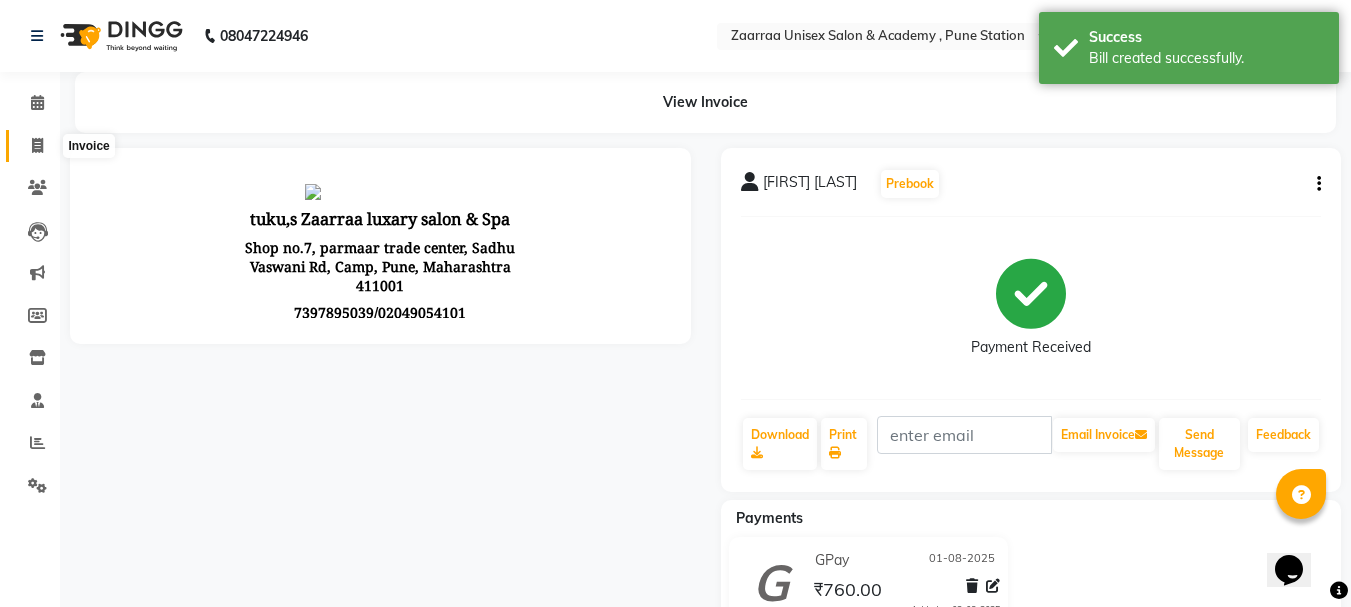 scroll, scrollTop: 0, scrollLeft: 0, axis: both 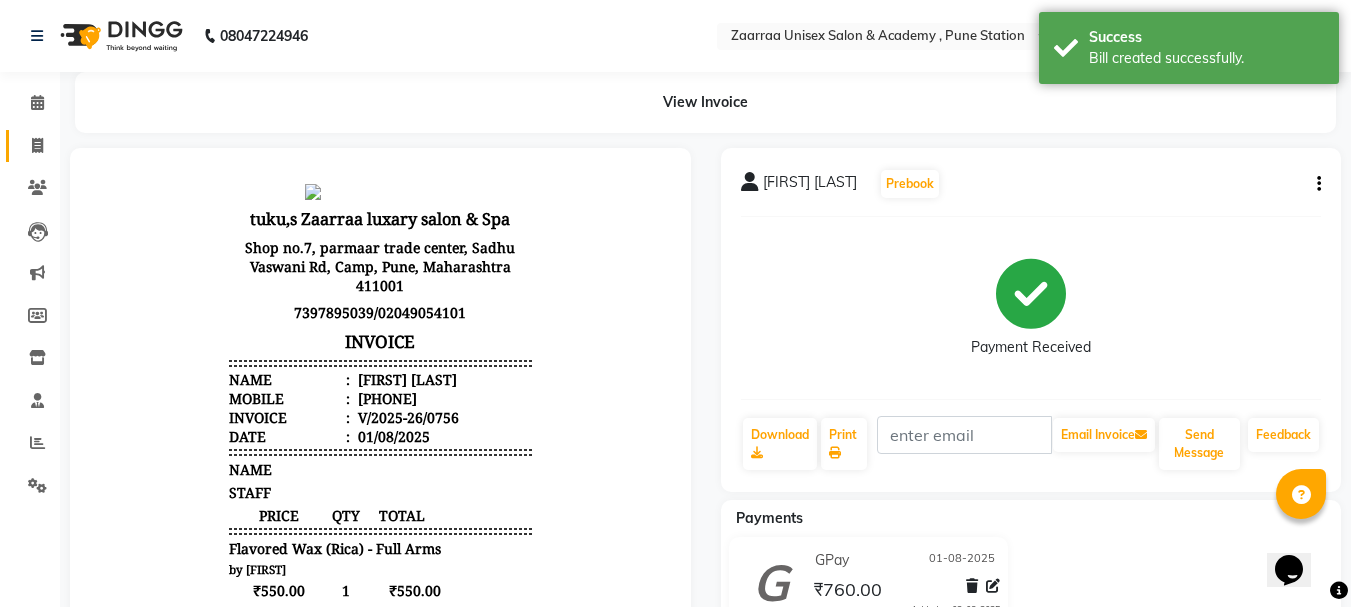 click on "Invoice" 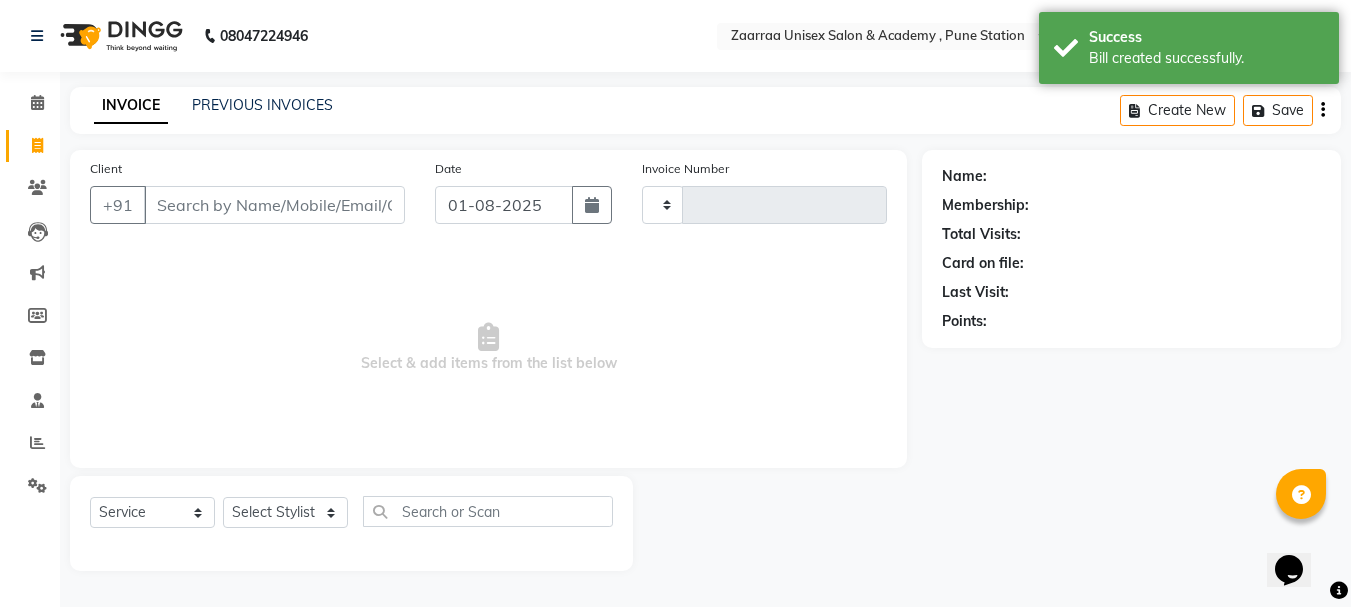 type on "0757" 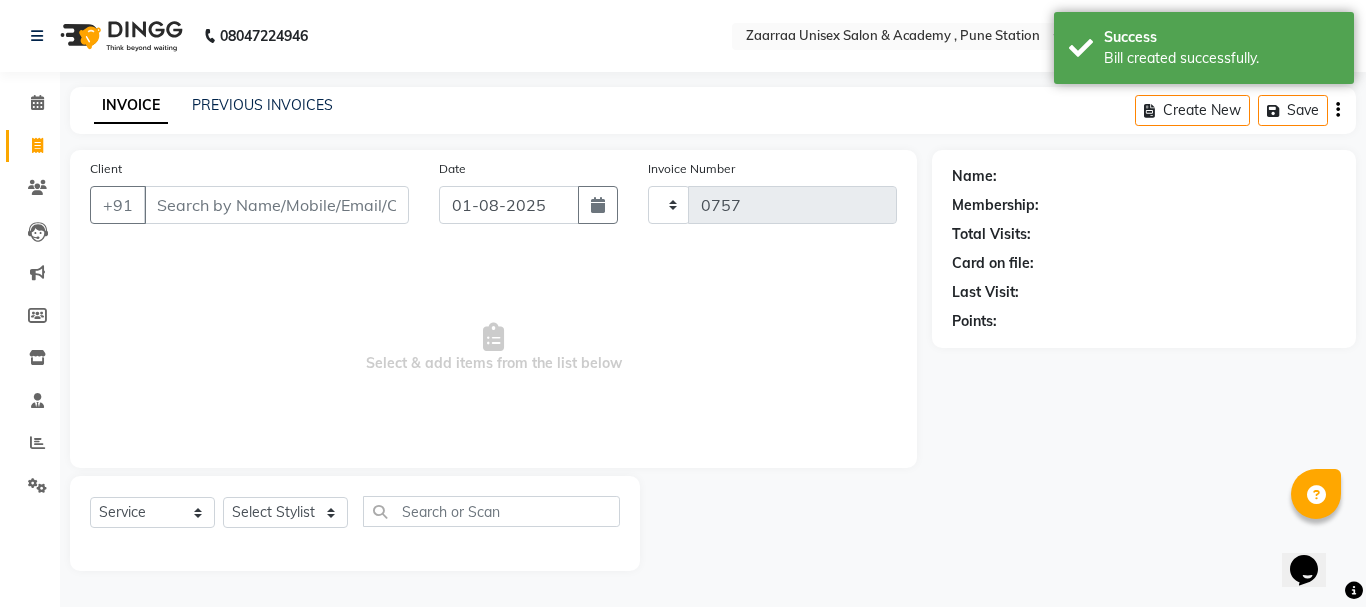select on "3828" 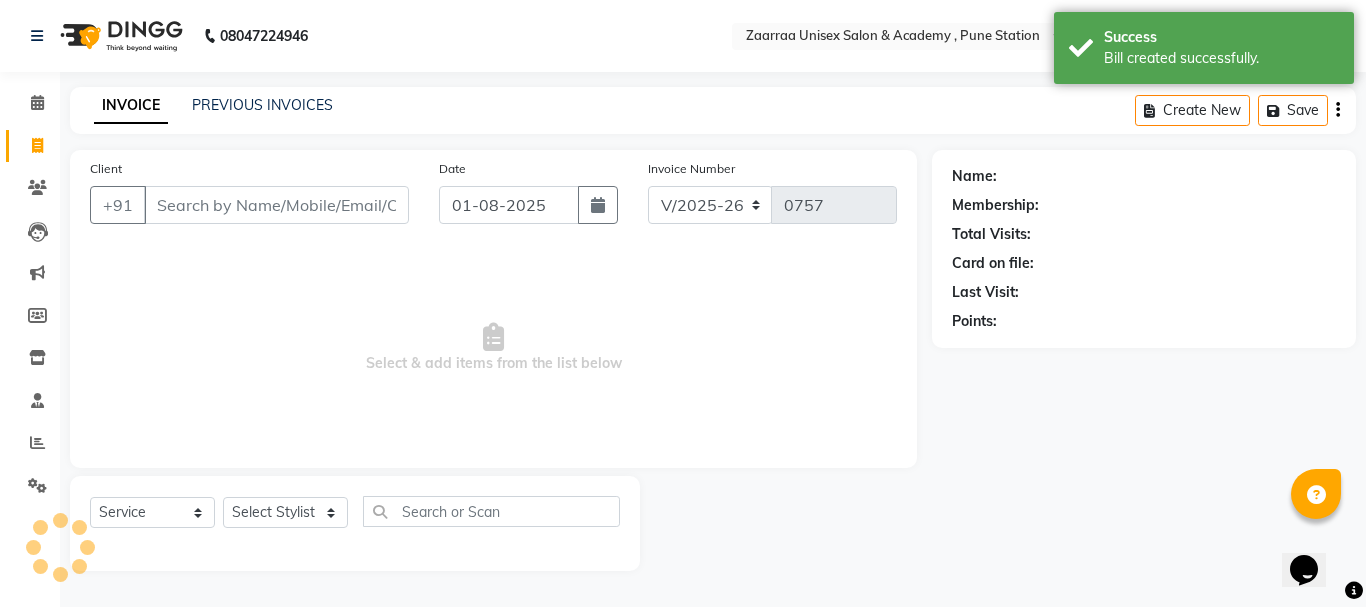 click on "Client" at bounding box center [276, 205] 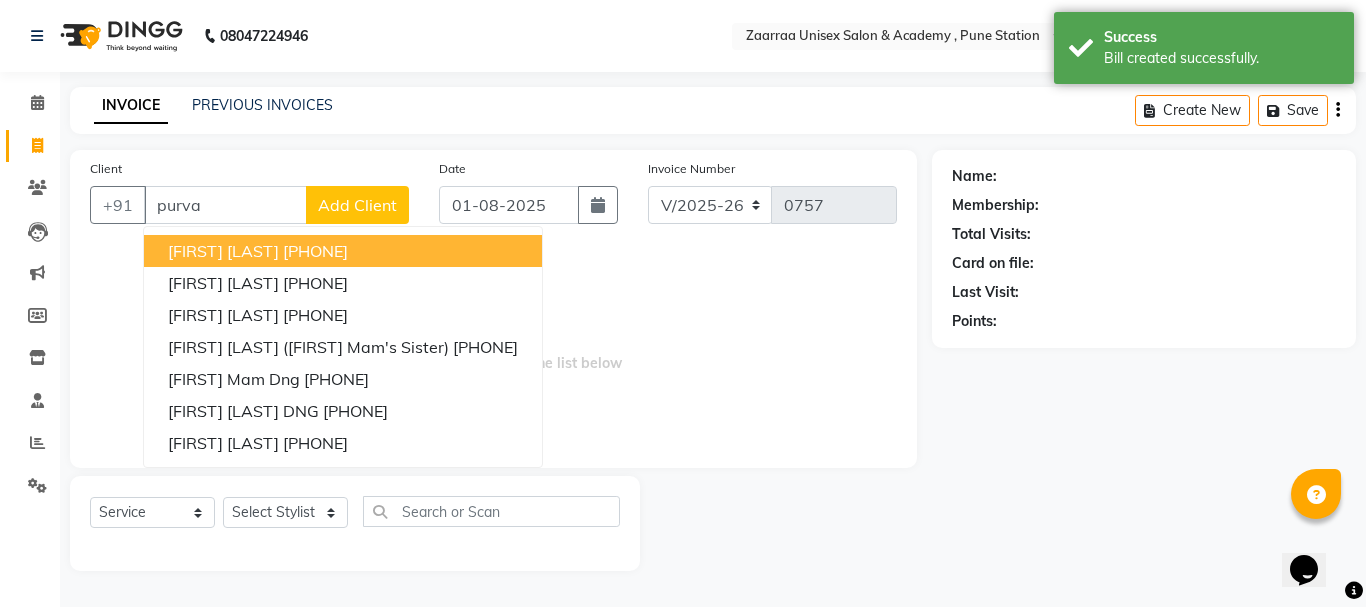 click on "[FIRST] [LAST] [PHONE]" at bounding box center [343, 251] 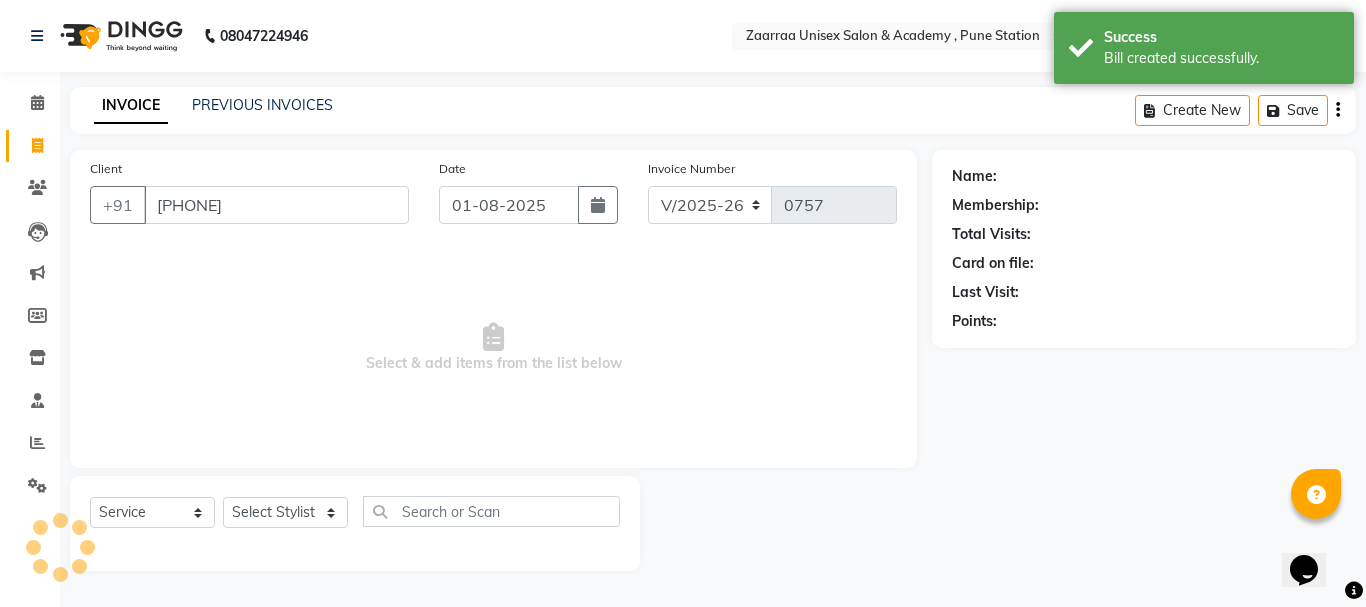type on "[PHONE]" 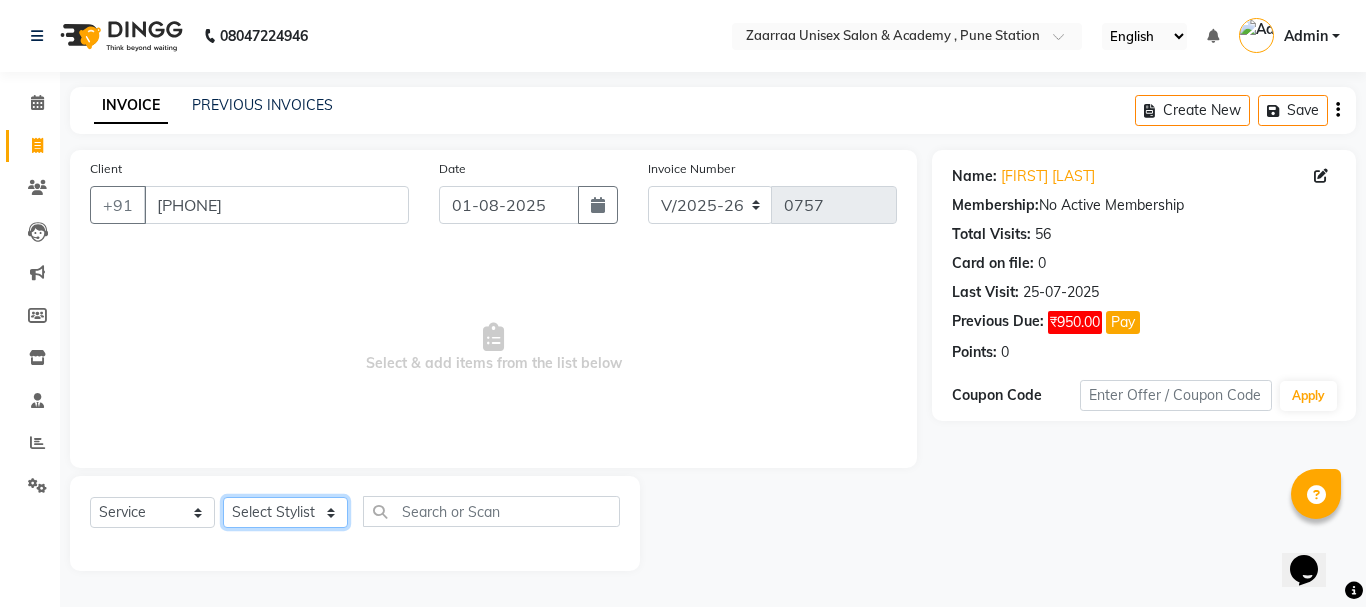 click on "Select Stylist [FIRST]  [FIRST] [FIRST] [FIRST]" 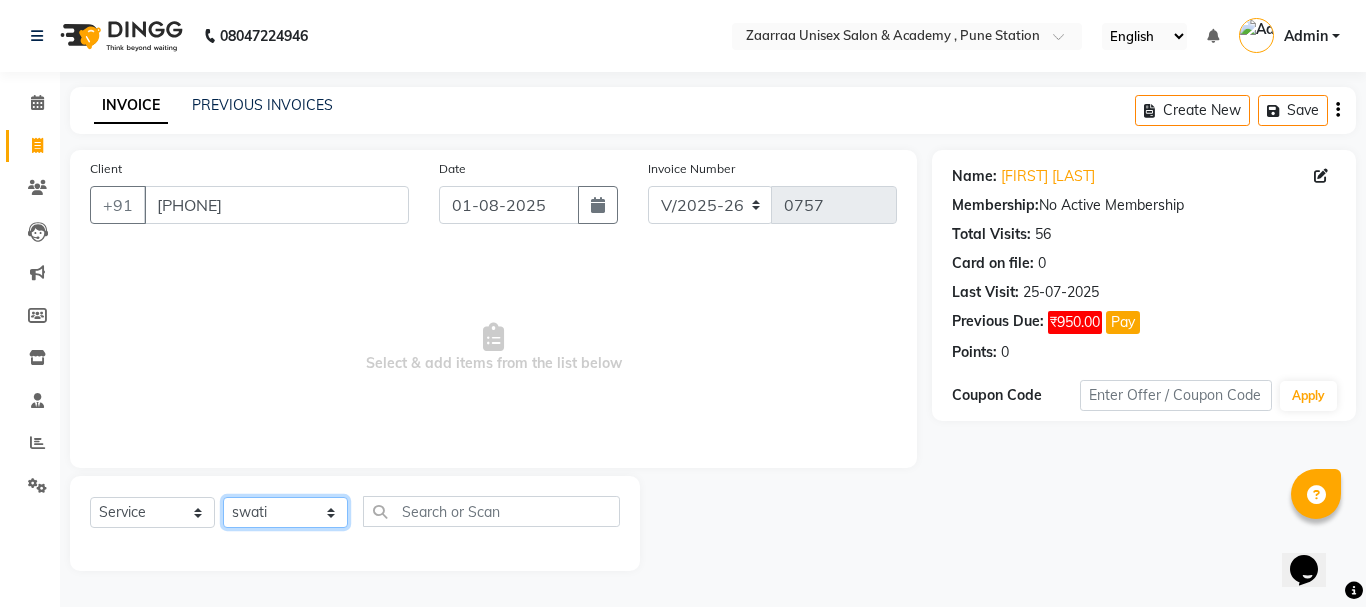 click on "Select Stylist [FIRST]  [FIRST] [FIRST] [FIRST]" 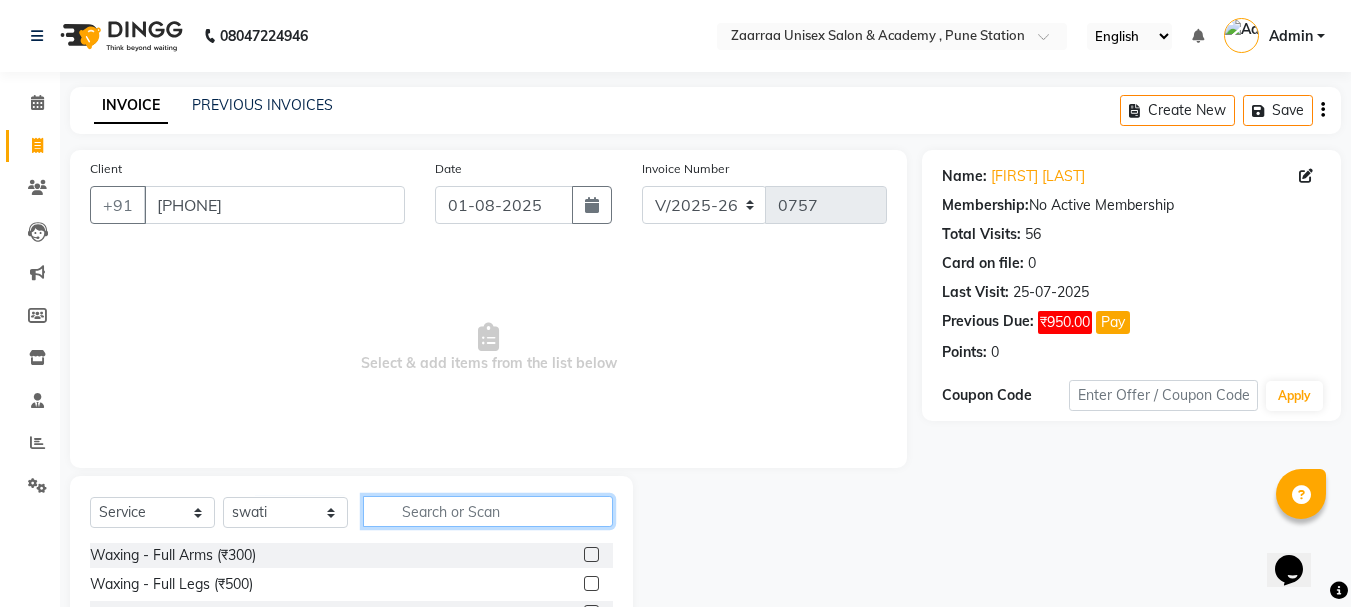click 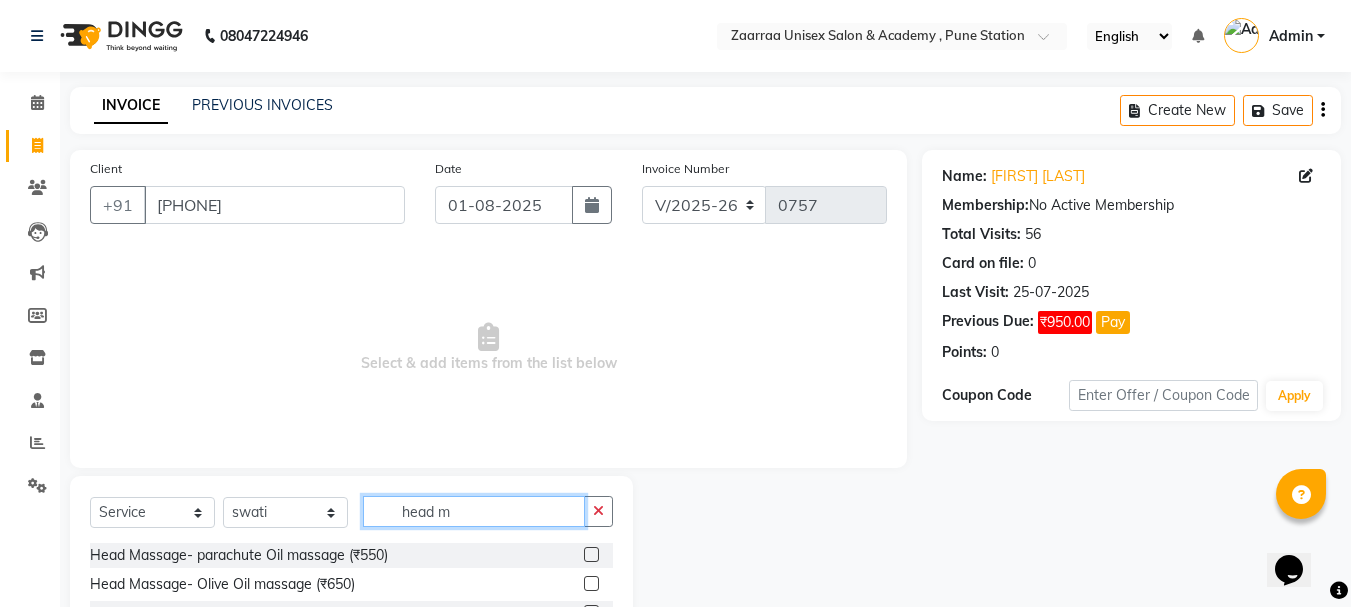 type on "head m" 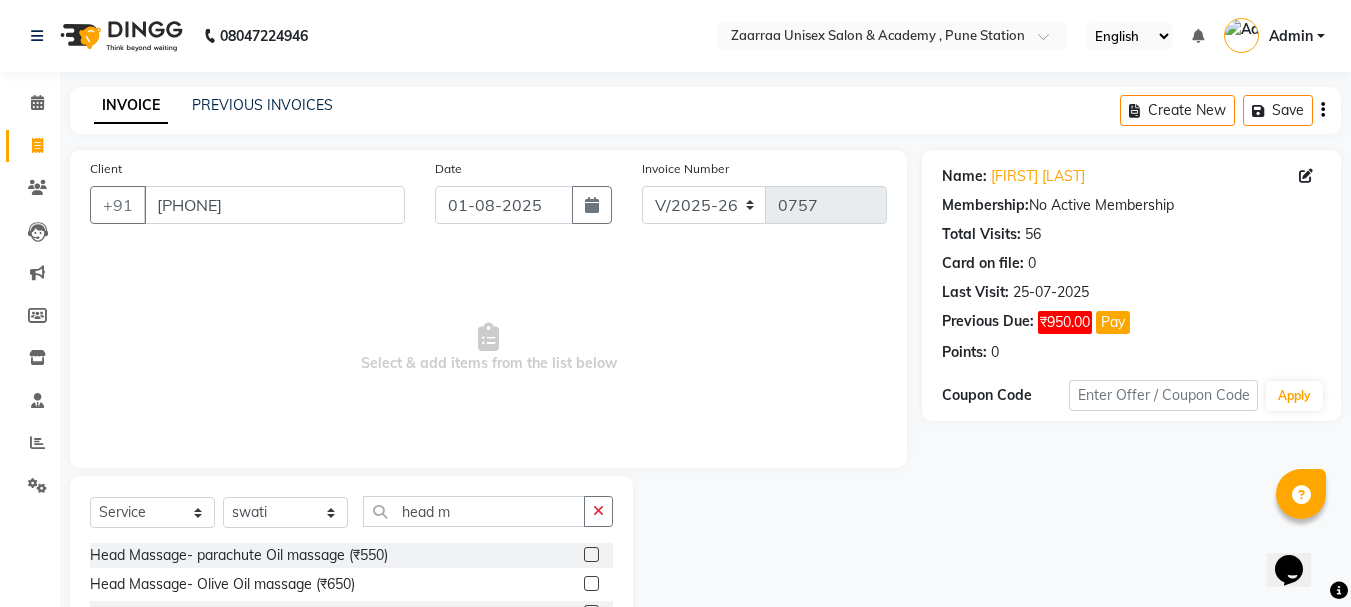 click 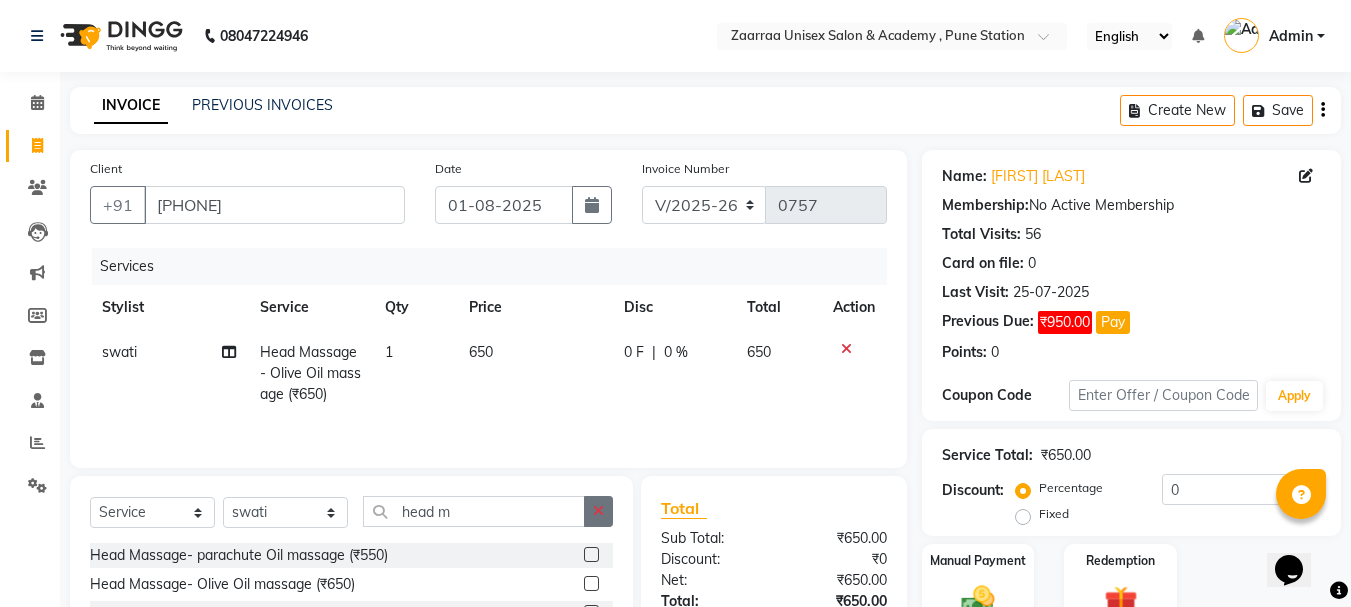 checkbox on "false" 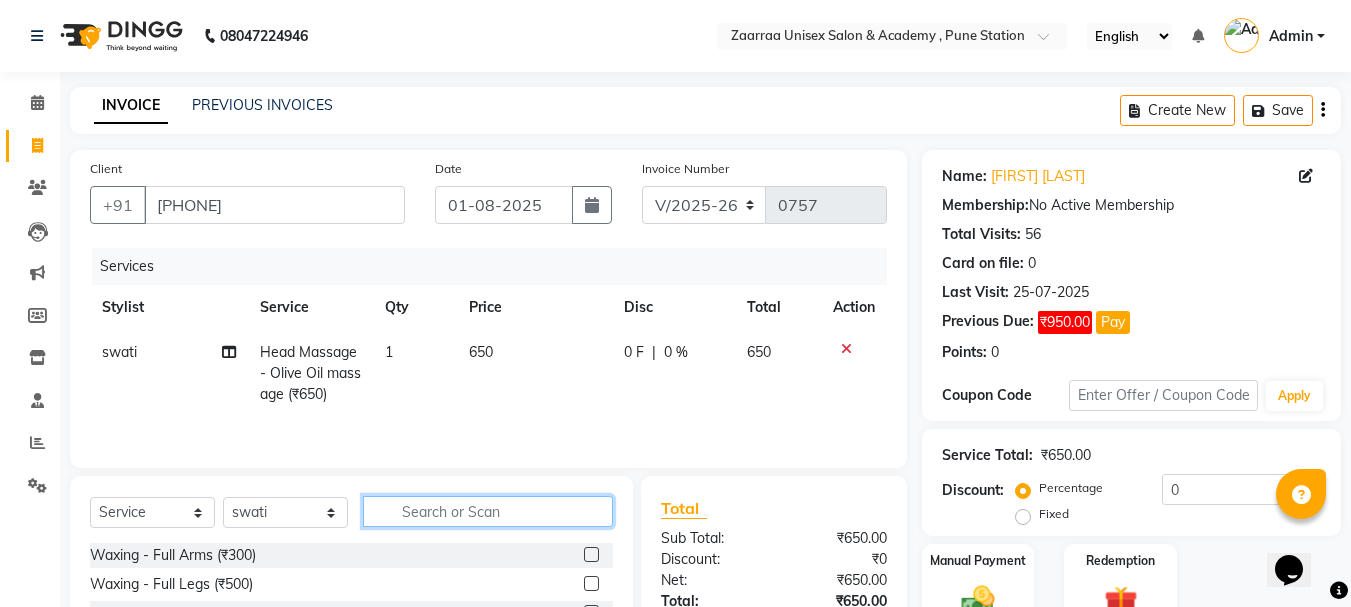 click 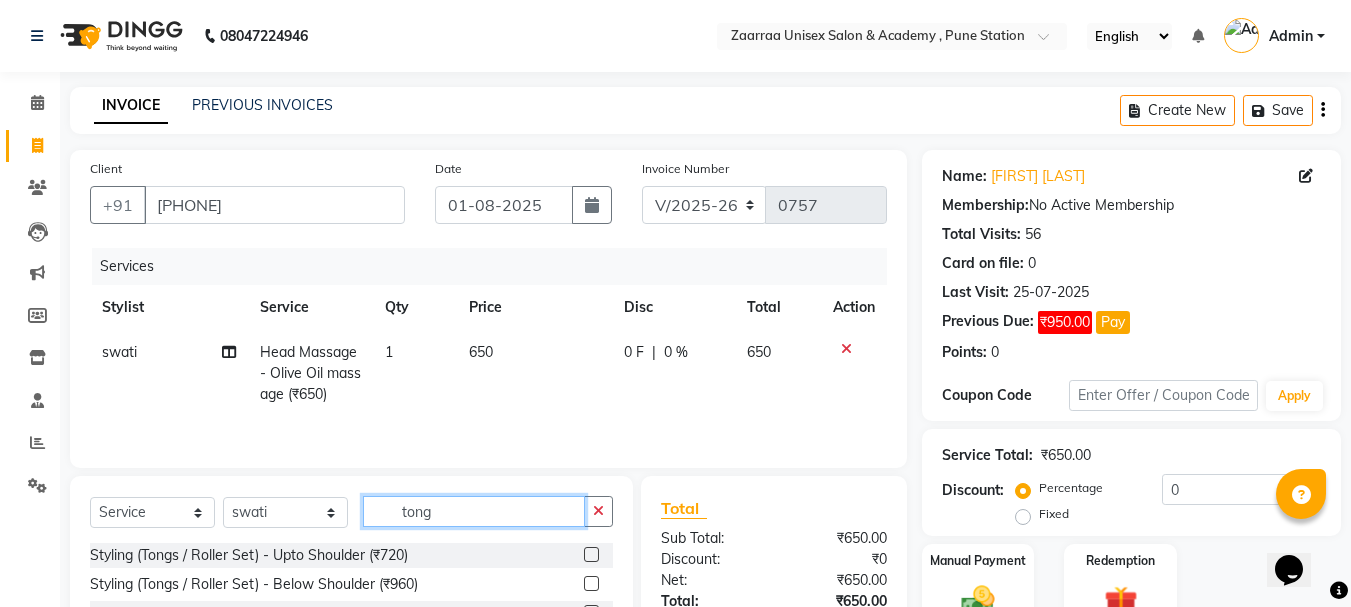 type on "tong" 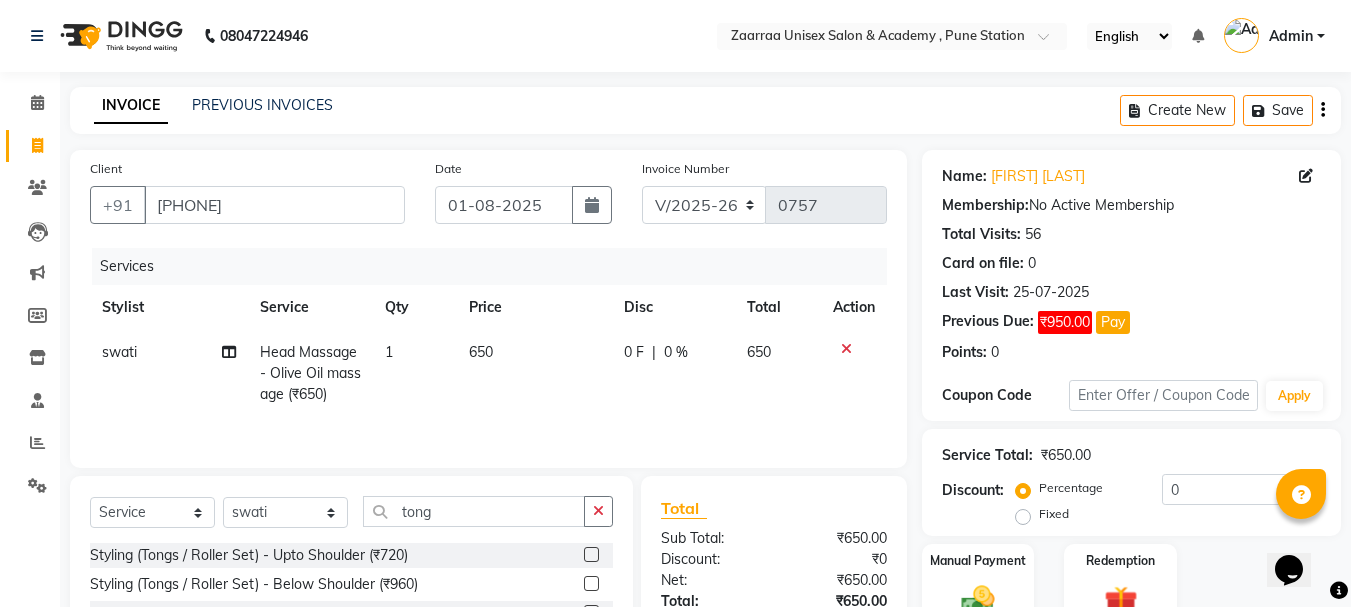click 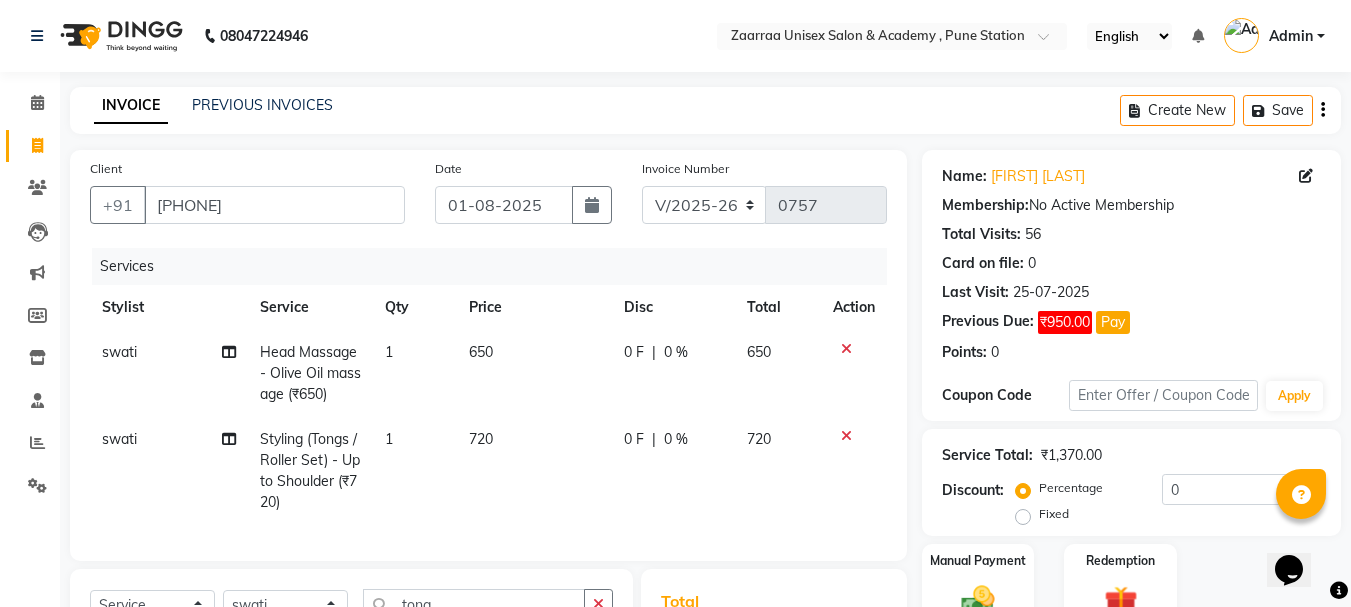 checkbox on "false" 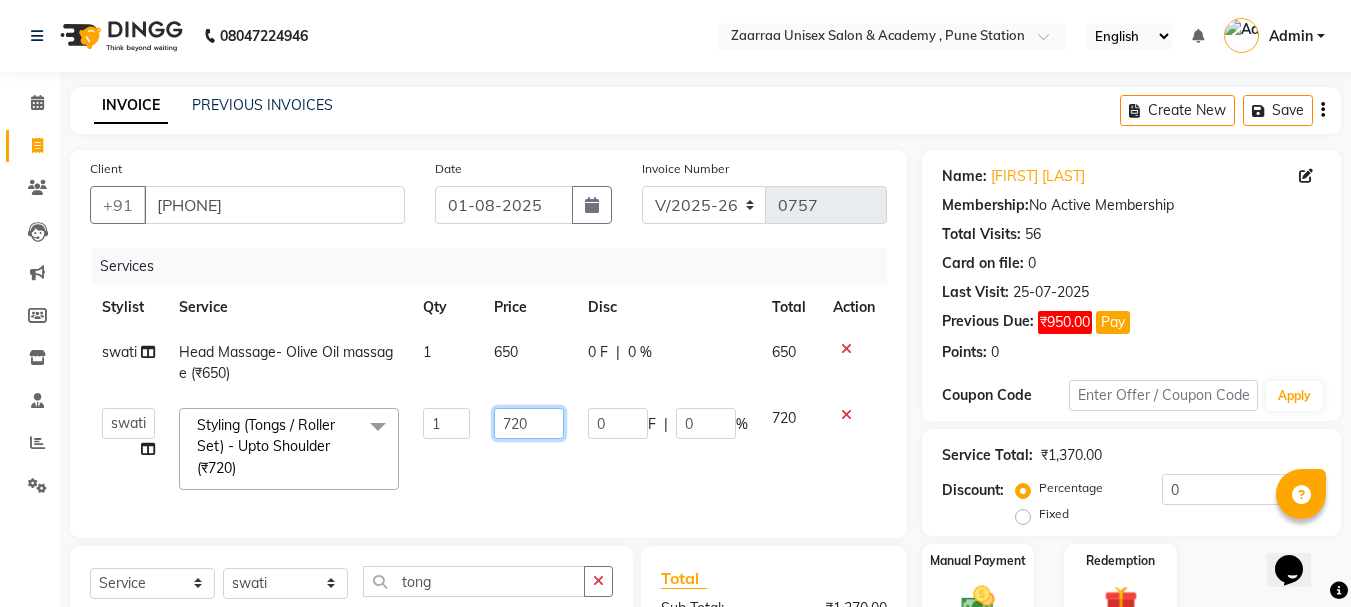 click on "720" 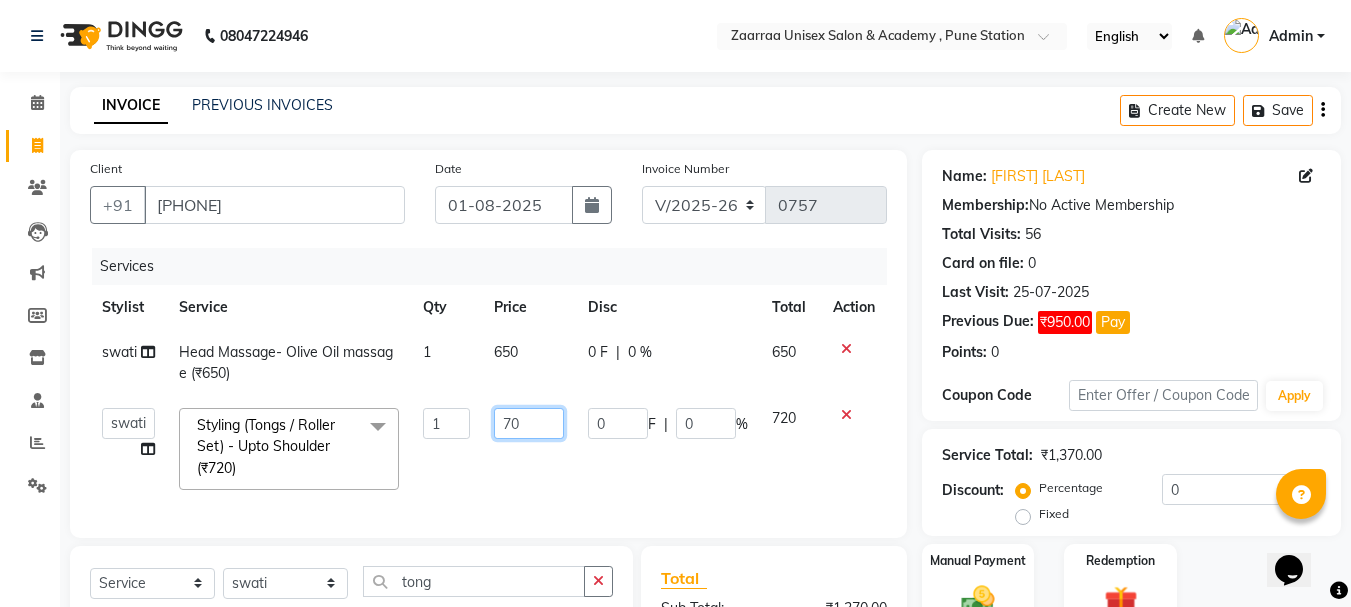 type on "700" 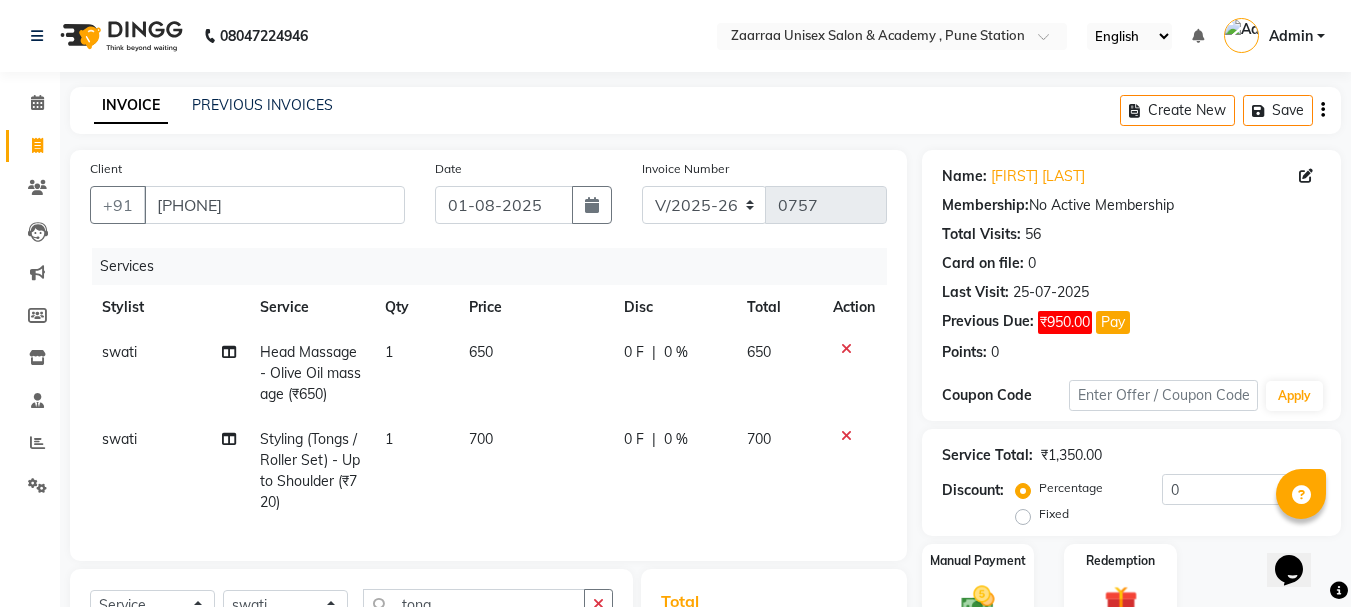 click on "650" 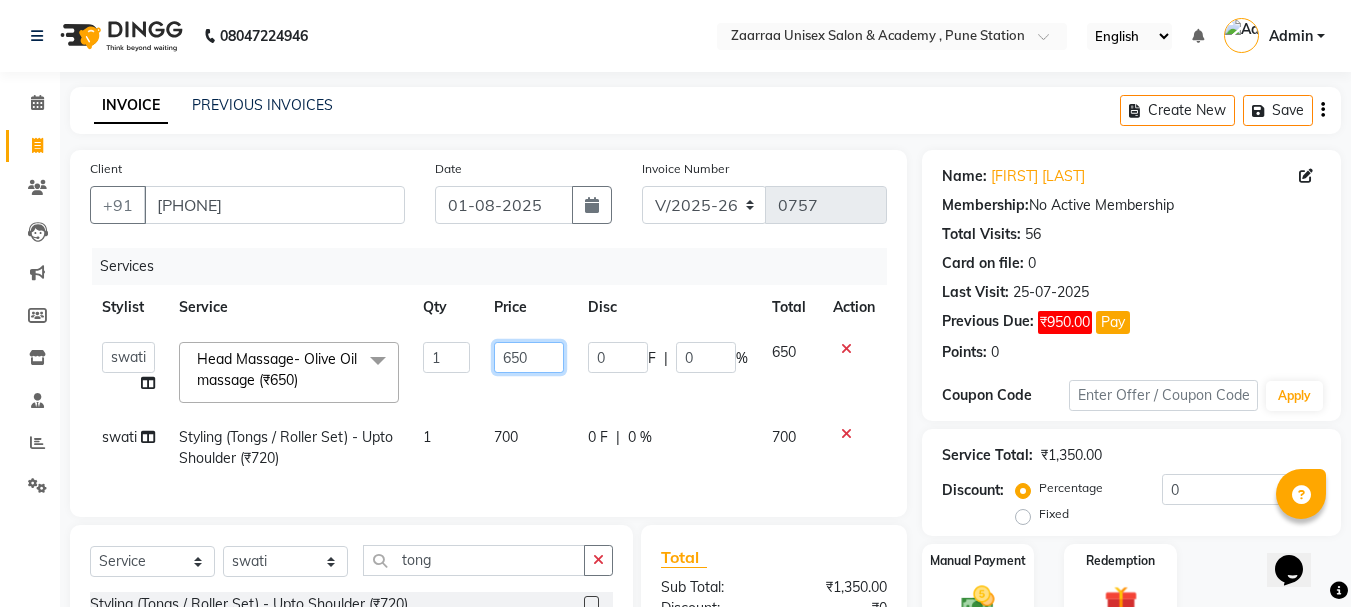 click on "650" 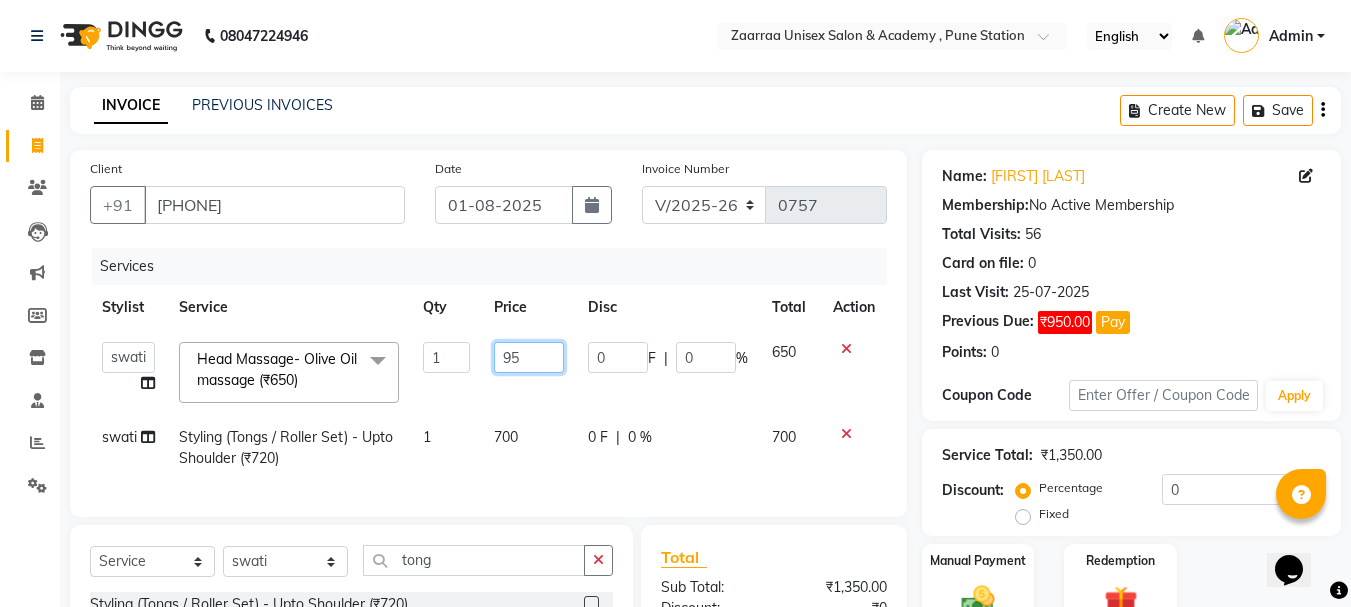 type on "950" 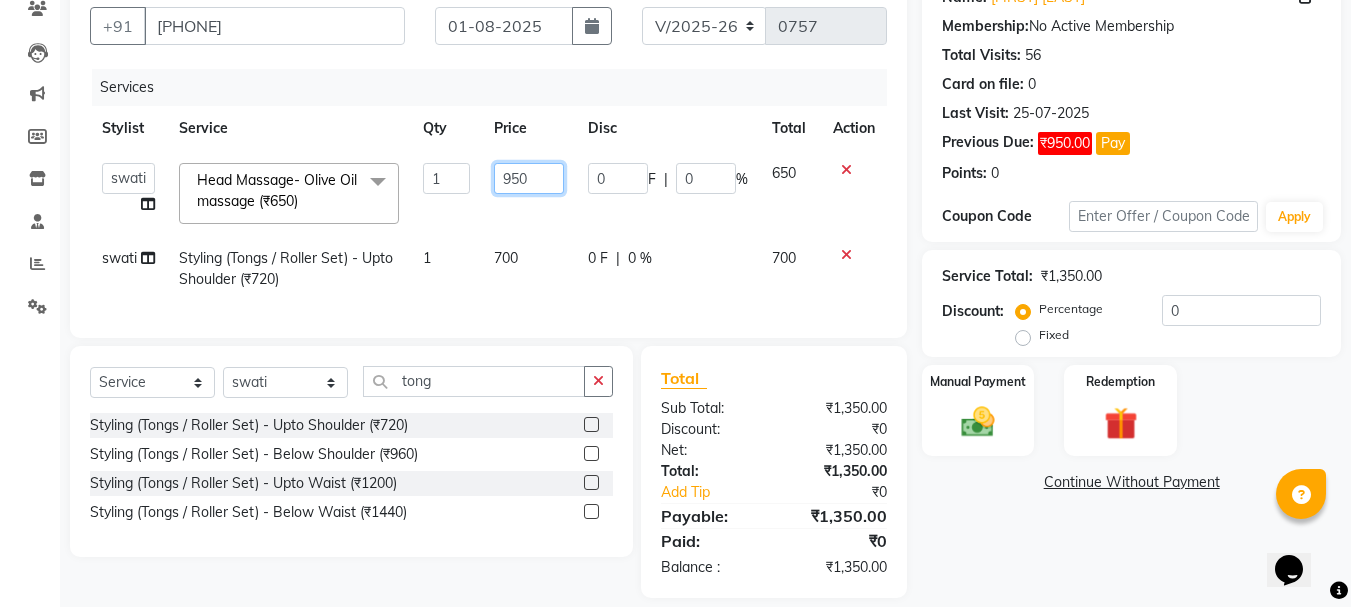 scroll, scrollTop: 215, scrollLeft: 0, axis: vertical 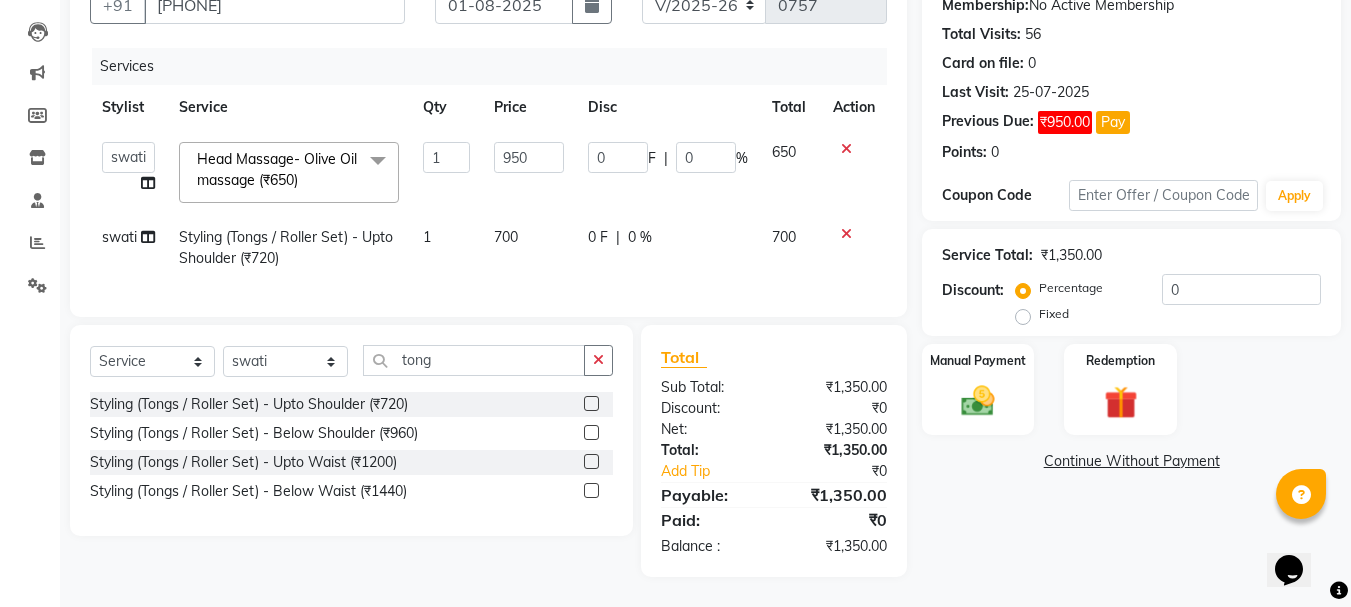 click on "Name: [FIRST] [LAST] Membership:  No Active Membership  Total Visits:  56 Card on file:  0 Last Visit:   25-07-2025 Previous Due:  ₹950.00 Pay Points:   0  Coupon Code Apply Service Total:  ₹1,350.00  Discount:  Percentage   Fixed  0 Manual Payment Redemption  Continue Without Payment" 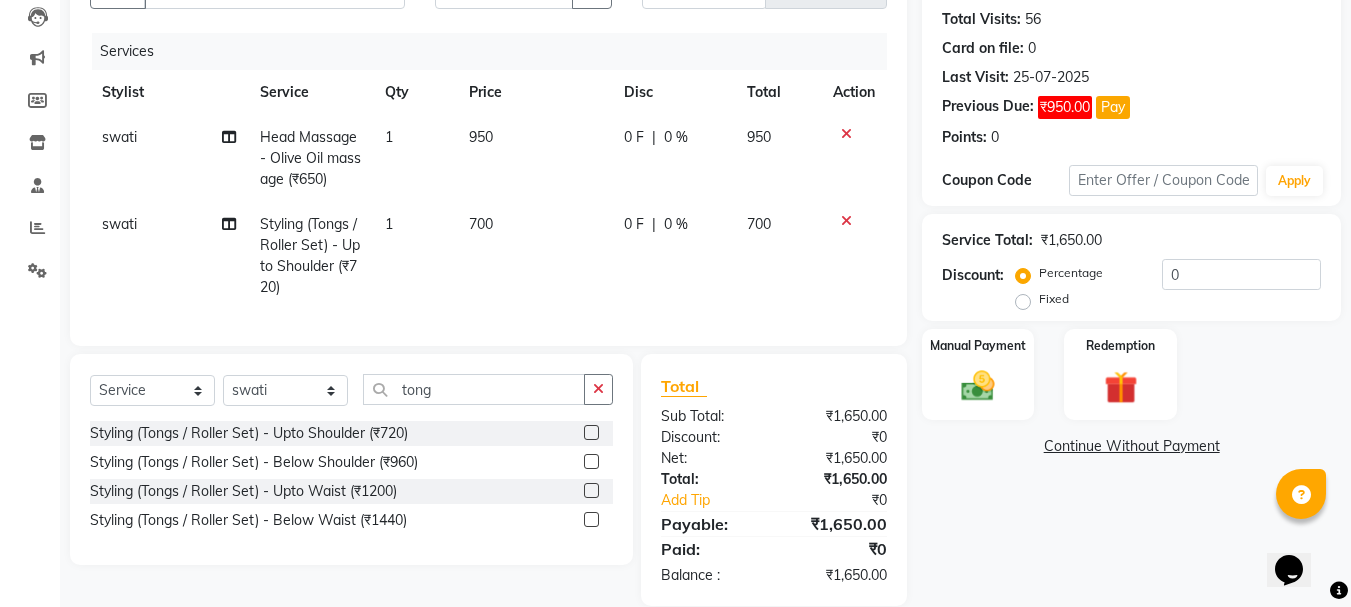 drag, startPoint x: 494, startPoint y: 197, endPoint x: 493, endPoint y: 207, distance: 10.049875 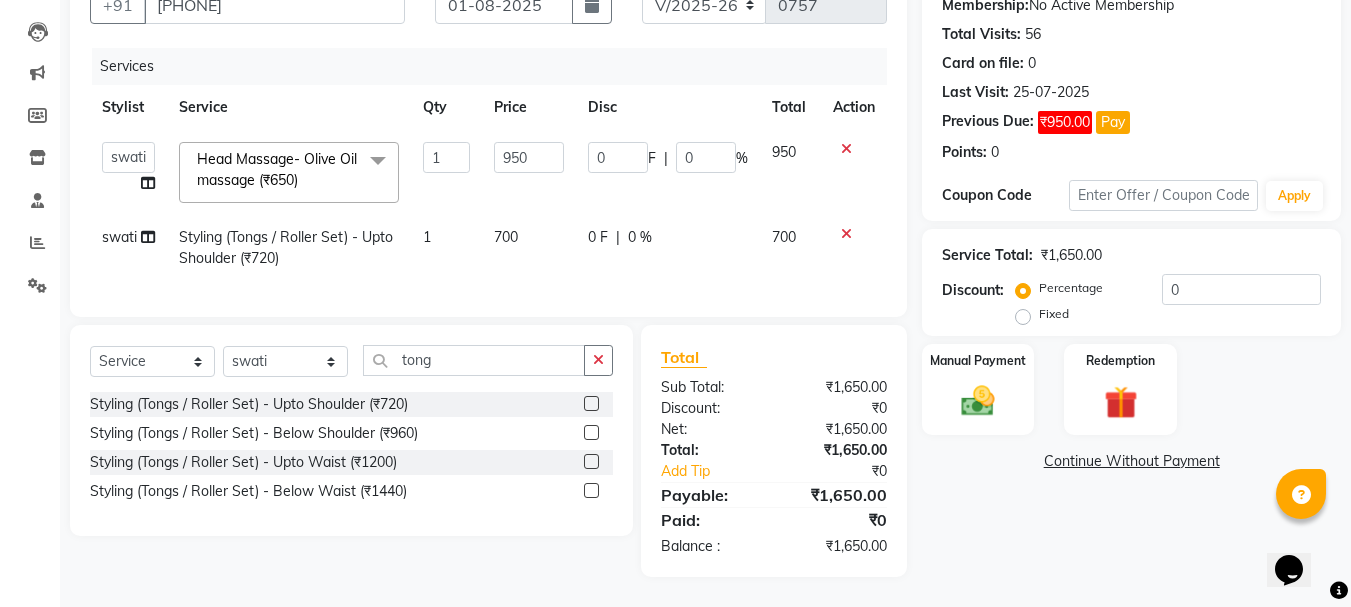 click on "700" 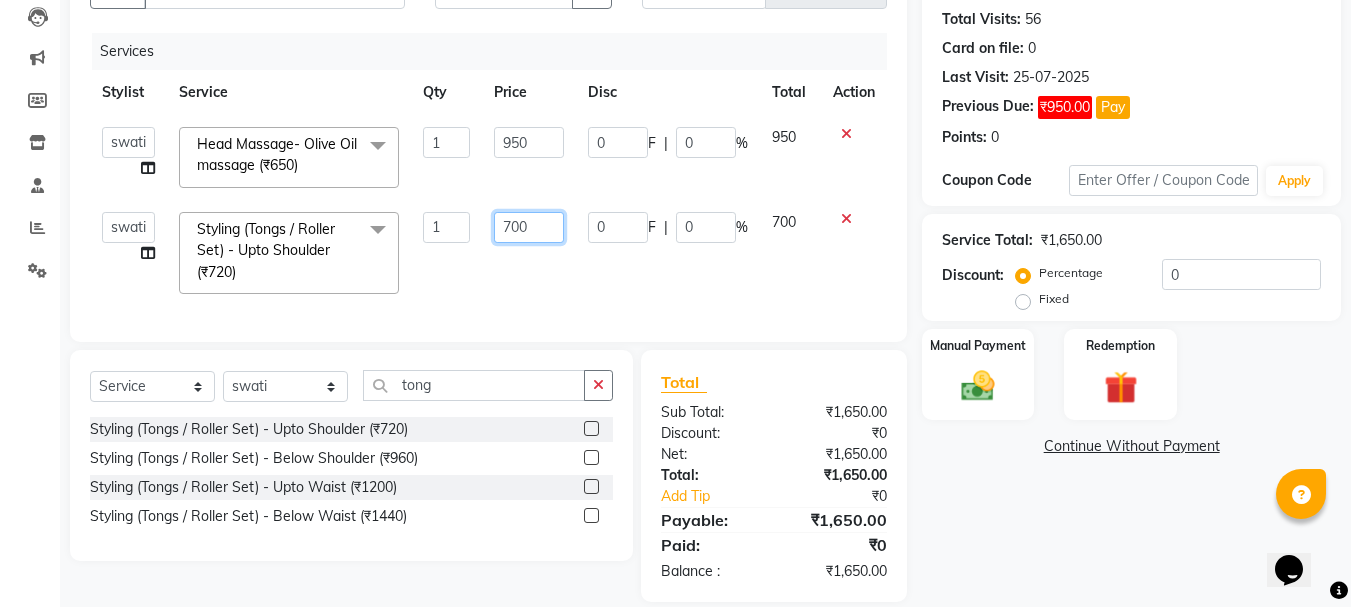 click on "700" 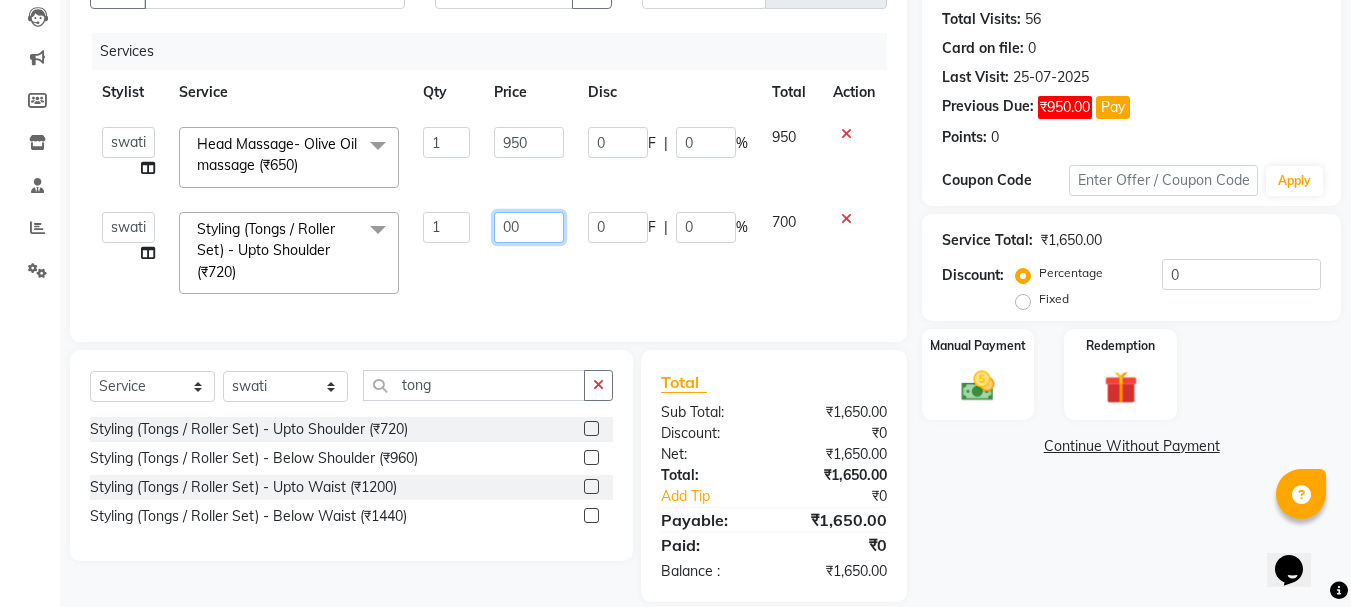 type on "600" 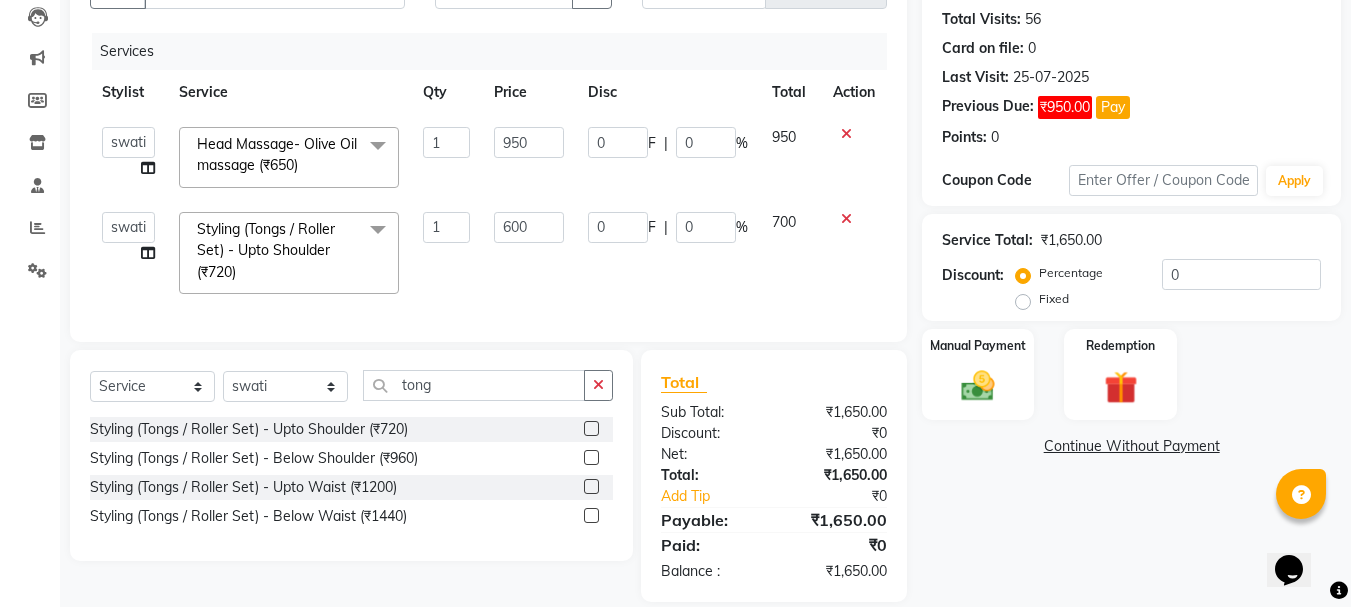 click on "Name: [FIRST] [LAST] Membership:  No Active Membership  Total Visits:  56 Card on file:  0 Last Visit:   25-07-2025 Previous Due:  ₹950.00 Pay Points:   0  Coupon Code Apply Service Total:  ₹1,650.00  Discount:  Percentage   Fixed  0 Manual Payment Redemption  Continue Without Payment" 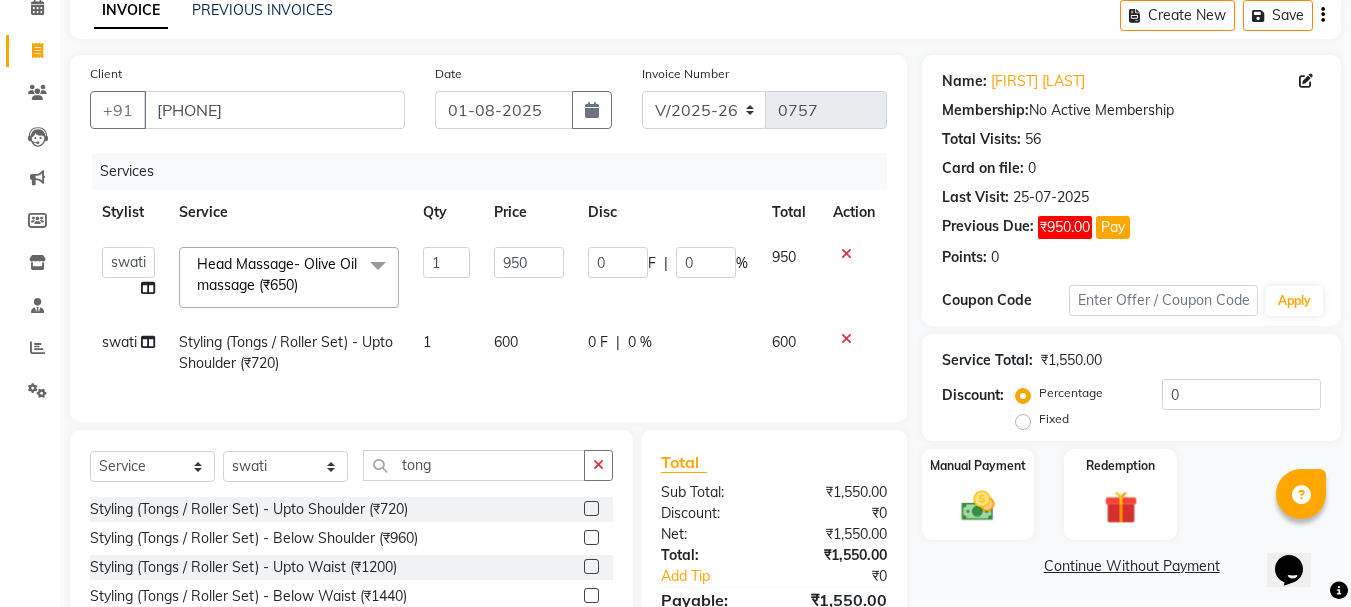 scroll, scrollTop: 215, scrollLeft: 0, axis: vertical 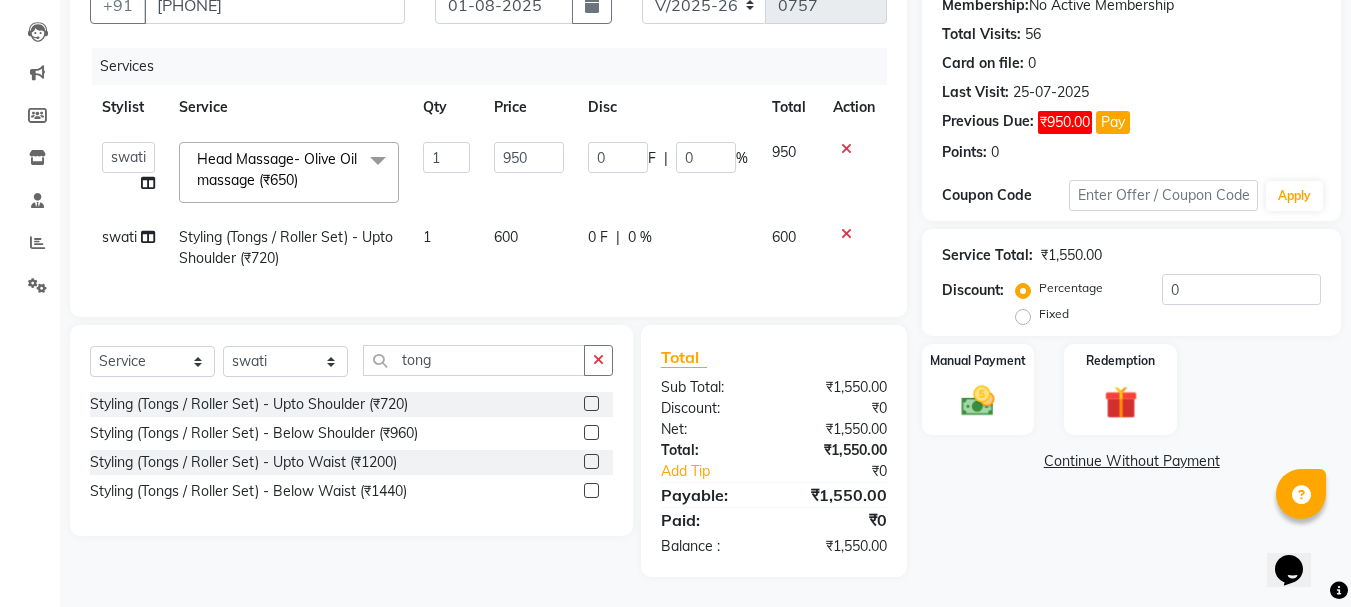 click on "Name: [FIRST] [LAST] Membership:  No Active Membership  Total Visits:  56 Card on file:  0 Last Visit:   25-07-2025 Previous Due:  ₹950.00 Pay Points:   0  Coupon Code Apply Service Total:  ₹1,550.00  Discount:  Percentage   Fixed  0 Manual Payment Redemption  Continue Without Payment" 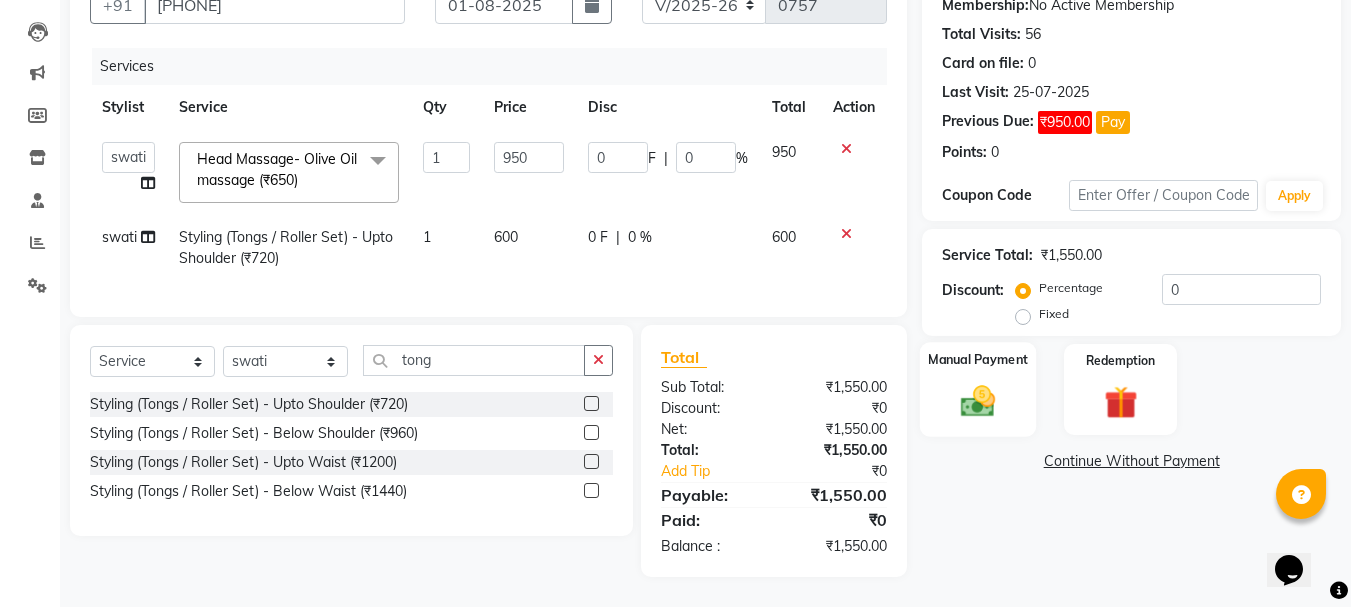click 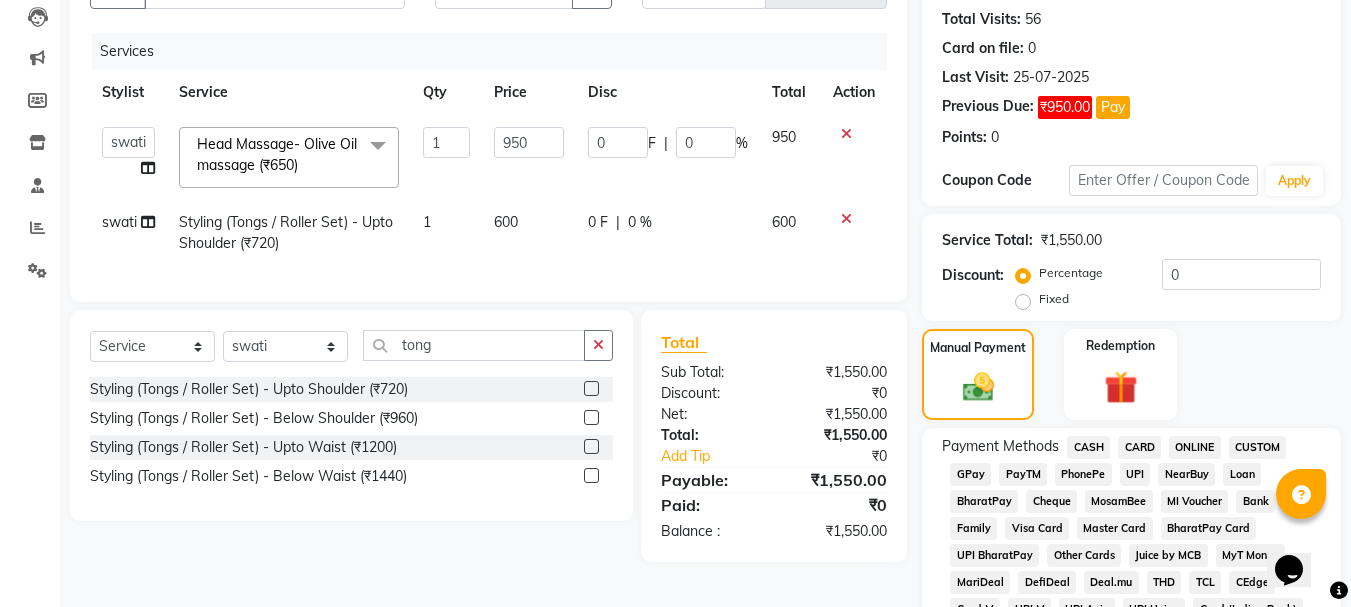 click on "GPay" 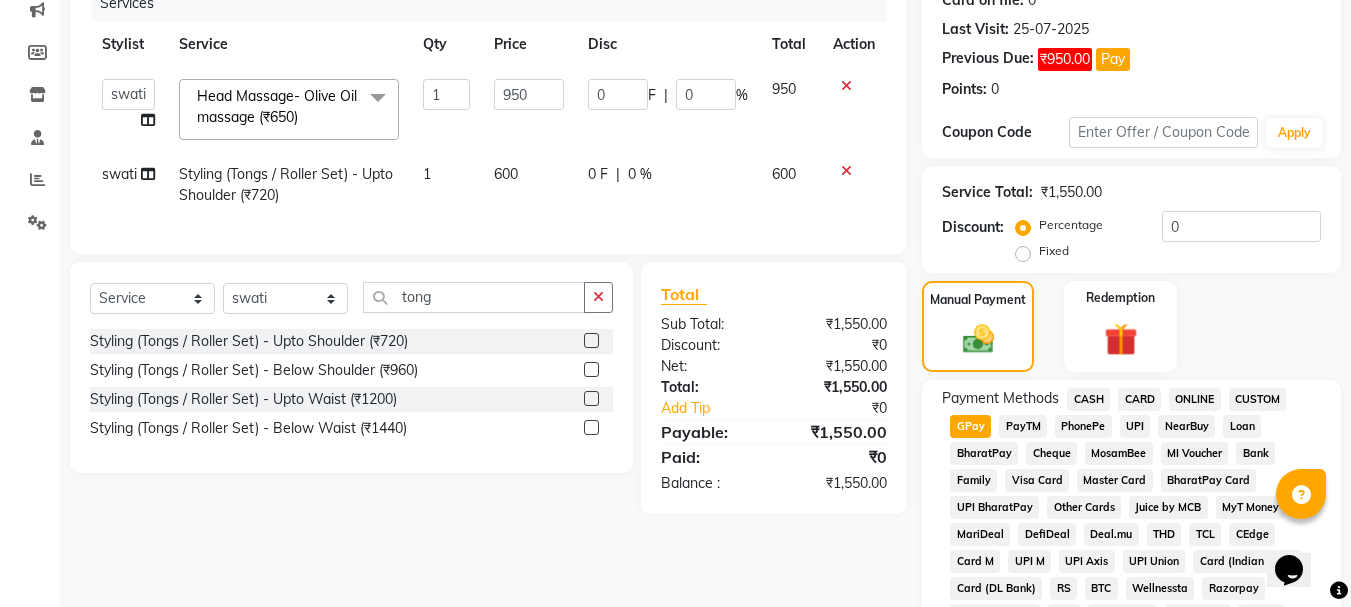 scroll, scrollTop: 926, scrollLeft: 0, axis: vertical 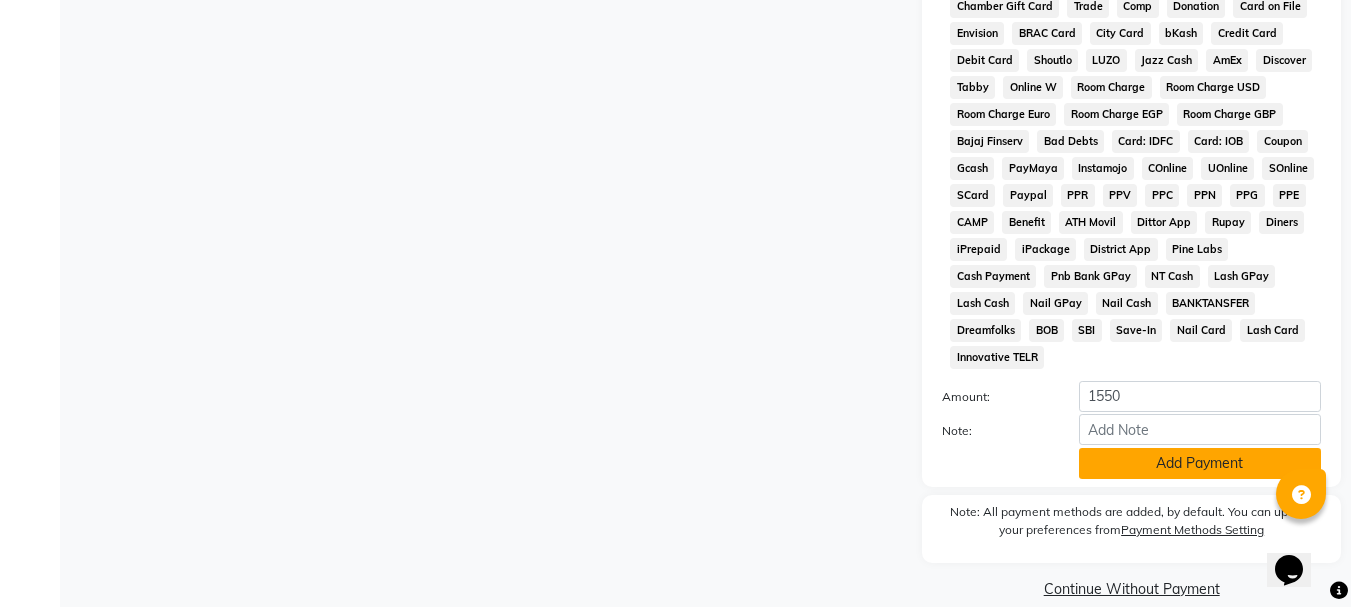 click on "Add Payment" 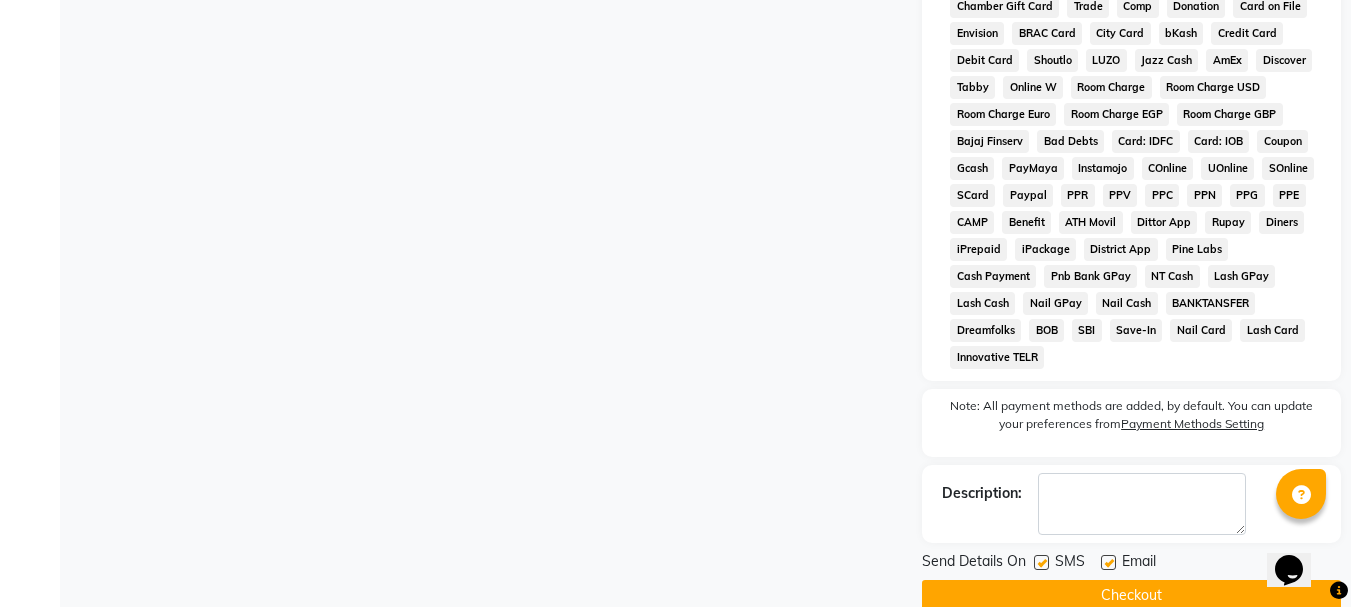 click on "Checkout" 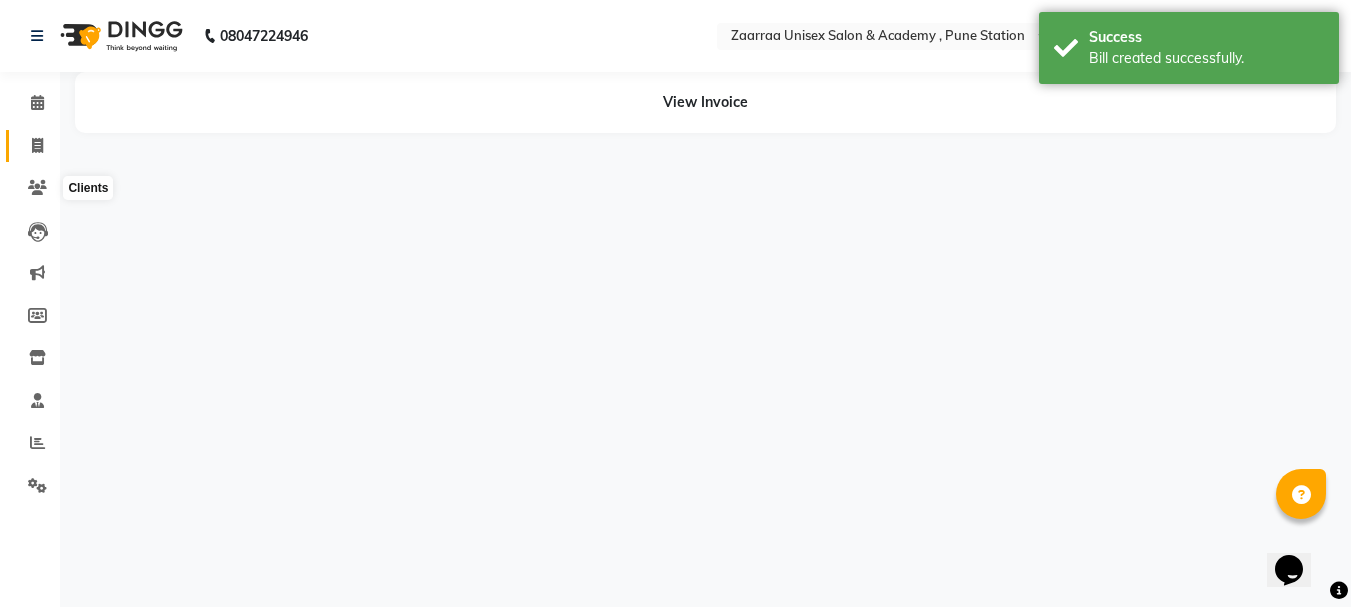 scroll, scrollTop: 0, scrollLeft: 0, axis: both 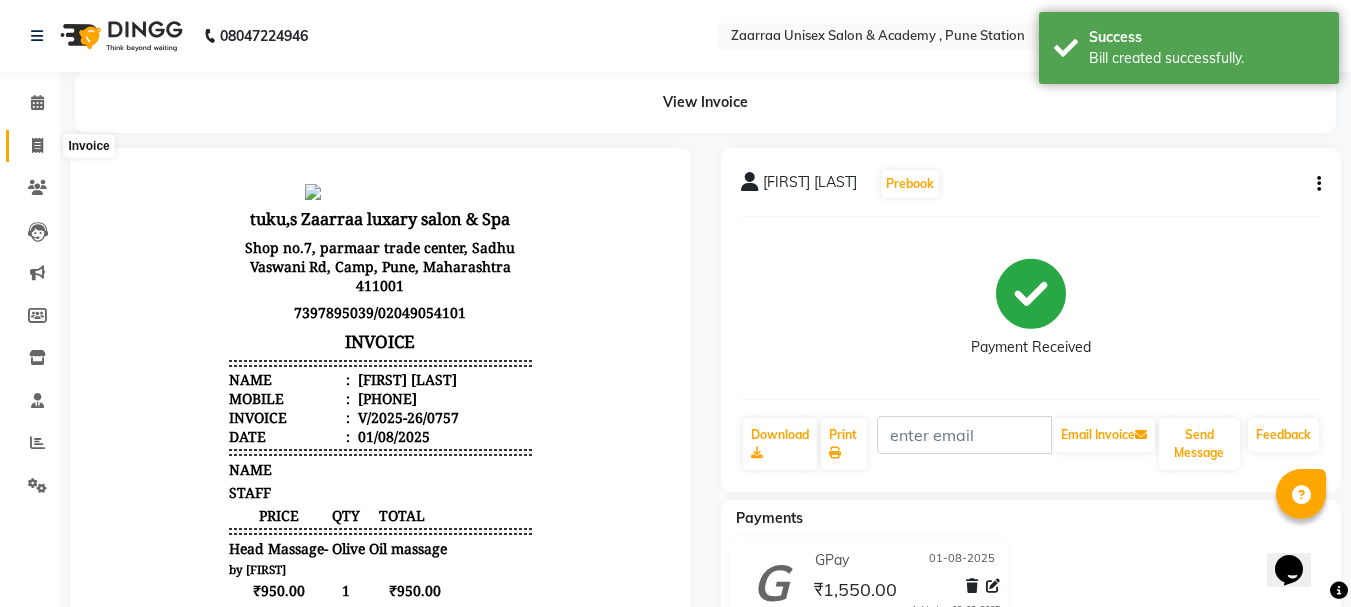 click 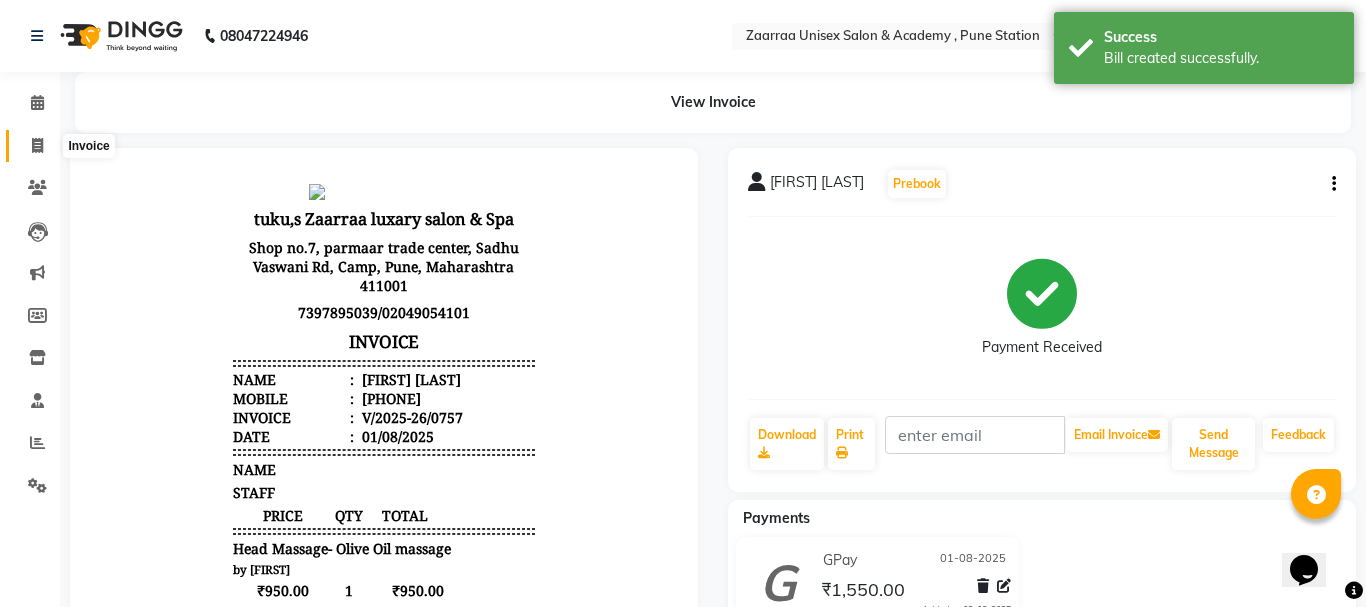 select on "3828" 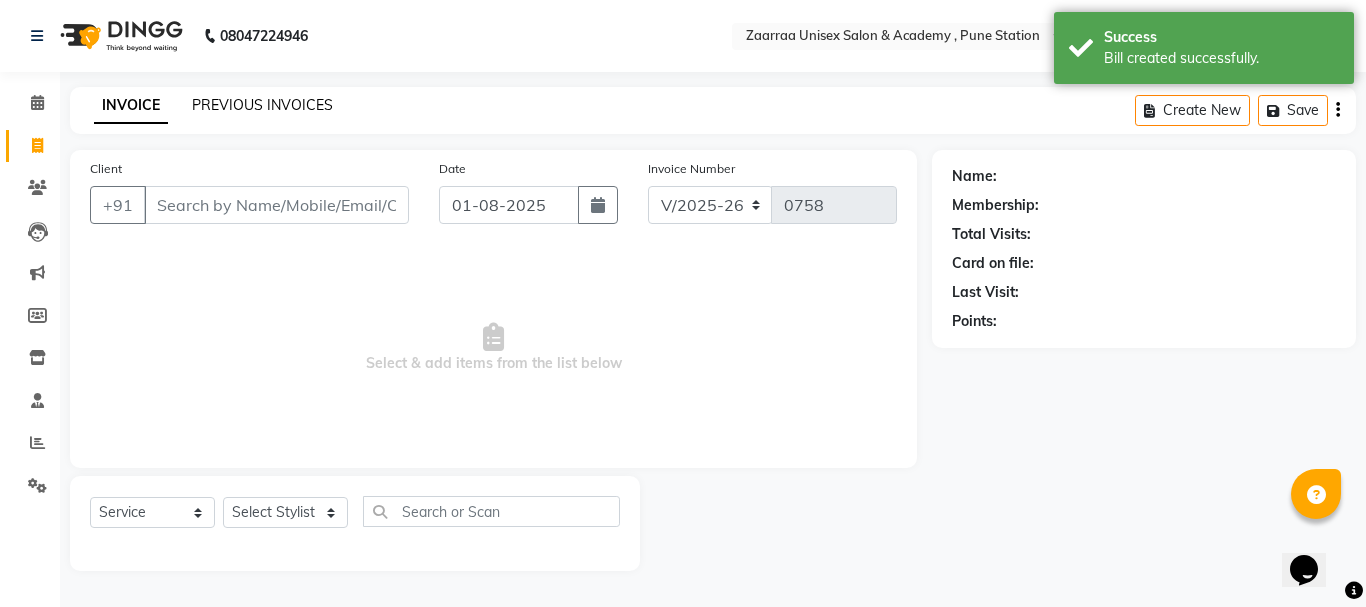 click on "PREVIOUS INVOICES" 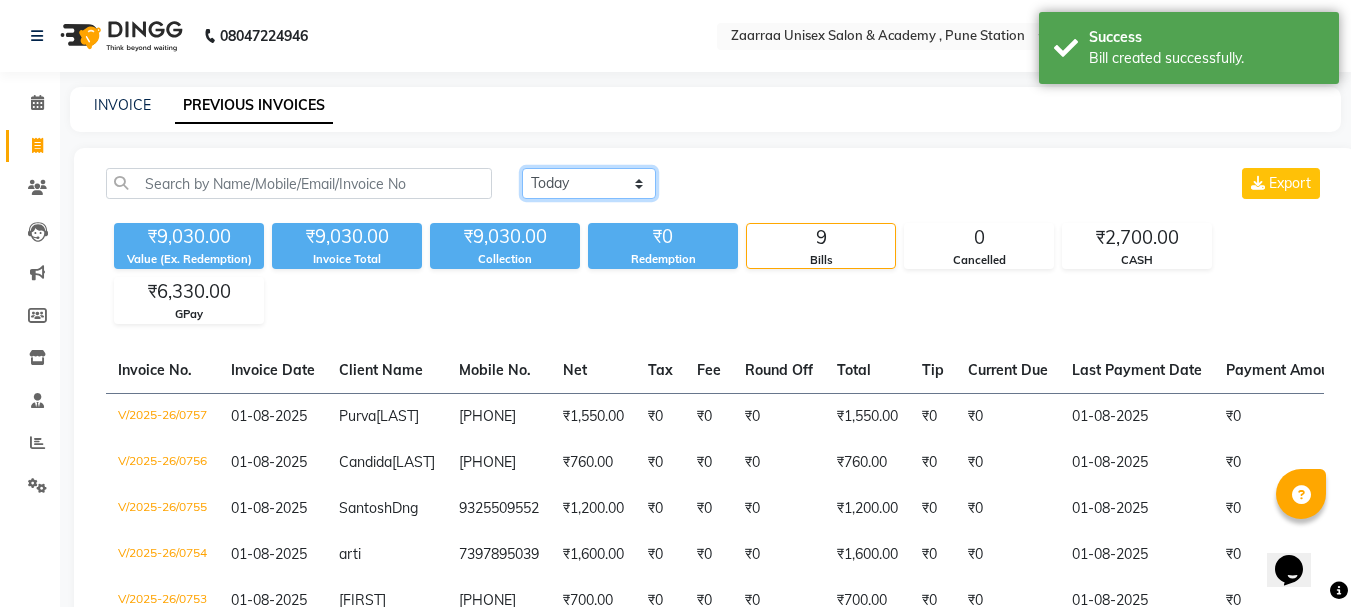 click on "Today Yesterday Custom Range" 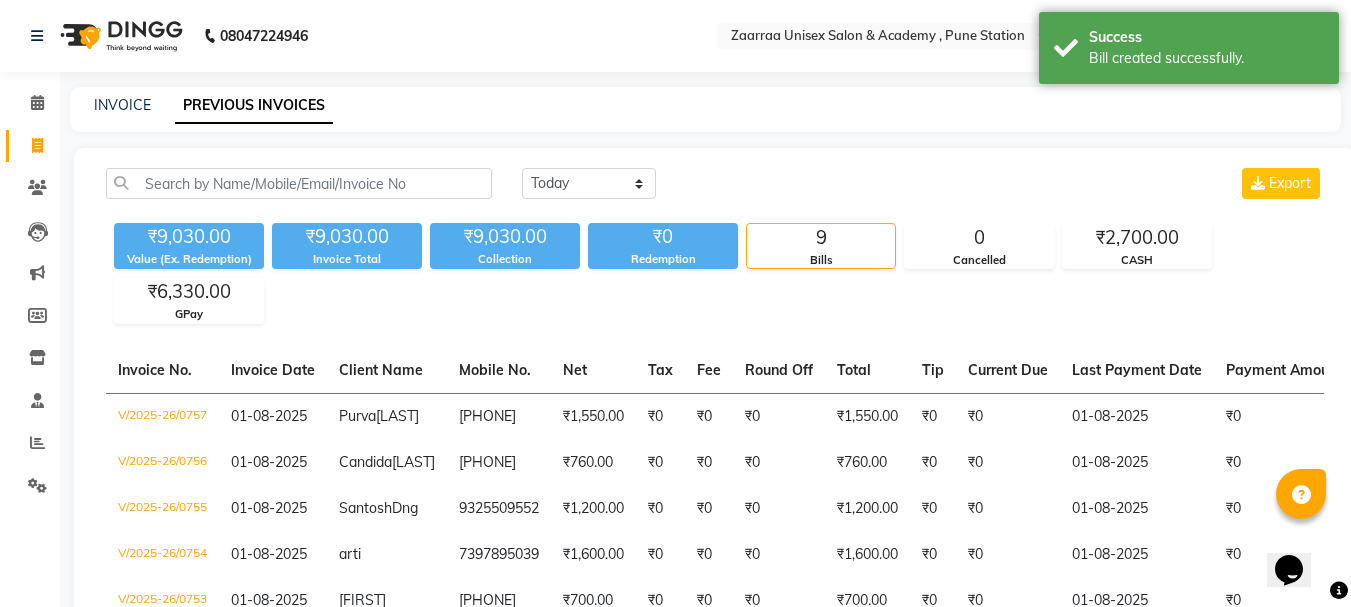click on "Today Yesterday Custom Range Export ₹9,030.00 Value (Ex. Redemption) ₹9,030.00 Invoice Total  ₹9,030.00 Collection ₹0 Redemption 9 Bills 0 Cancelled ₹2,700.00 CASH ₹6,330.00 GPay  Invoice No.   Invoice Date   Client Name   Mobile No.   Net   Tax   Fee   Round Off   Total   Tip   Current Due   Last Payment Date   Payment Amount   Payment Methods   Cancel Reason   Status   V/2025-26/0757  01-08-2025 [FIRST]  [LAST] [PHONE] ₹1,550.00 ₹0  ₹0  ₹0 ₹1,550.00 ₹0 ₹0 01-08-2025 ₹0  GPay - PAID  V/2025-26/0756  01-08-2025 [FIRST]  [LAST] [PHONE] ₹760.00 ₹0  ₹0  ₹0 ₹760.00 ₹0 ₹0 01-08-2025 ₹0  GPay - PAID  V/2025-26/0755  01-08-2025 [FIRST]  [LAST] [PHONE] ₹1,200.00 ₹0  ₹0  ₹0 ₹1,200.00 ₹0 ₹0 01-08-2025 ₹0  CASH - PAID  V/2025-26/0754  01-08-2025 [FIRST]   [PHONE] ₹1,600.00 ₹0  ₹0  ₹0 ₹1,600.00 ₹0 ₹0 01-08-2025 ₹0  GPay - PAID  V/2025-26/0753  01-08-2025 [FIRST]   [PHONE] ₹700.00 ₹0  ₹0  ₹0 ₹700.00 ₹0 ₹0 01-08-2025 ₹0  -" 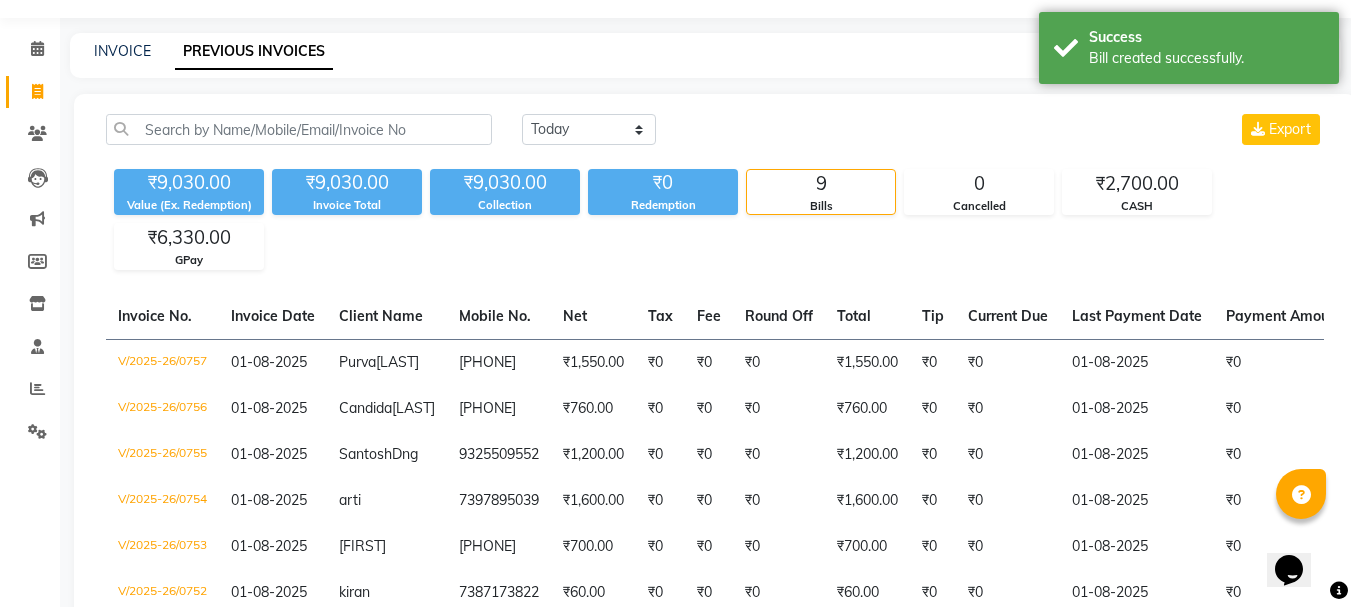 scroll, scrollTop: 69, scrollLeft: 0, axis: vertical 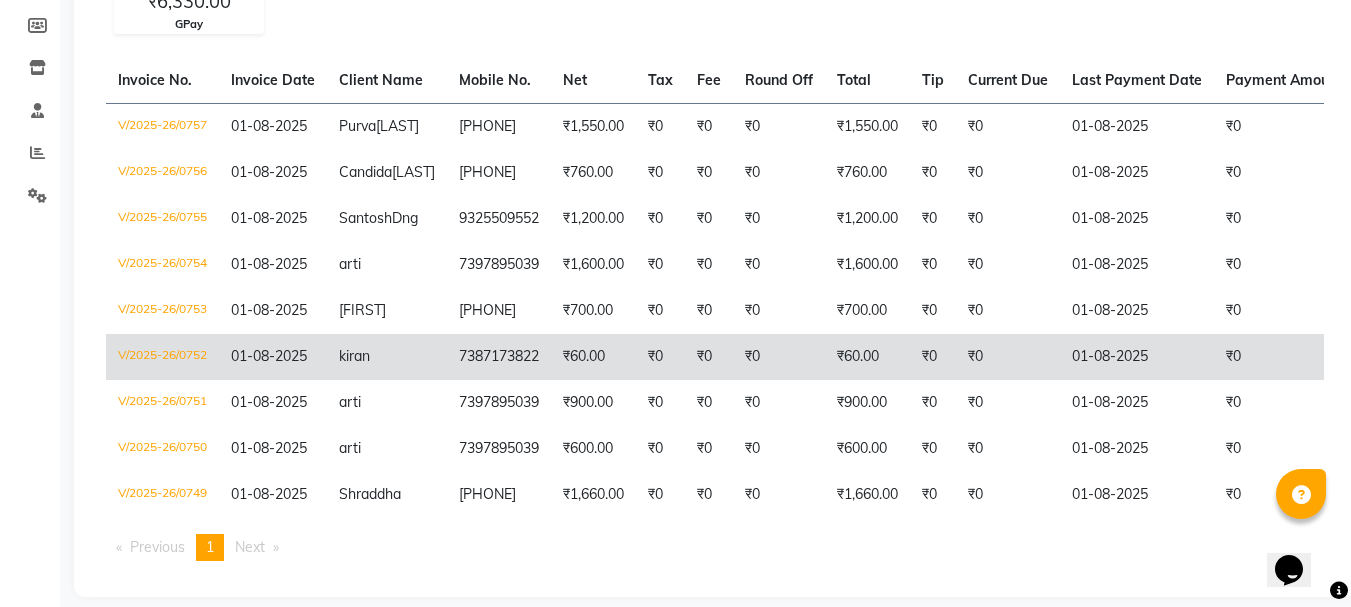 click on "₹60.00" 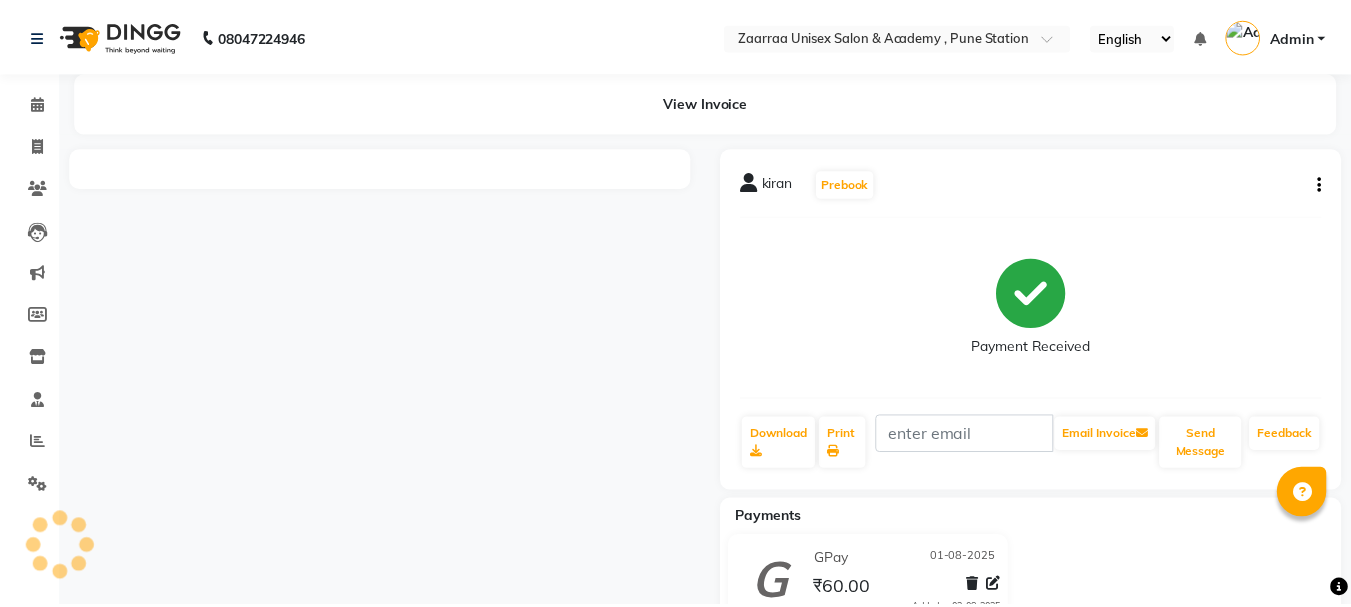 scroll, scrollTop: 0, scrollLeft: 0, axis: both 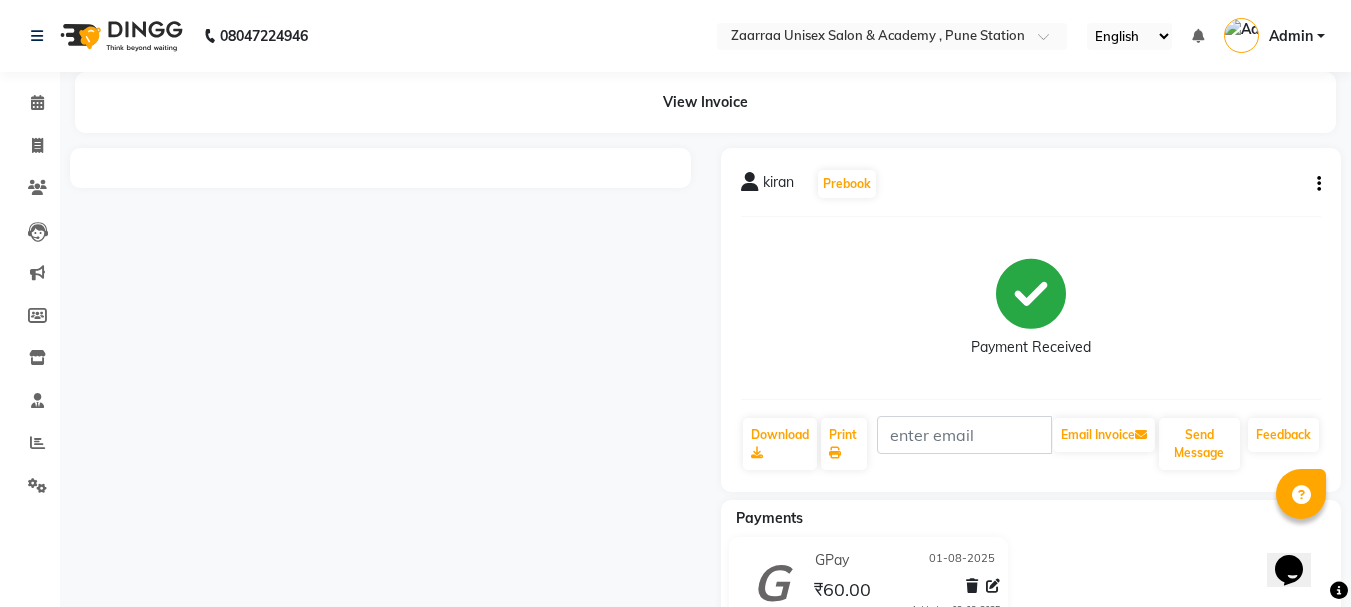 click 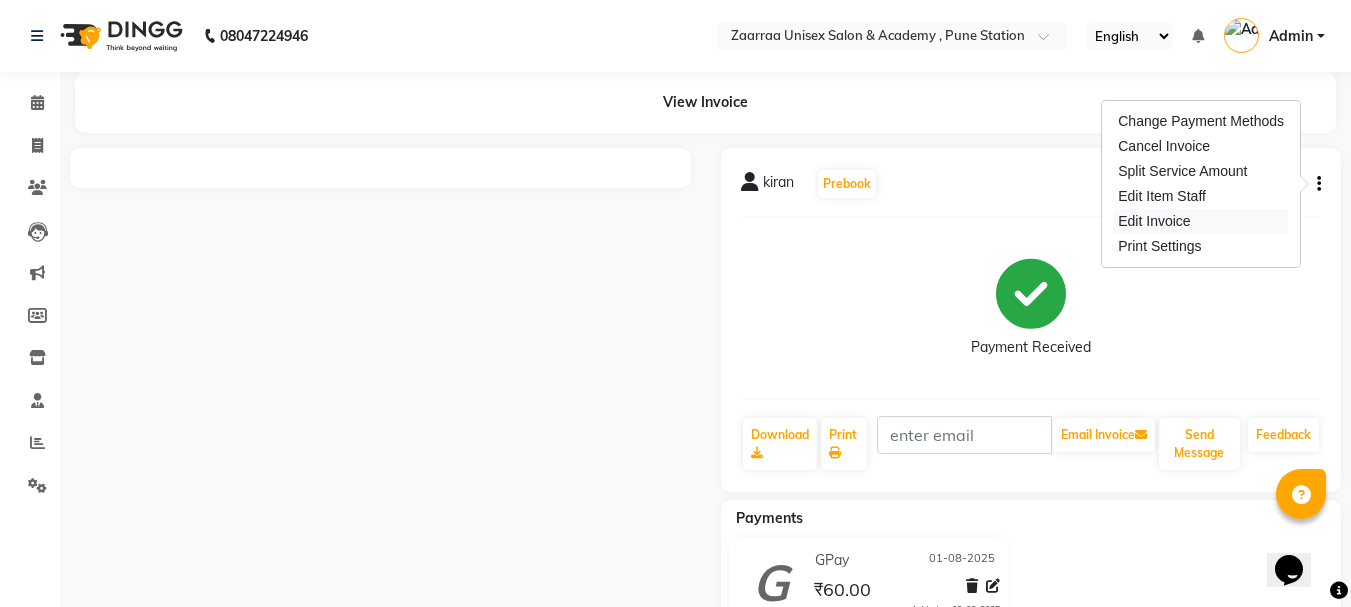 click on "Edit Invoice" at bounding box center [1201, 221] 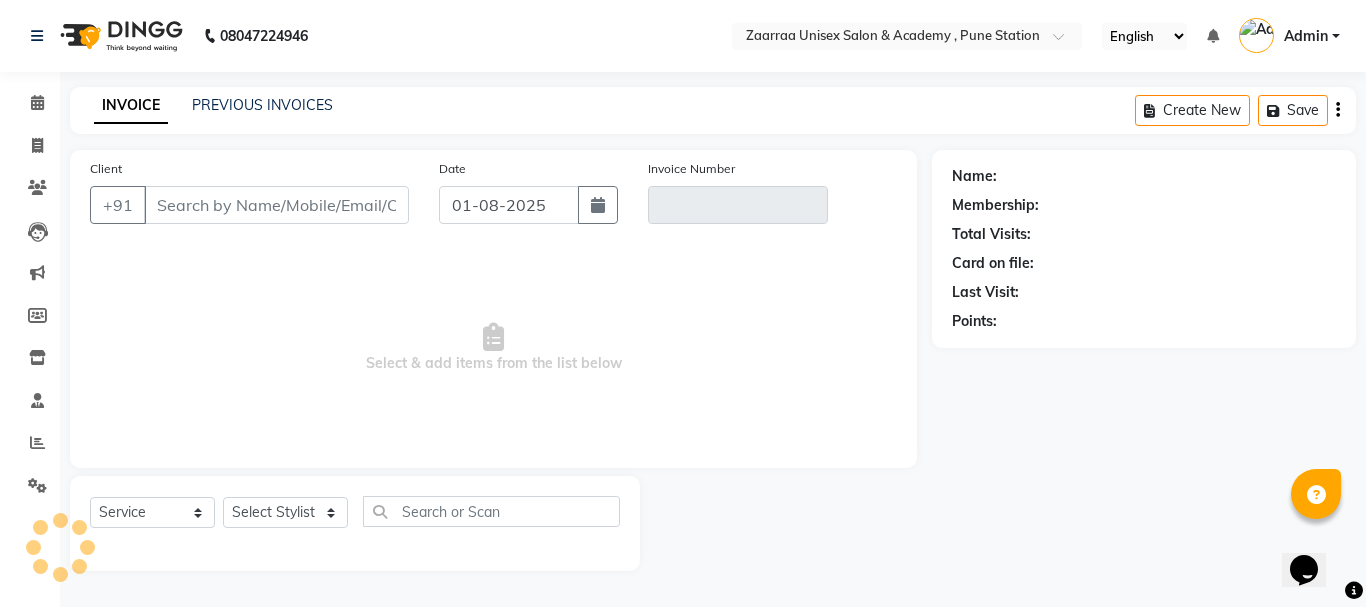 type on "7387173822" 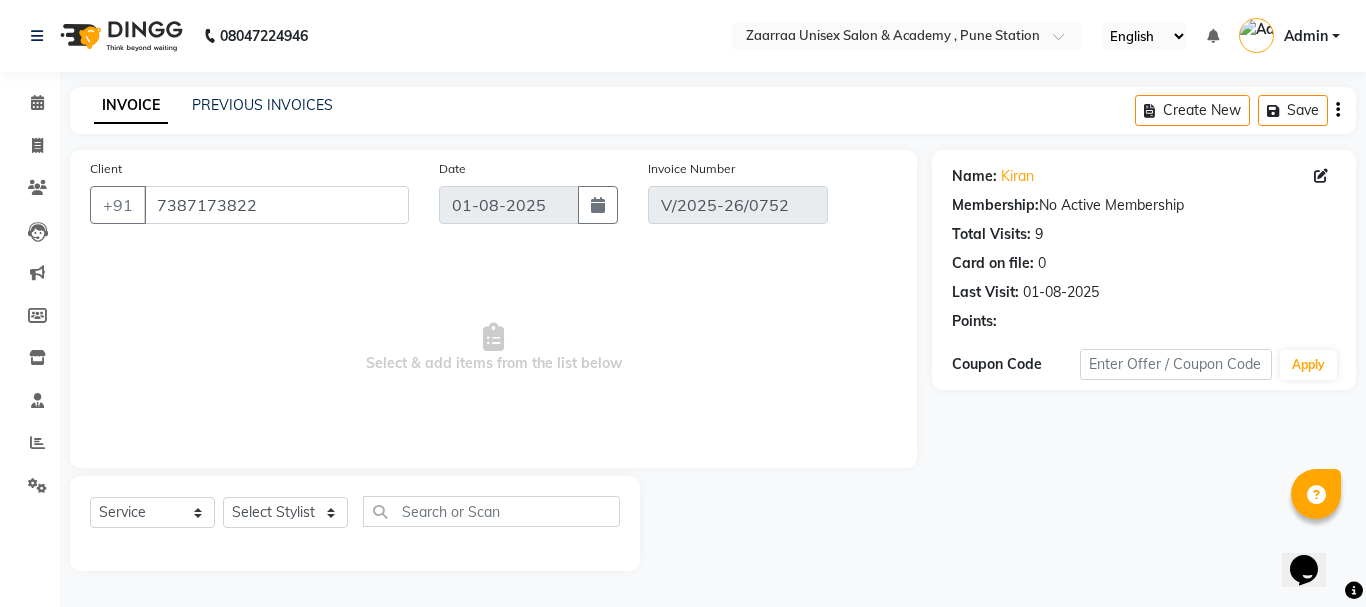 select on "select" 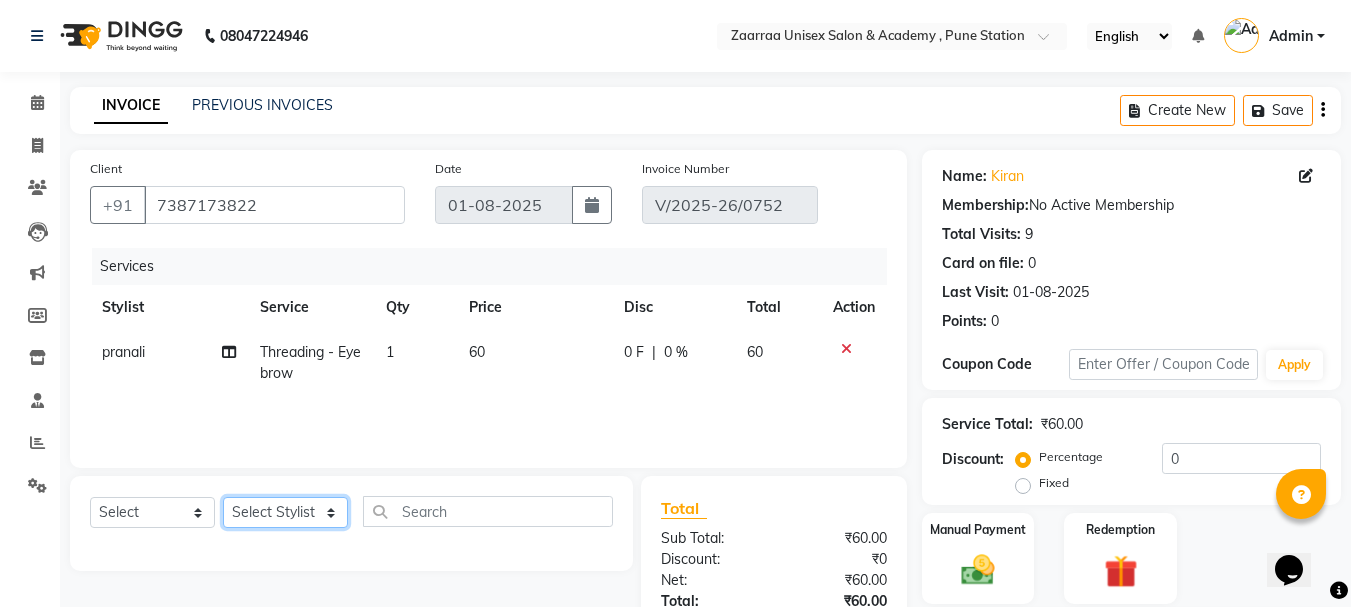 click on "Select Stylist [NAME]  [NAME] [NAME] [NAME]" 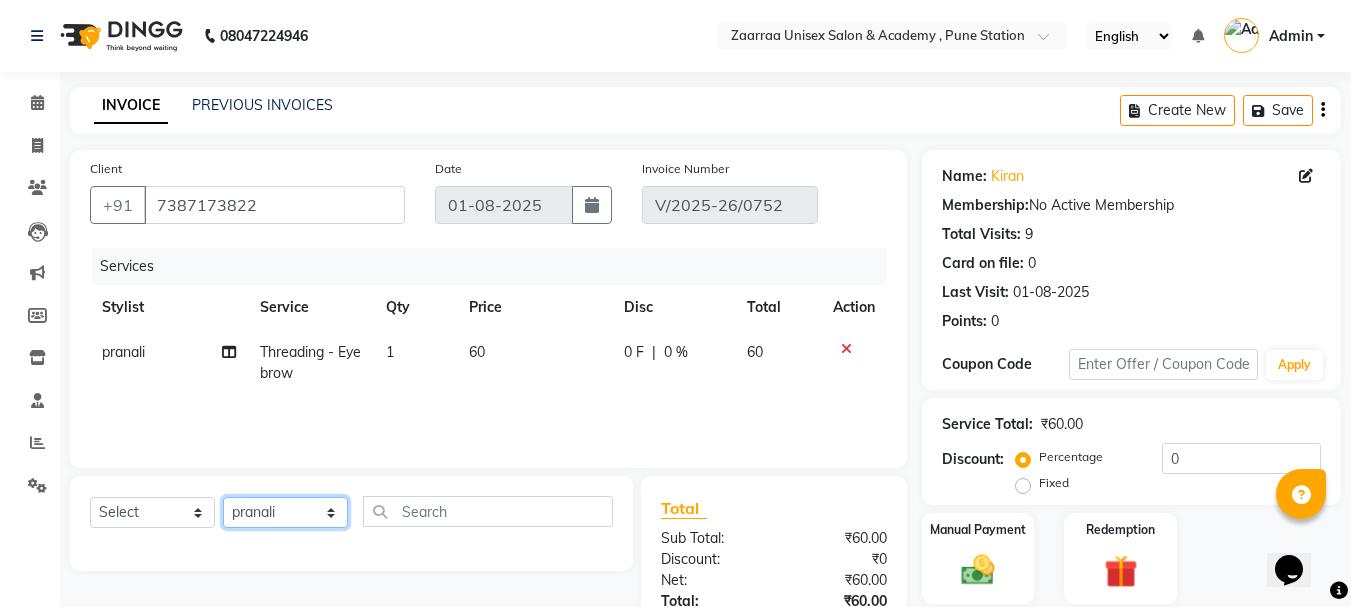 click on "Select Stylist [NAME]  [NAME] [NAME] [NAME]" 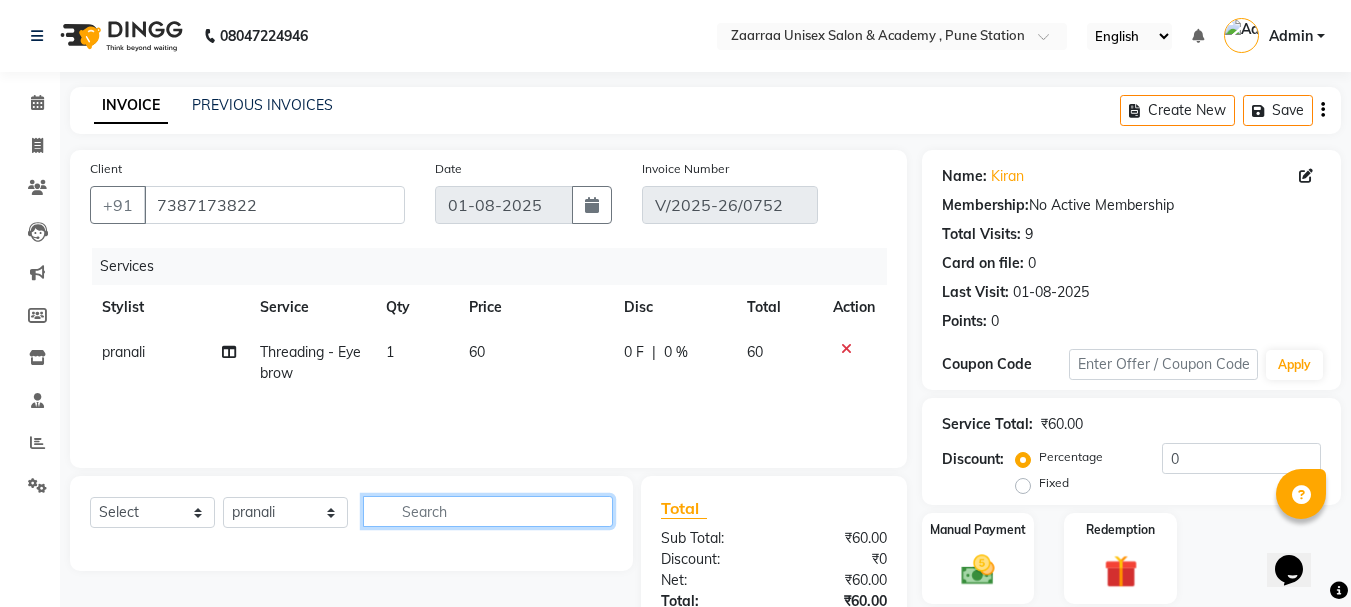click 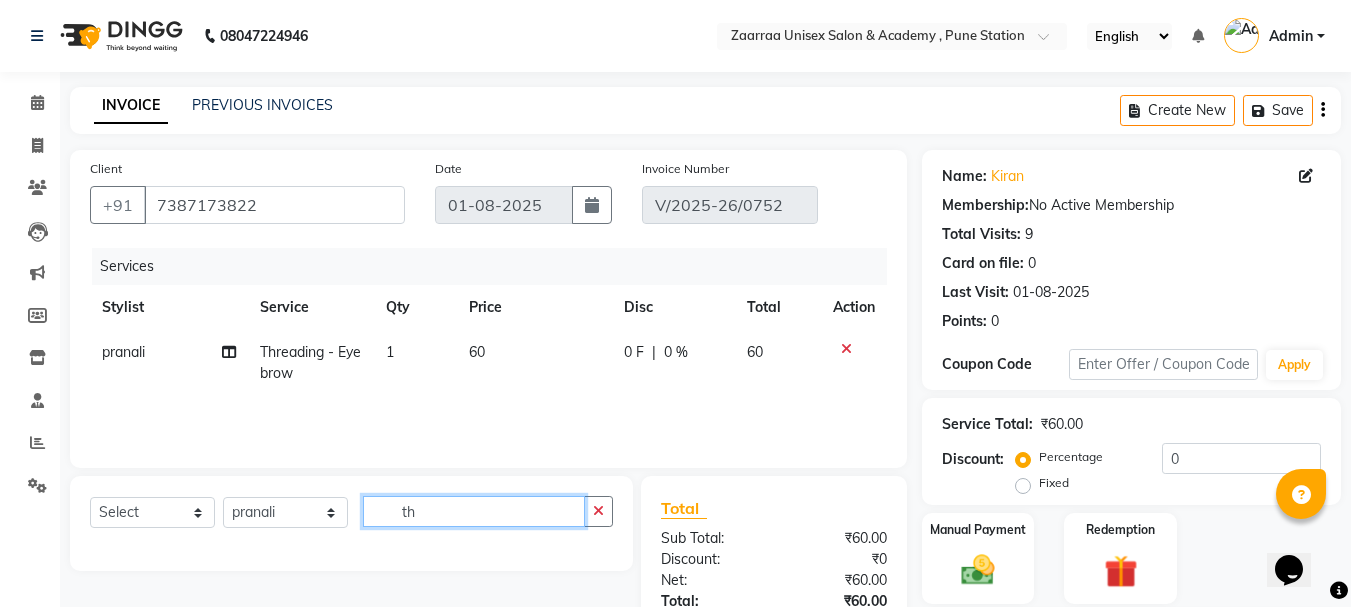 type on "th" 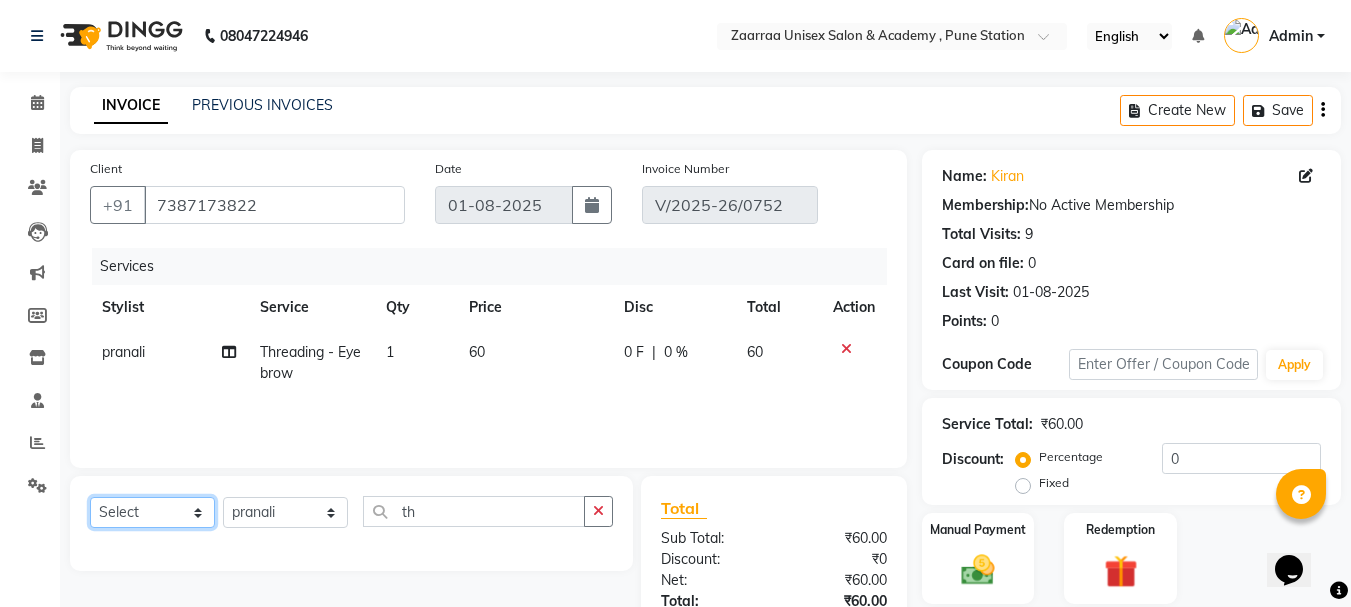 click on "Select  Service  Product  Membership  Package Voucher Prepaid Gift Card" 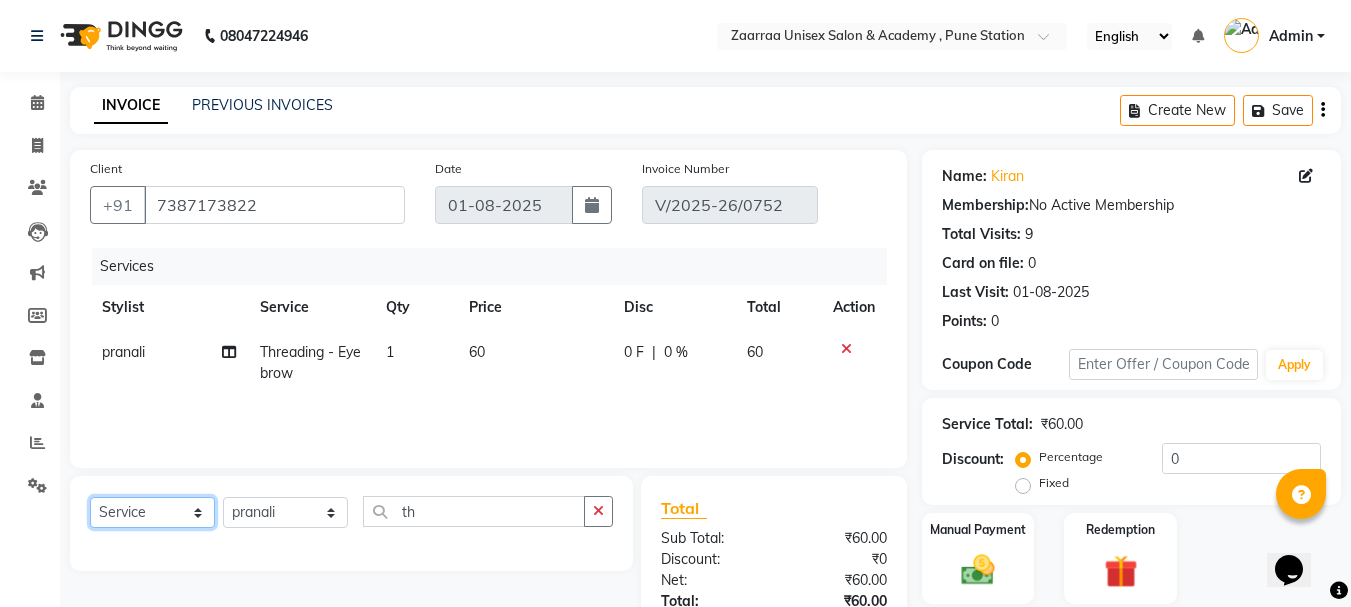 click on "Select  Service  Product  Membership  Package Voucher Prepaid Gift Card" 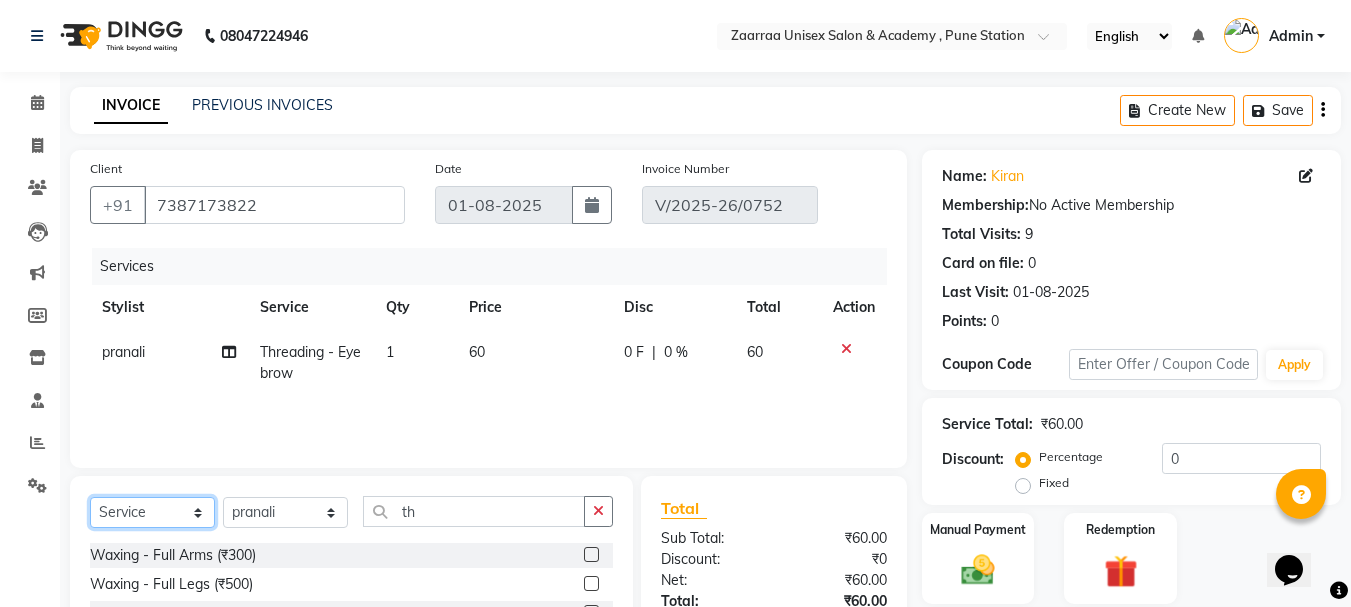 scroll, scrollTop: 194, scrollLeft: 0, axis: vertical 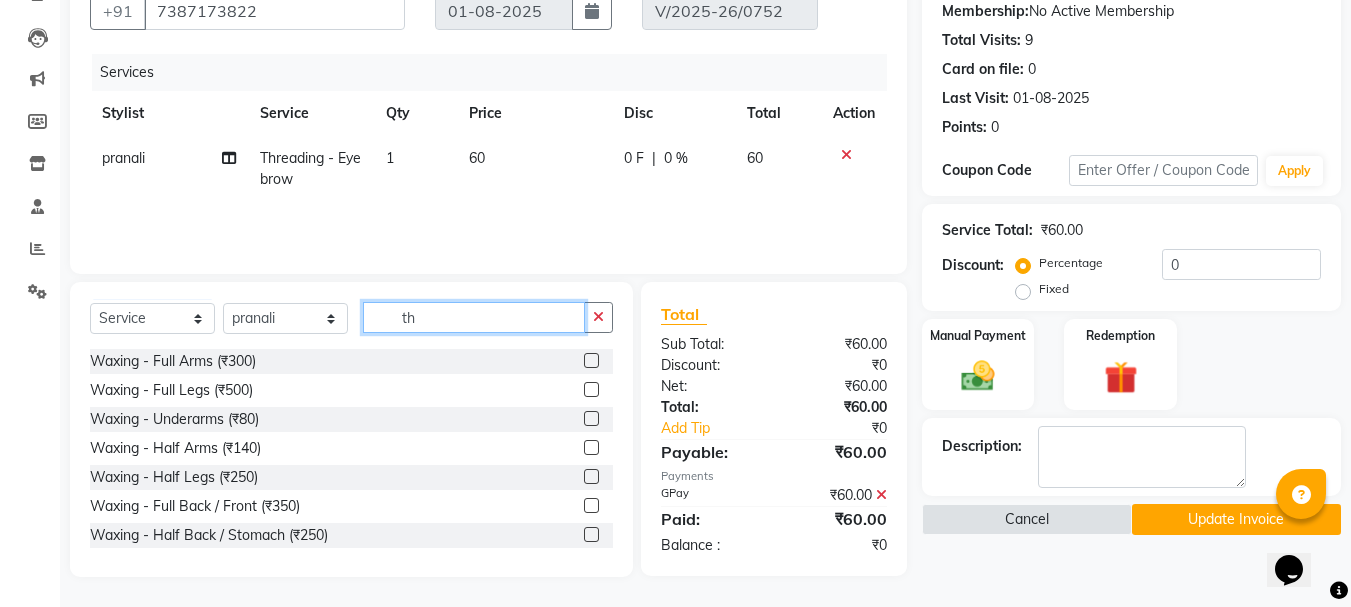 click on "th" 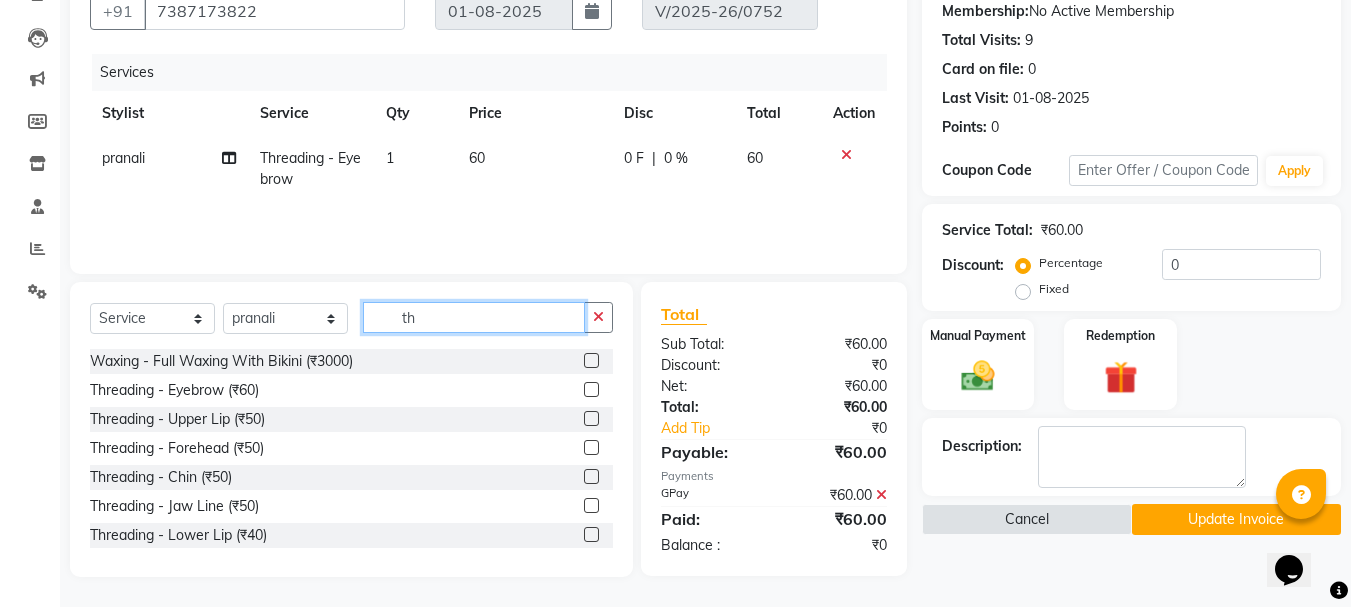 type on "th" 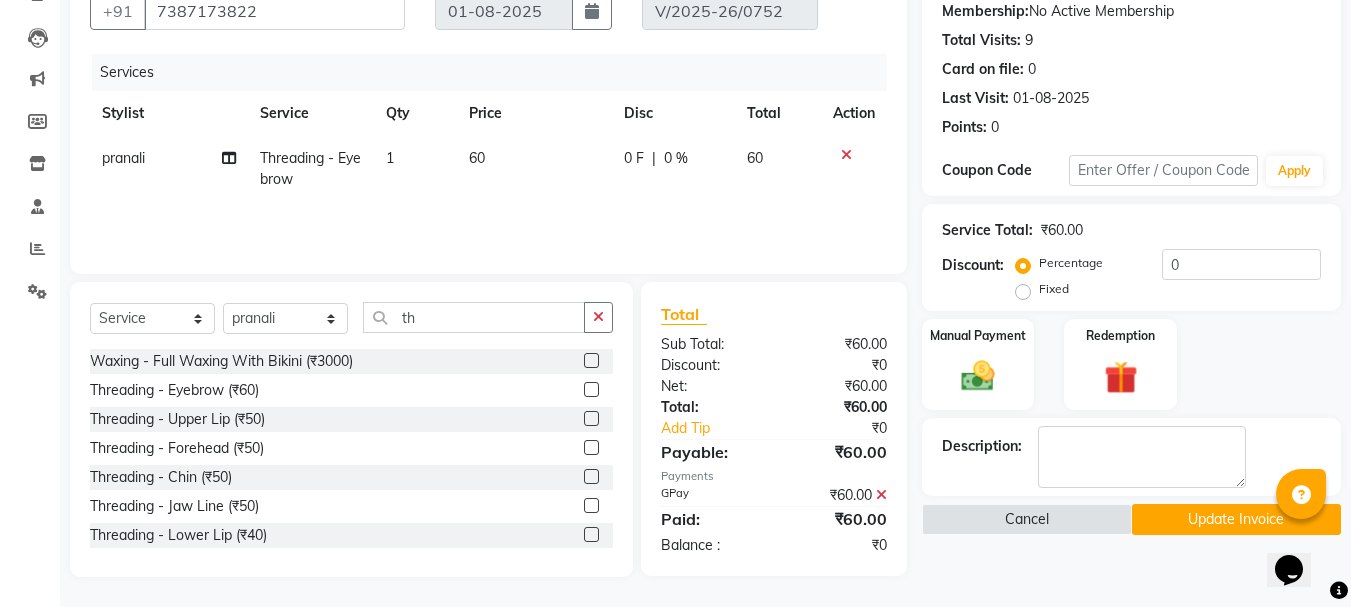 click 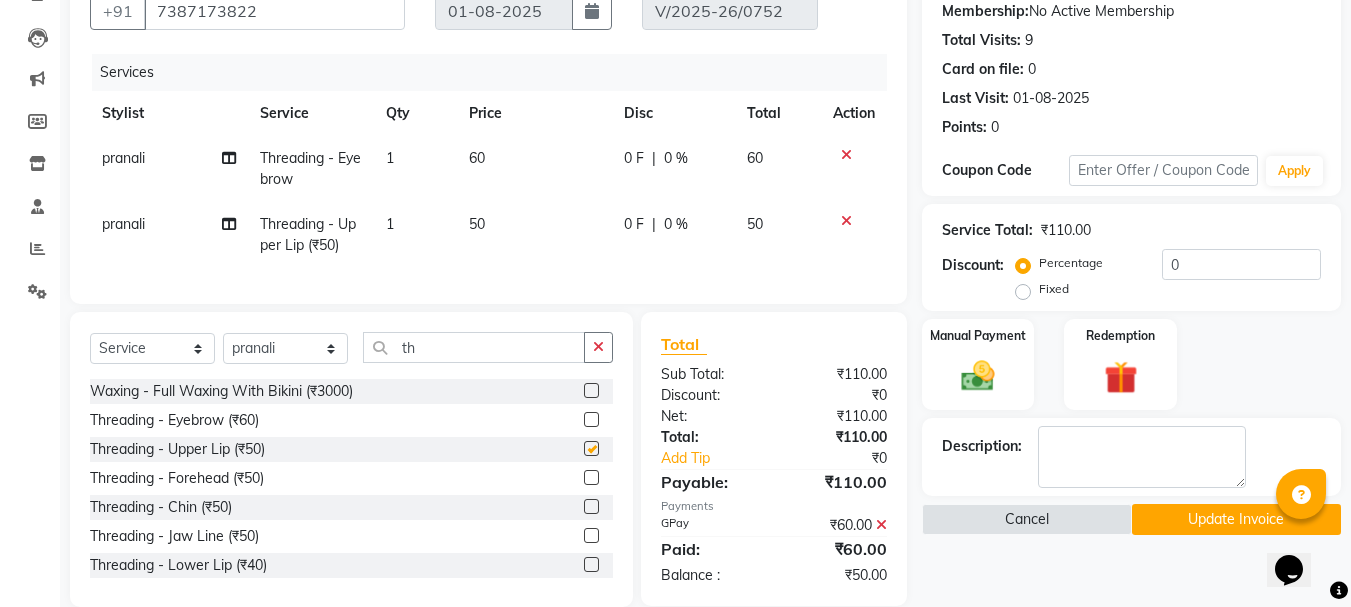 checkbox on "false" 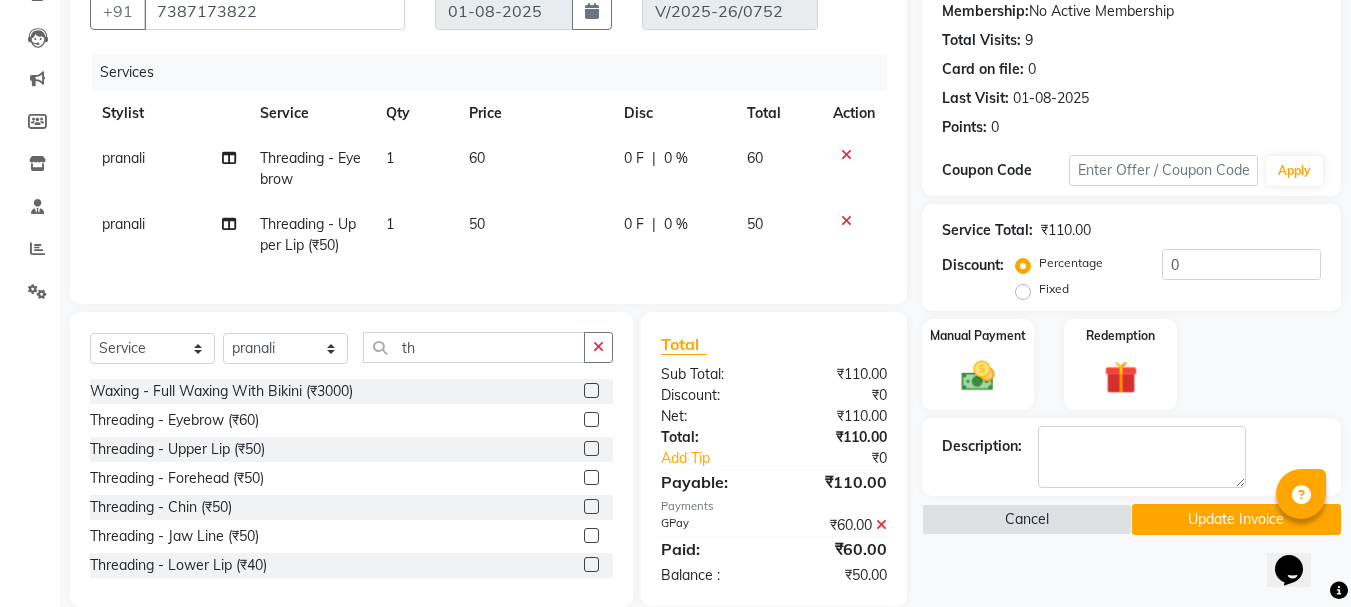 scroll, scrollTop: 239, scrollLeft: 0, axis: vertical 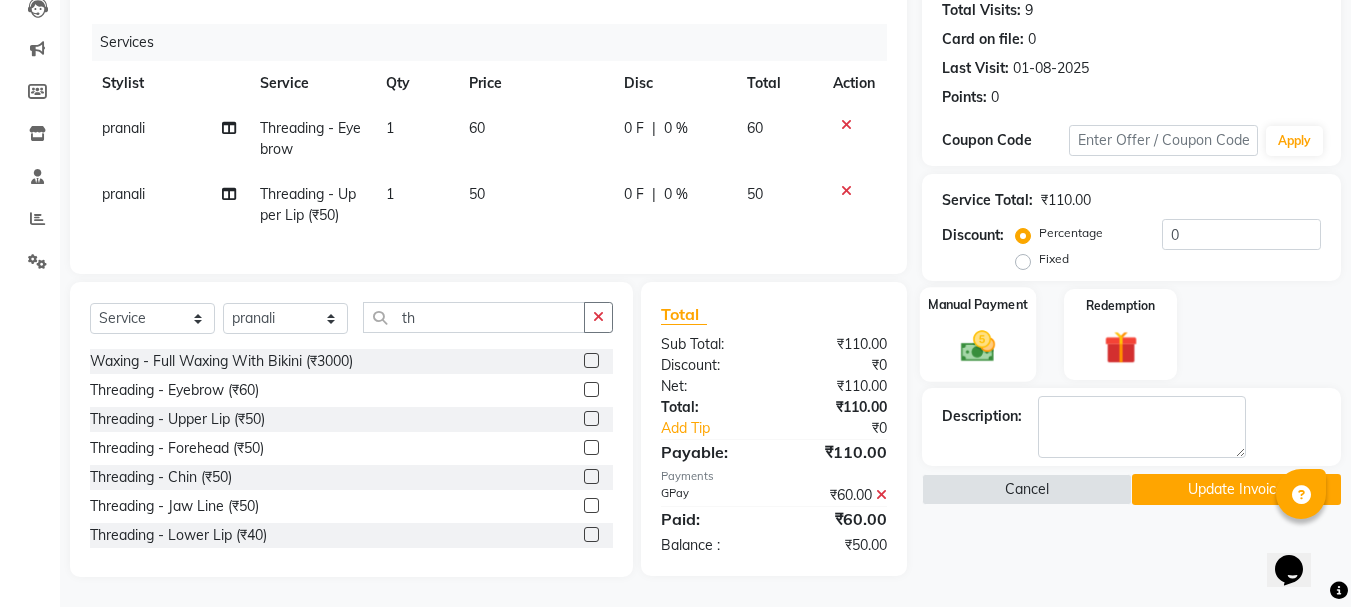 click on "Manual Payment" 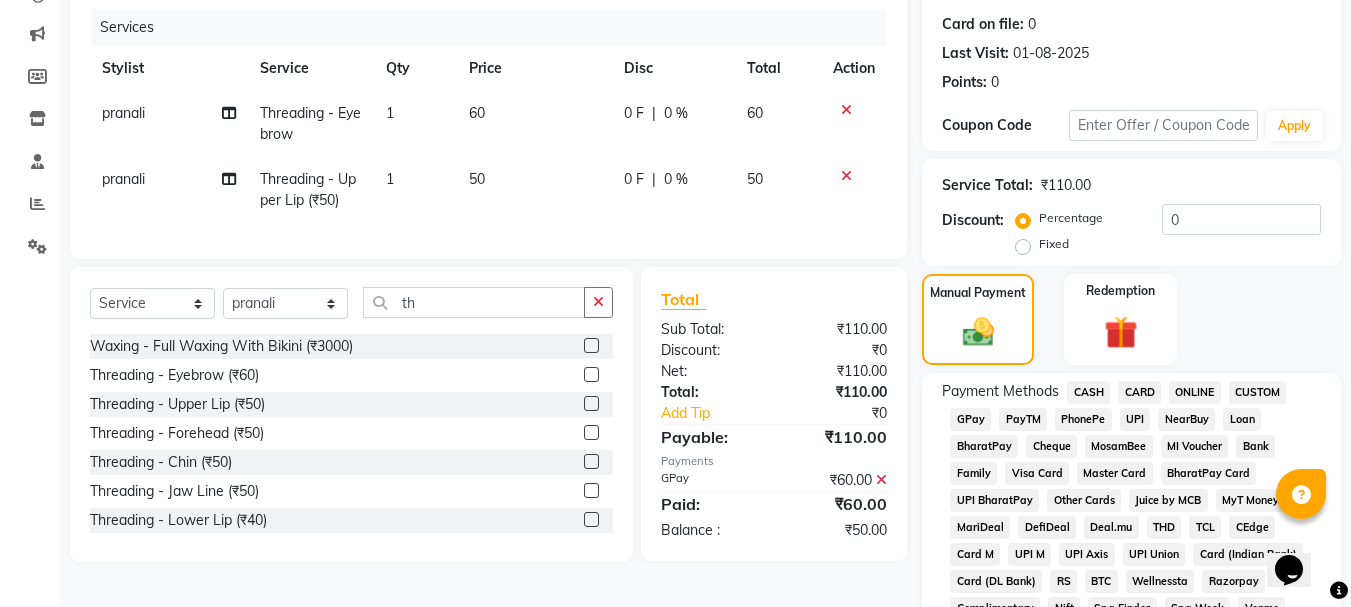click on "GPay" 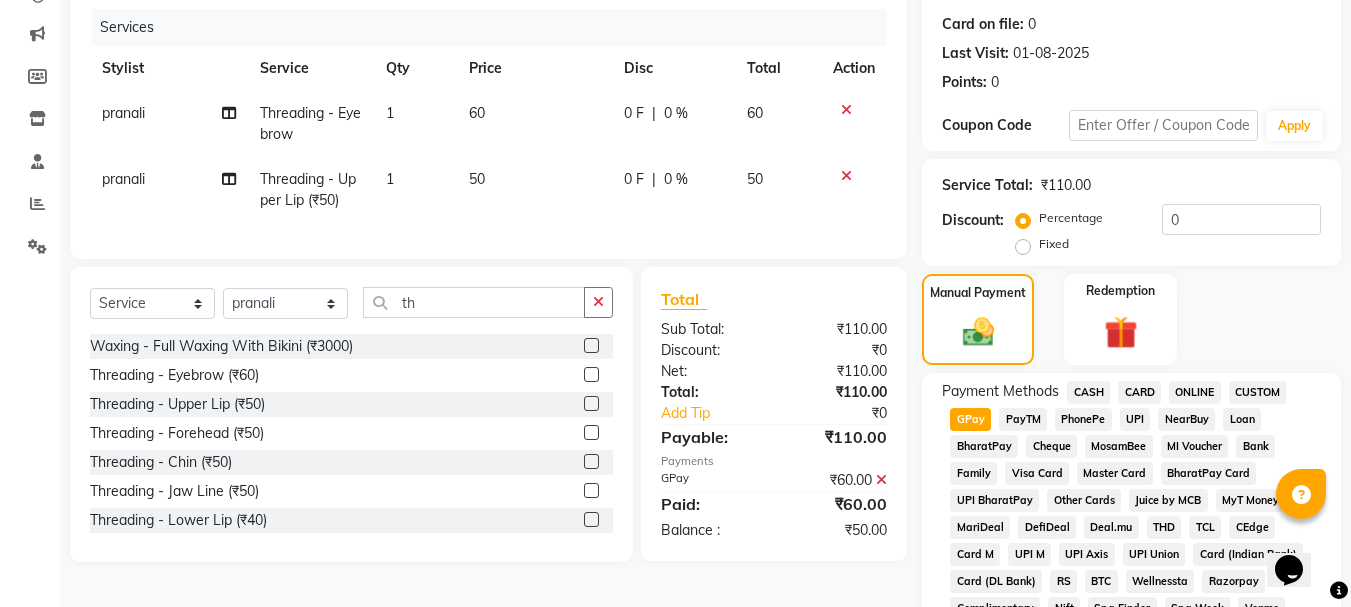 scroll, scrollTop: 979, scrollLeft: 0, axis: vertical 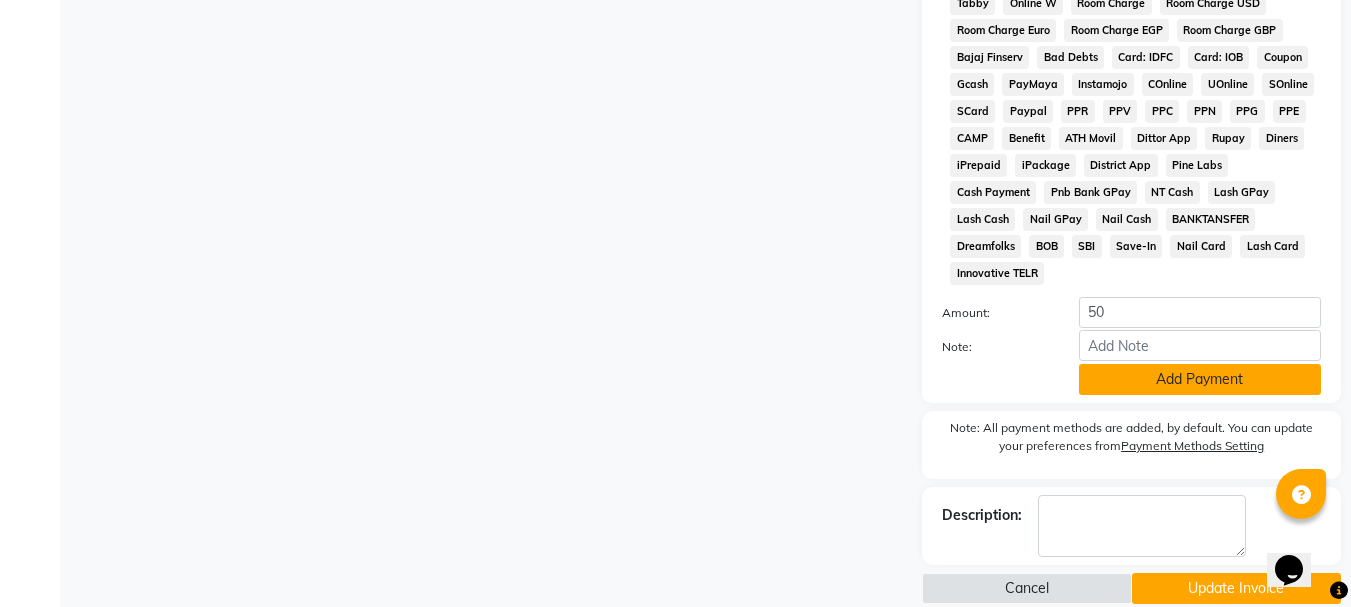click on "Add Payment" 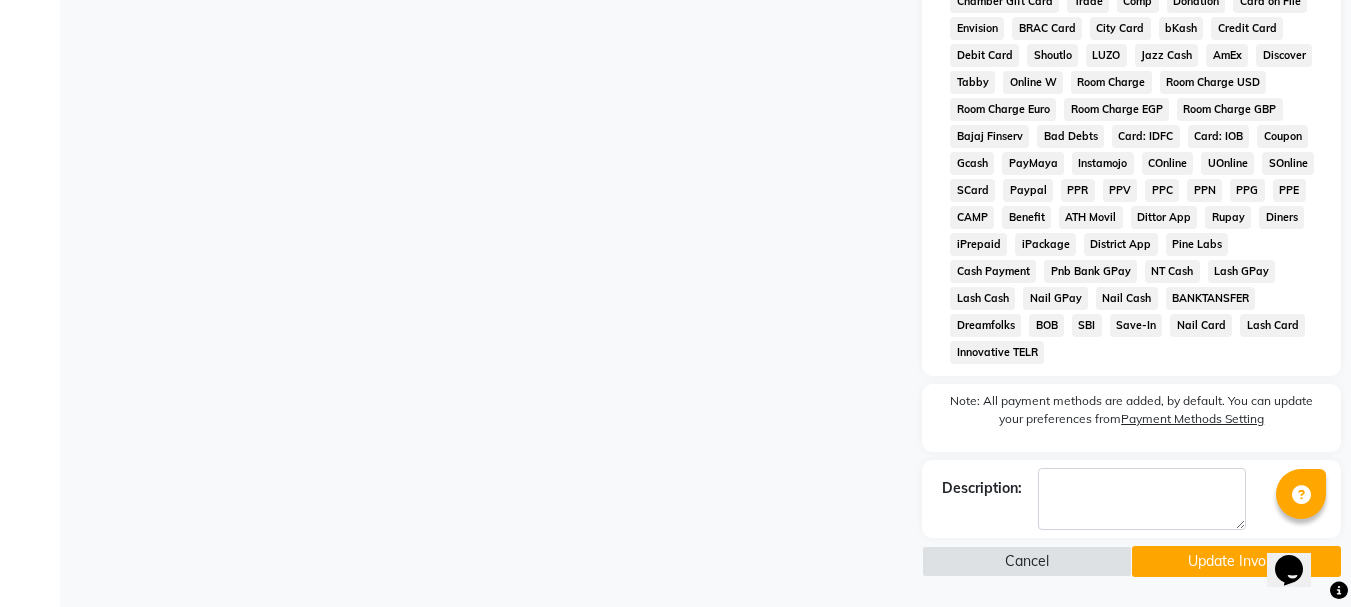 scroll, scrollTop: 873, scrollLeft: 0, axis: vertical 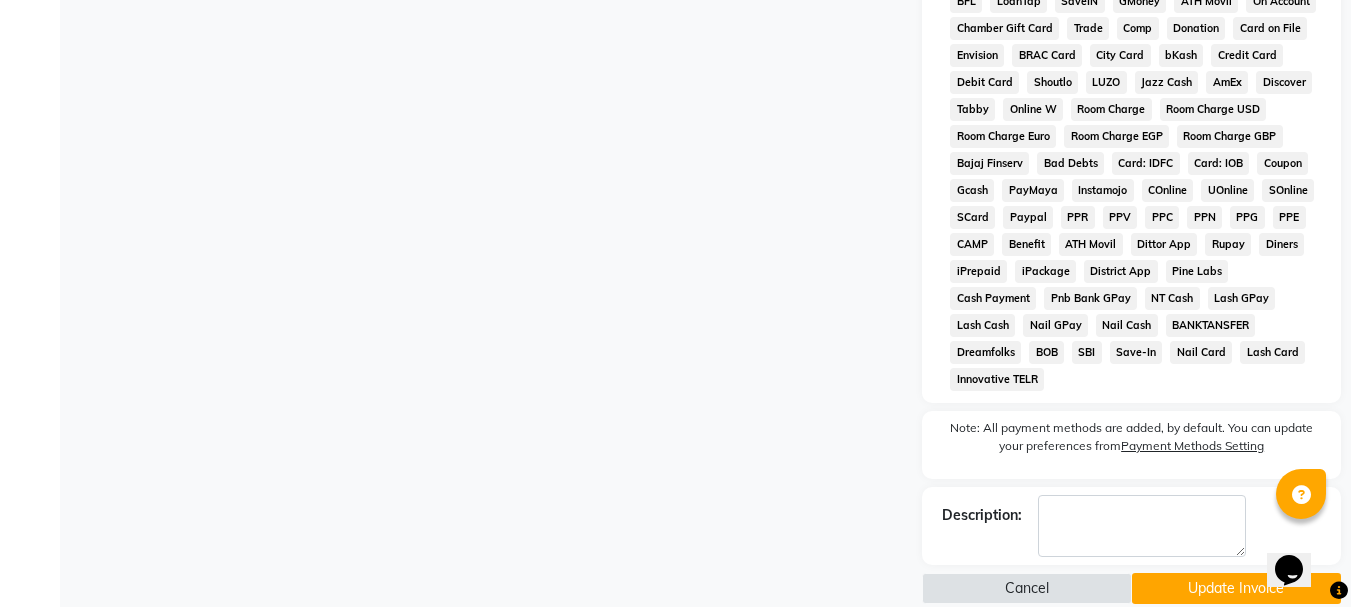 click on "Update Invoice" 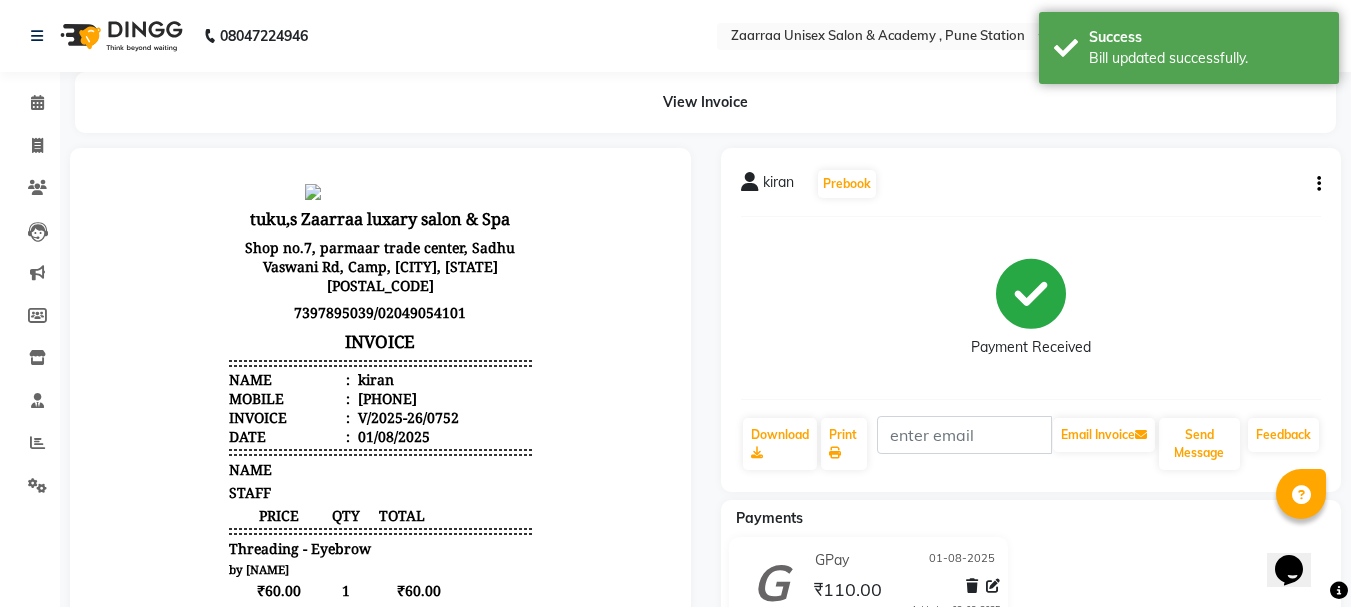 scroll, scrollTop: 0, scrollLeft: 0, axis: both 